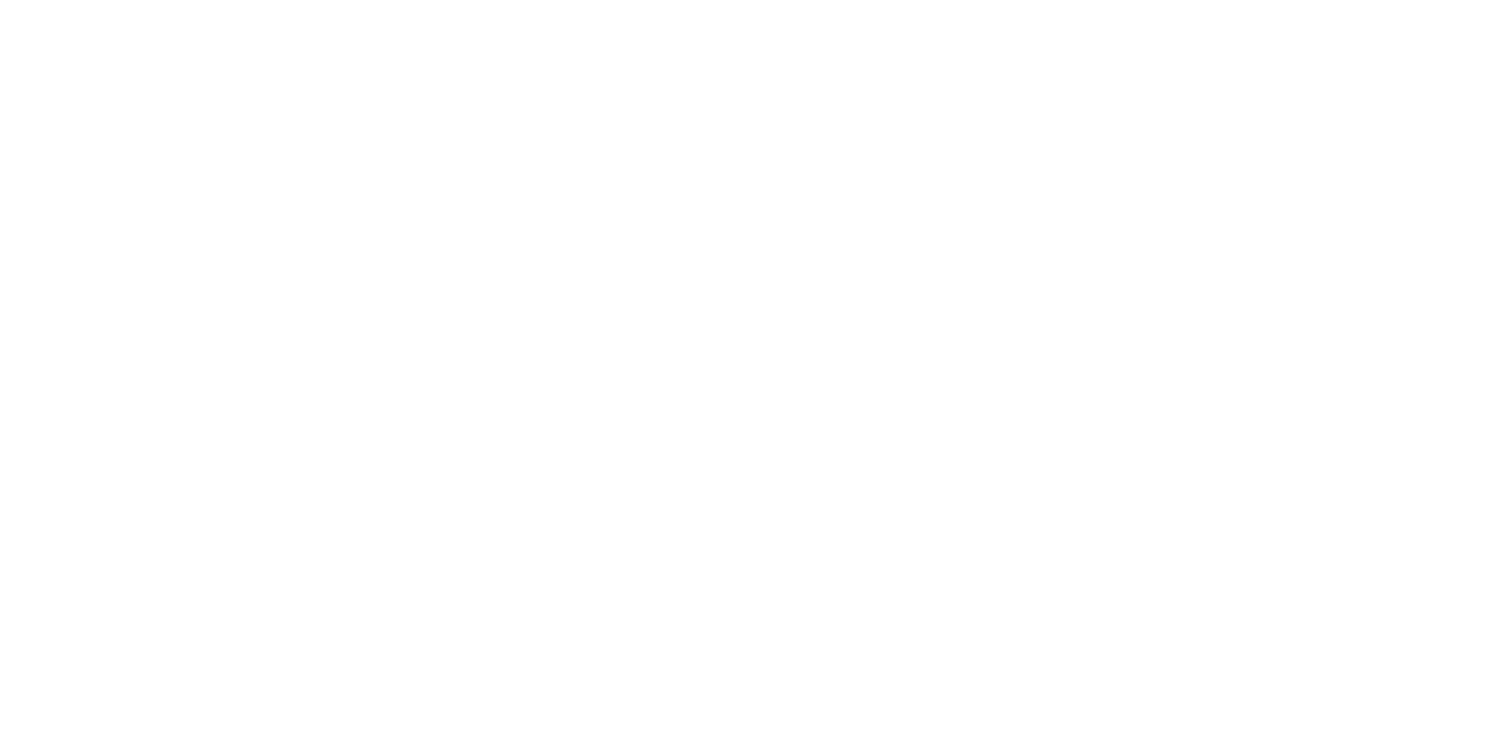 scroll, scrollTop: 0, scrollLeft: 0, axis: both 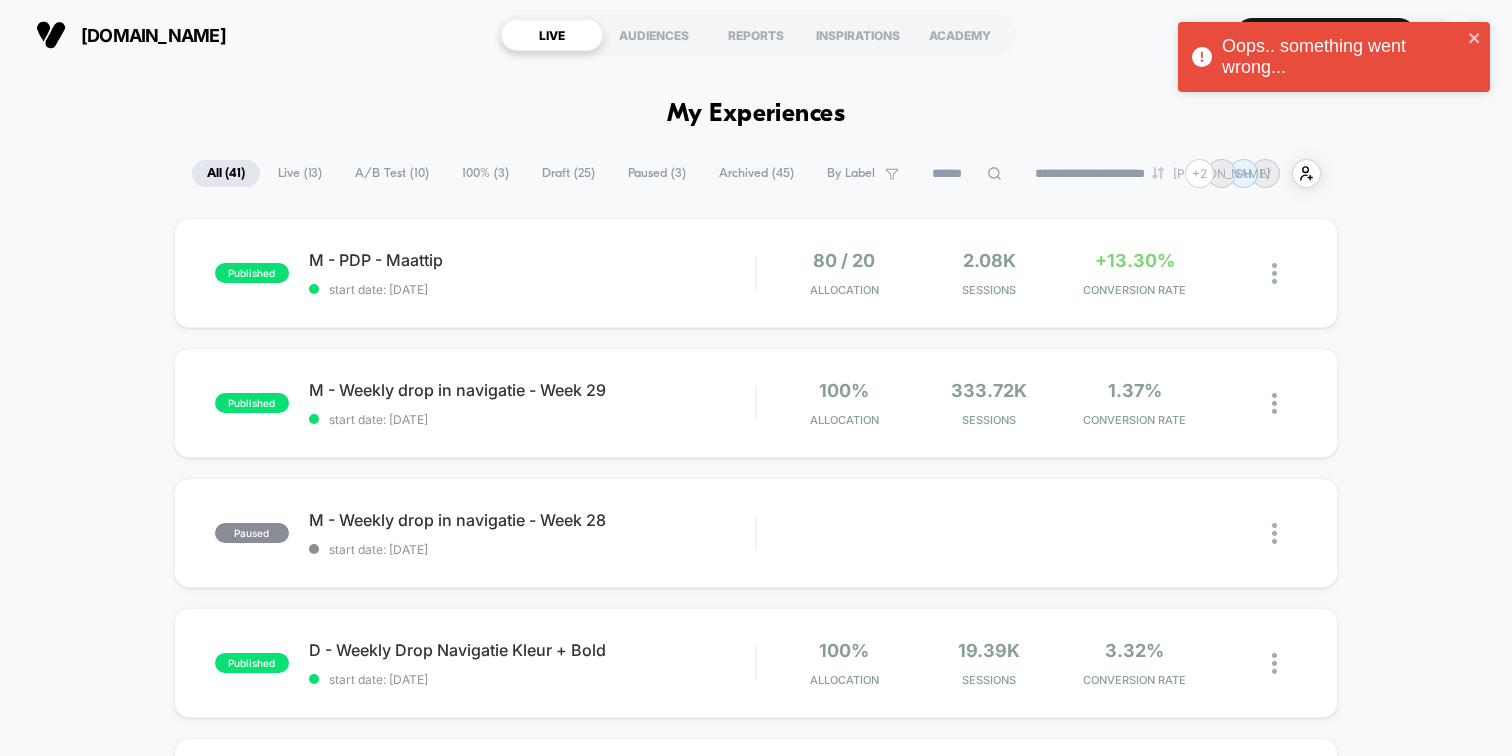 click on "Draft ( 25 )" at bounding box center [568, 173] 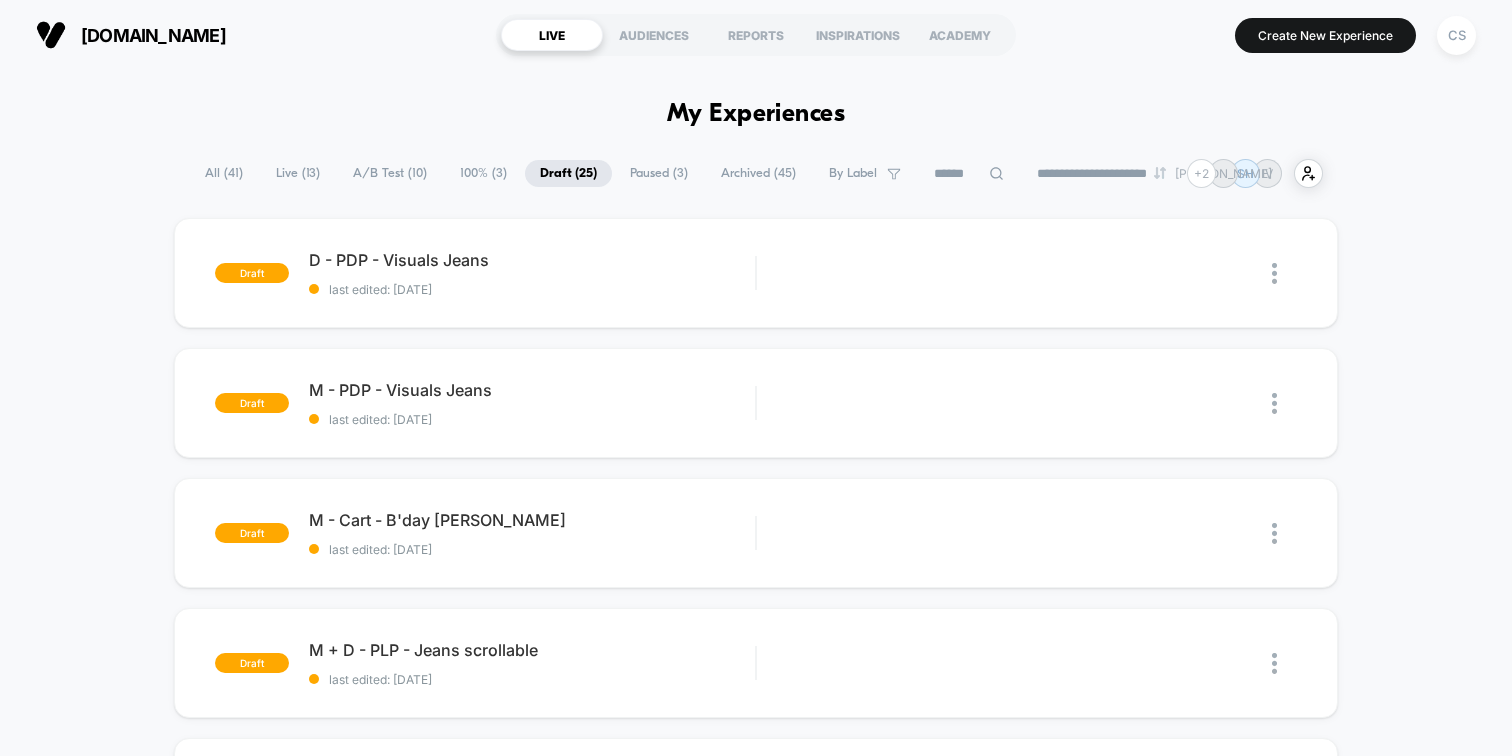 click on "Live ( 13 )" at bounding box center [298, 173] 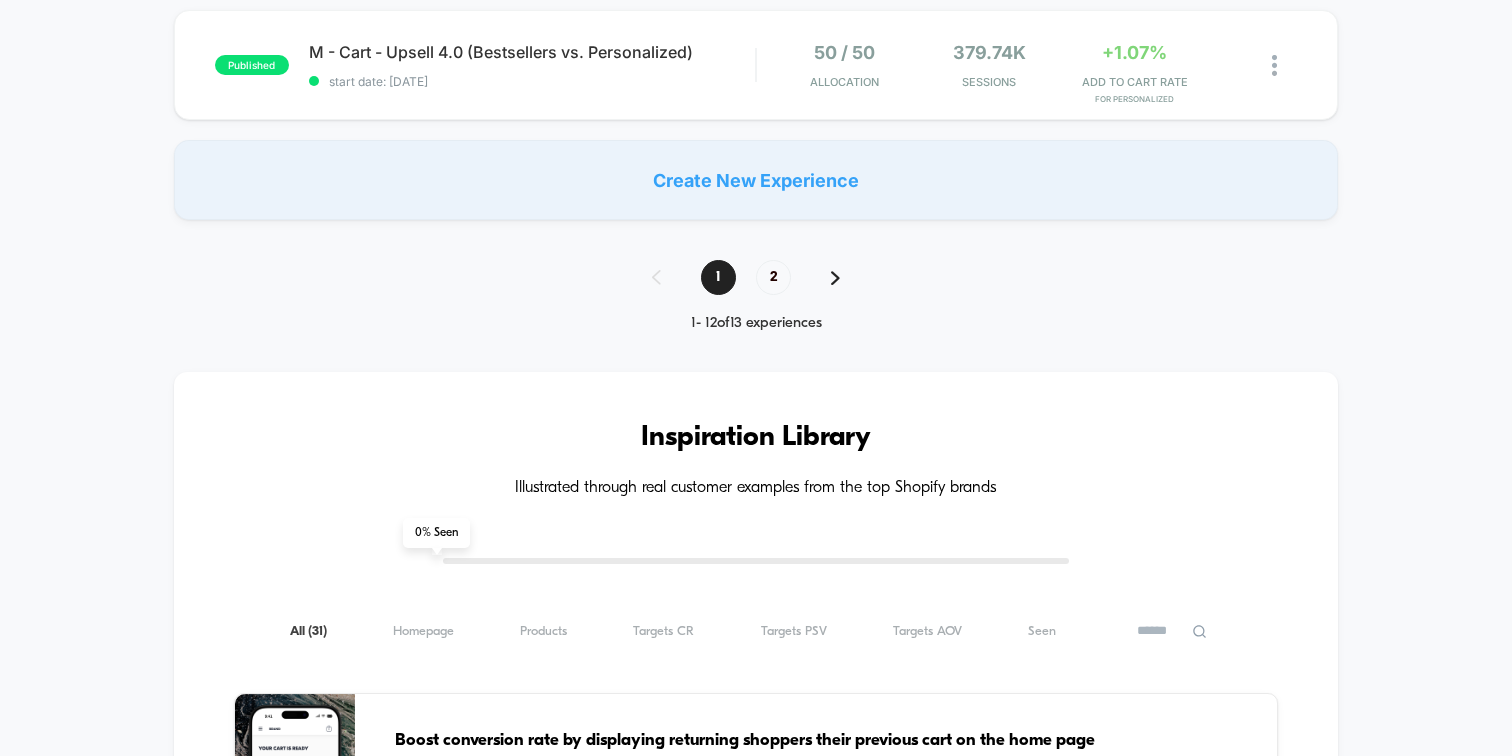 scroll, scrollTop: 1714, scrollLeft: 0, axis: vertical 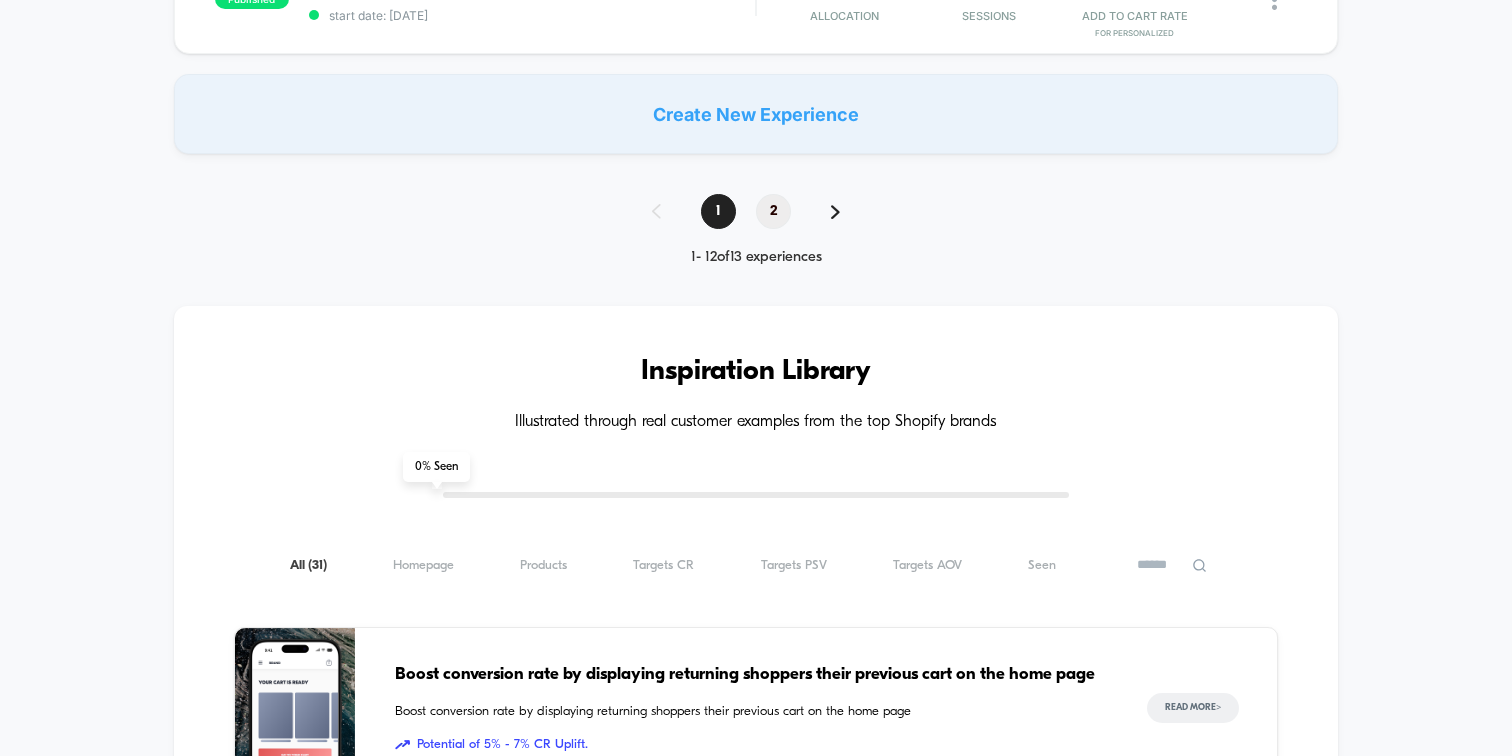 click on "2" at bounding box center (773, 211) 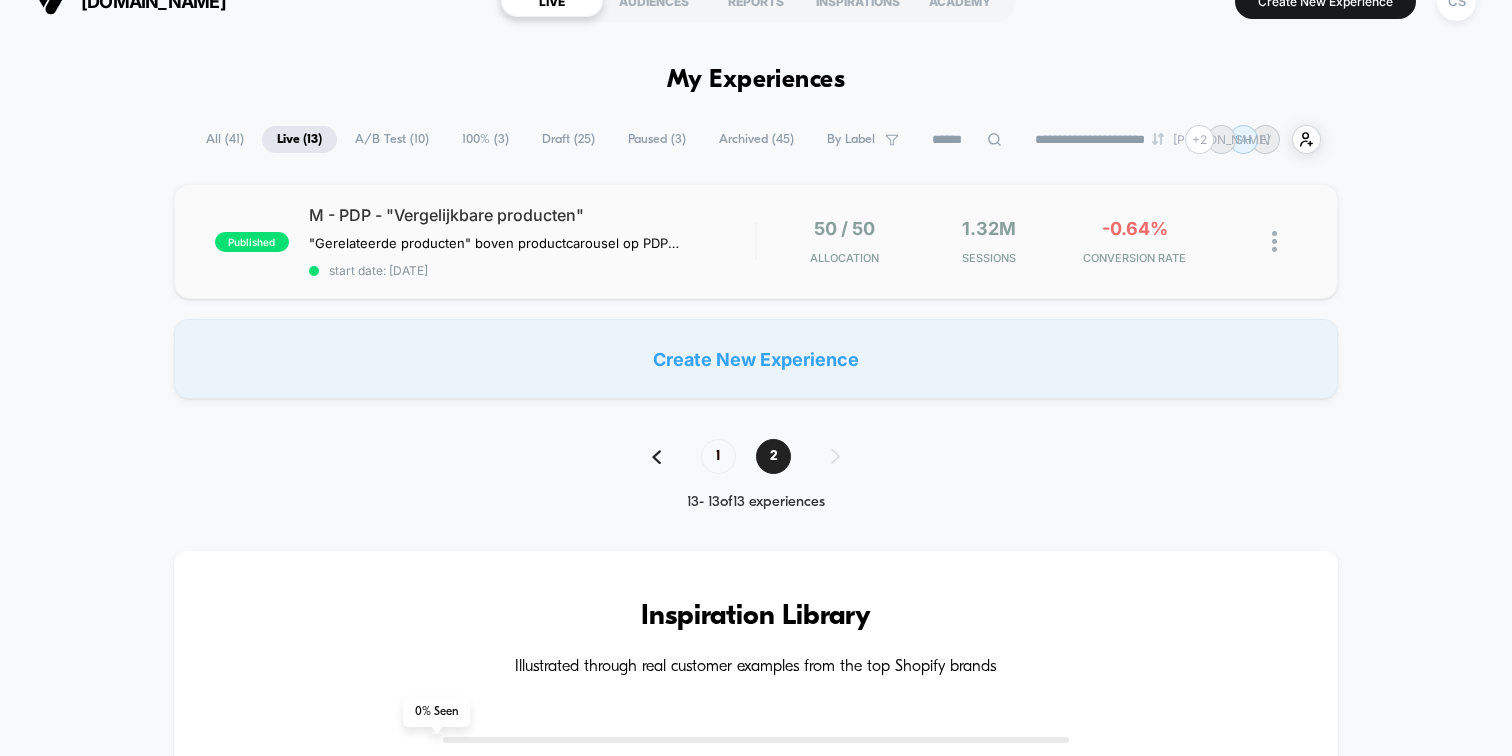 scroll, scrollTop: 0, scrollLeft: 0, axis: both 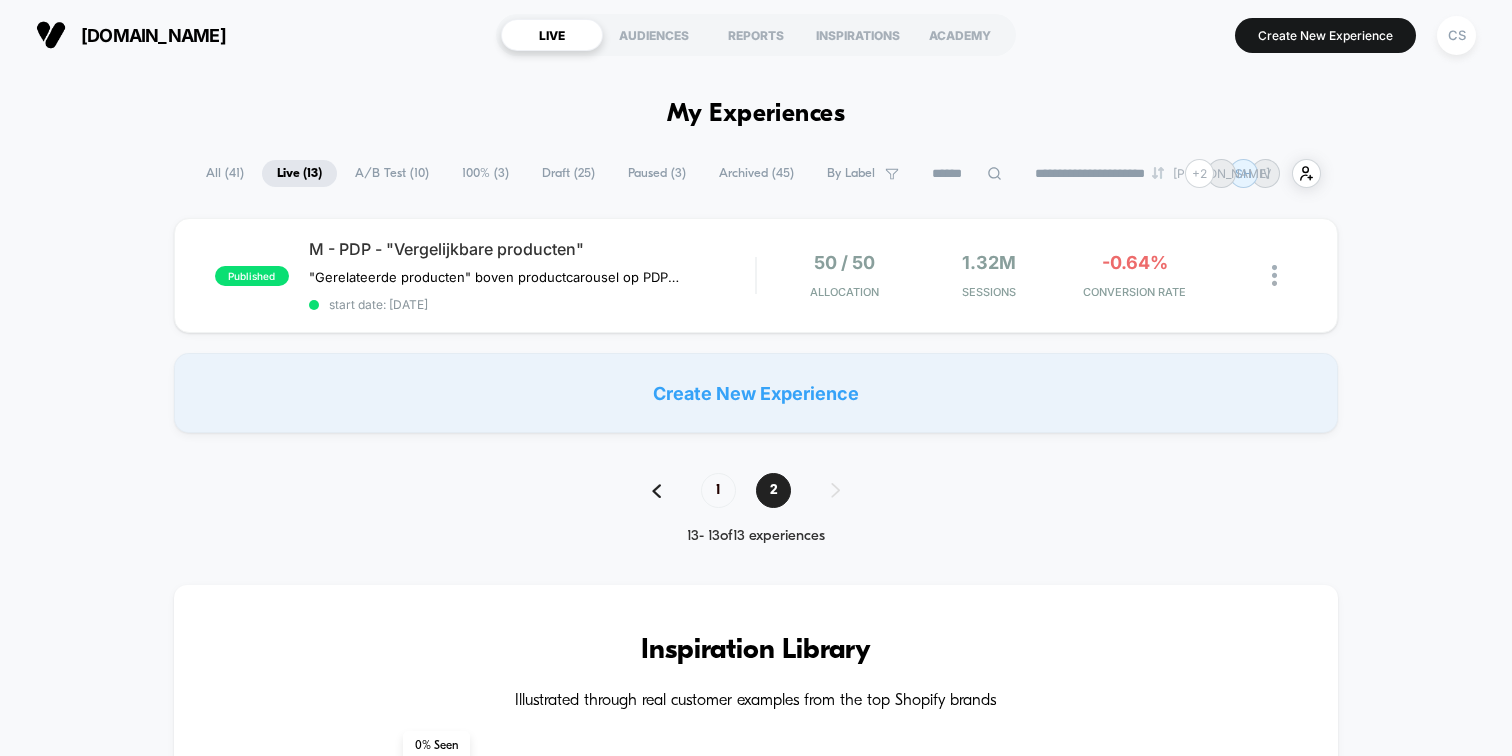 click on "1 2" at bounding box center [756, 490] 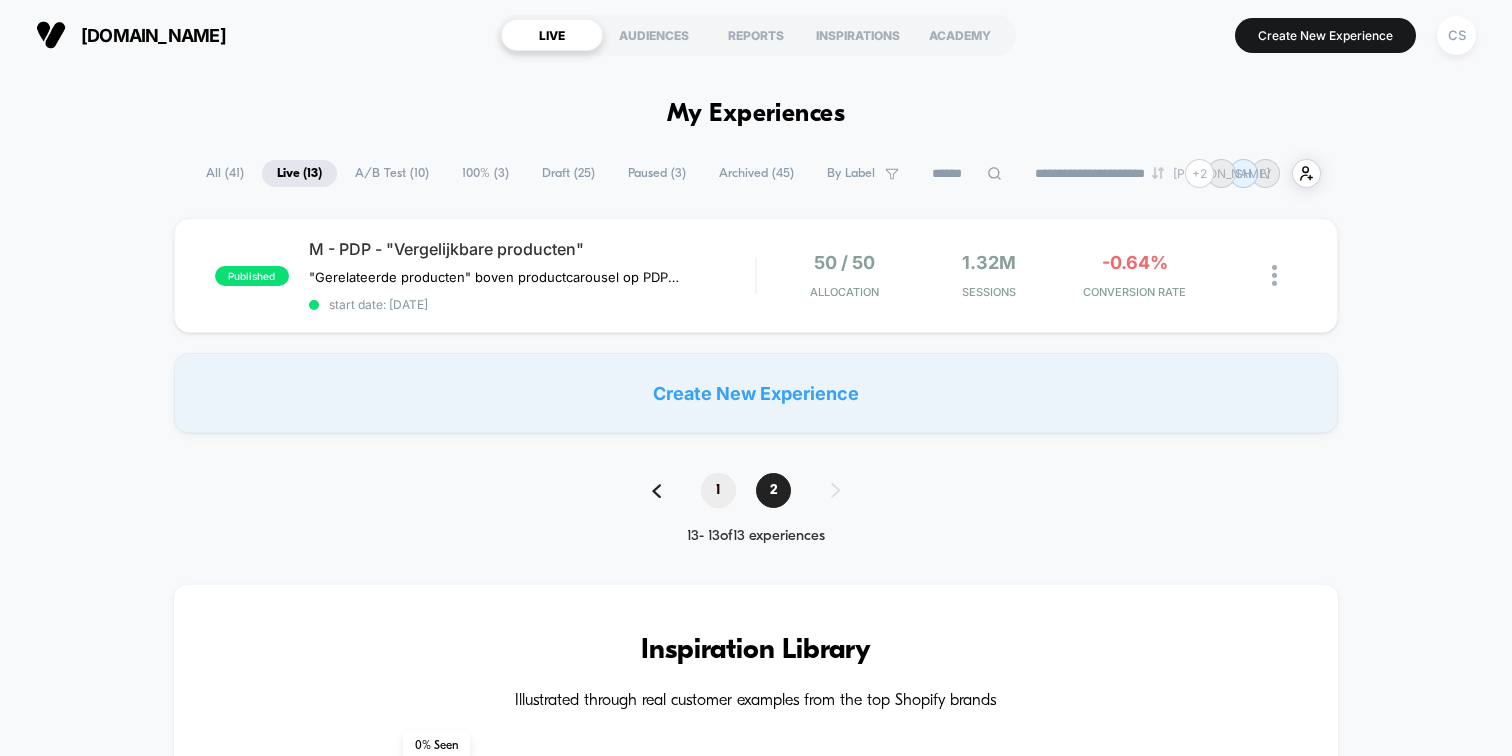 click on "1" at bounding box center (718, 490) 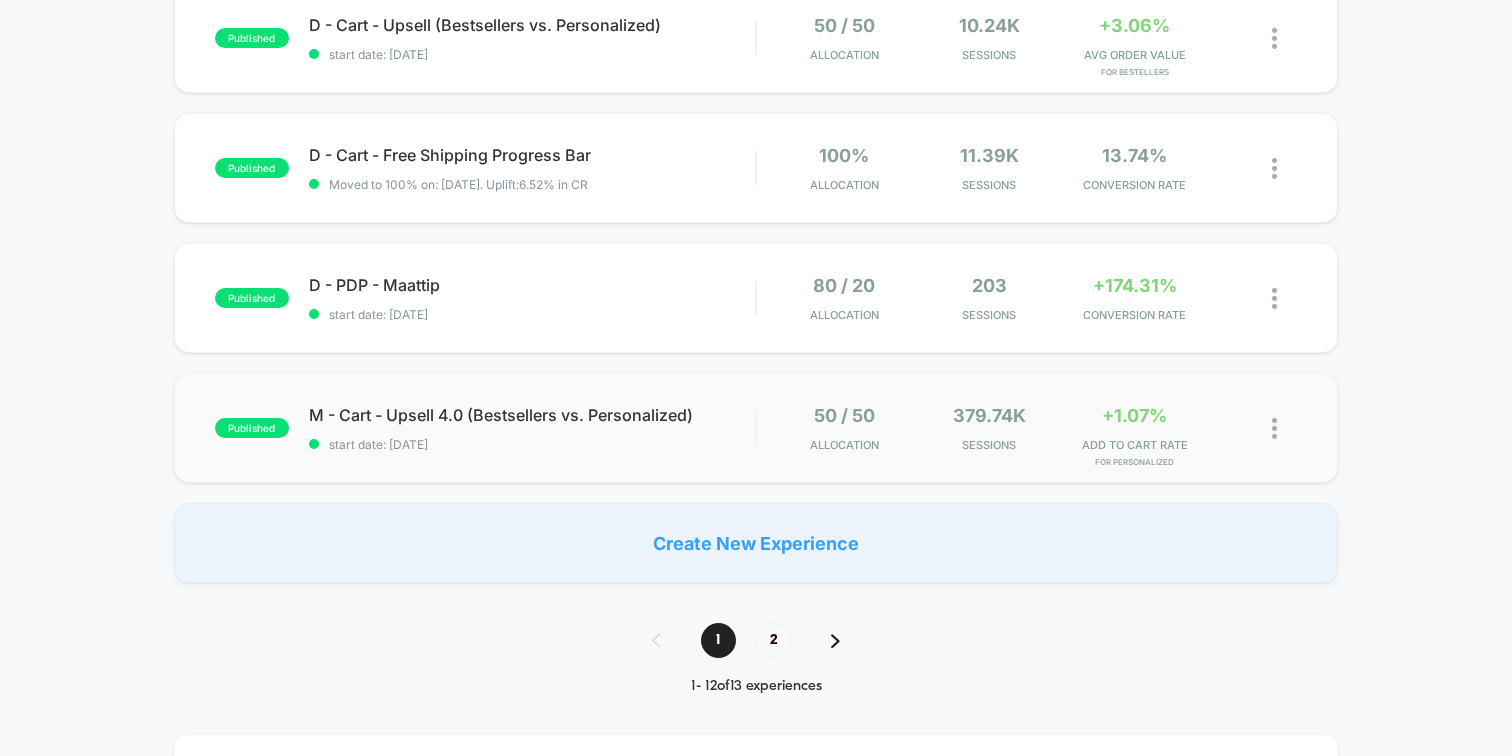scroll, scrollTop: 1275, scrollLeft: 0, axis: vertical 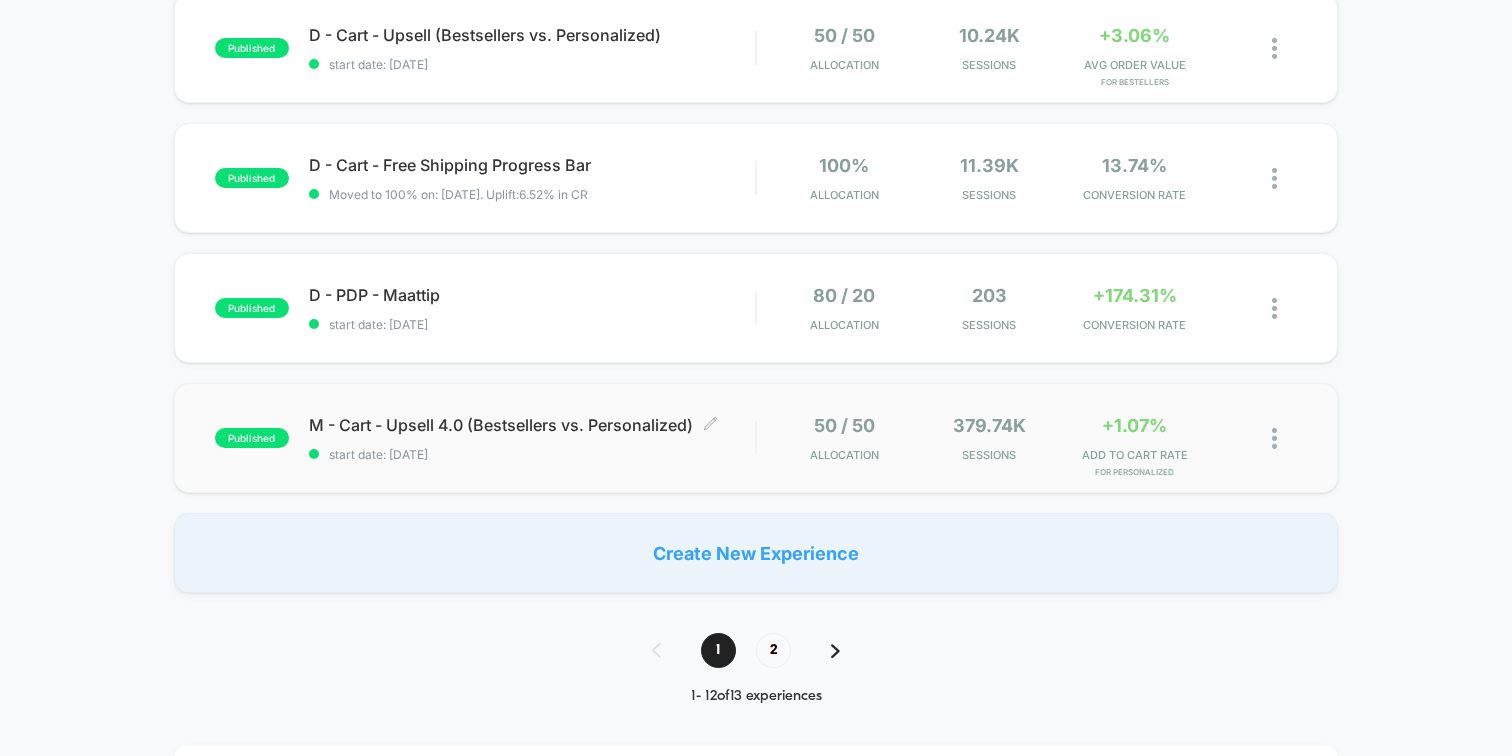click on "M - Cart - Upsell 4.0 (Bestsellers vs. Personalized) Click to edit experience details" at bounding box center (532, 425) 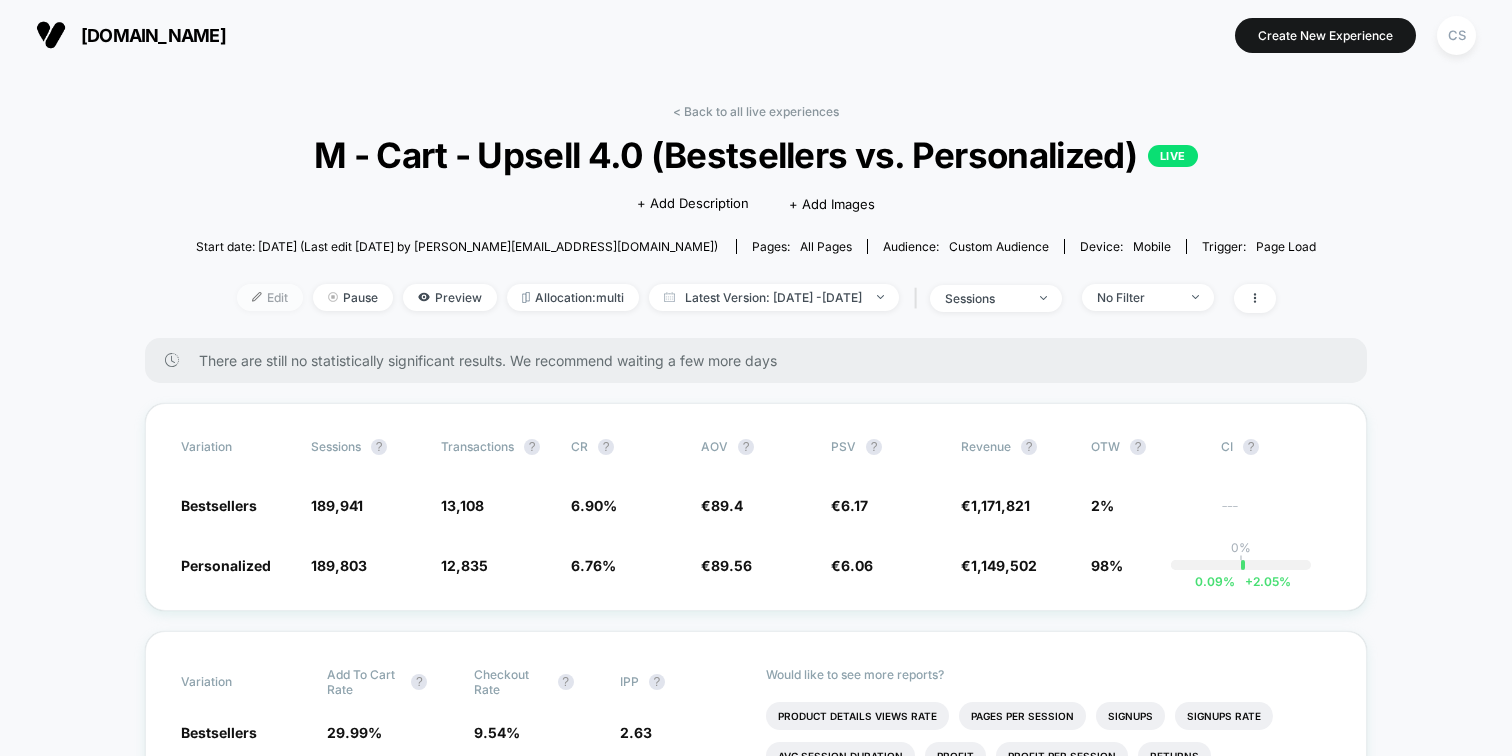 click on "Edit" at bounding box center [270, 297] 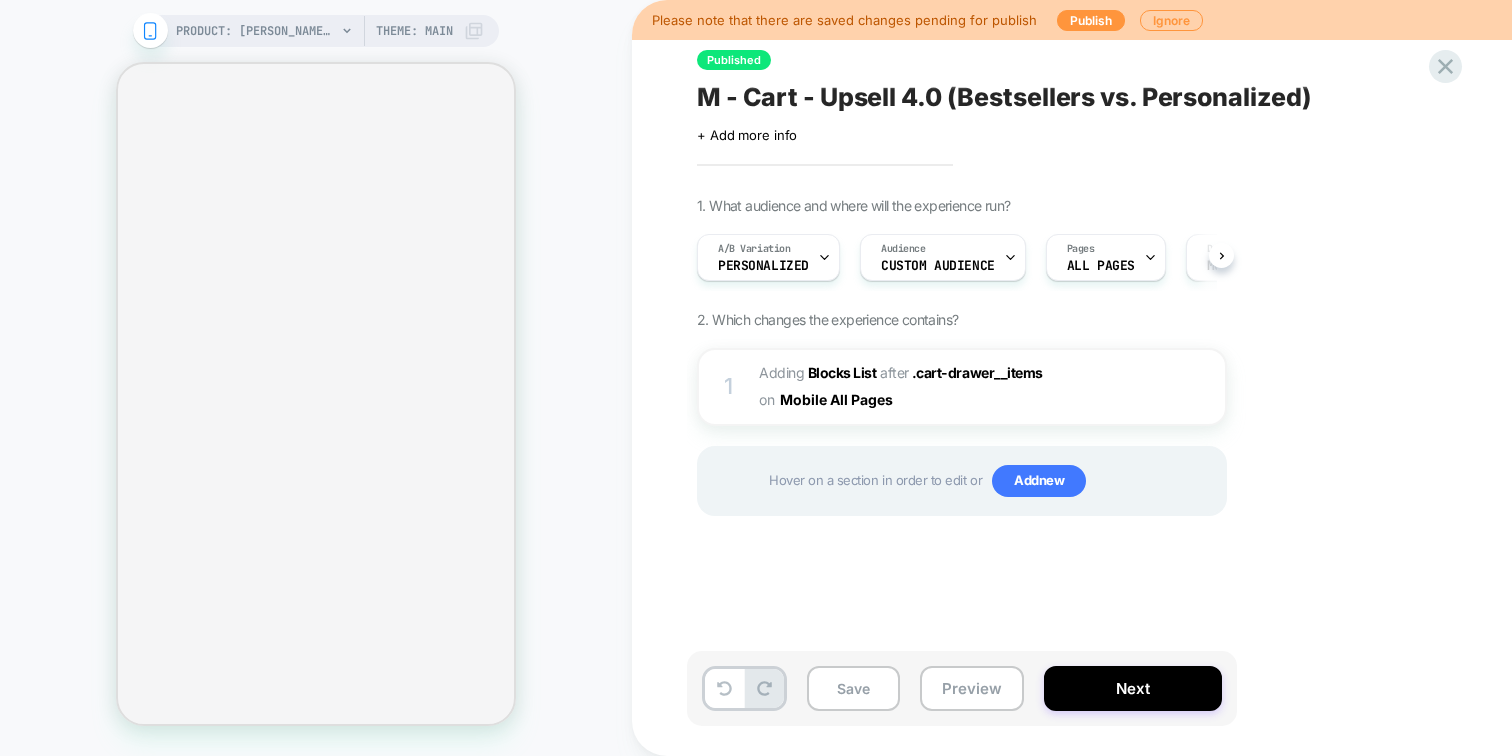 scroll, scrollTop: 0, scrollLeft: 1, axis: horizontal 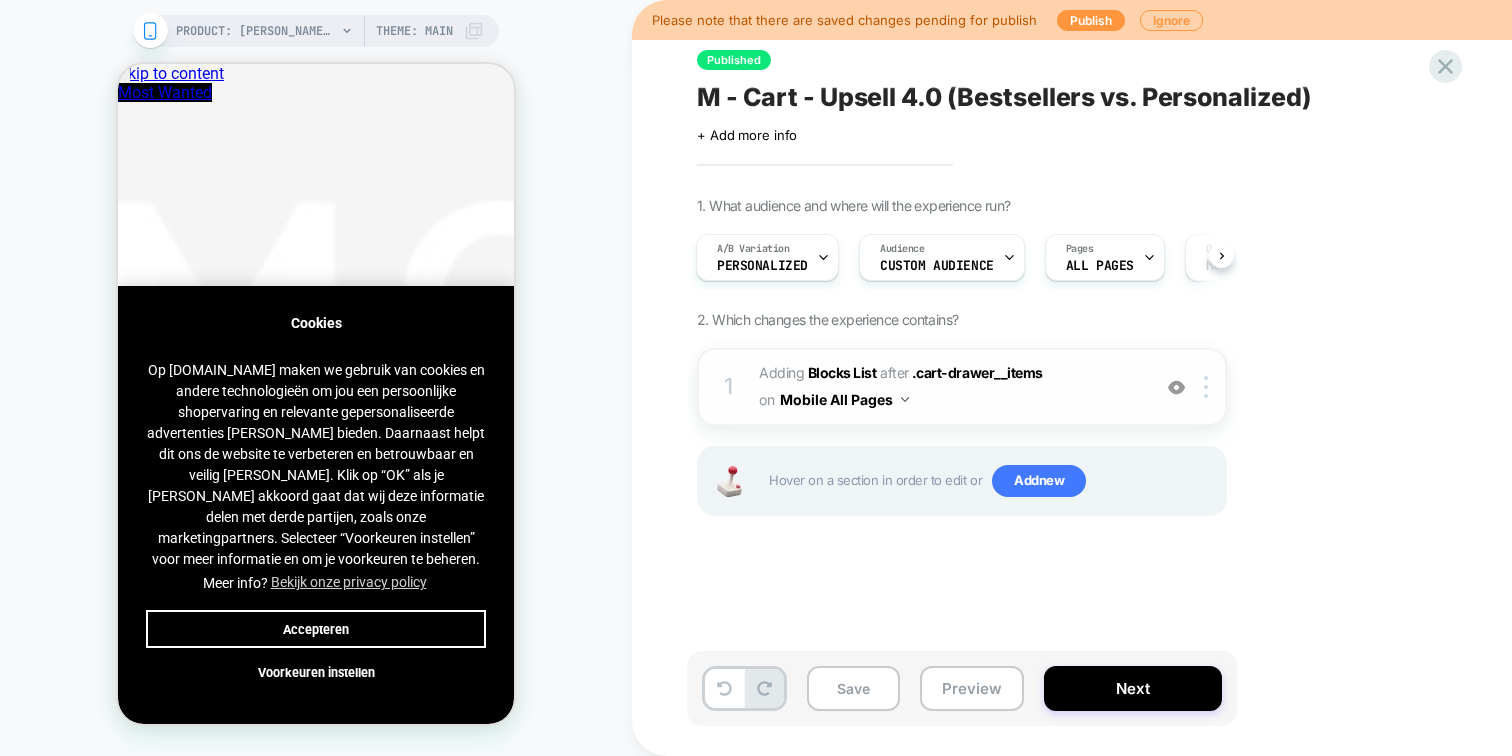 click on "#_loomi_addon_1736771322526_dup1740734971_dup1744117674_dup1750681020 Adding   Blocks List   AFTER .cart-drawer__items .cart-drawer__items   on Mobile All Pages" at bounding box center (949, 387) 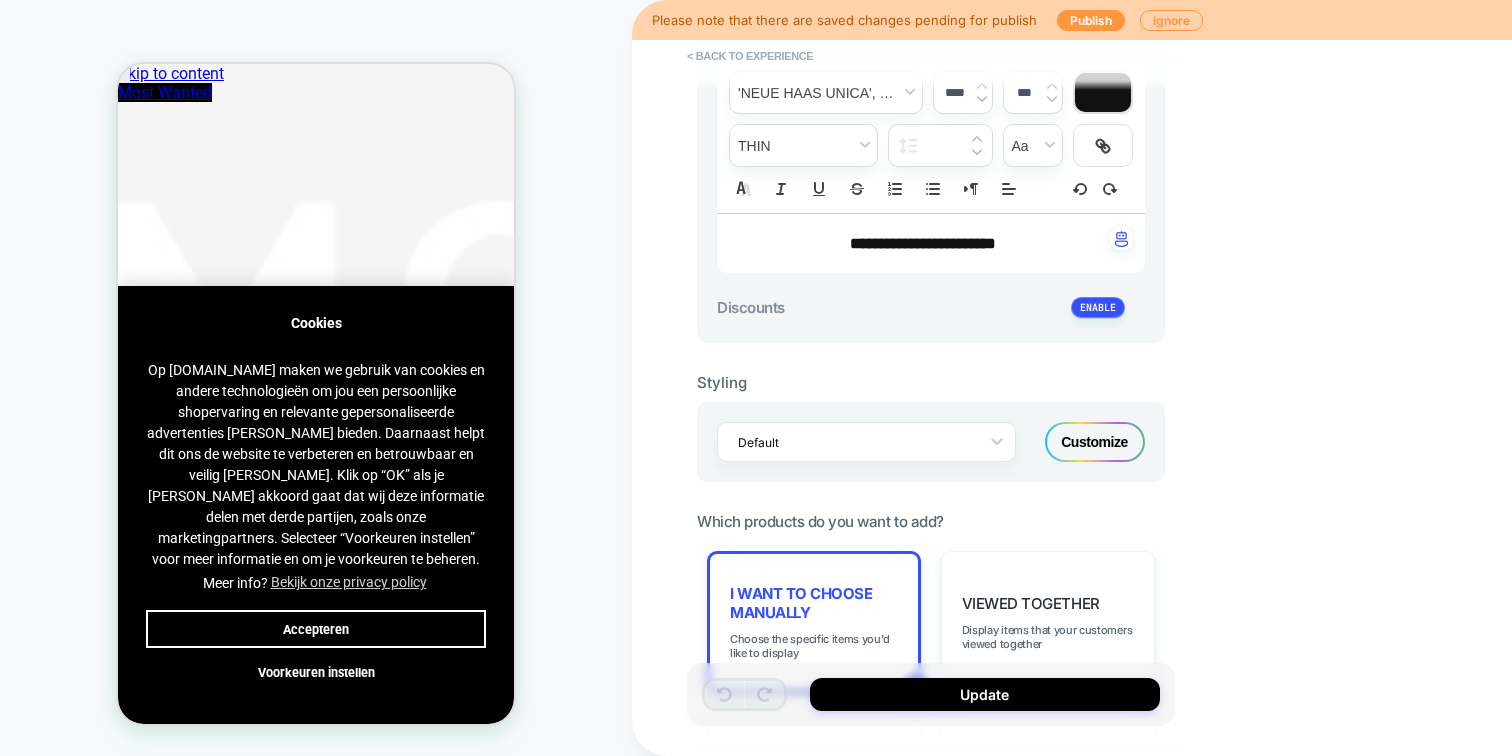 scroll, scrollTop: 634, scrollLeft: 0, axis: vertical 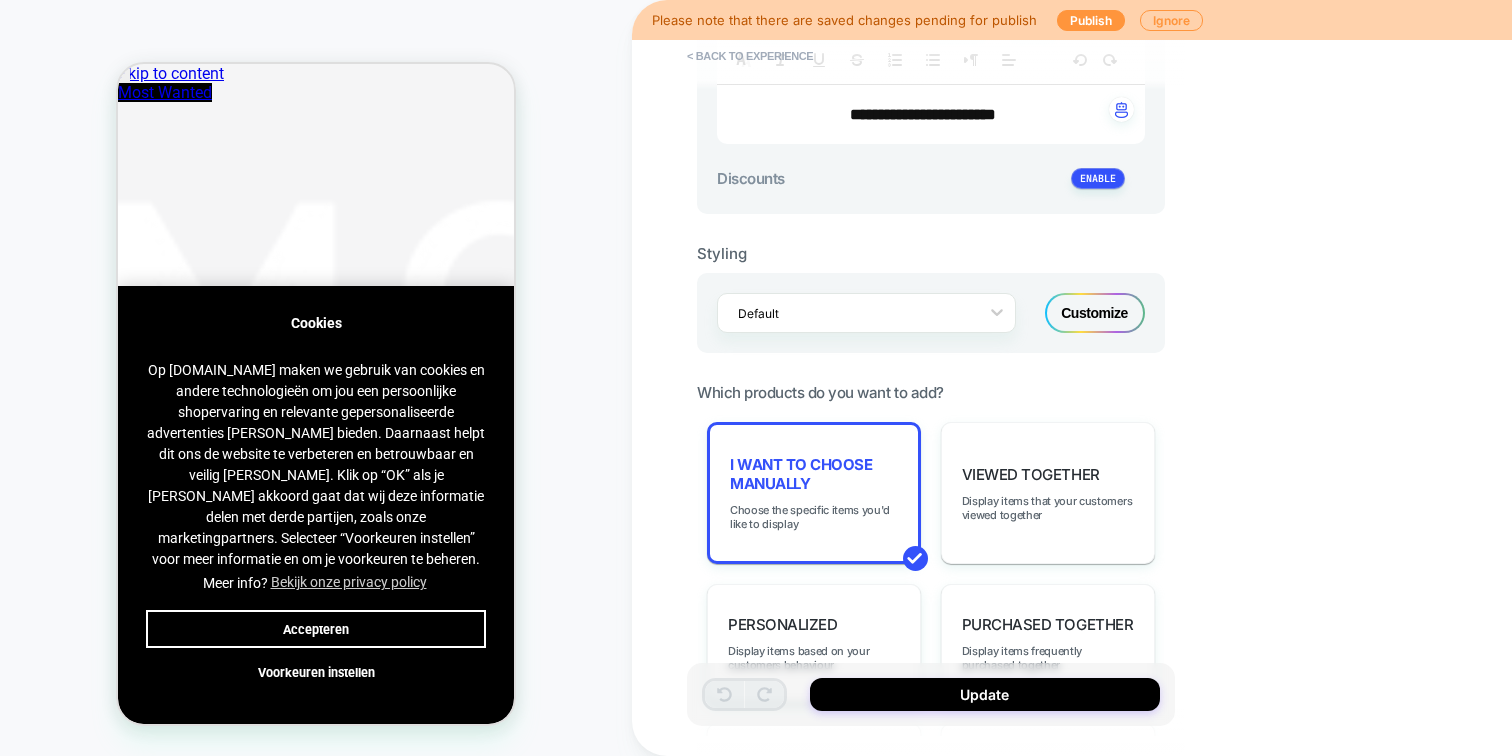 click on "Customize" at bounding box center [1095, 313] 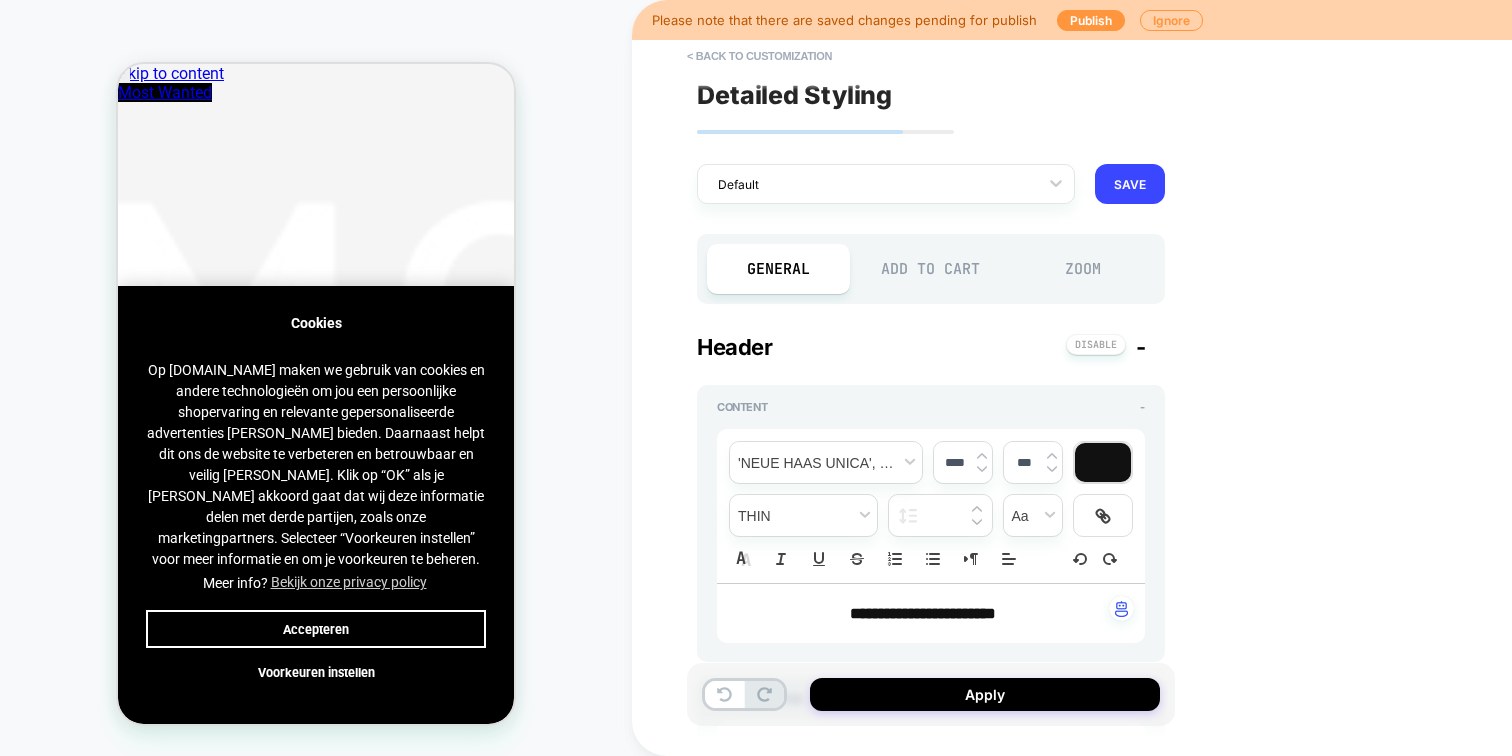 click on "Add to Cart" at bounding box center (931, 269) 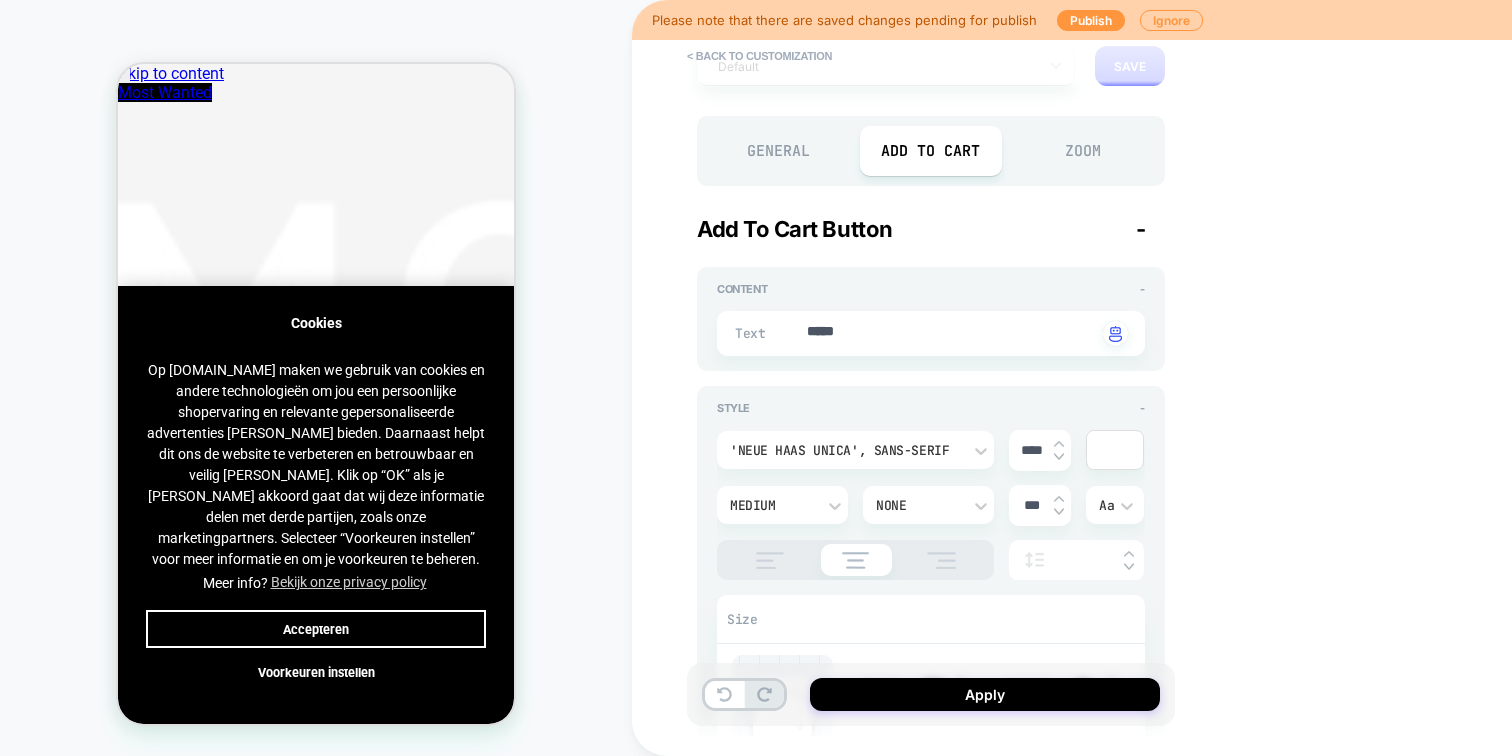 scroll, scrollTop: 126, scrollLeft: 0, axis: vertical 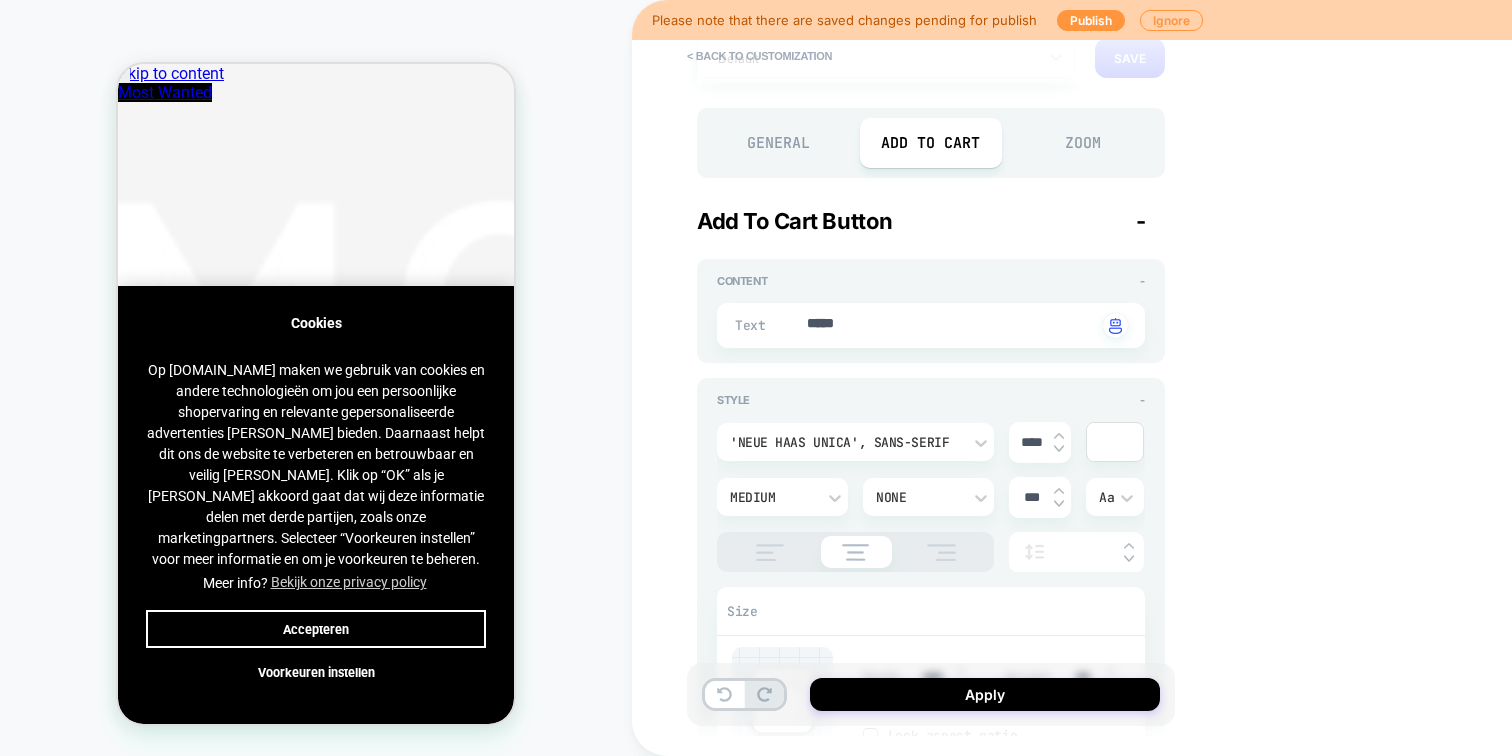 type on "*" 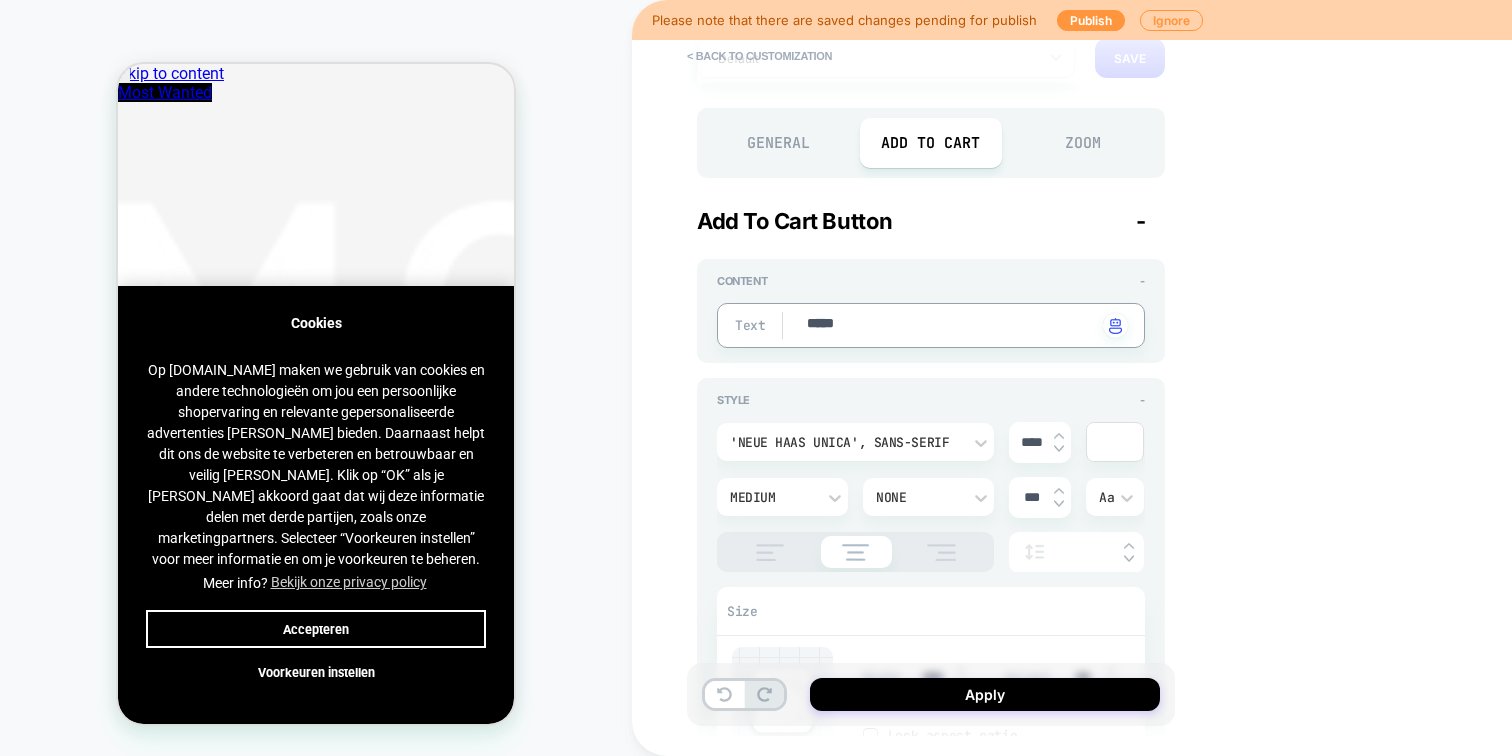 drag, startPoint x: 864, startPoint y: 318, endPoint x: 792, endPoint y: 318, distance: 72 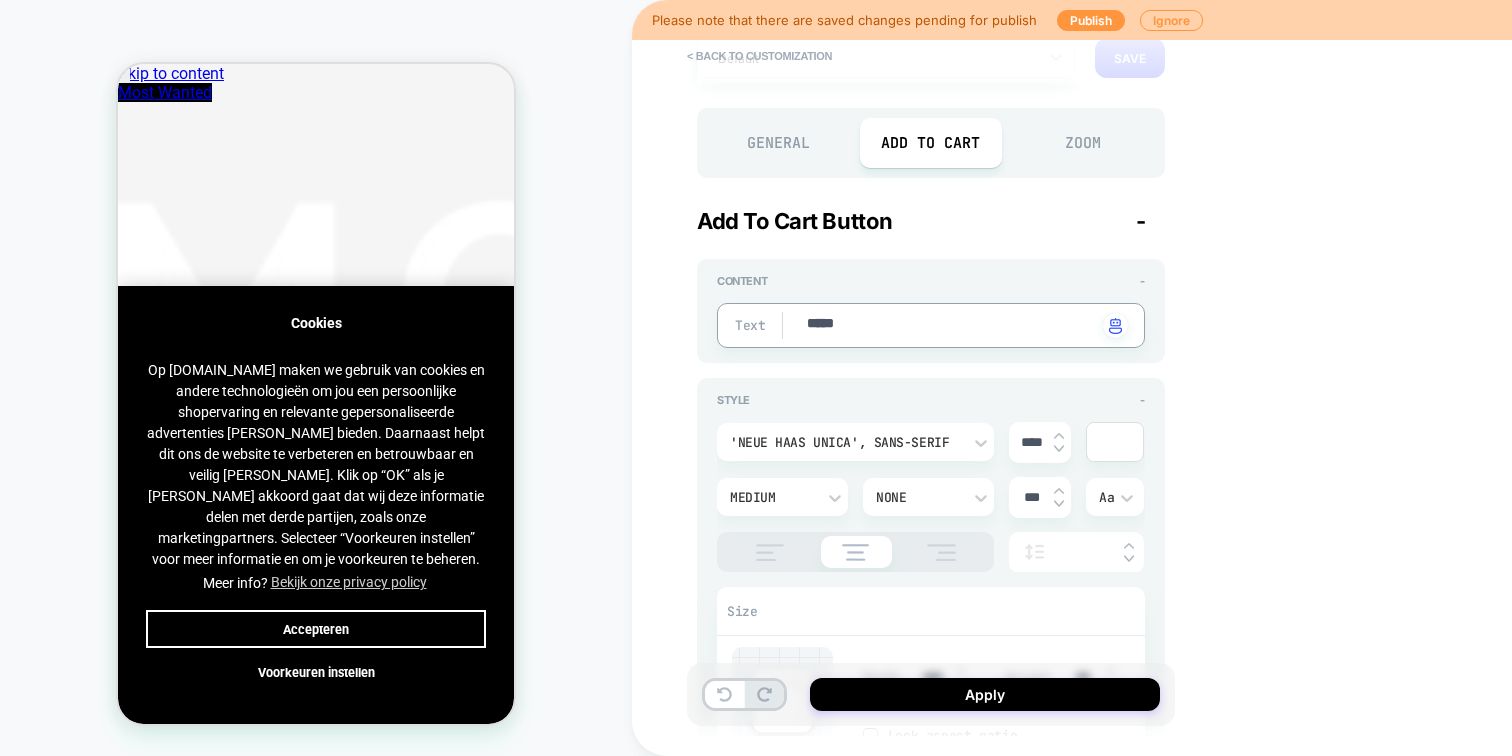 type on "*" 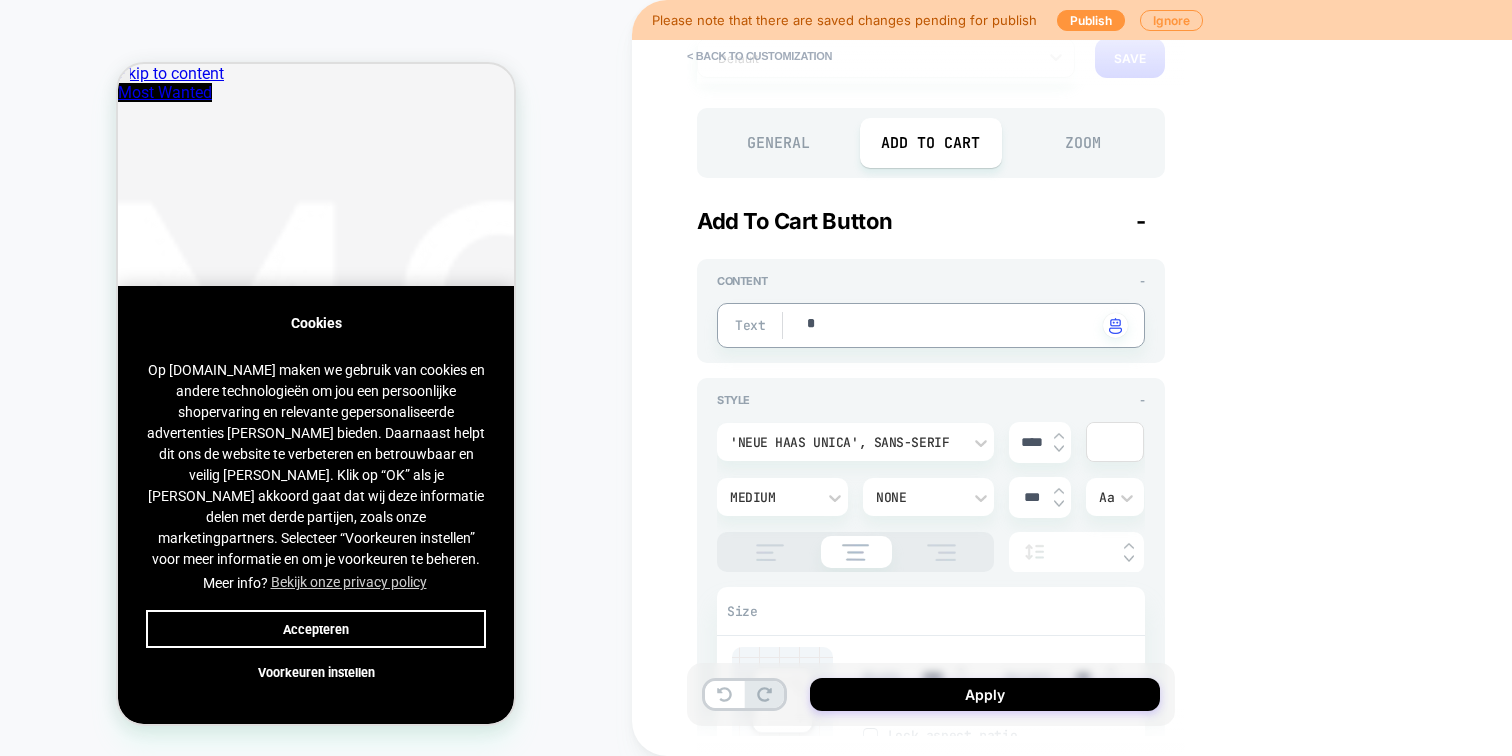 type on "*" 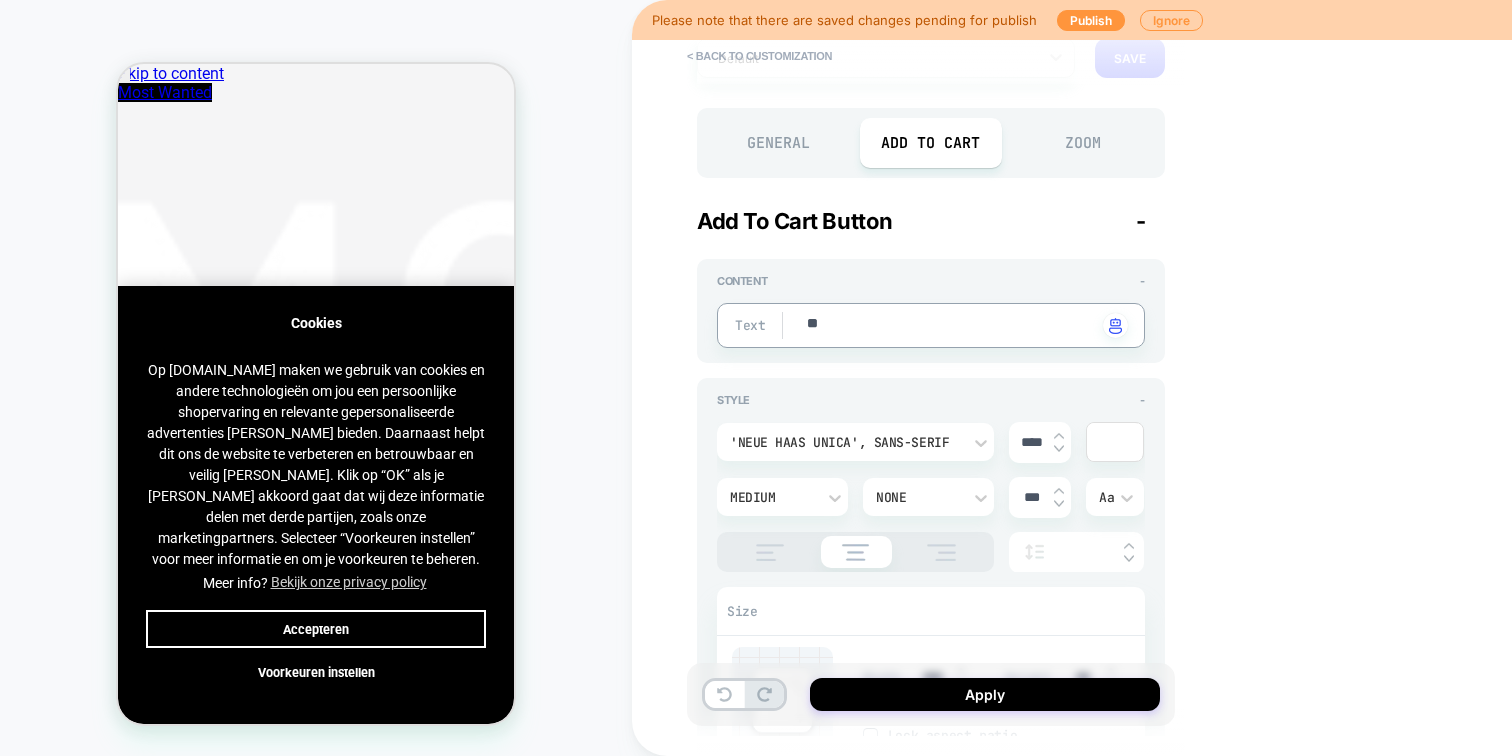 type on "*" 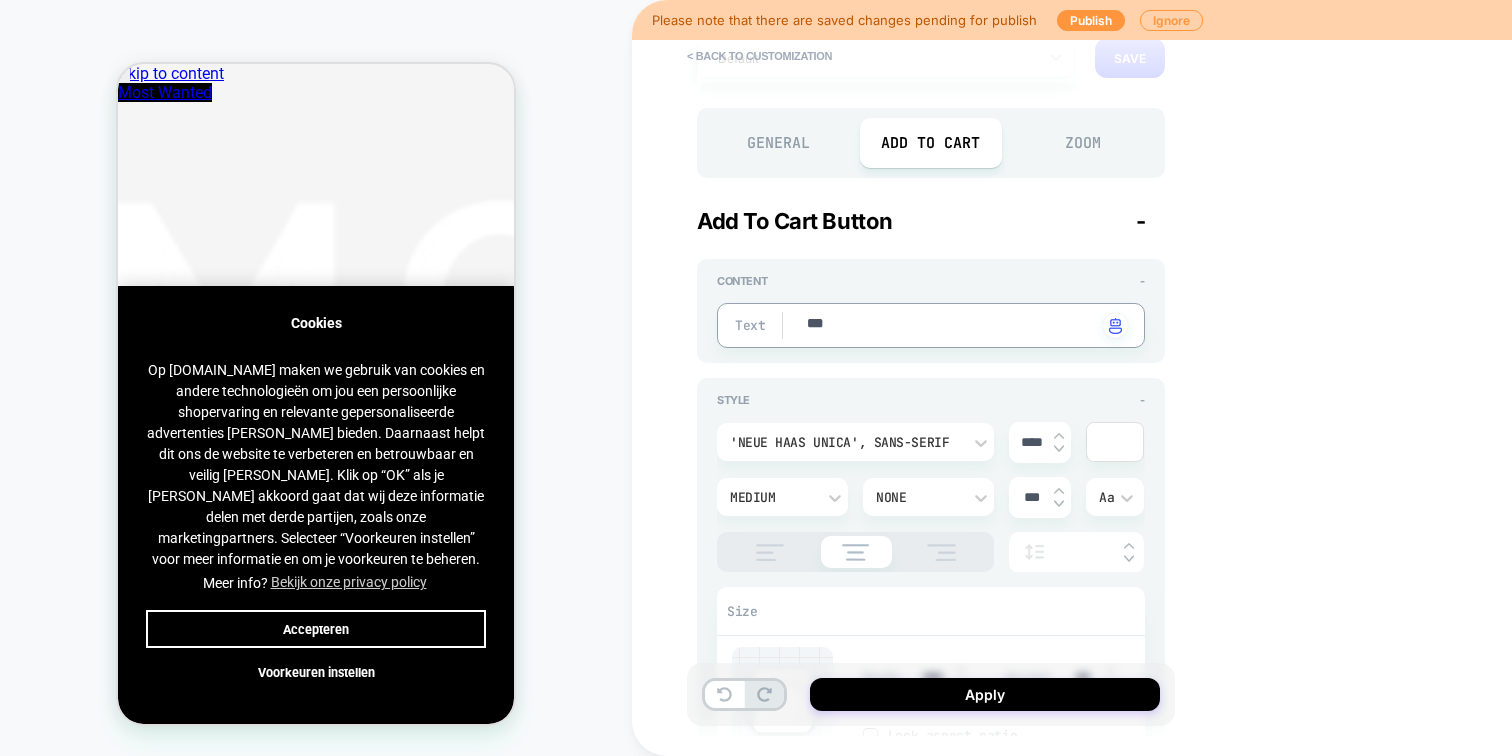 type on "*" 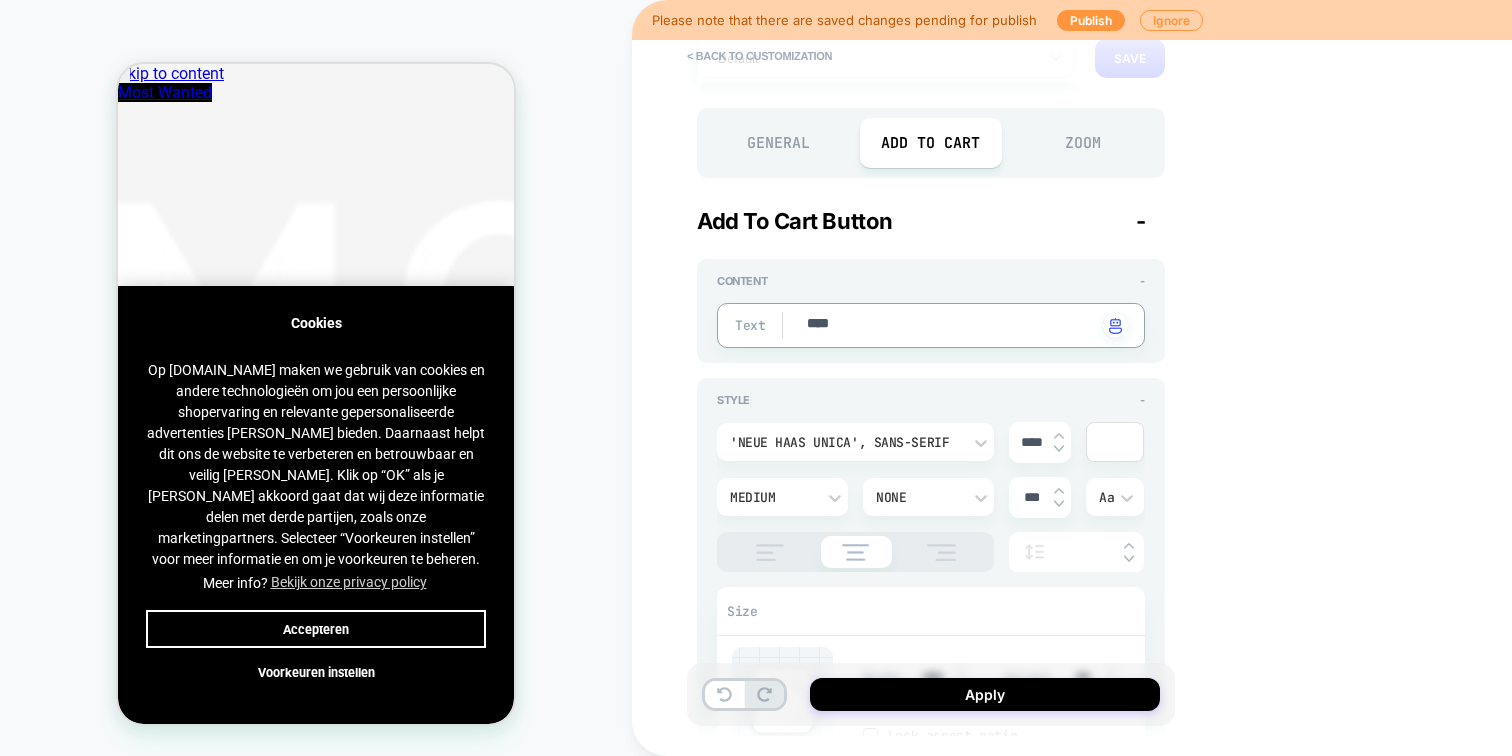 type on "*" 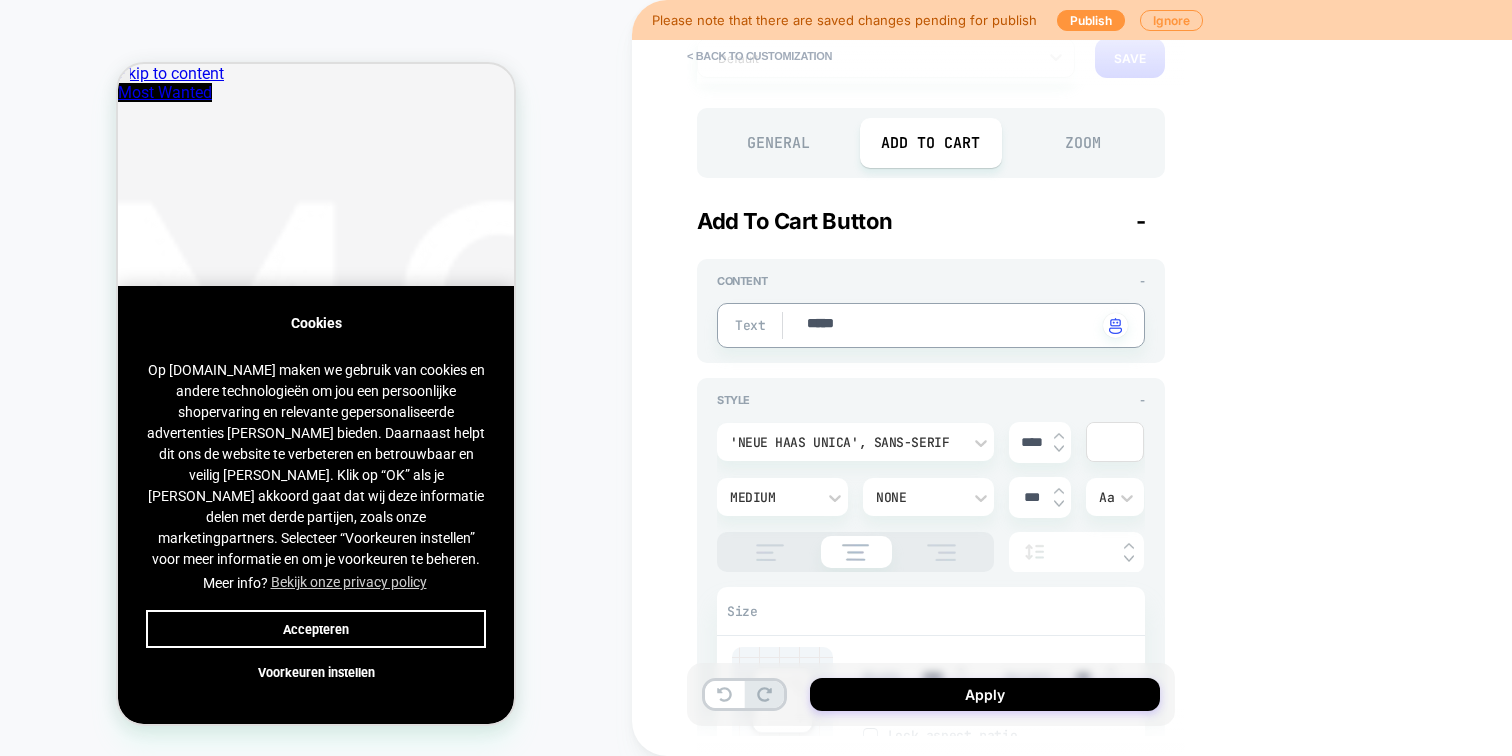 type on "*" 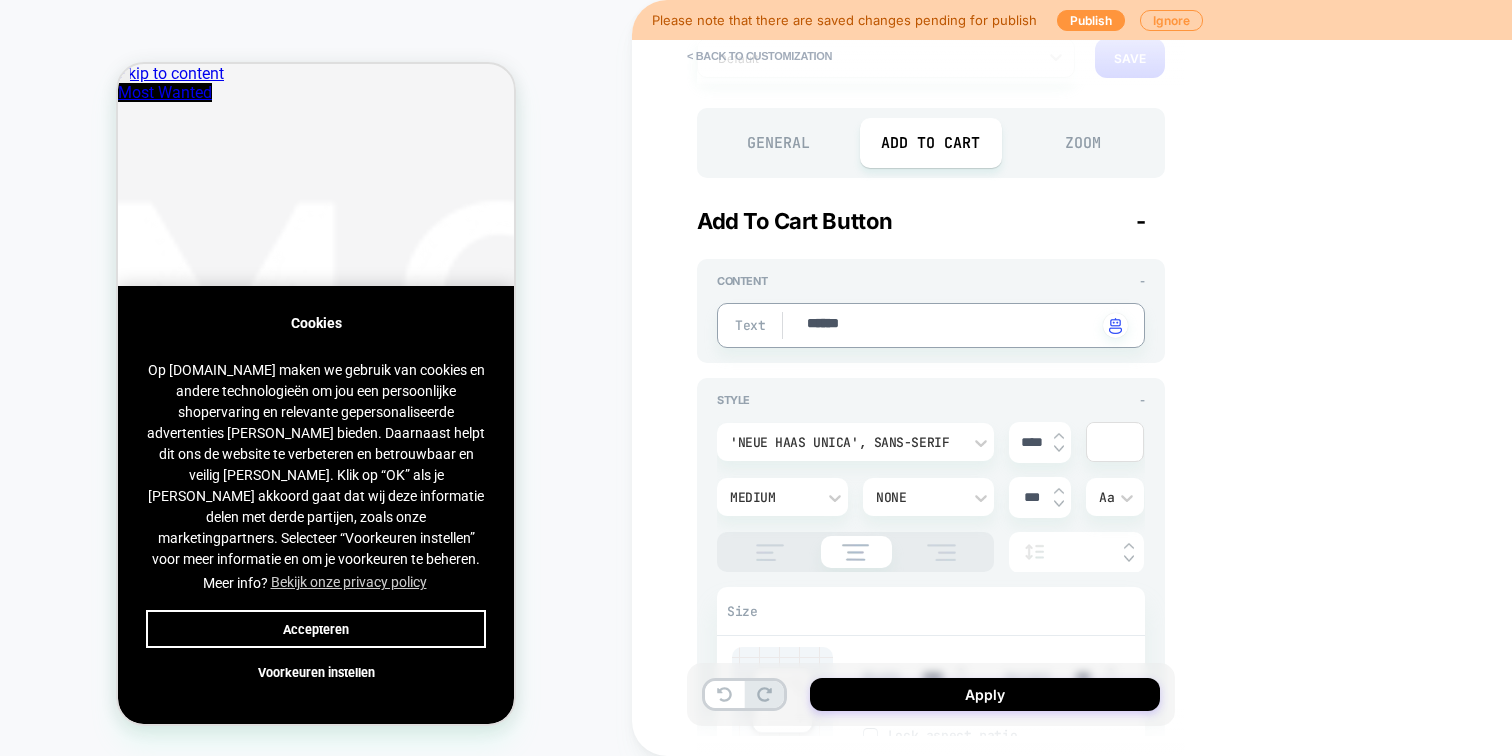 type on "*" 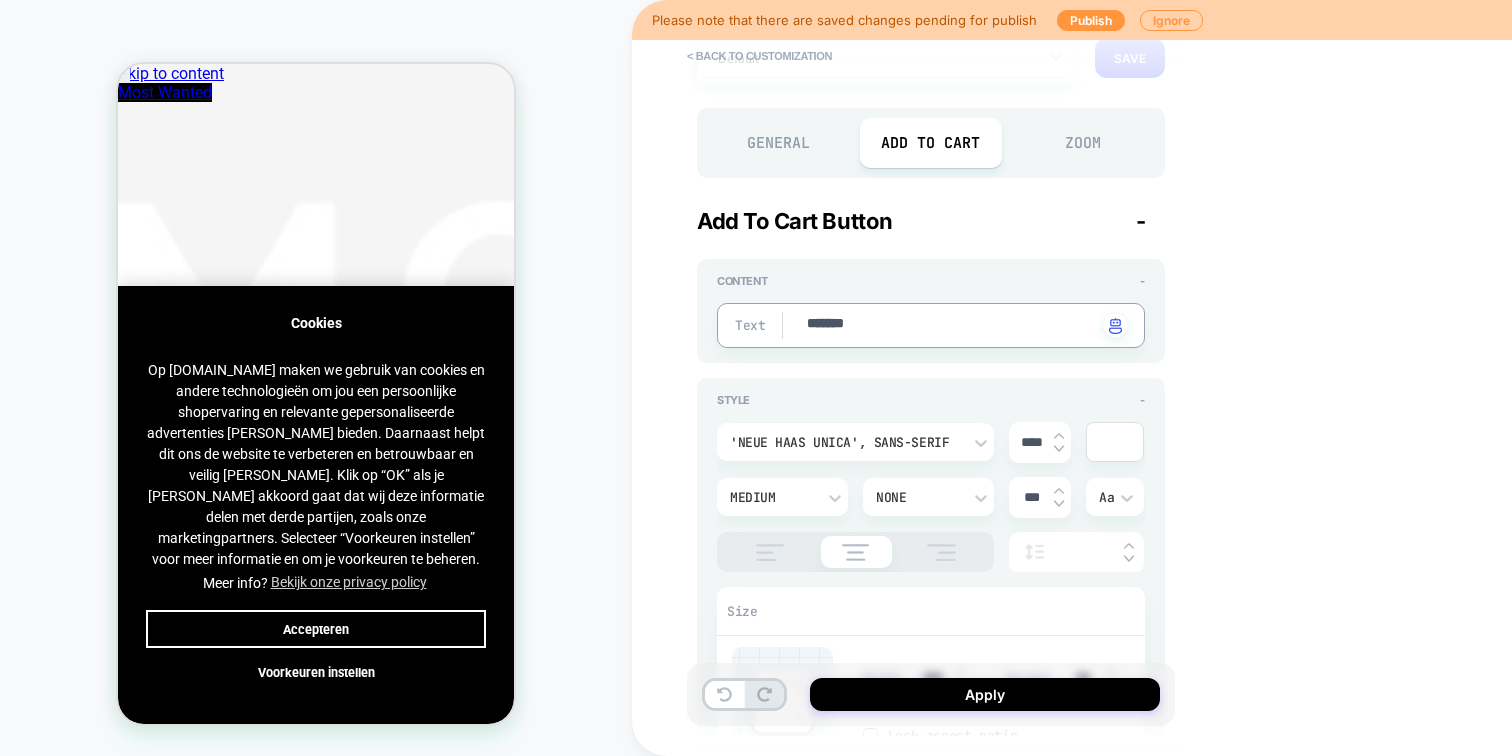type on "********" 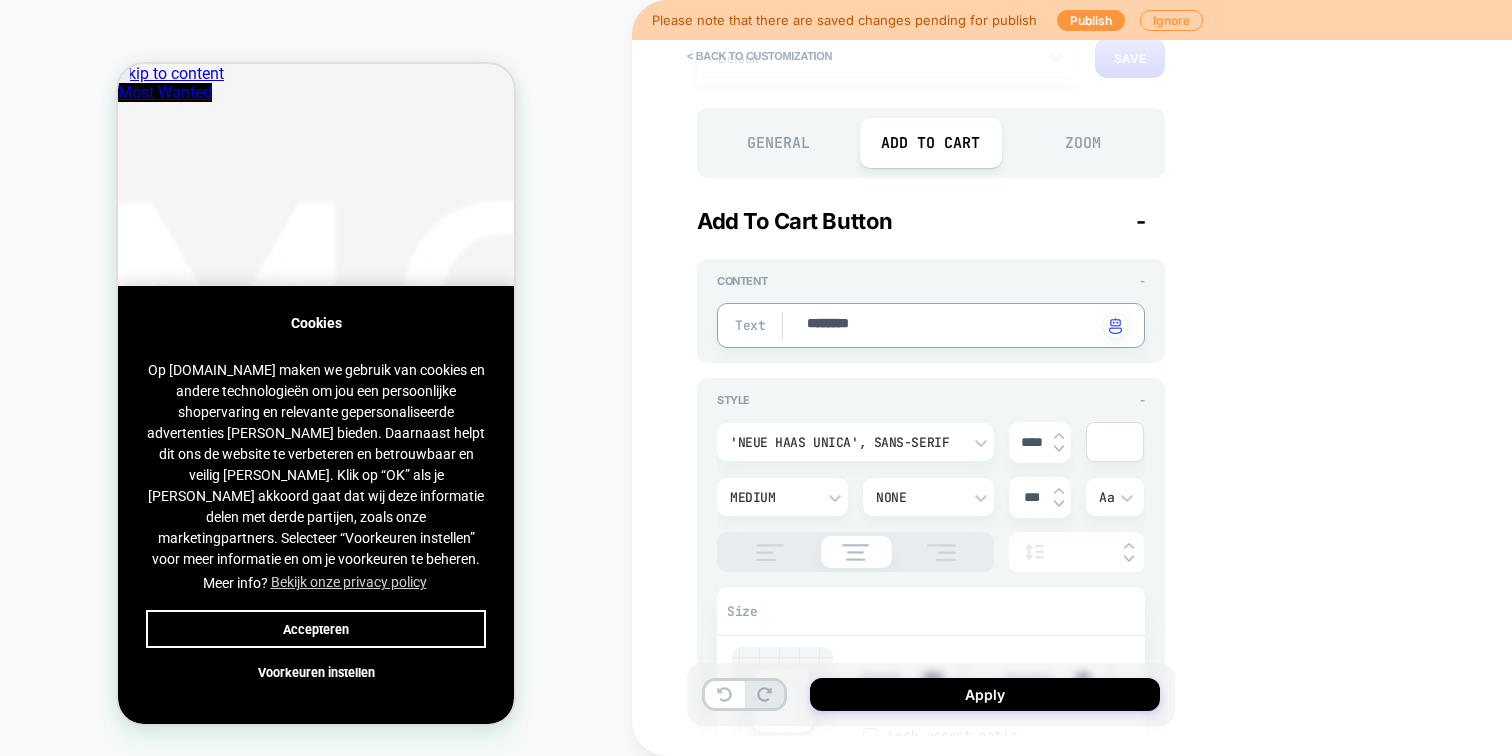 type on "*" 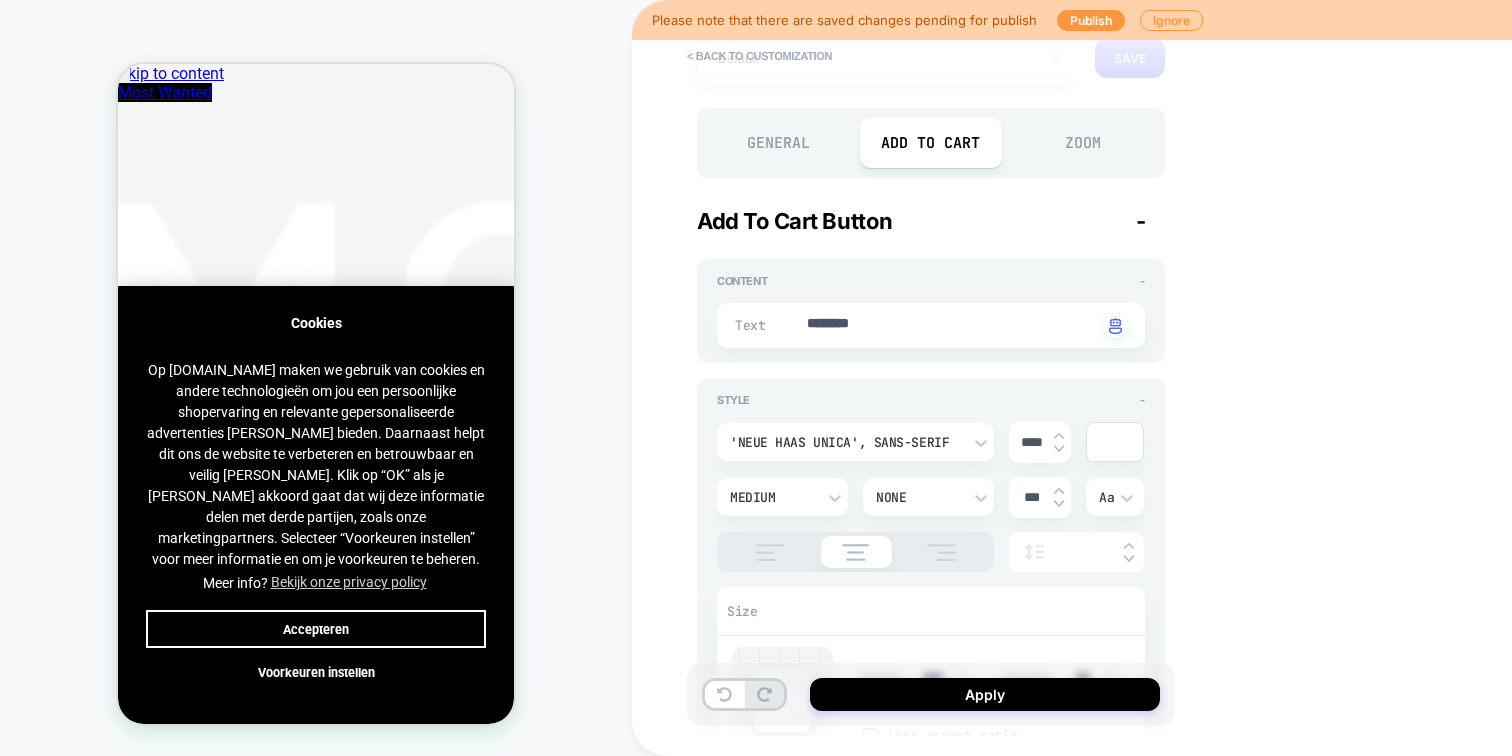 click on "Accepteren" at bounding box center (316, 629) 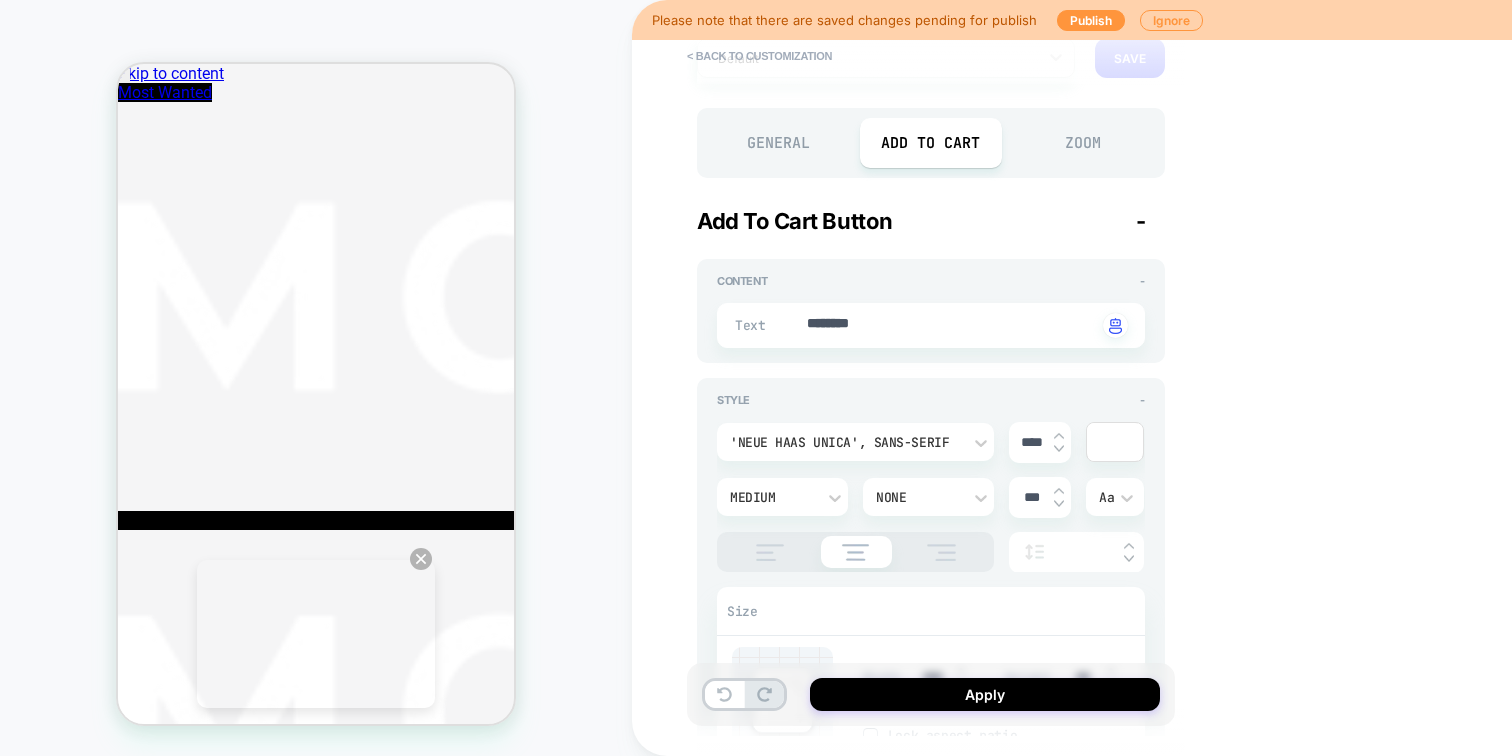 click on "Most Wanted
Navigation menu
NEW IN
NEW IN
Shop new in
This week's drop
Back in stock
SELECTED
Tall
Small
Summer styles
[PERSON_NAME] collection
Festival
[PERSON_NAME]'s faves
Denim collection
Pregnancy proof
TRENDING NOW
Butter yellow
Romantic chic
Summer suiting
Bubble hem
Puff sleeves Cow print" at bounding box center [1321, 3883] 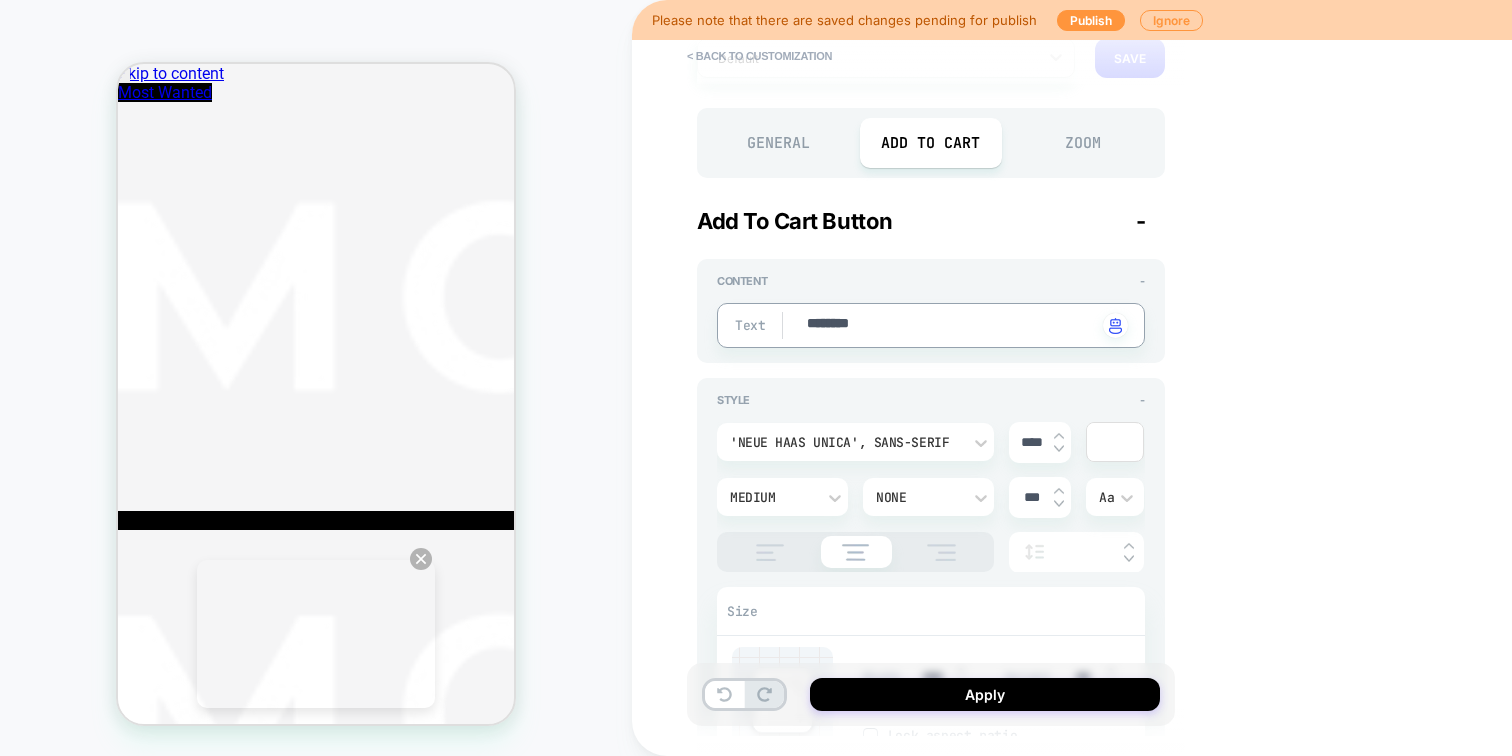 drag, startPoint x: 883, startPoint y: 323, endPoint x: 792, endPoint y: 322, distance: 91.00549 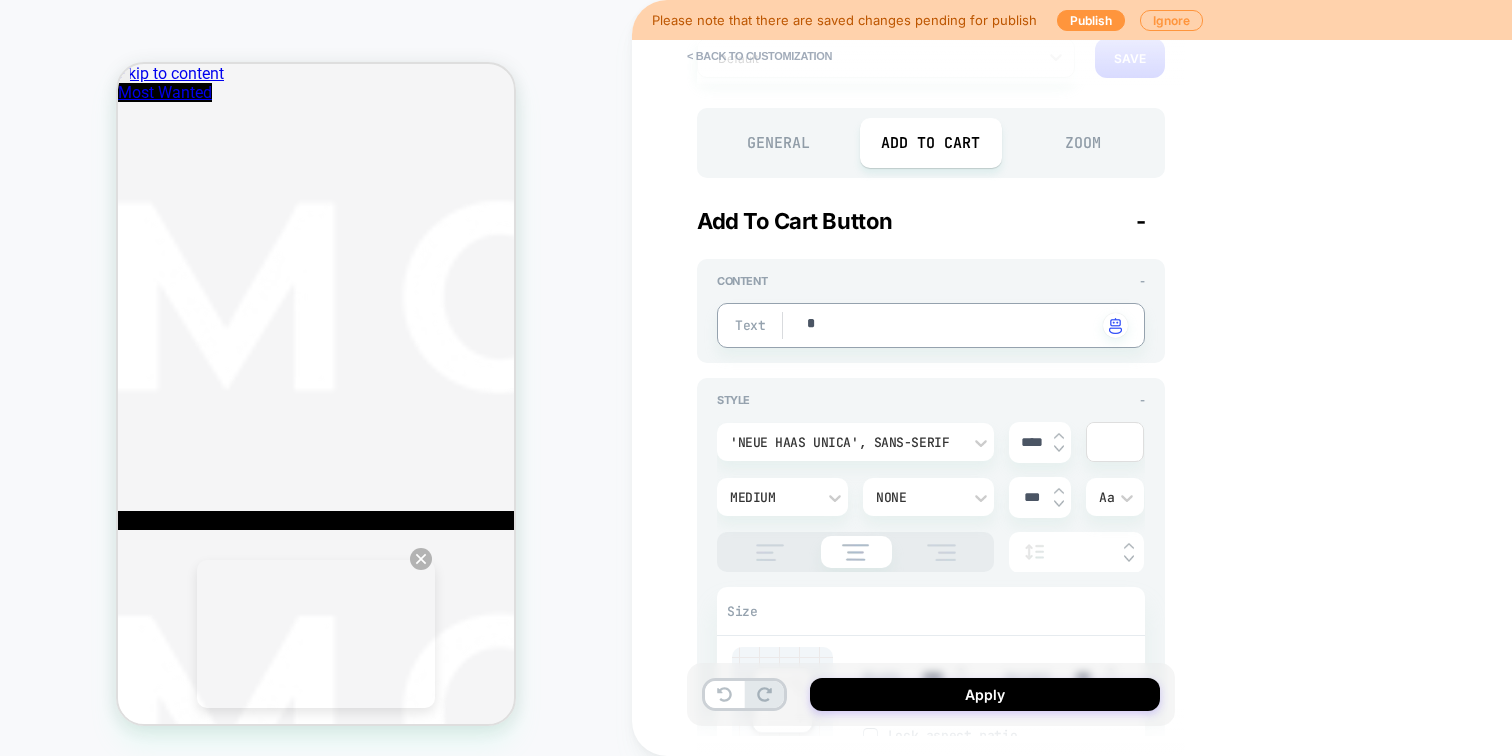 type on "*" 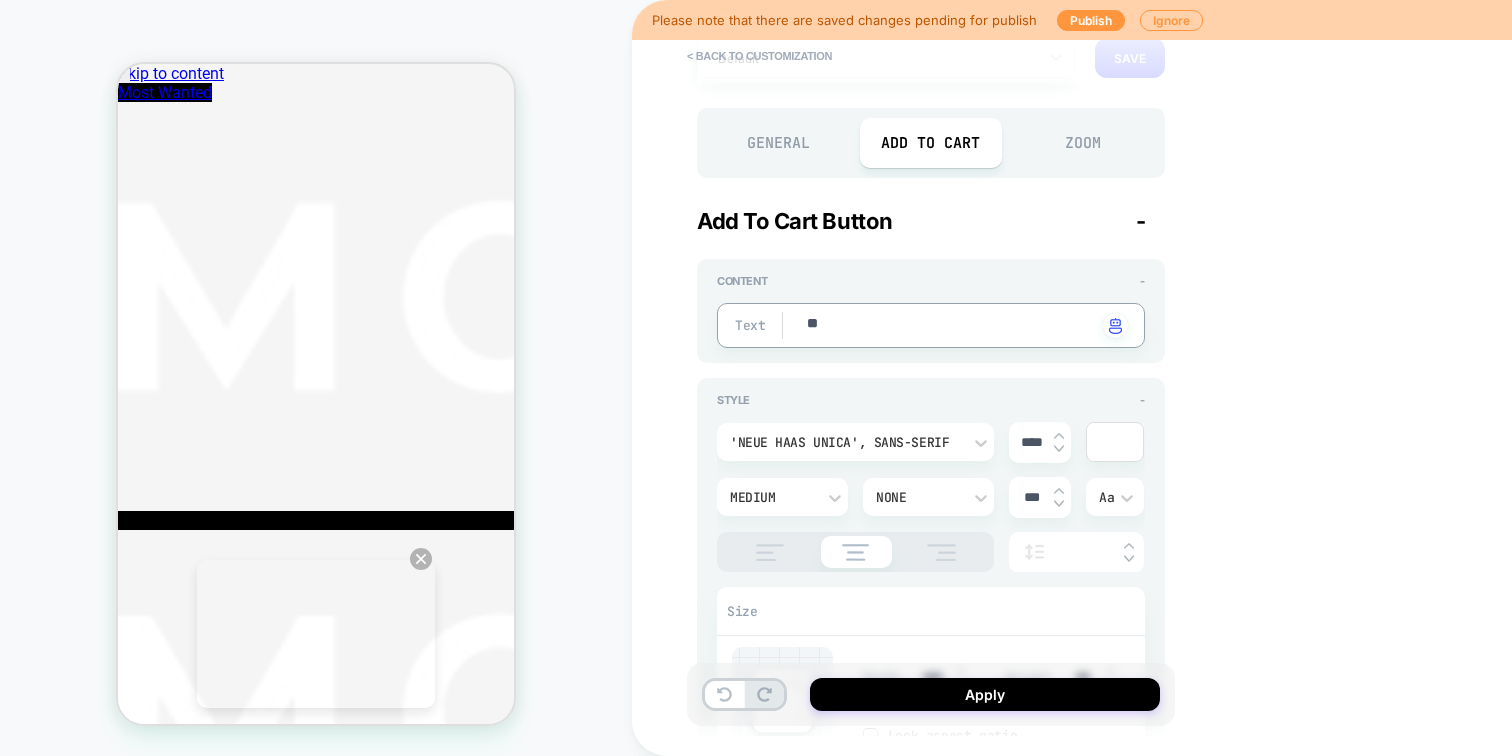 type on "***" 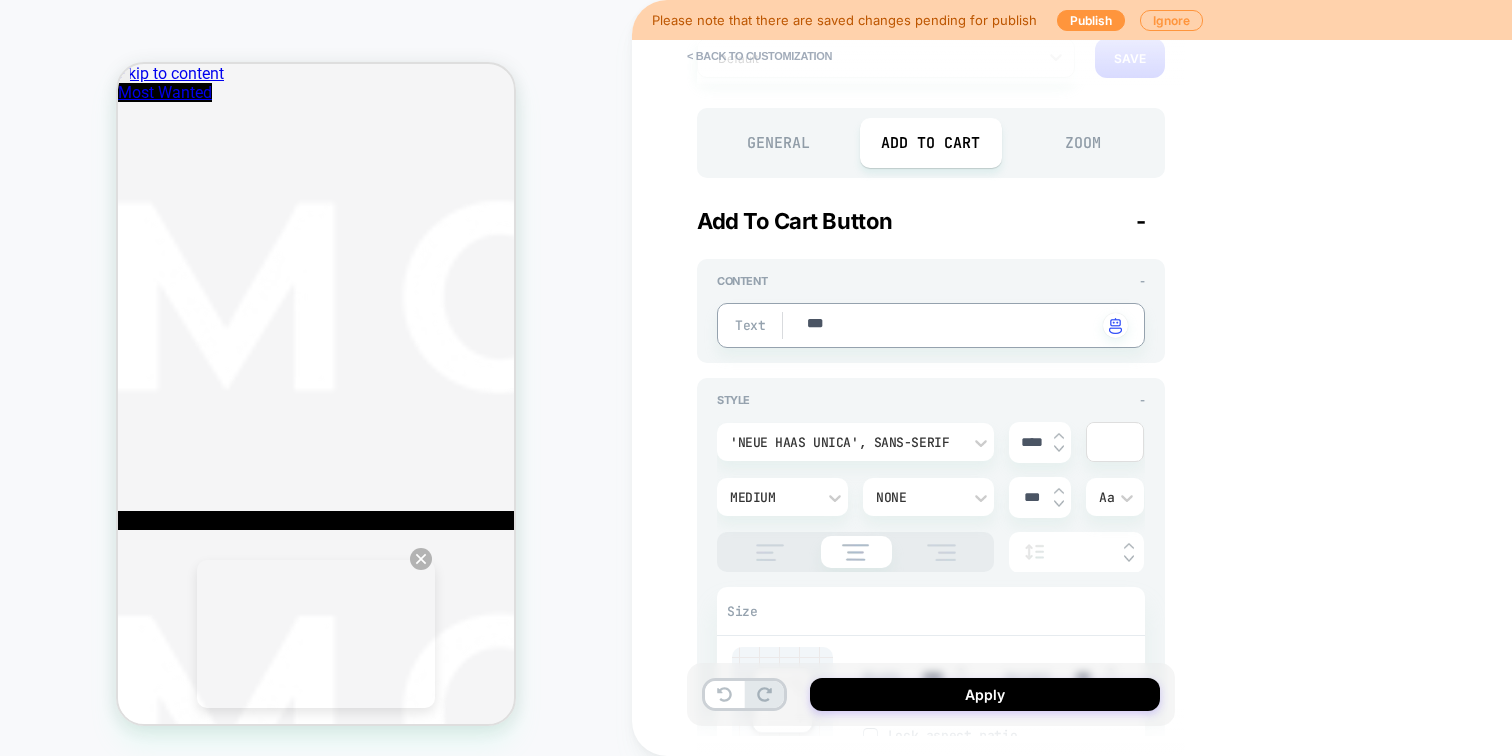 type on "*" 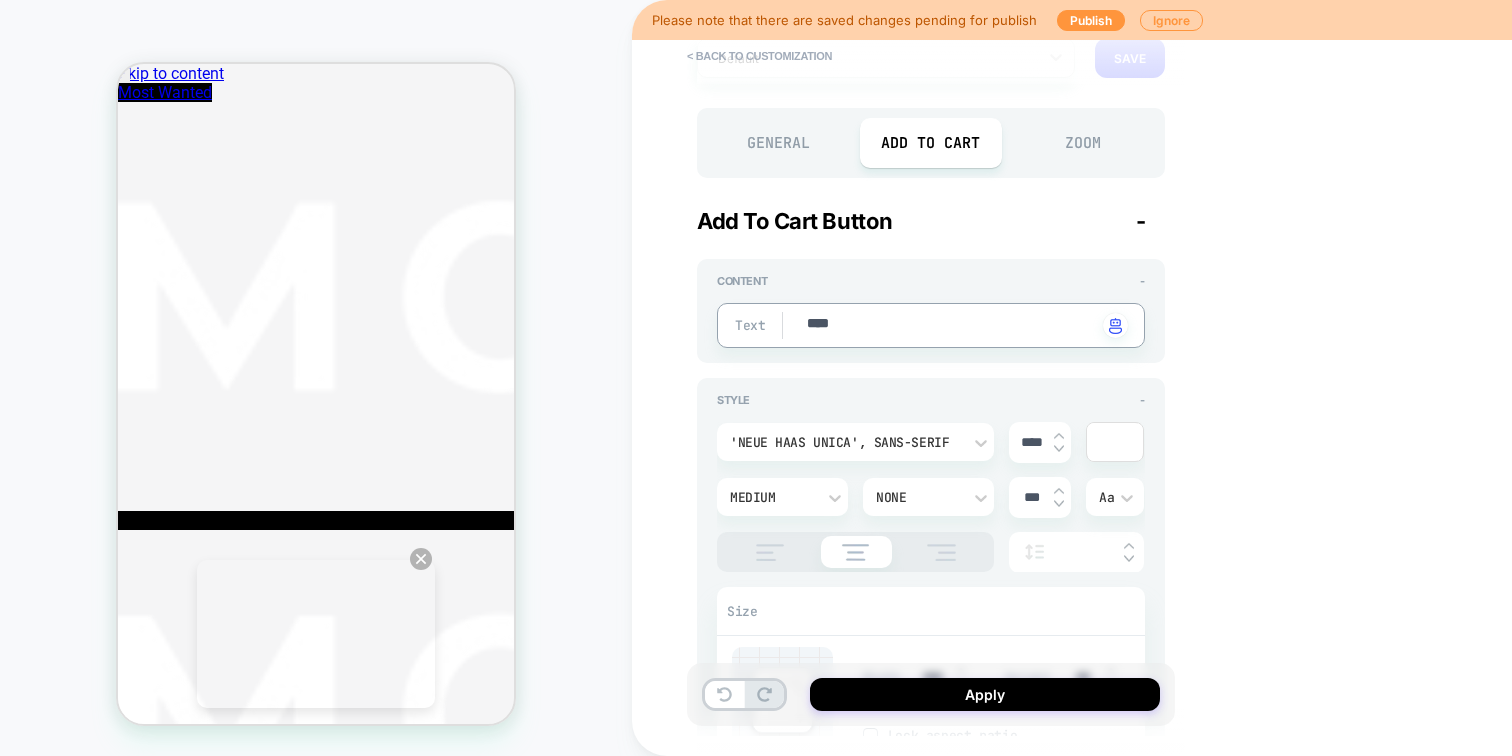 type on "*" 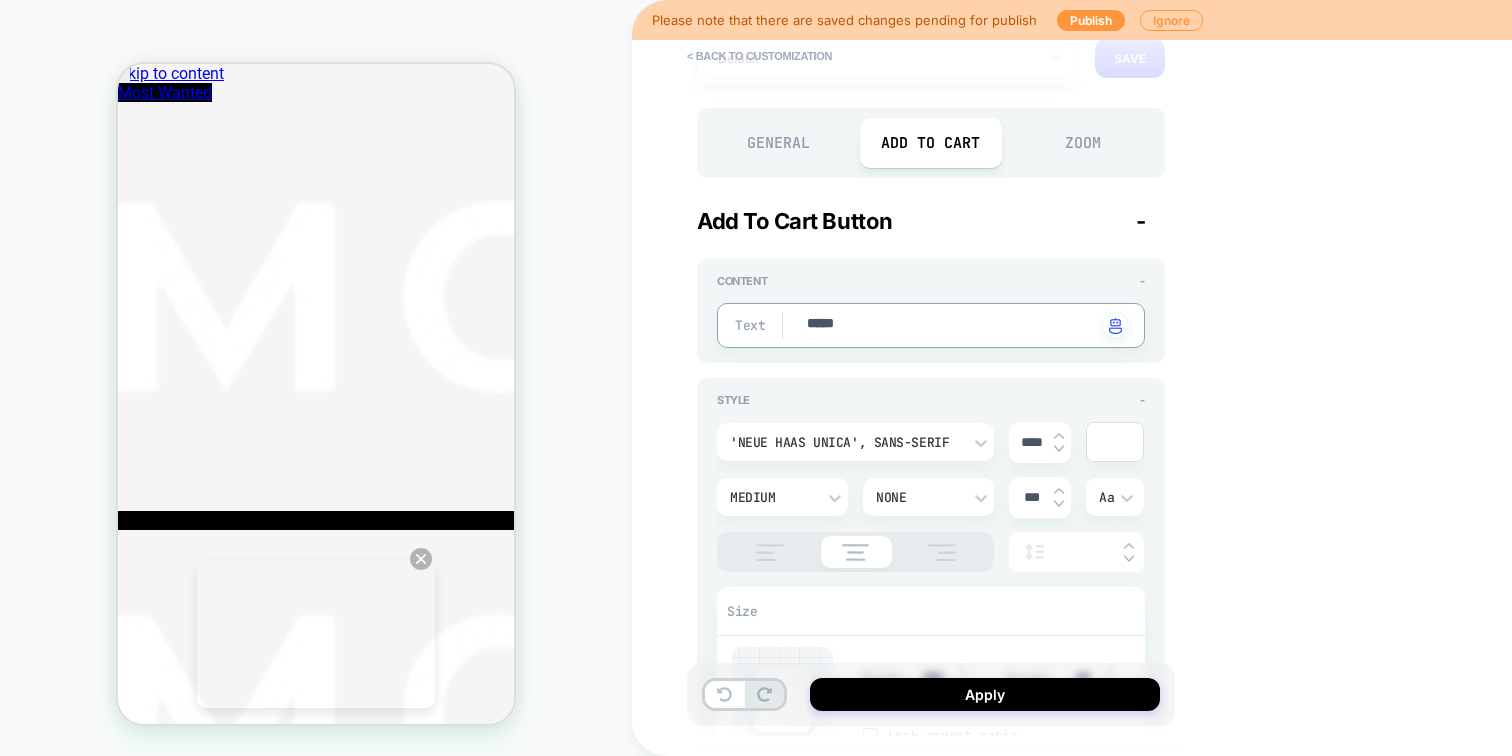 type on "*" 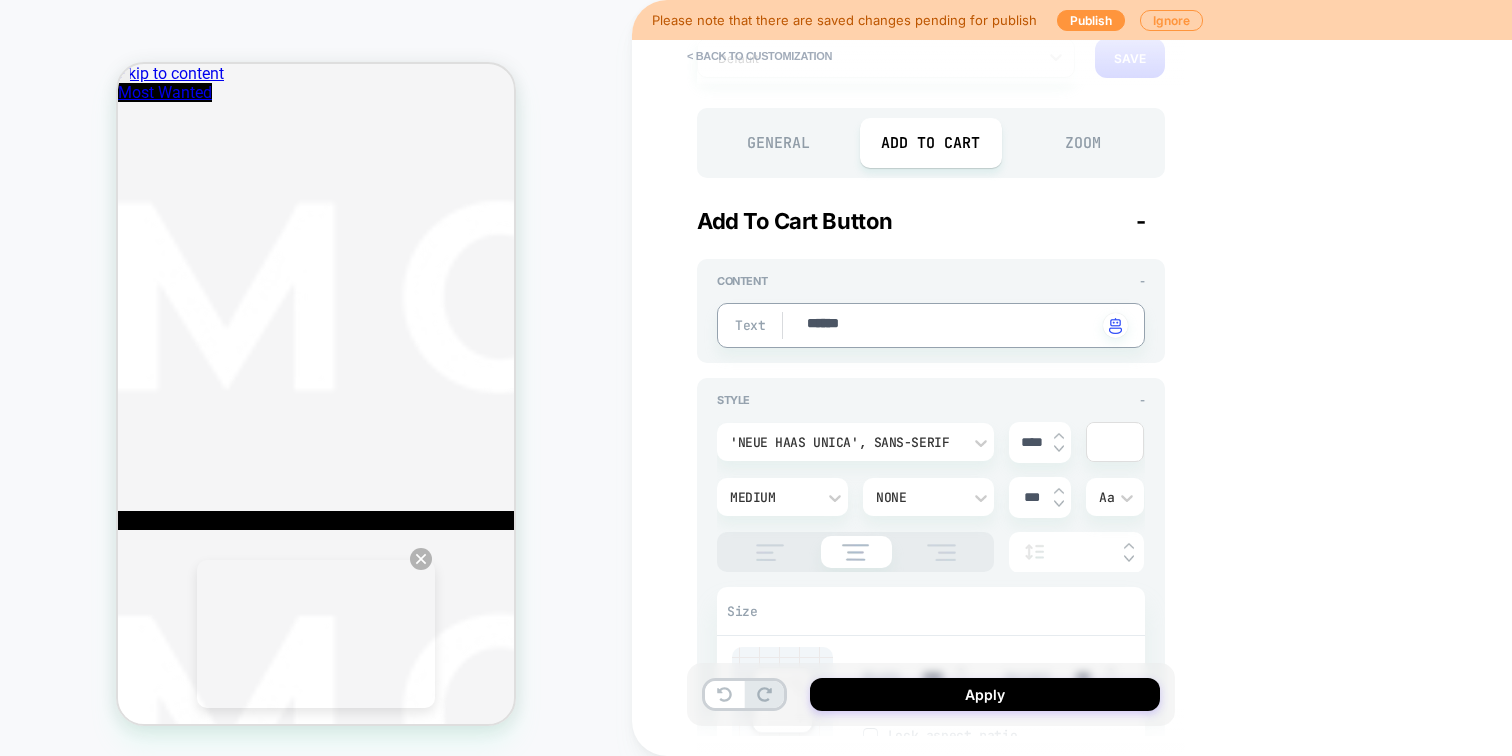 type on "*" 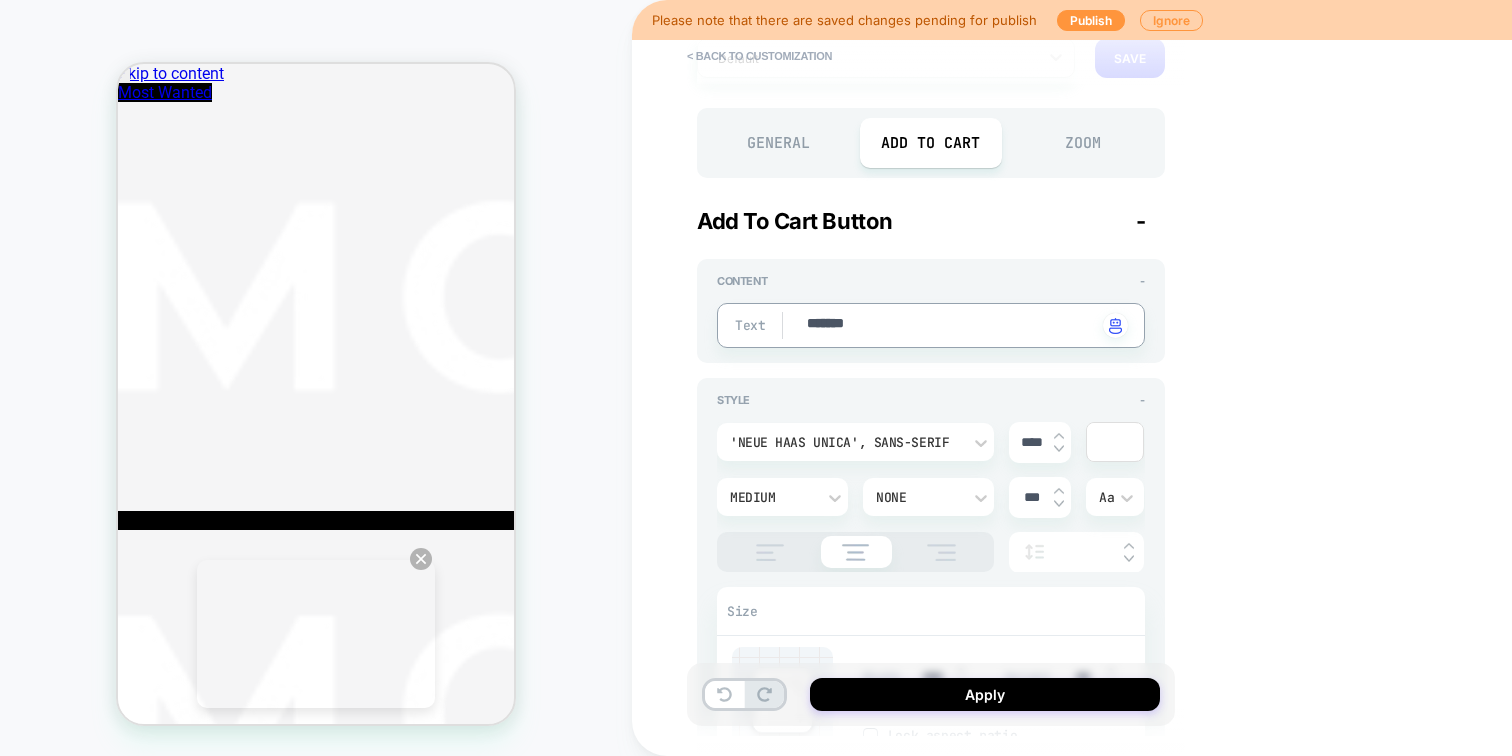 type on "*" 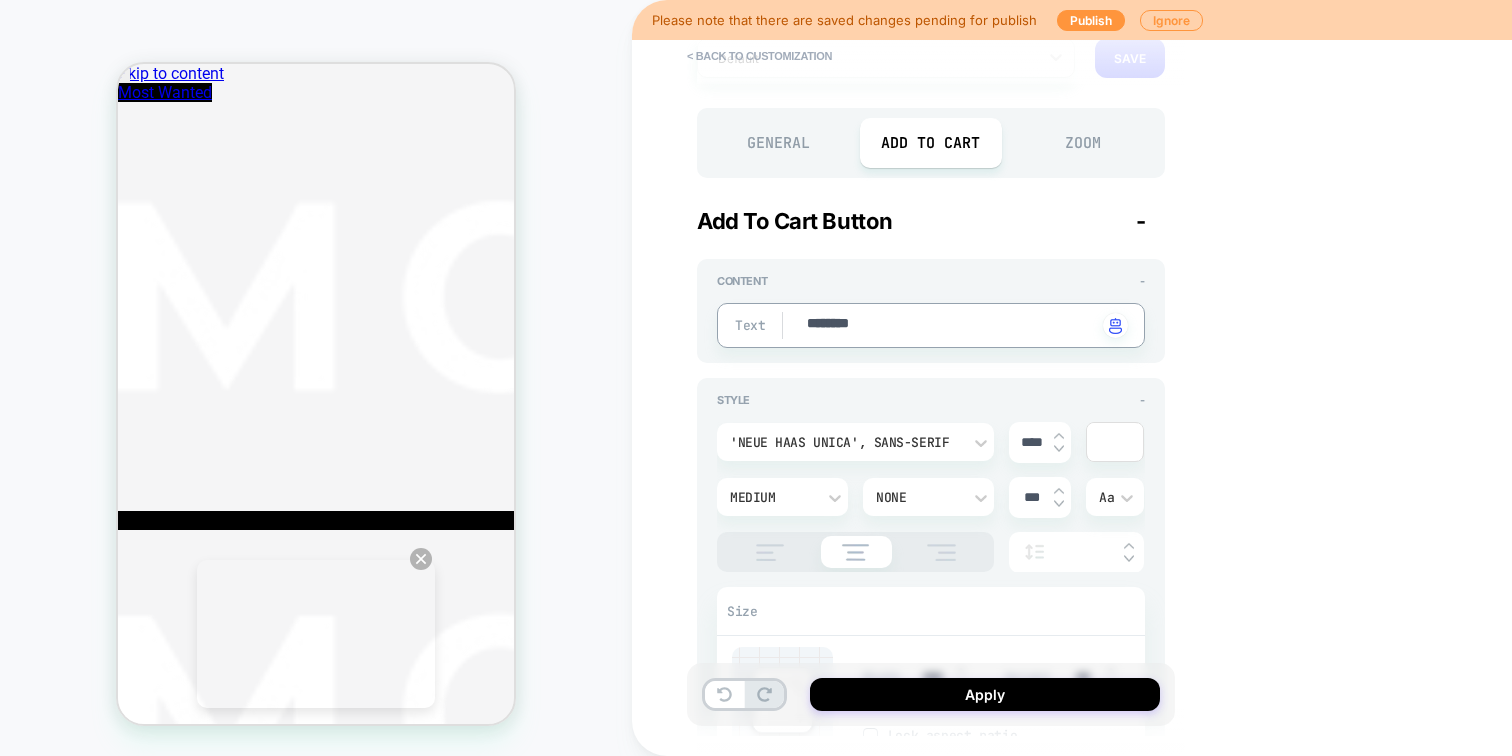 type on "*********" 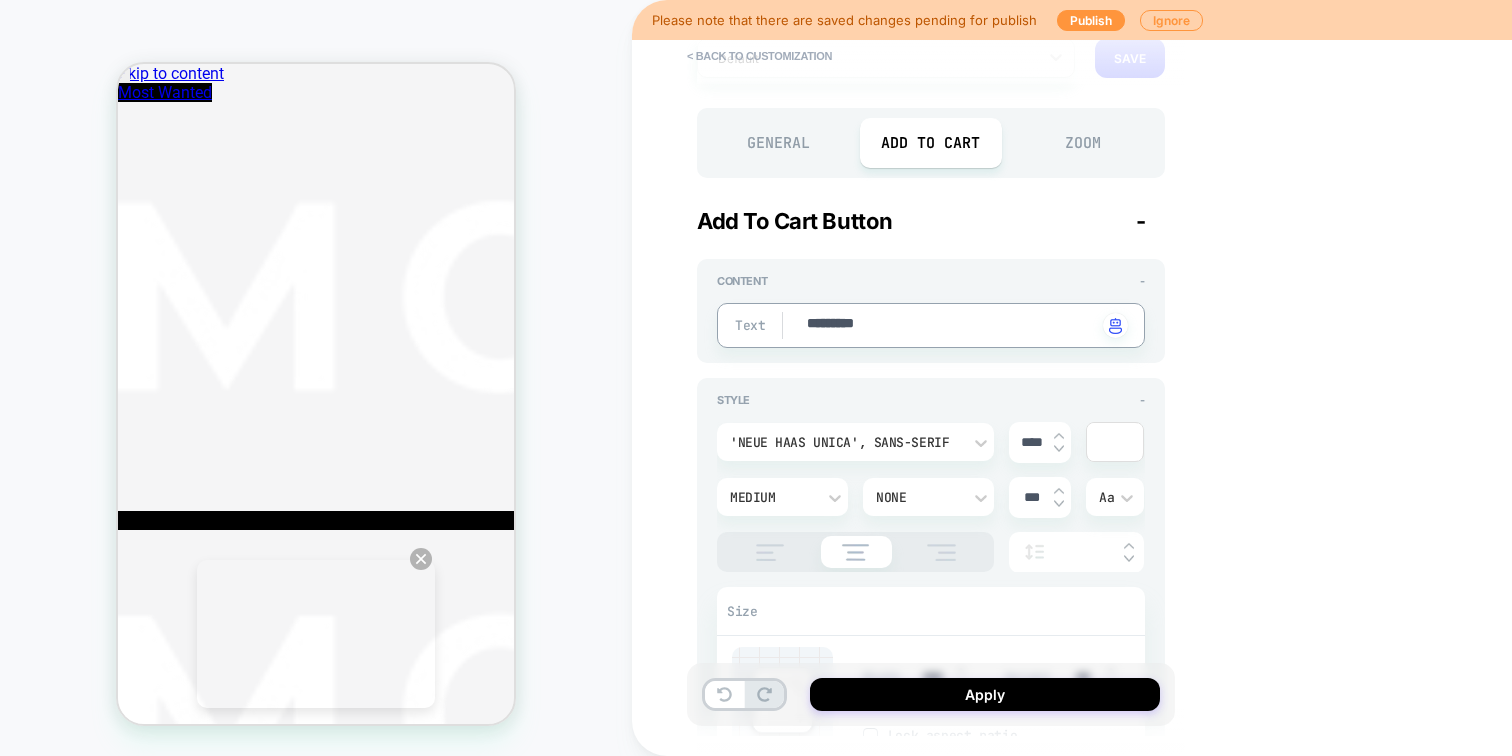 type on "*" 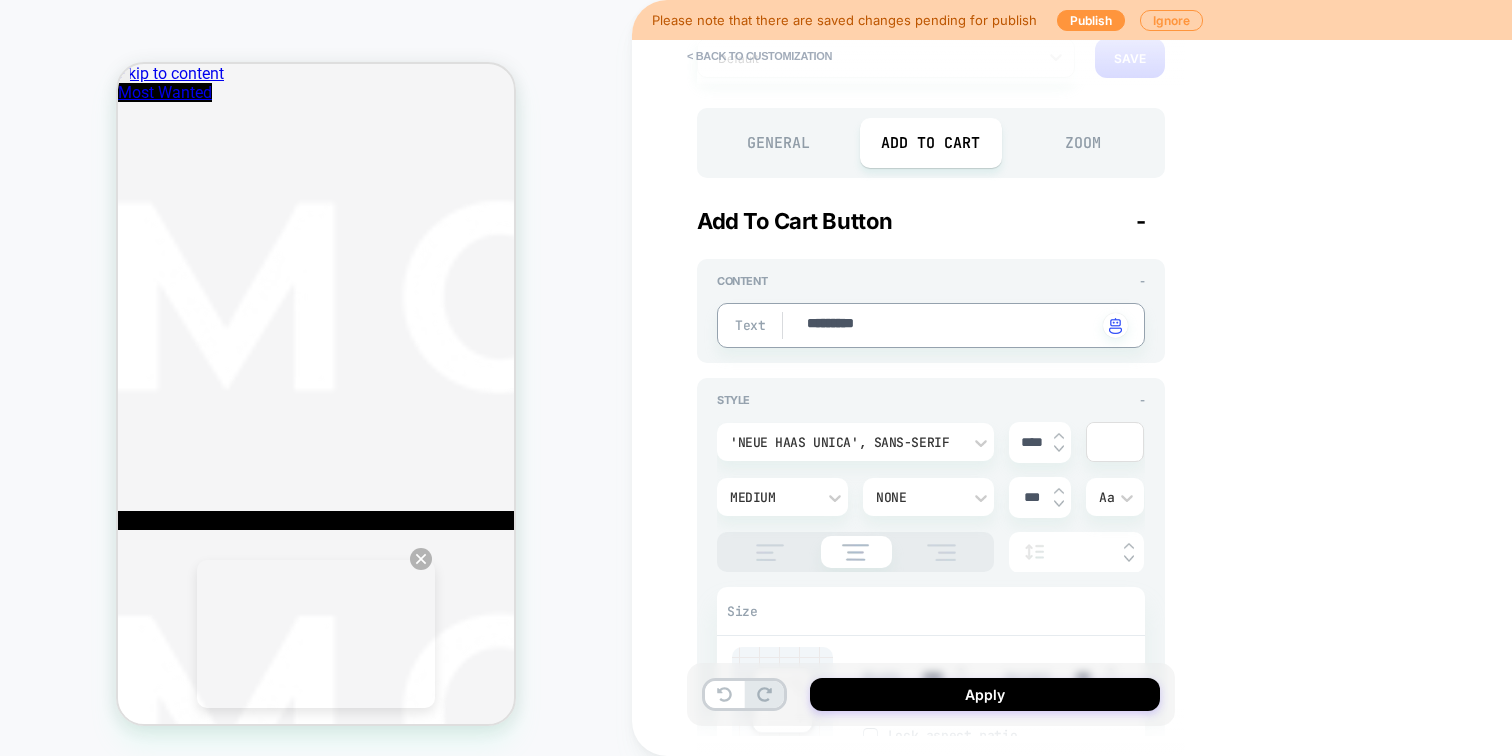 type on "*********" 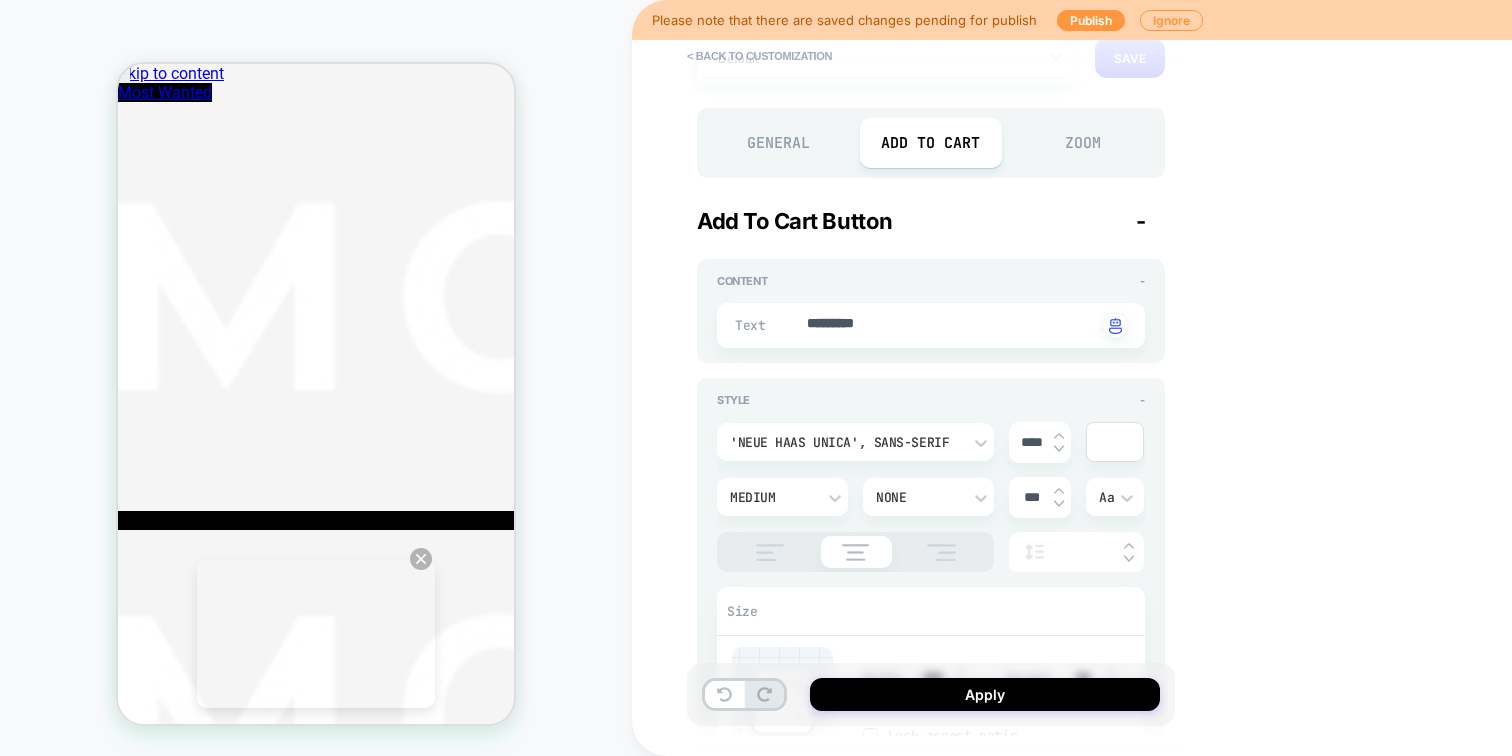 type on "*" 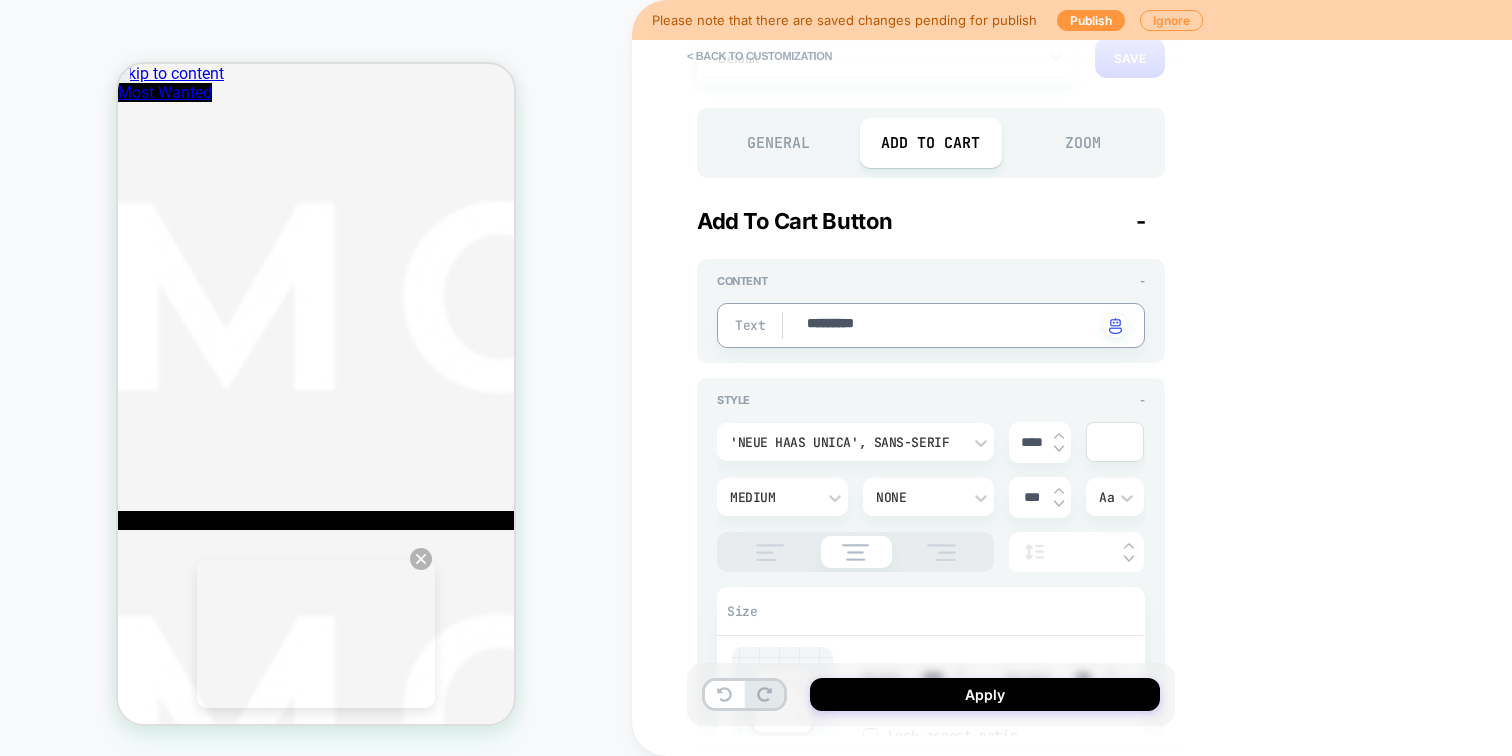 drag, startPoint x: 893, startPoint y: 327, endPoint x: 763, endPoint y: 327, distance: 130 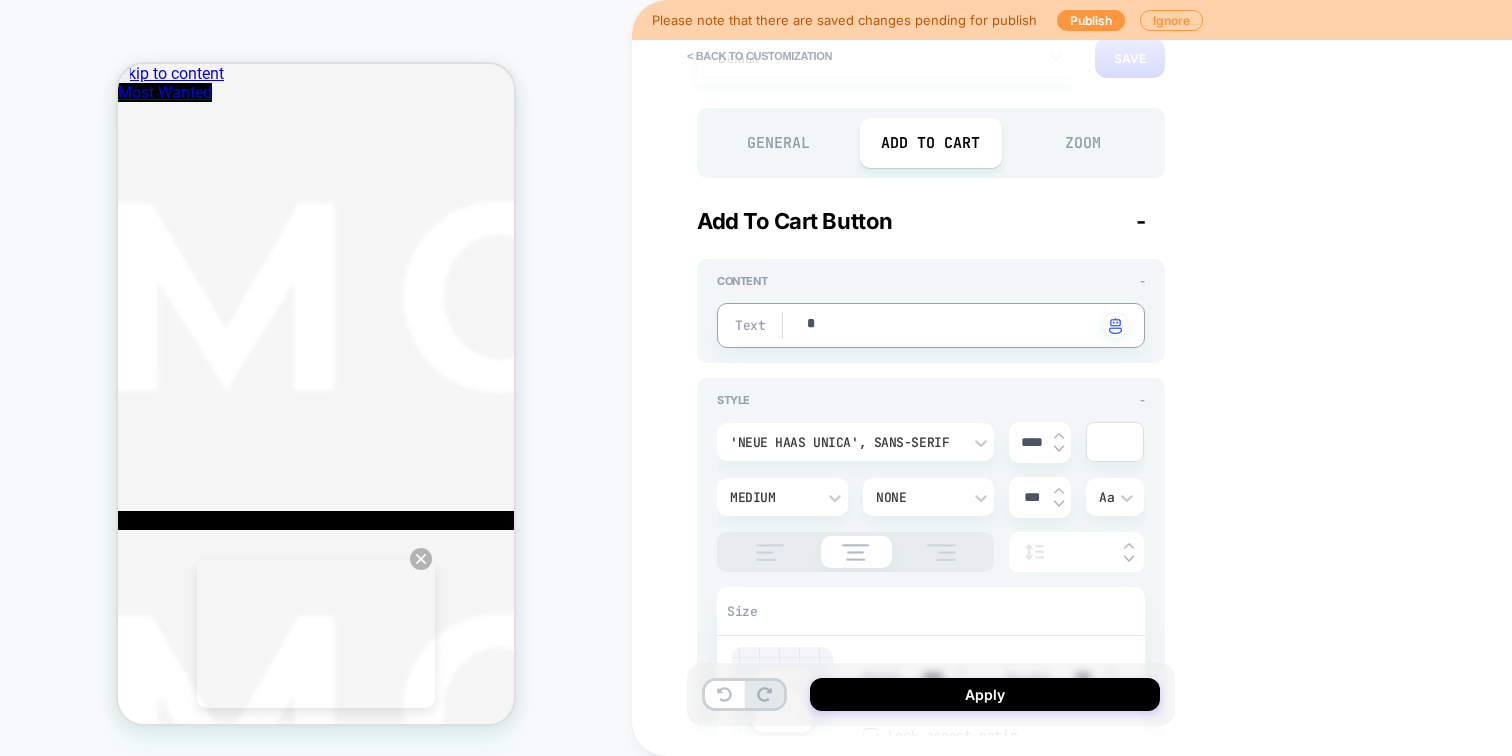 type on "*" 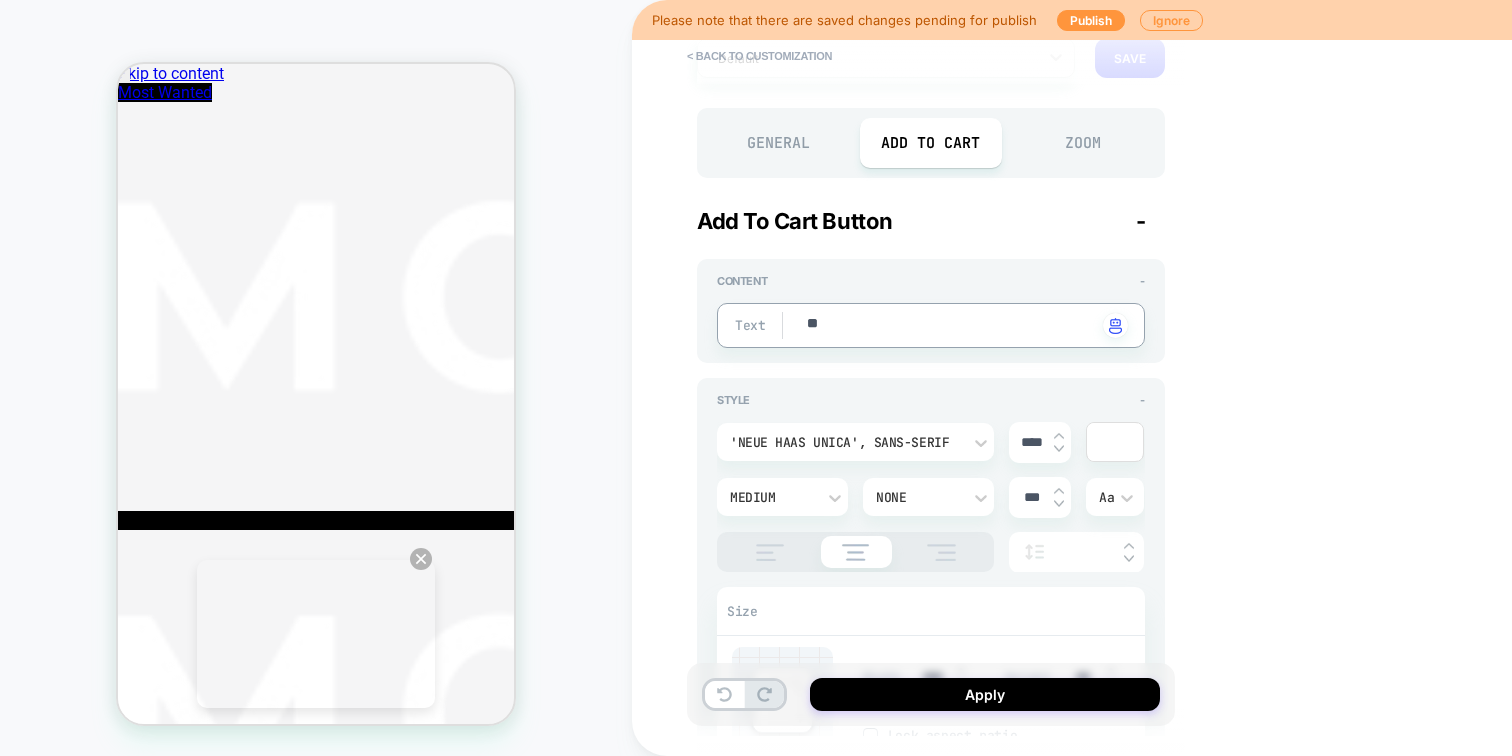 type on "***" 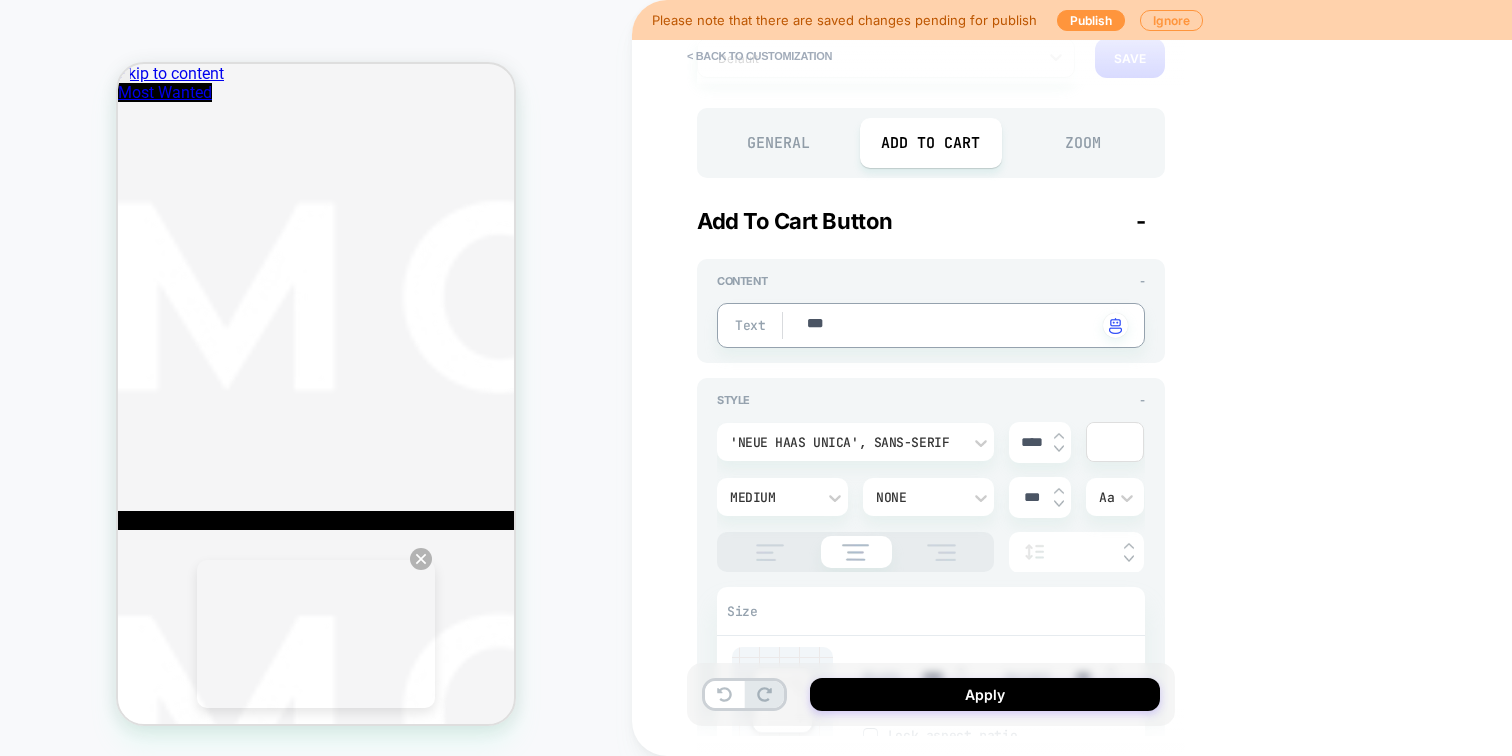 type on "*" 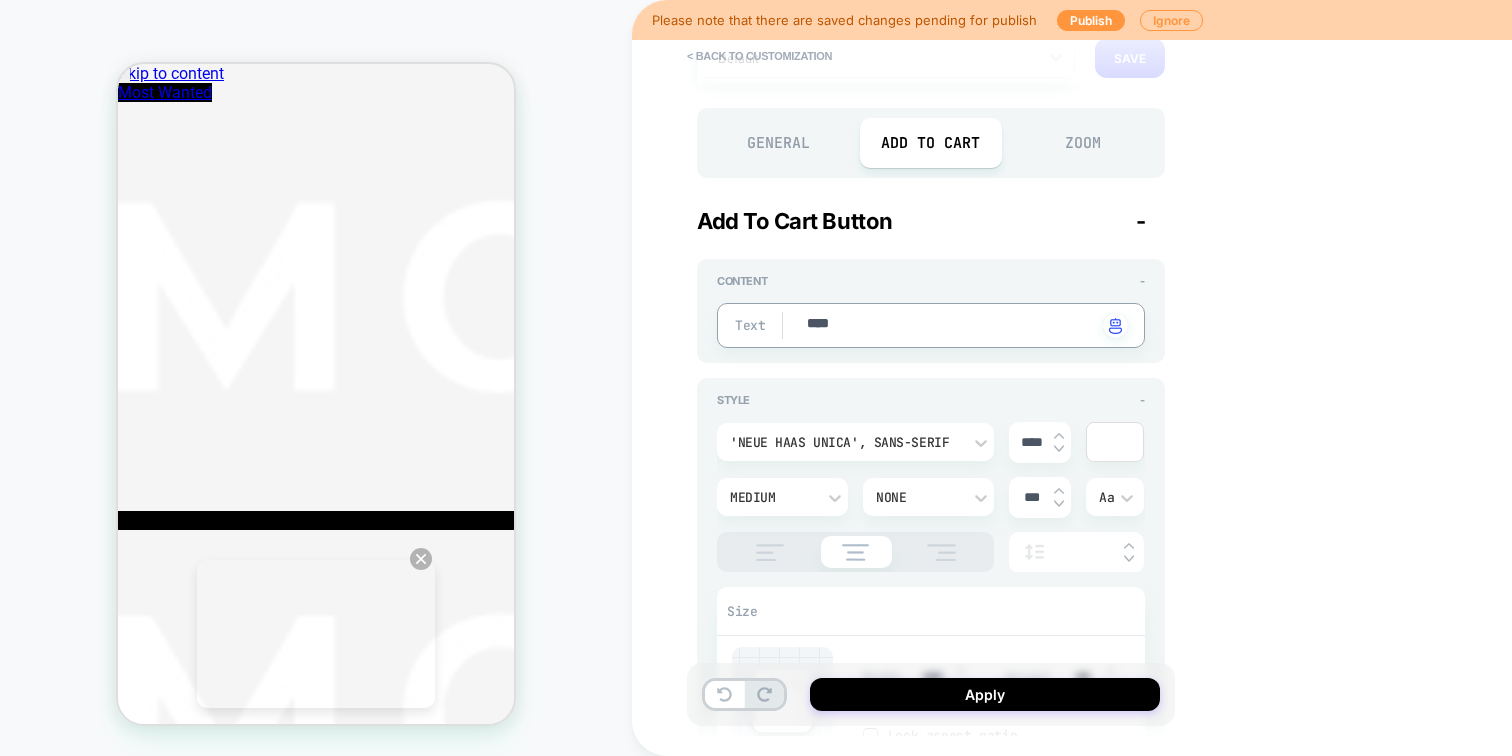 type on "*" 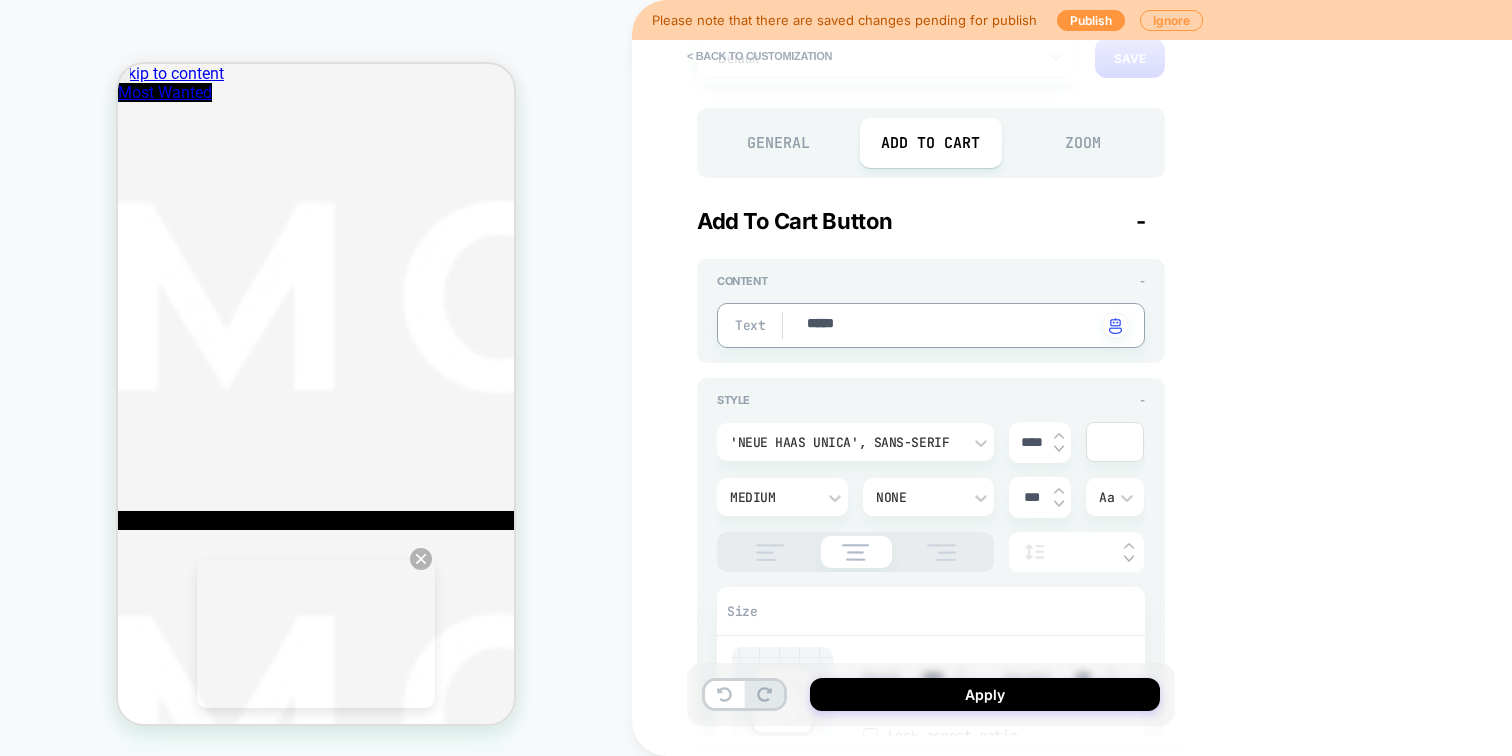 type on "*" 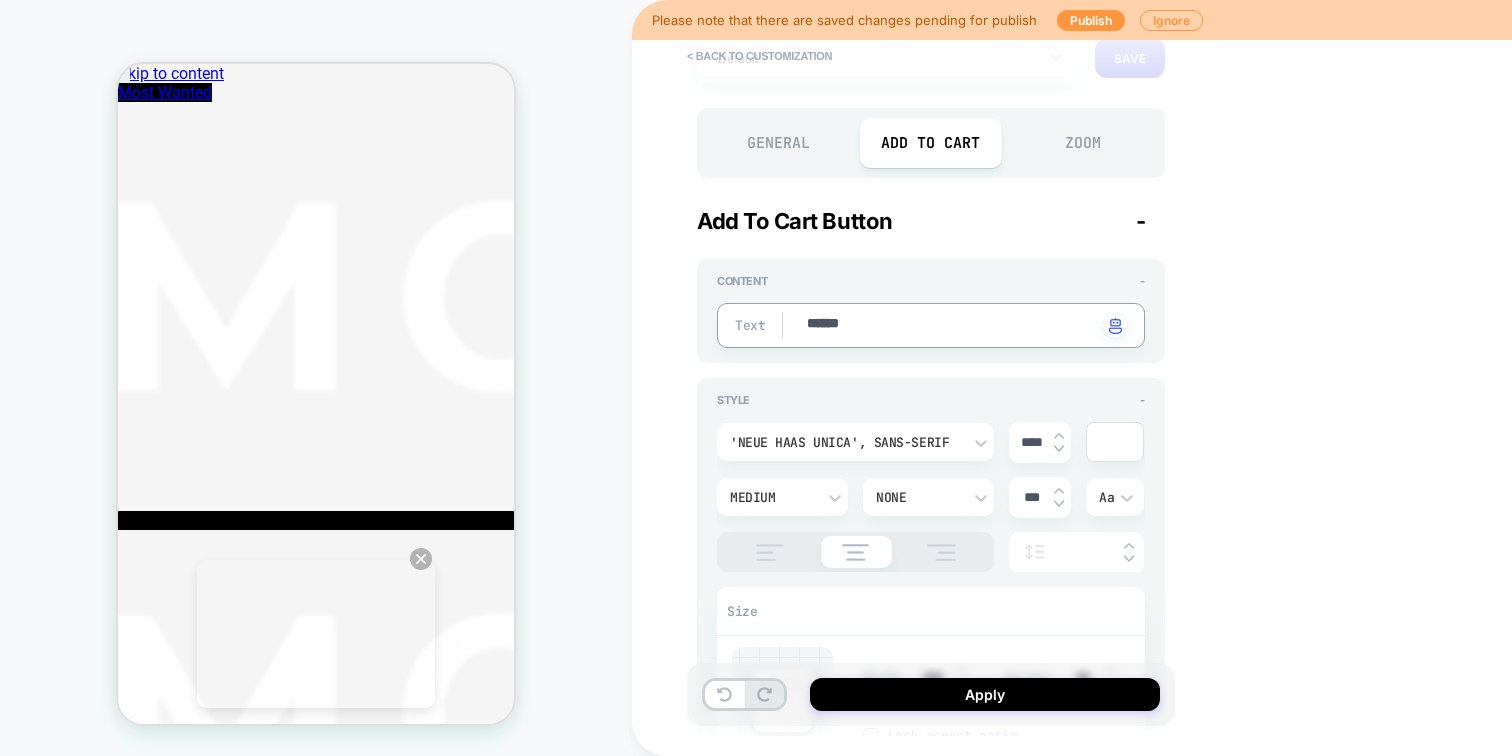 type on "*" 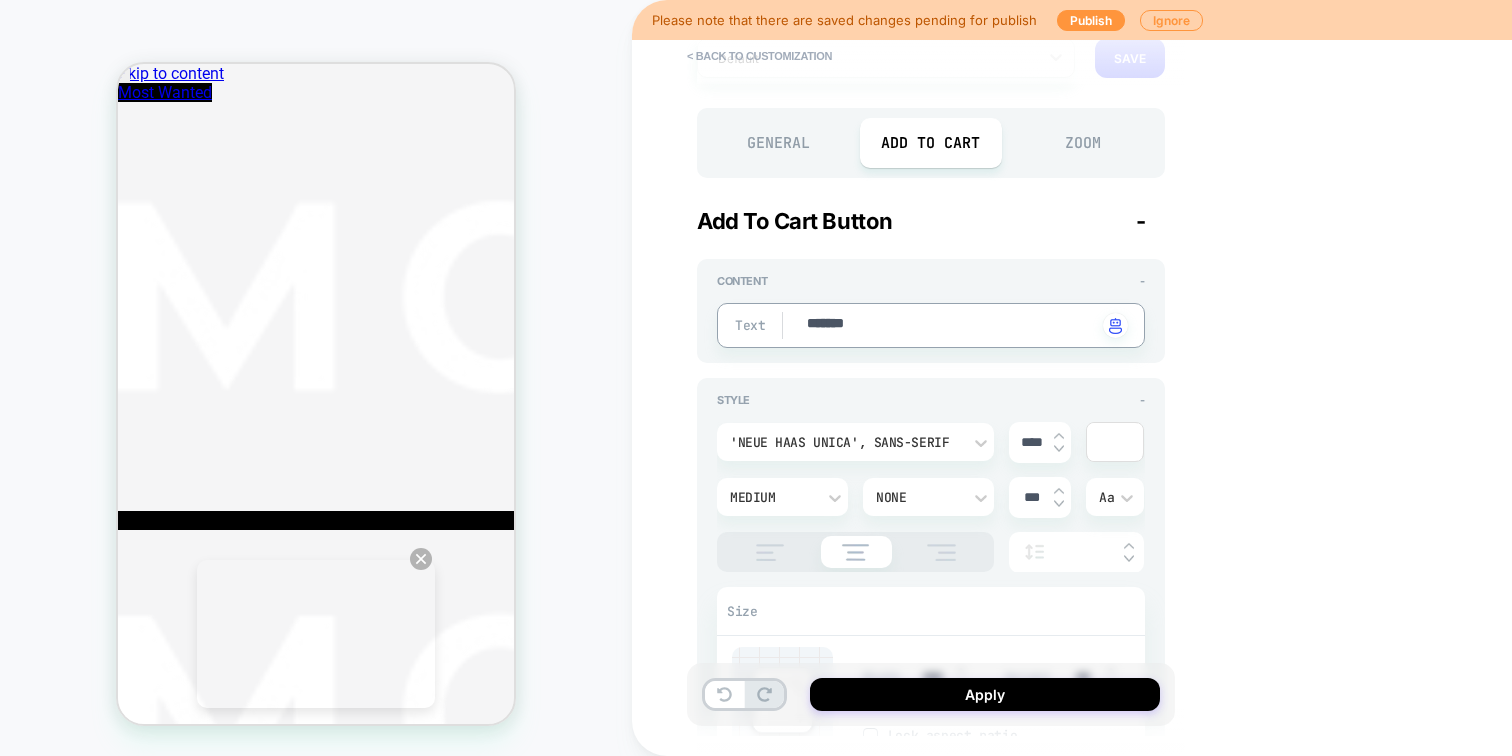 type on "********" 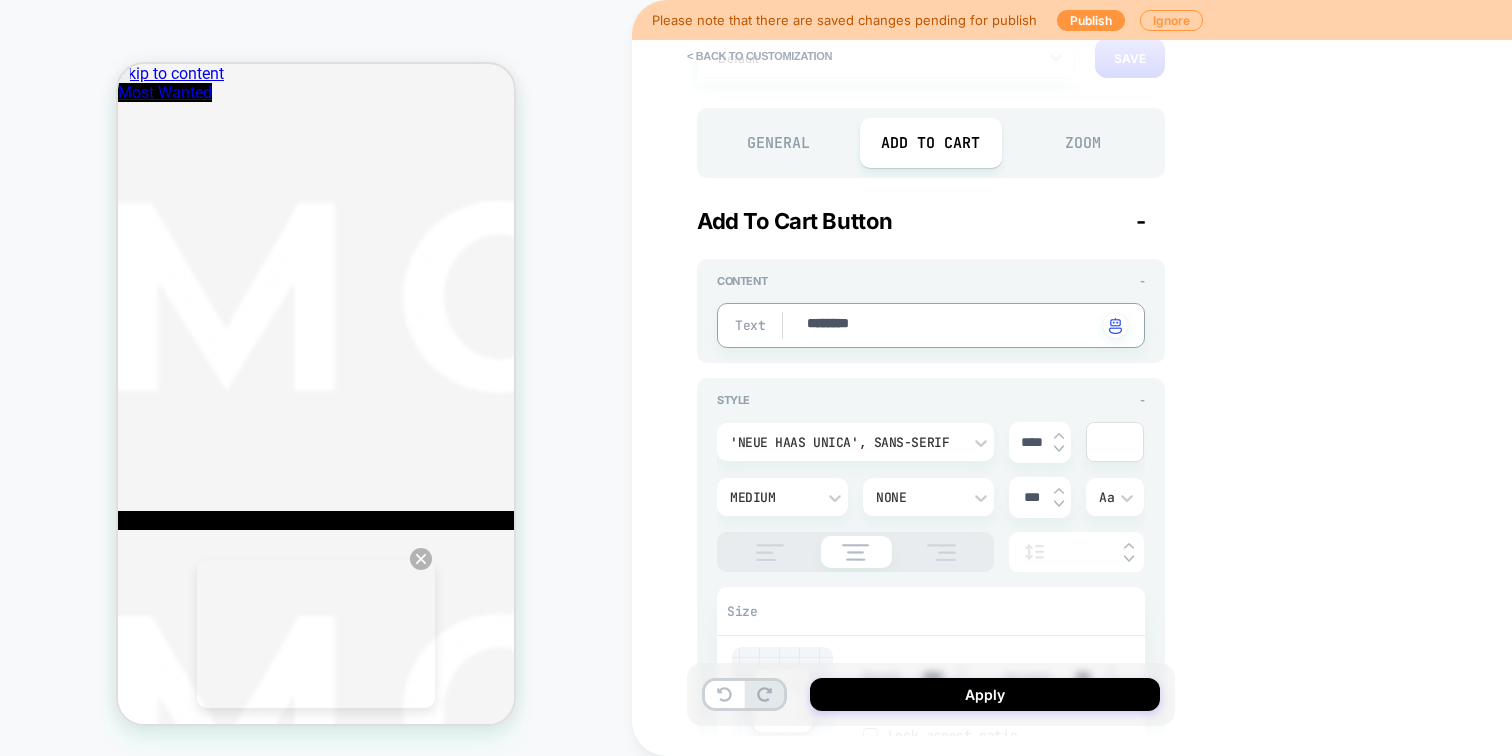 type on "*" 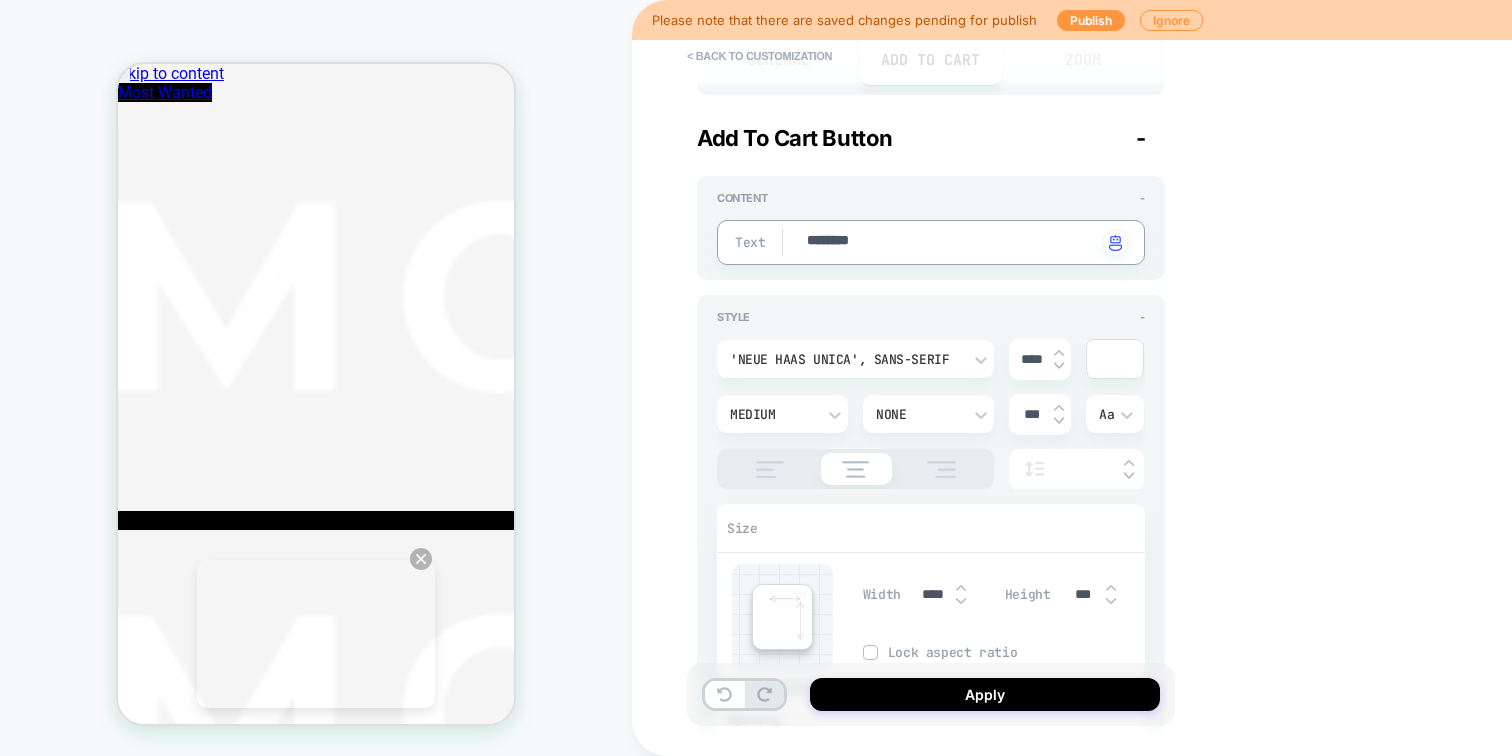 scroll, scrollTop: 298, scrollLeft: 0, axis: vertical 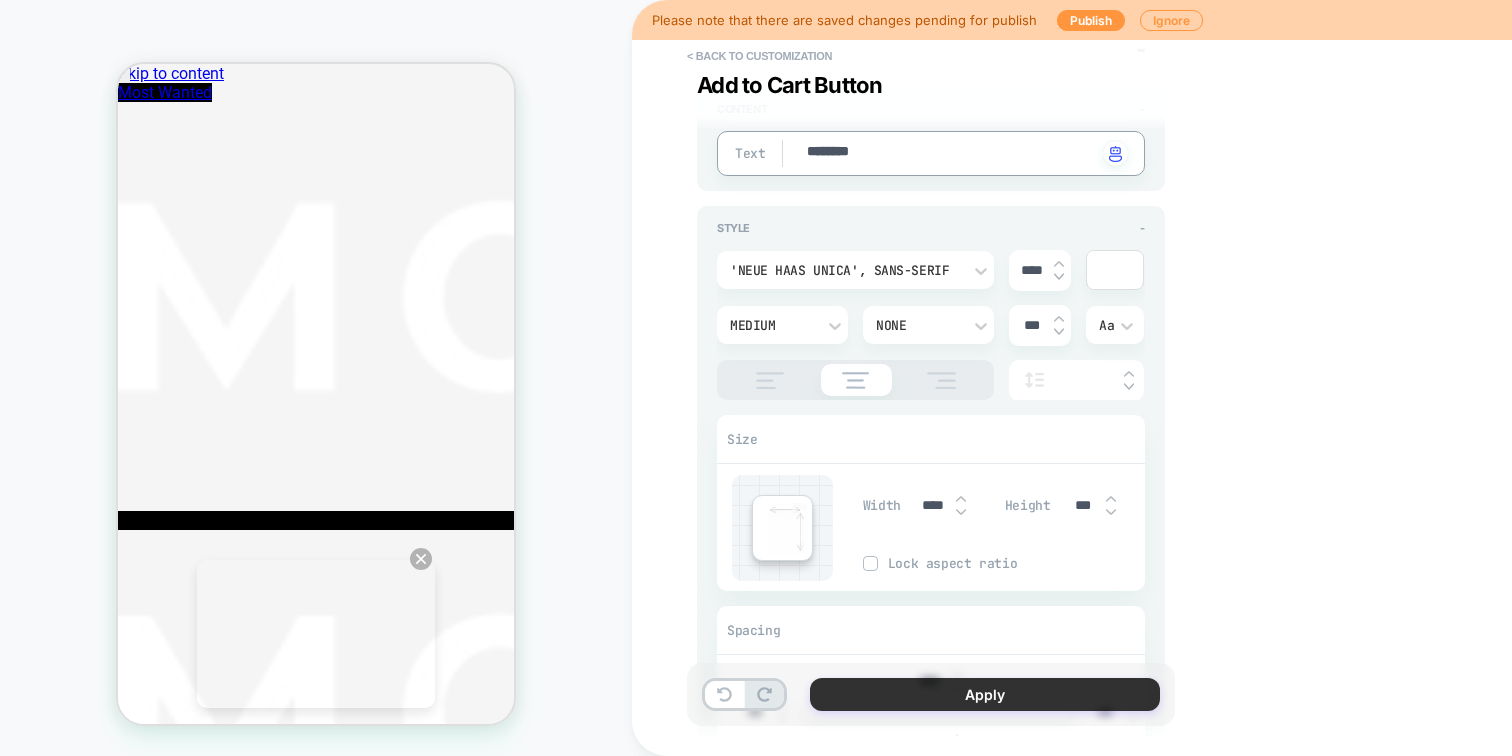 click on "Apply" at bounding box center (985, 694) 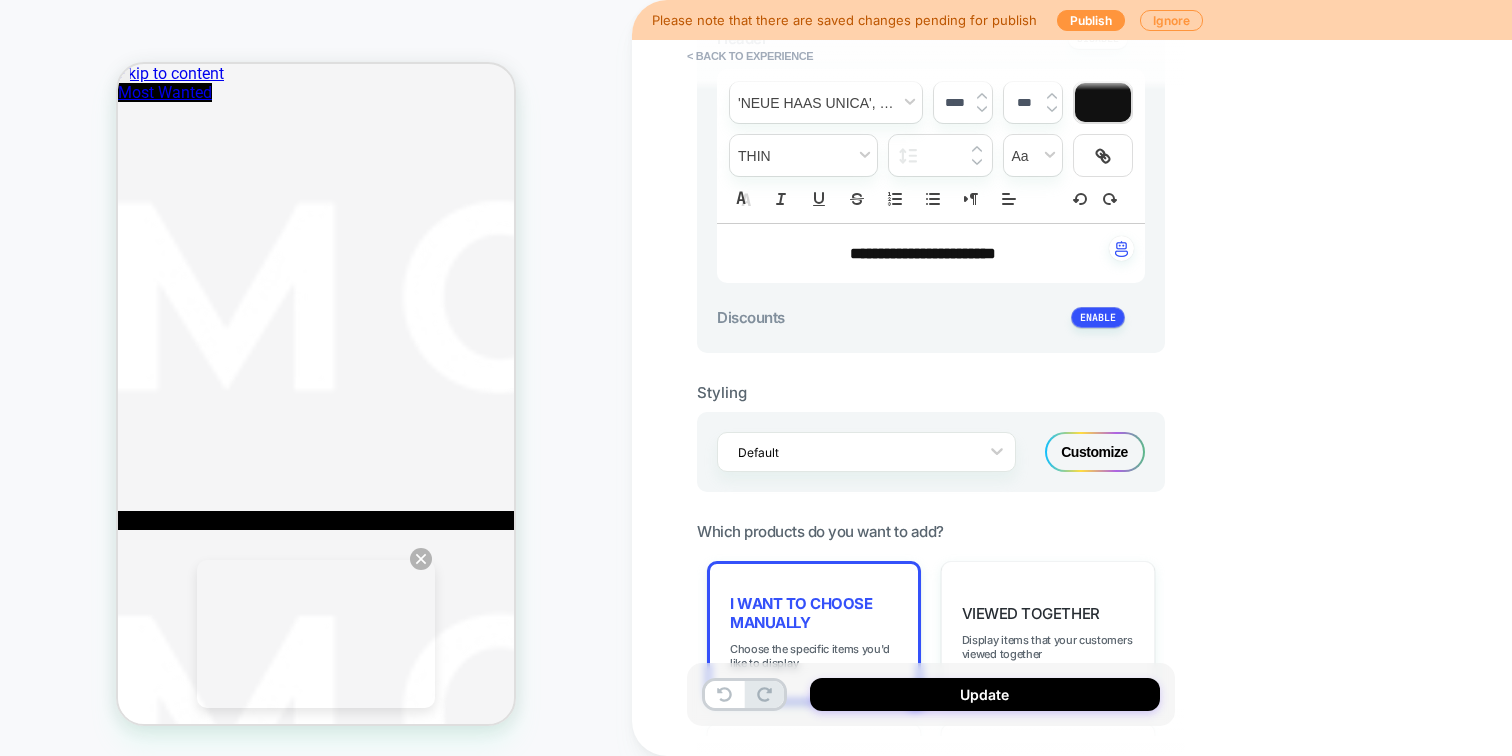 scroll, scrollTop: 496, scrollLeft: 0, axis: vertical 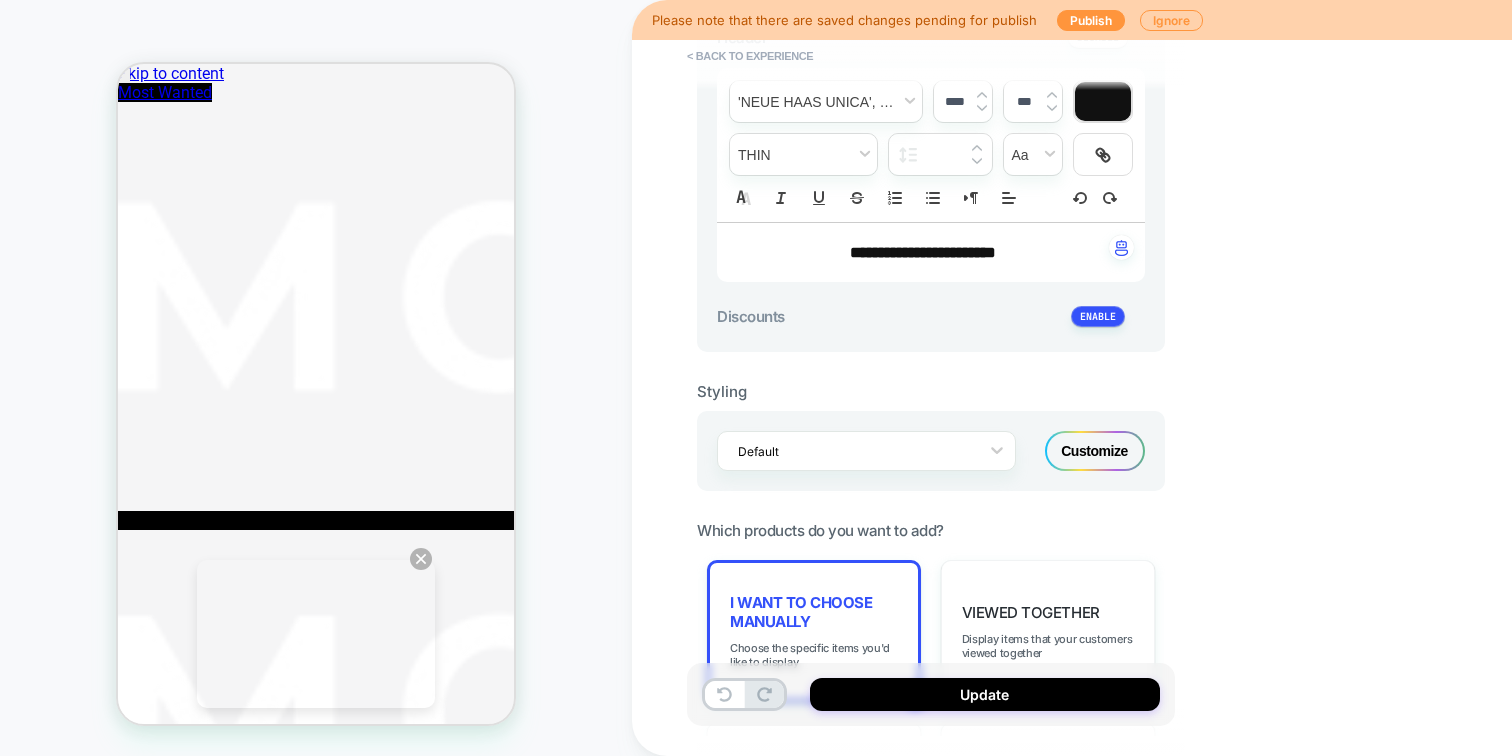 click on "Customize" at bounding box center (1095, 451) 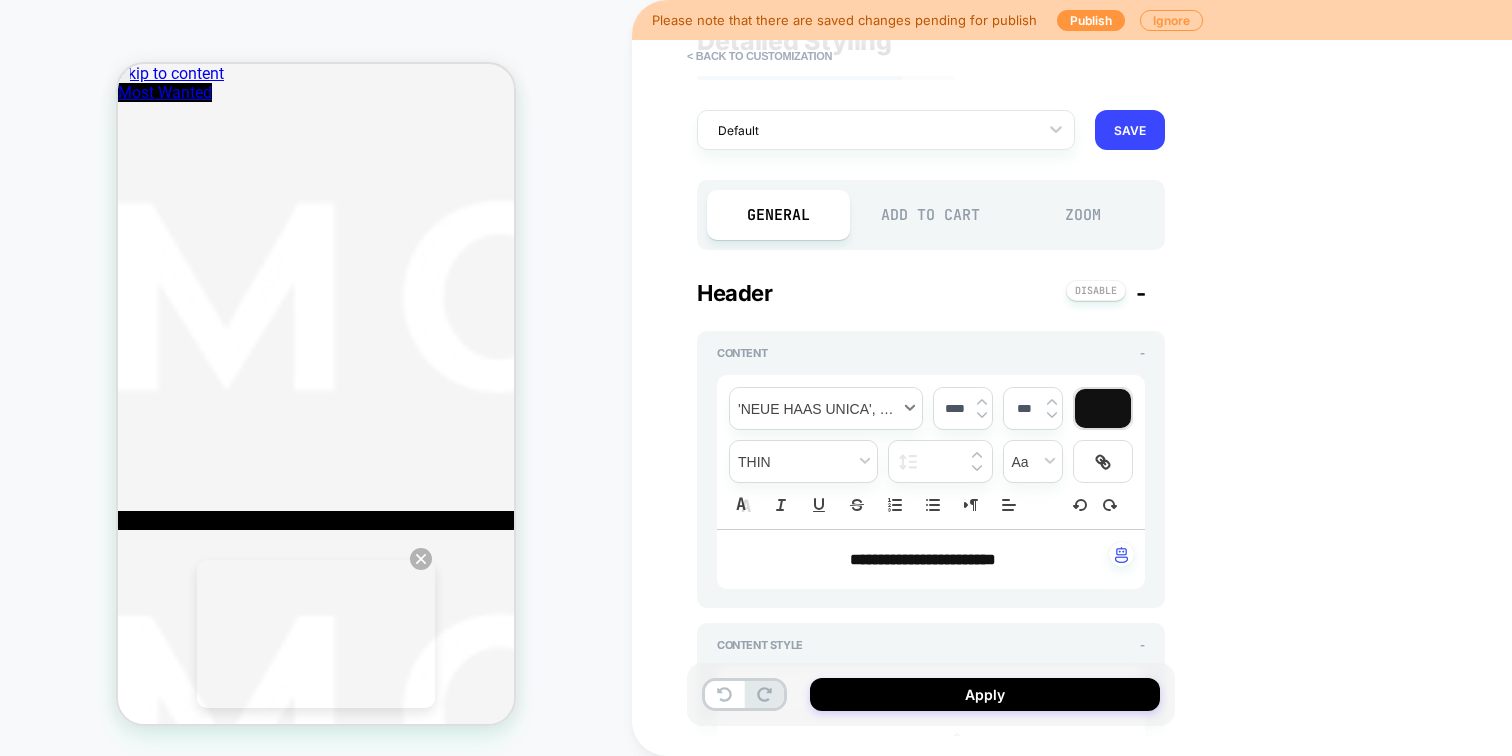 scroll, scrollTop: 63, scrollLeft: 0, axis: vertical 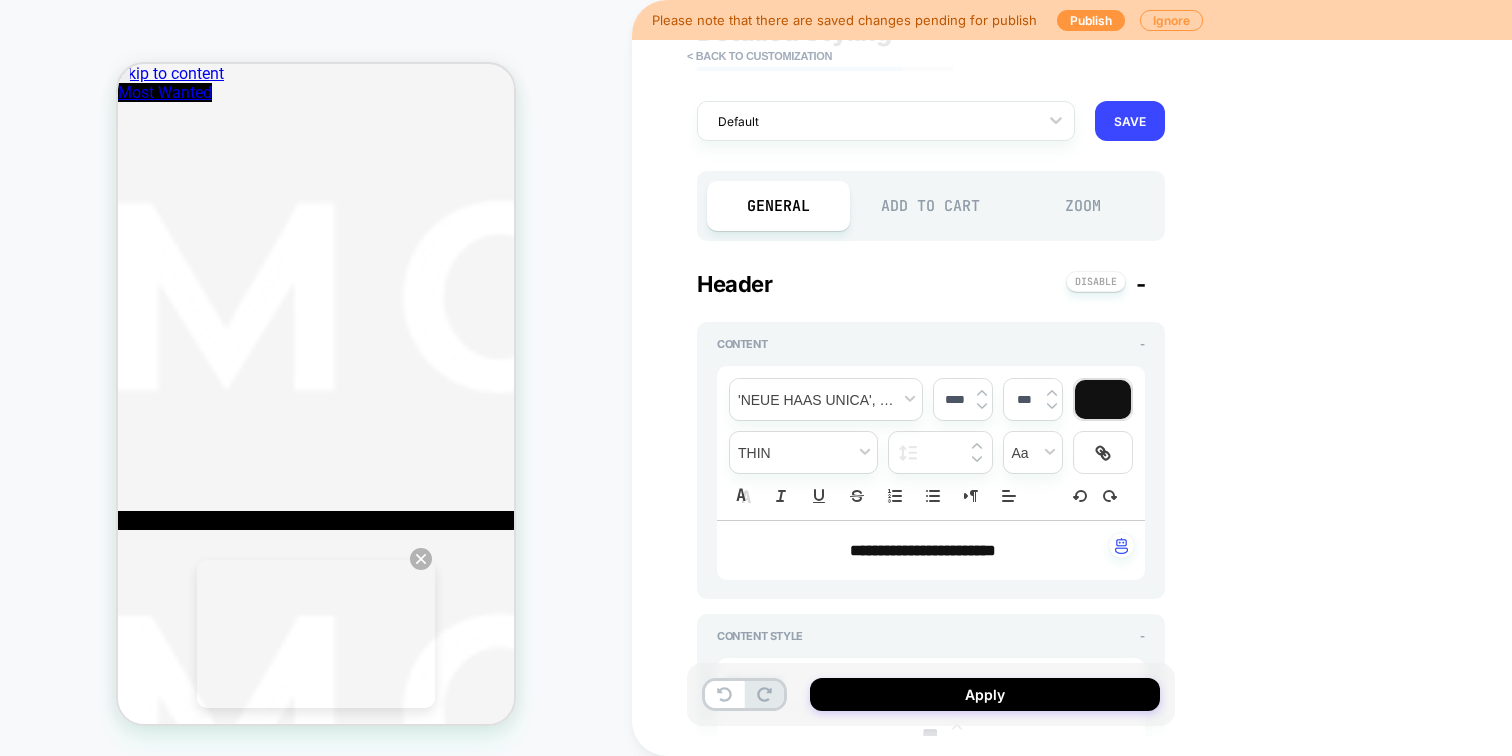 click on "Add to Cart" at bounding box center [931, 206] 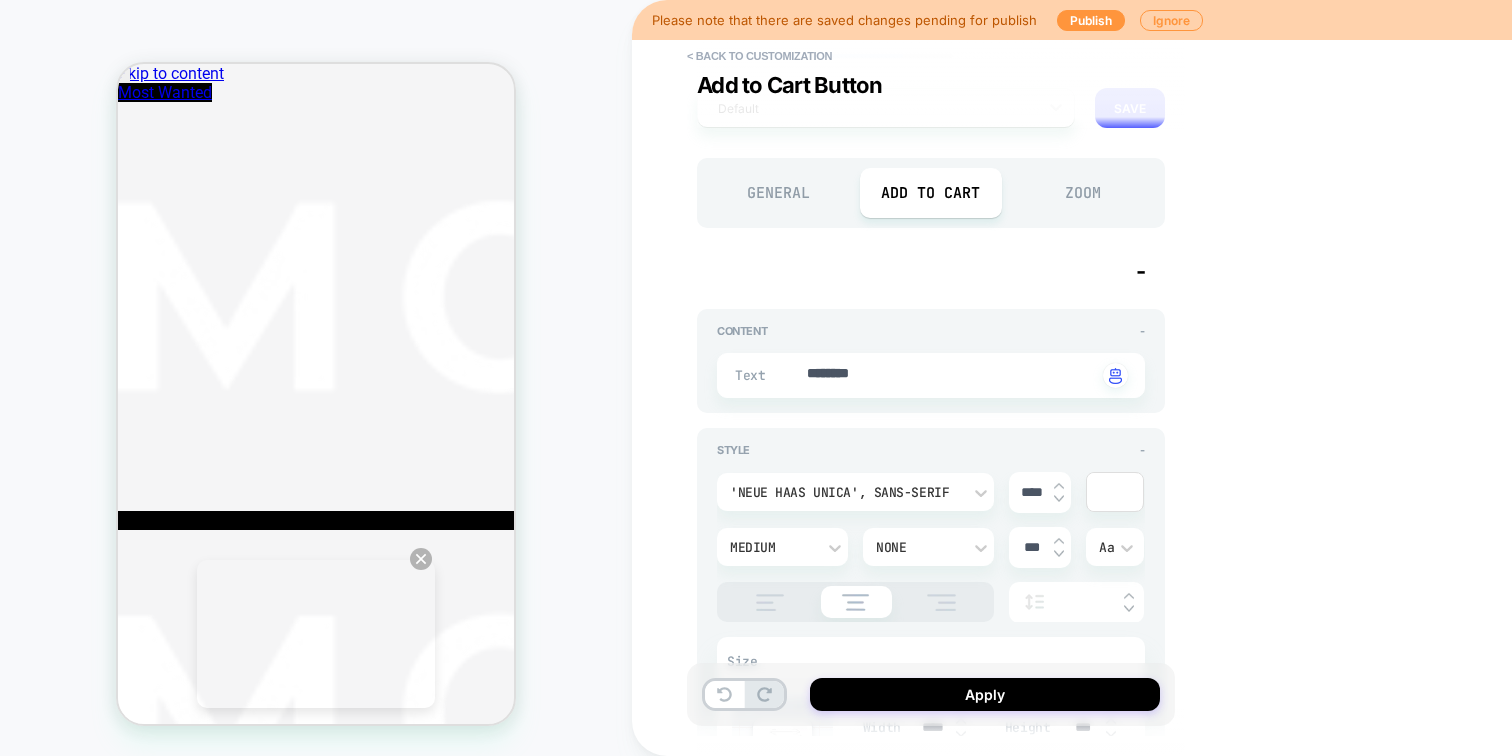 scroll, scrollTop: 61, scrollLeft: 0, axis: vertical 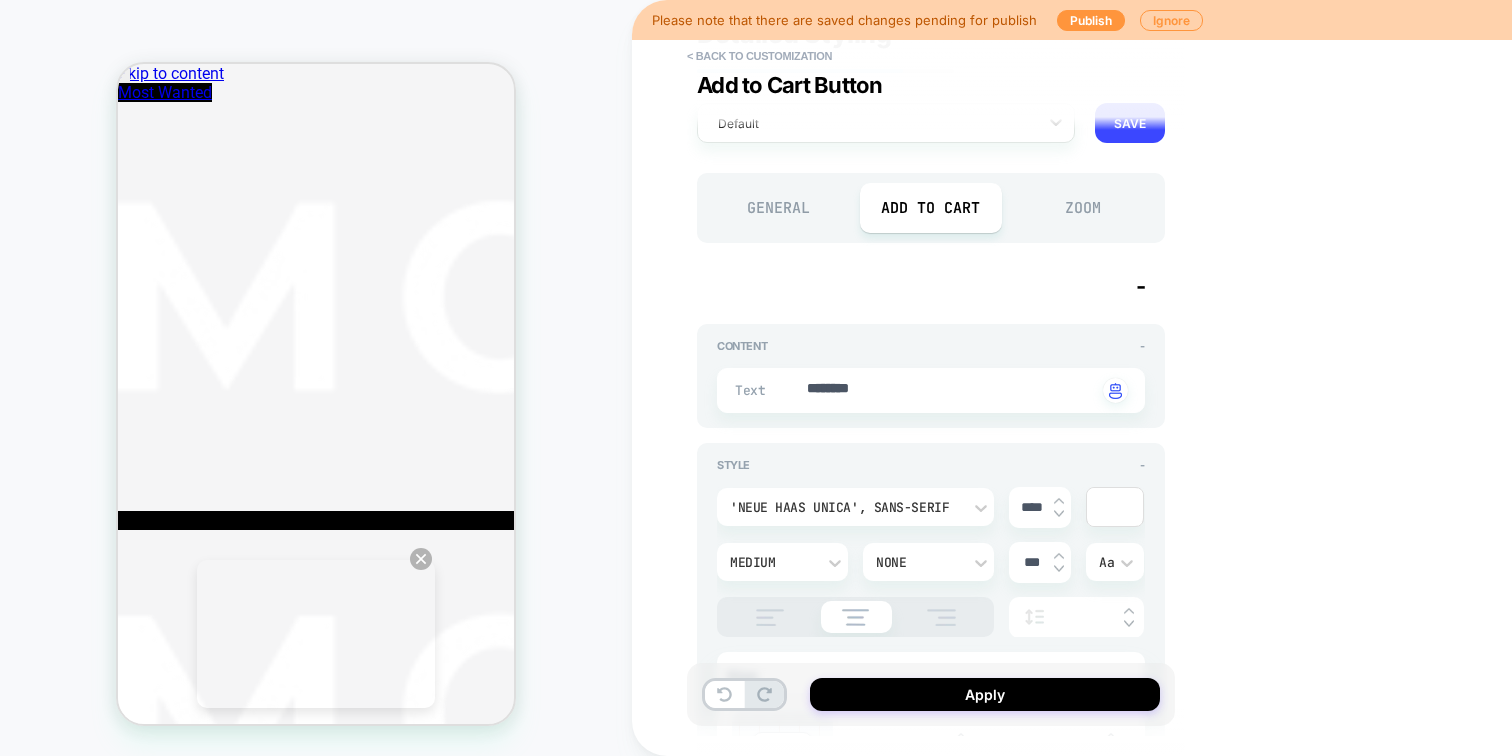 click on "Zoom" at bounding box center (1083, 208) 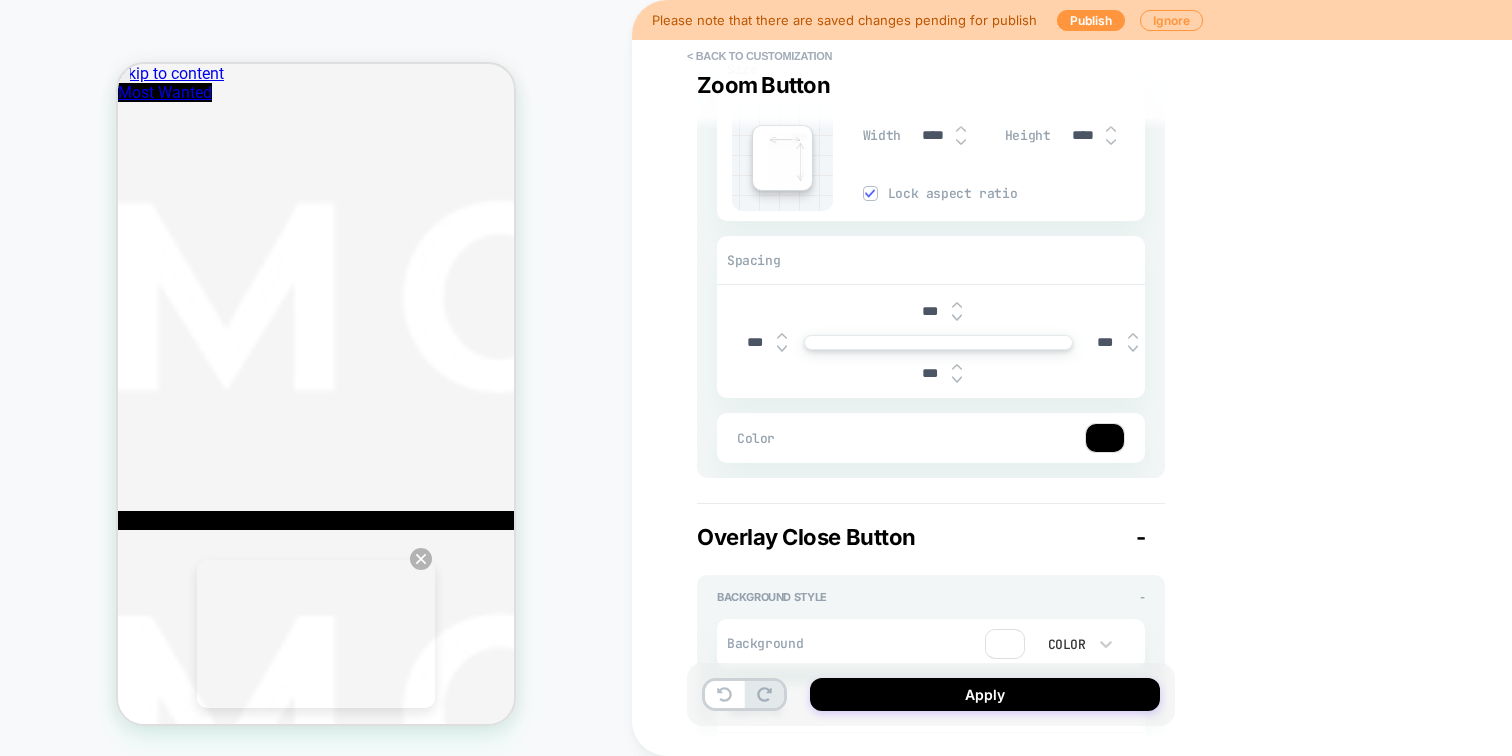scroll, scrollTop: 993, scrollLeft: 0, axis: vertical 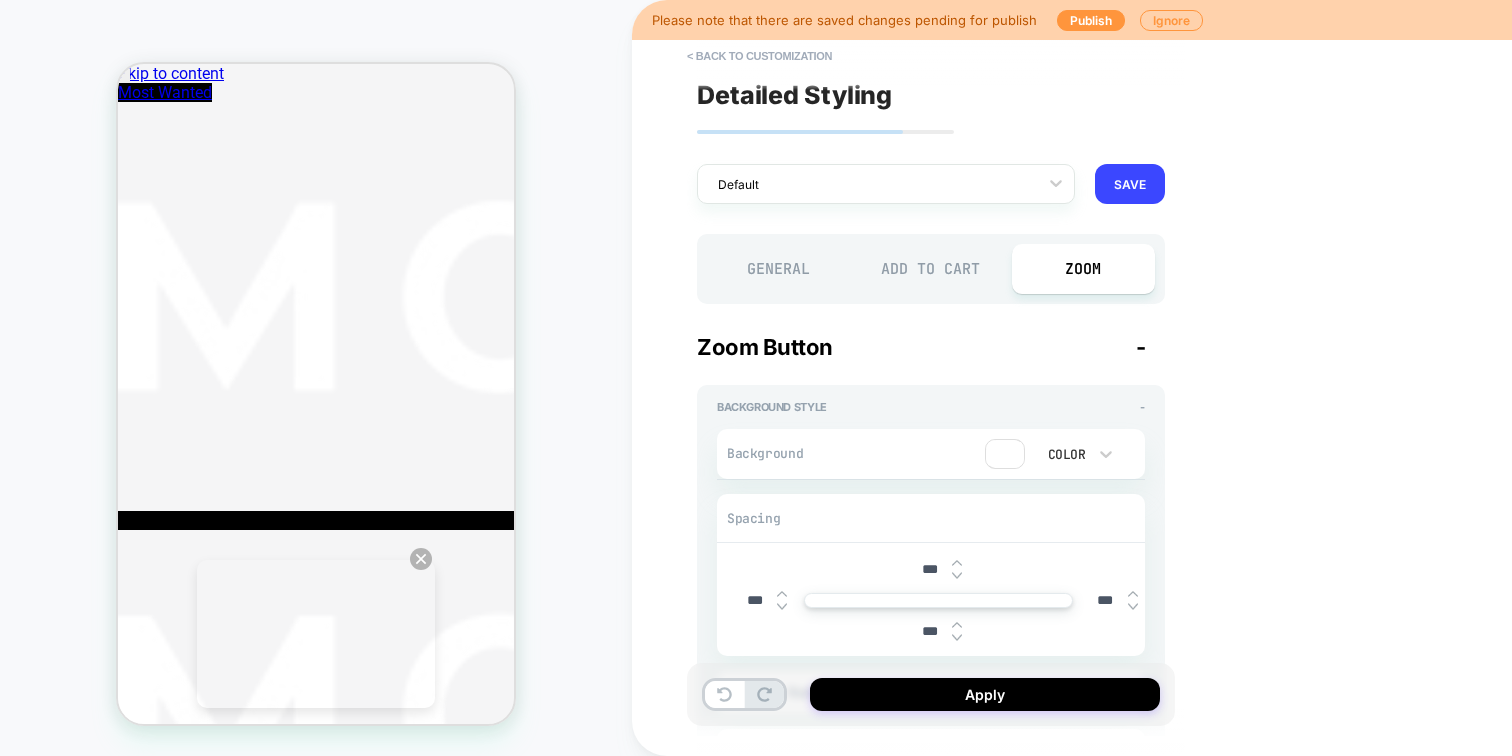 click on "Add to Cart" at bounding box center [931, 269] 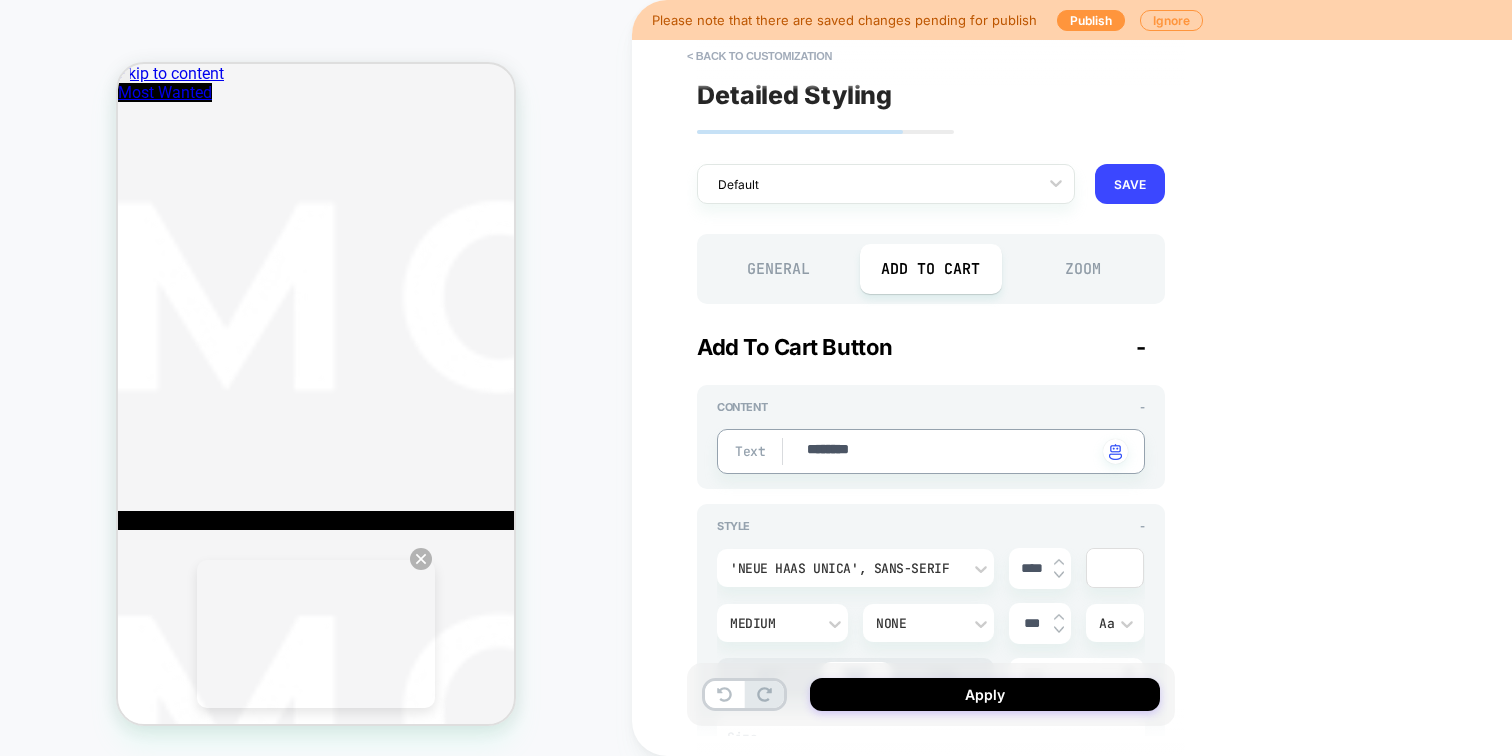 drag, startPoint x: 876, startPoint y: 450, endPoint x: 756, endPoint y: 450, distance: 120 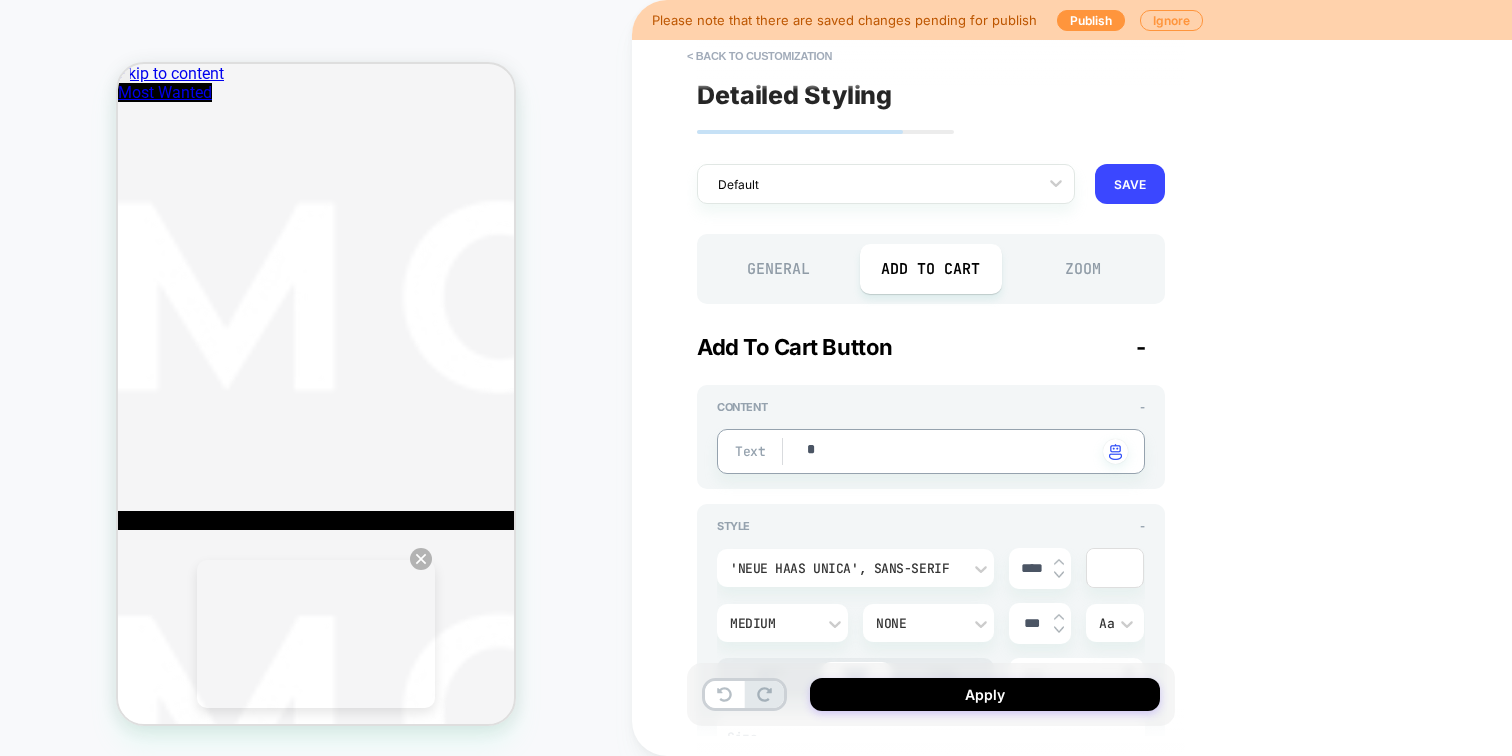 type on "*" 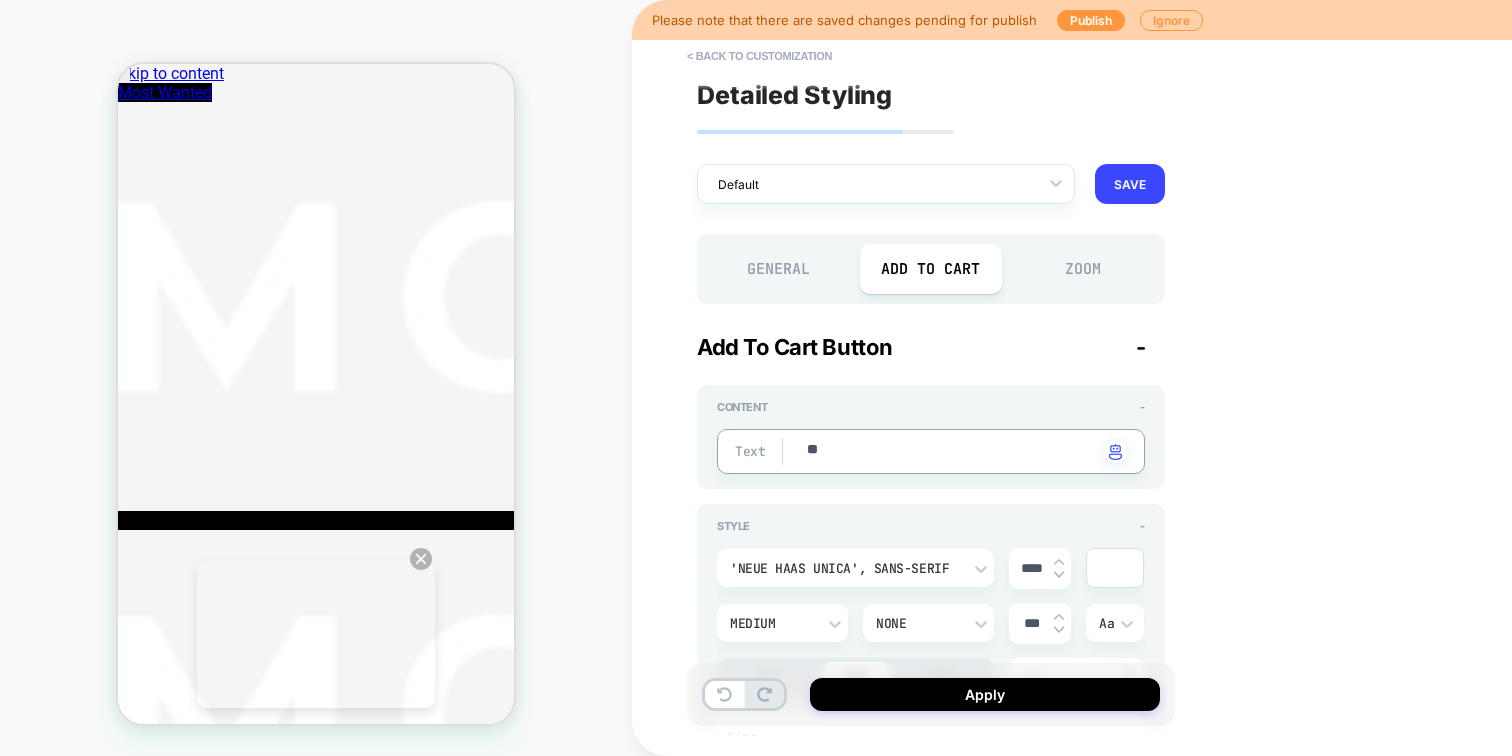 type on "***" 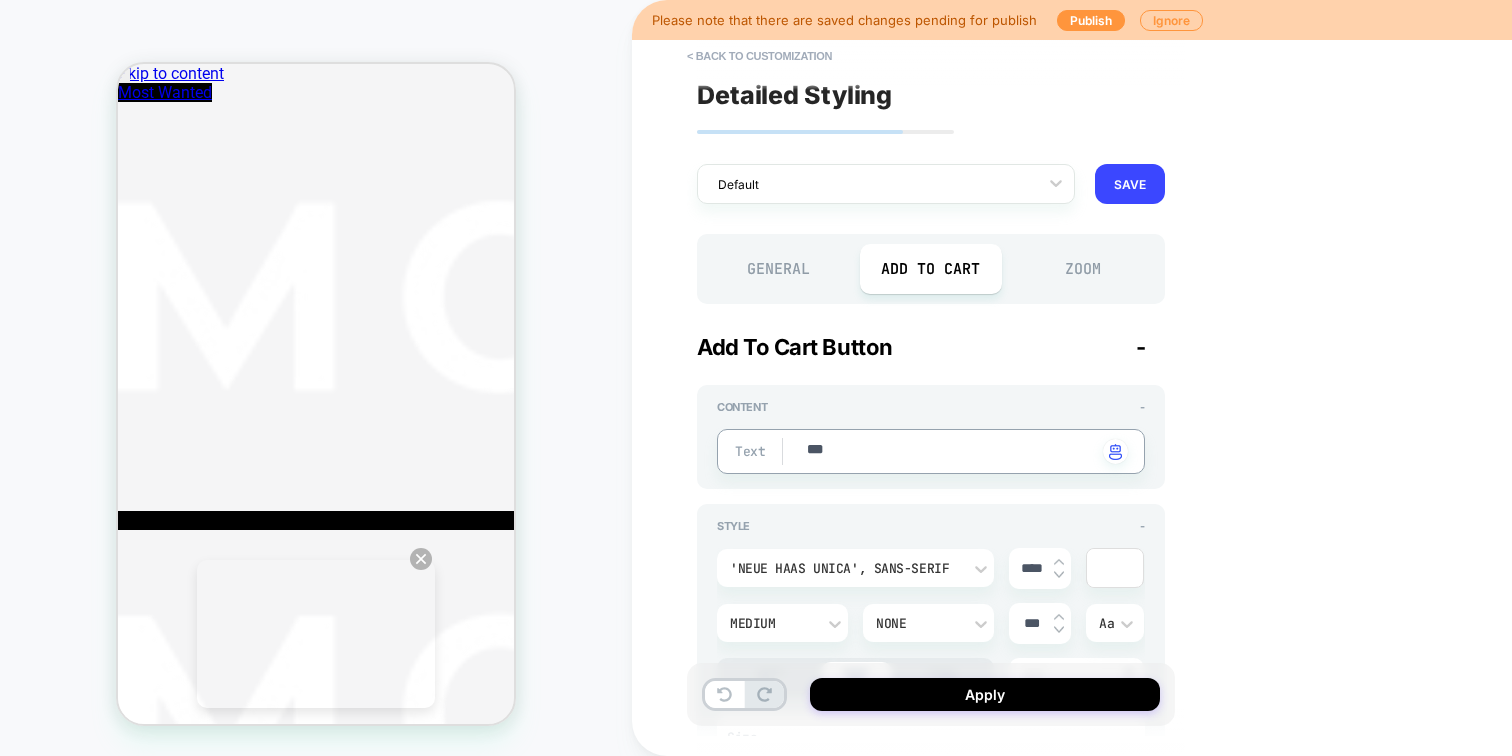 type on "*" 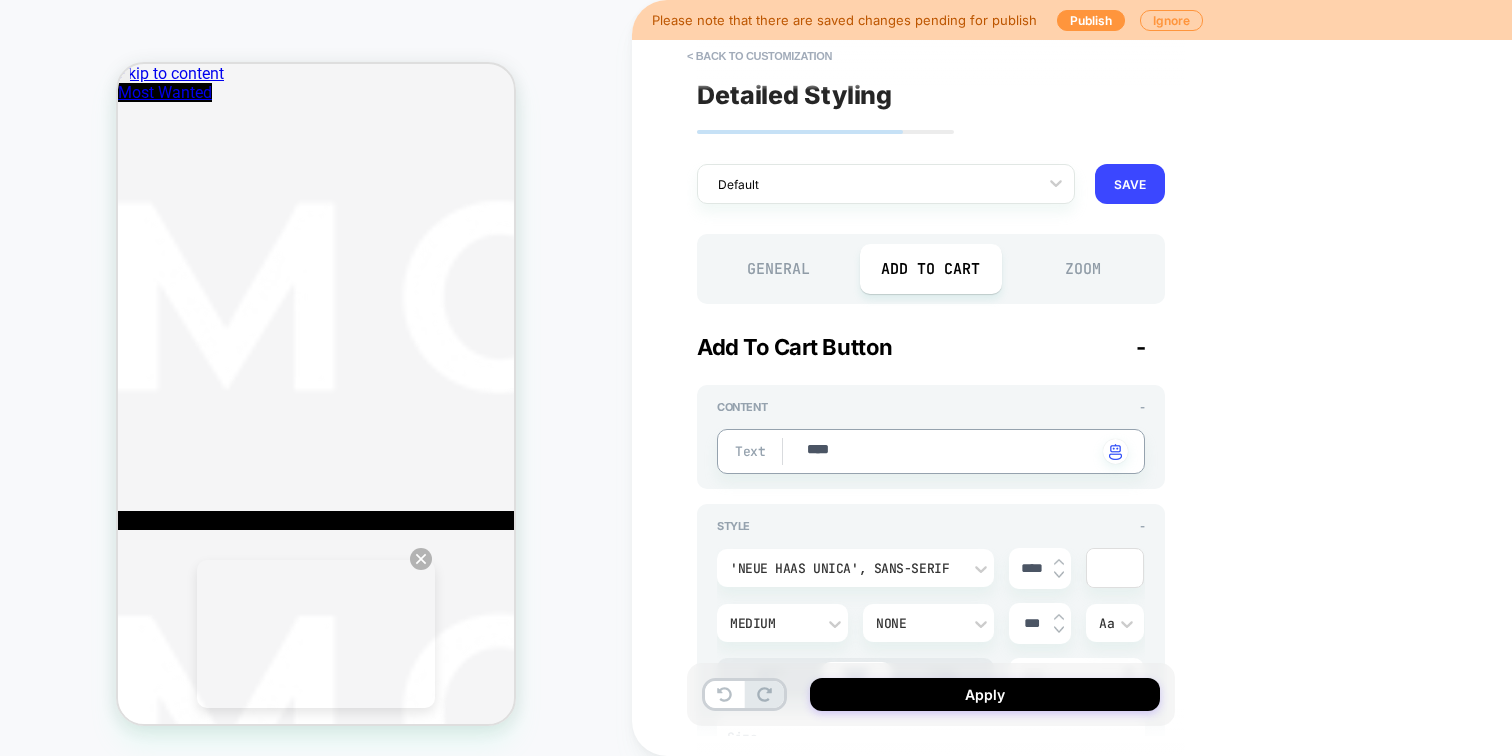 type on "*" 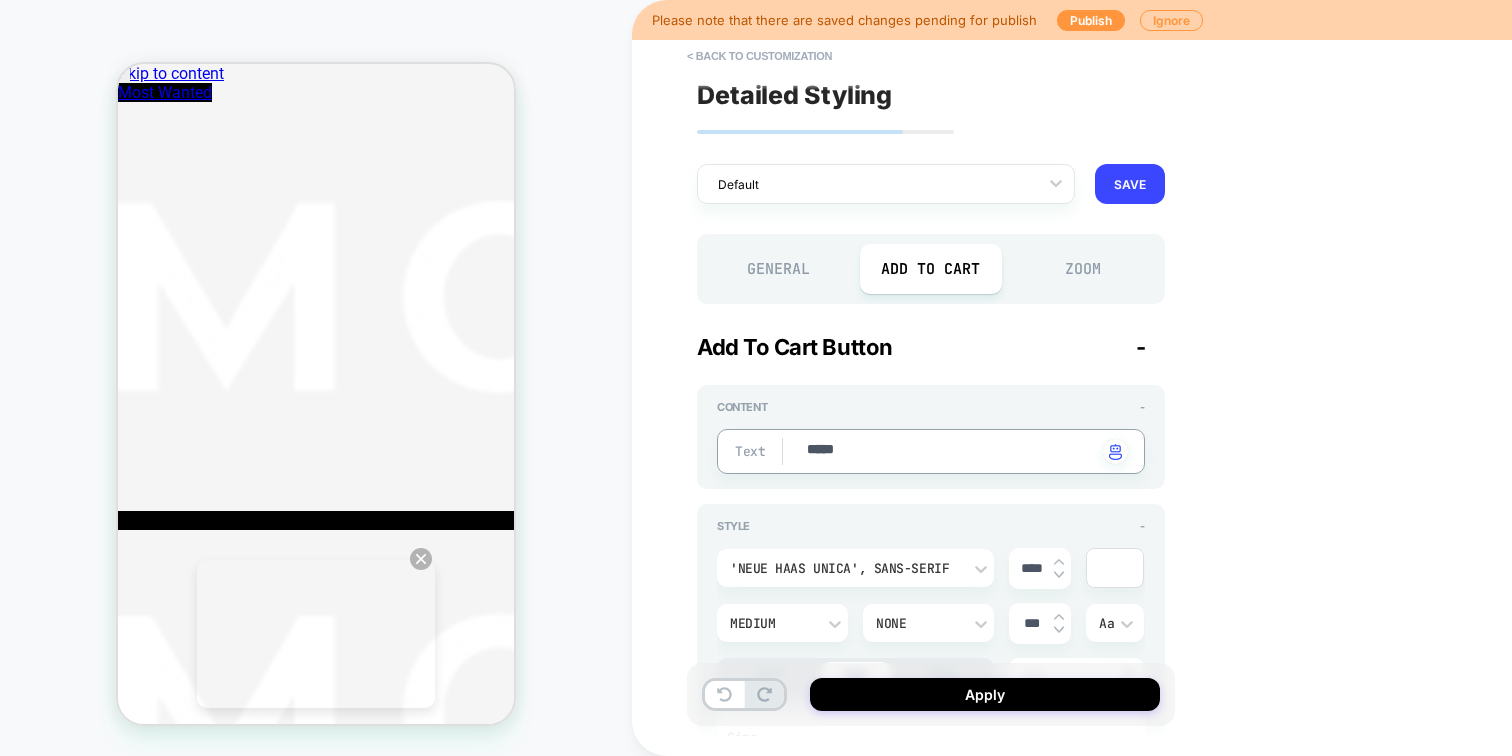 type on "*" 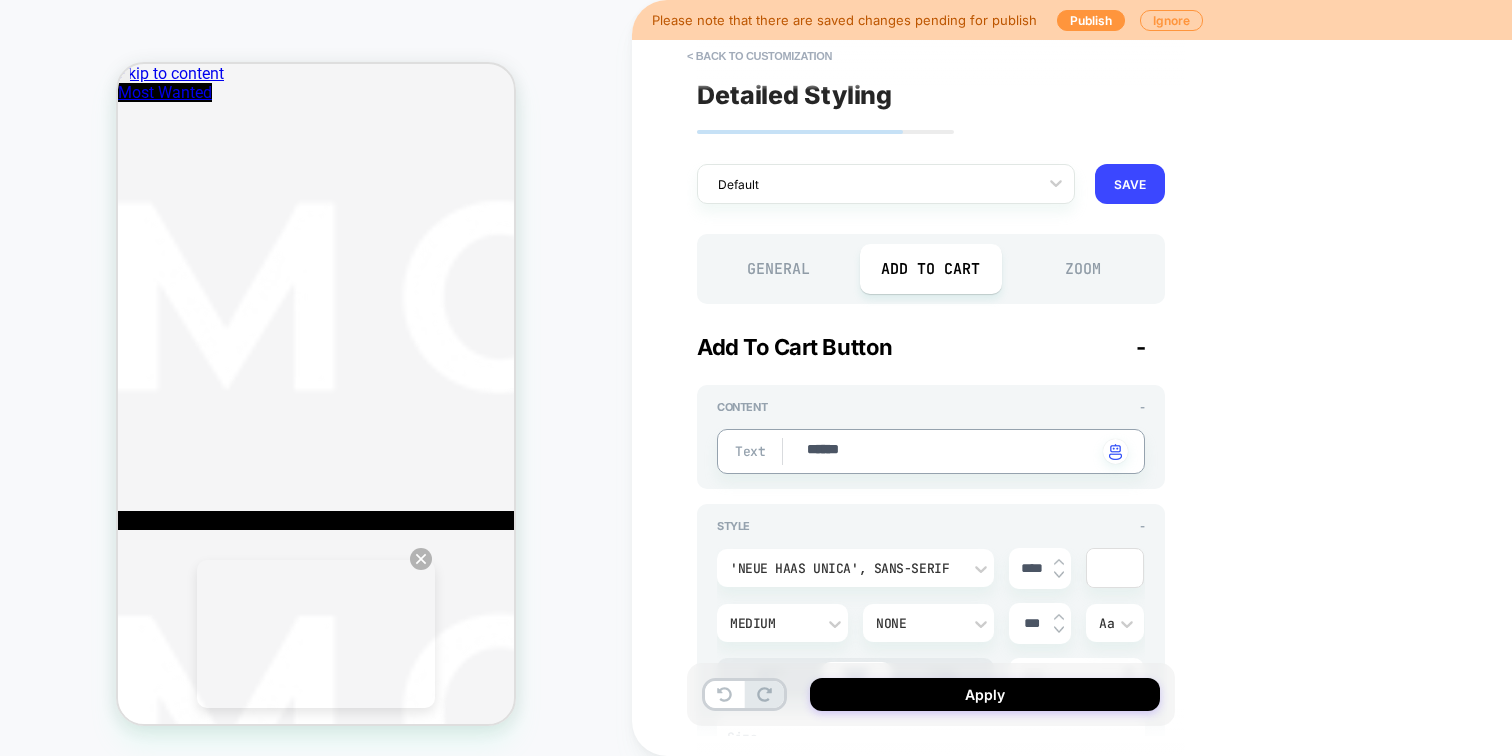 type on "*" 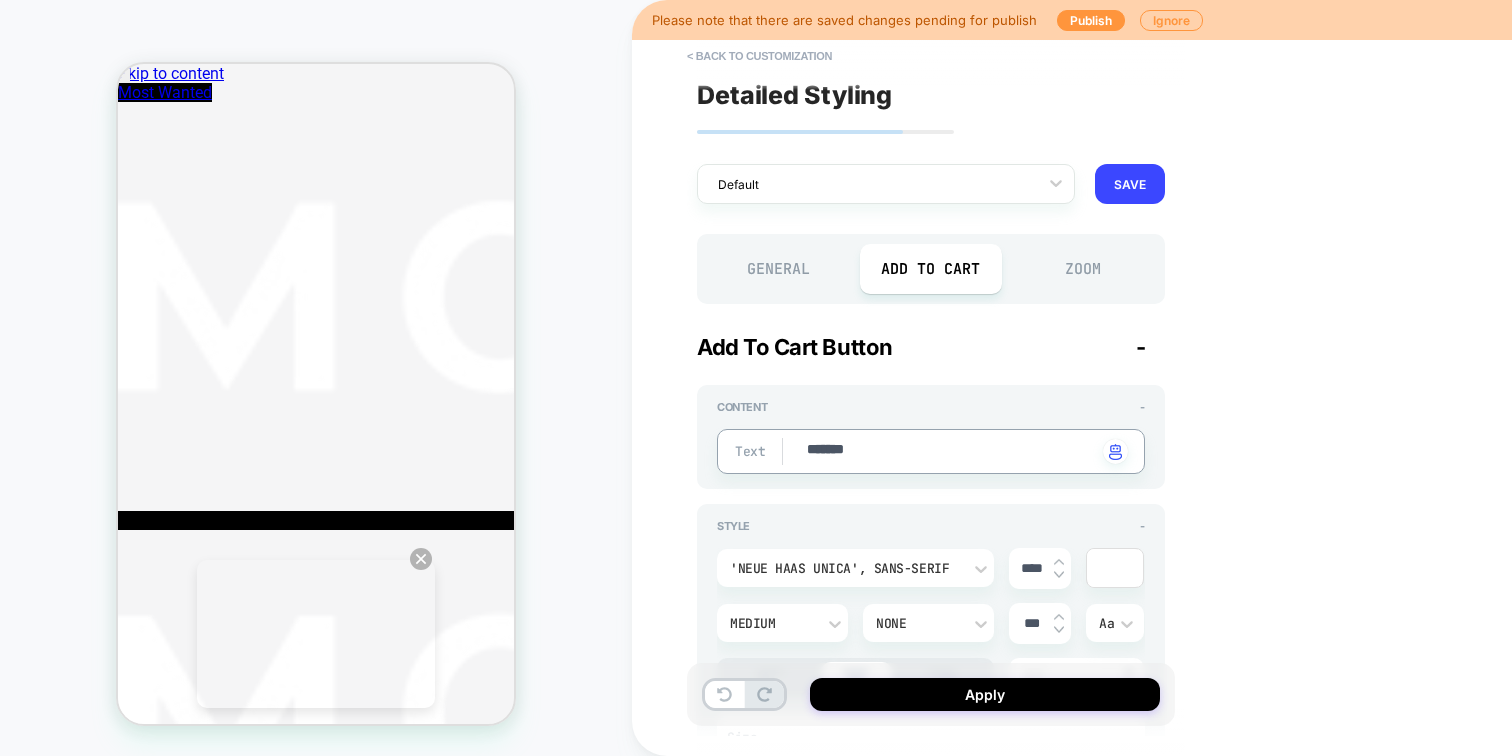 type on "********" 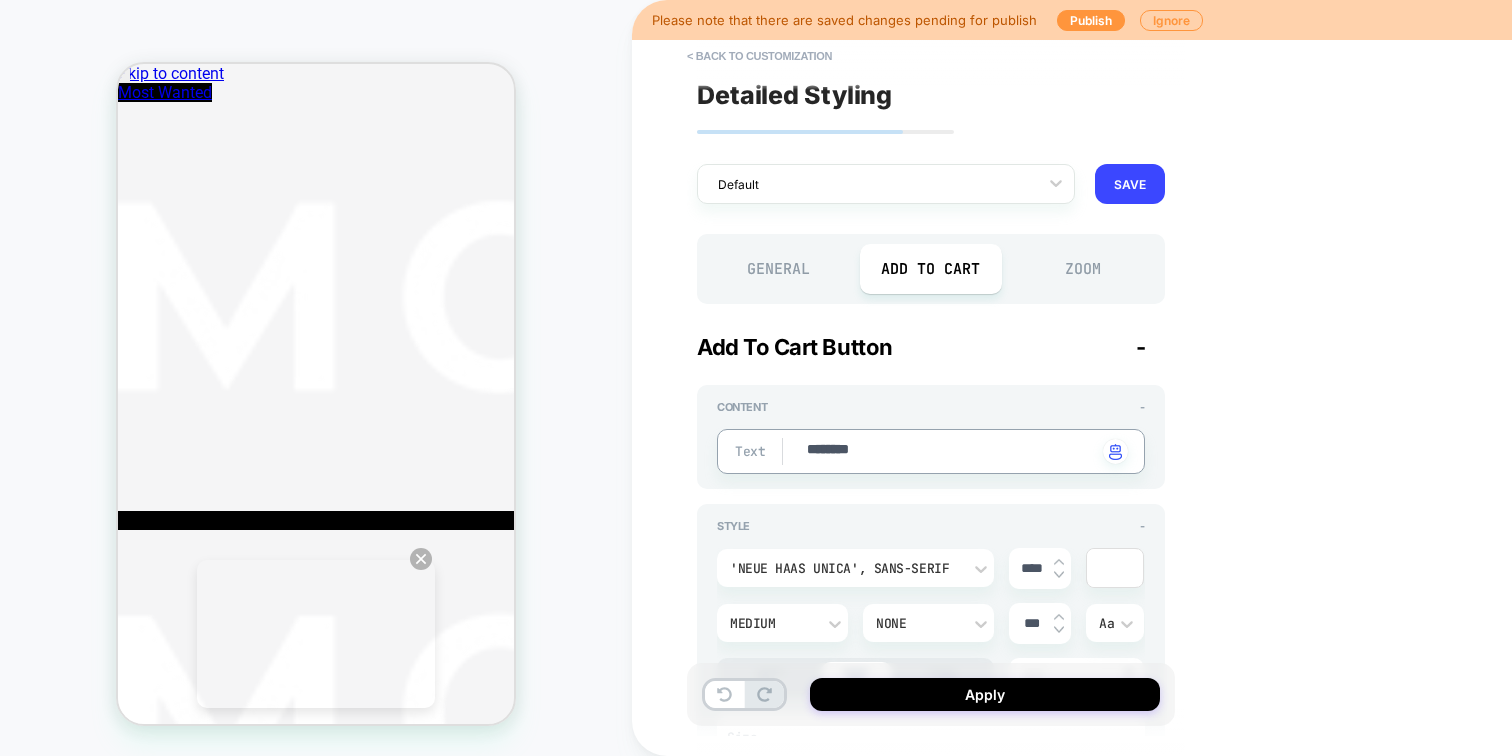 type on "*" 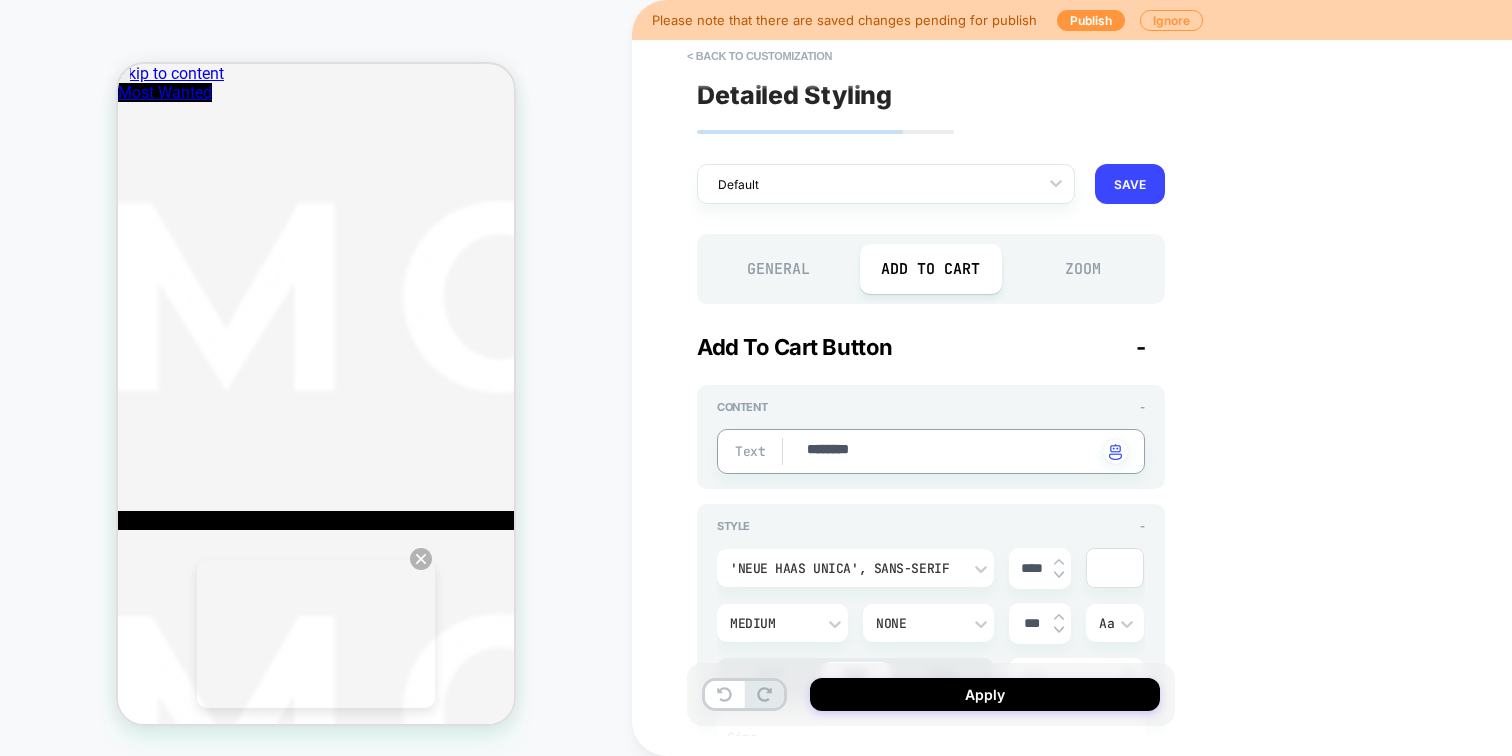 type on "*******" 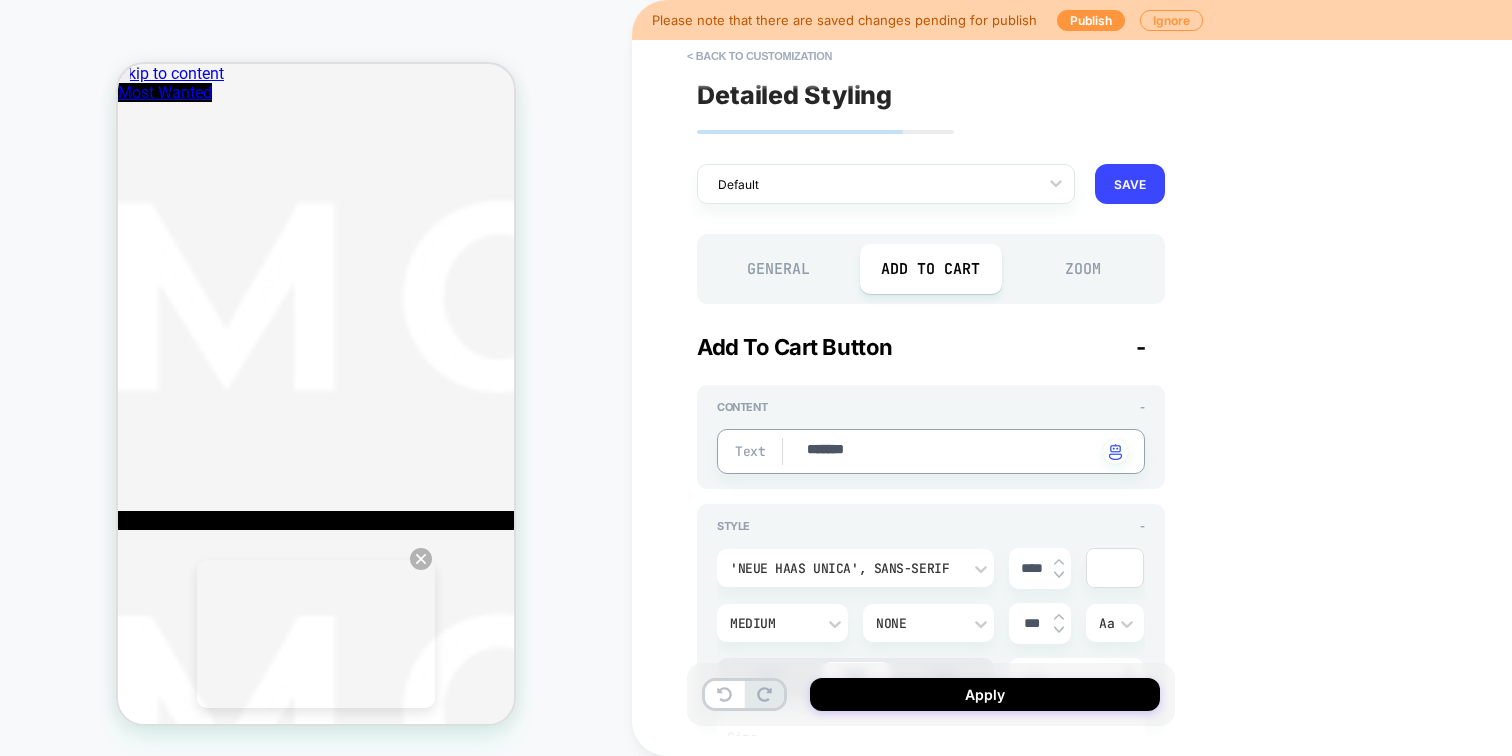 type on "*" 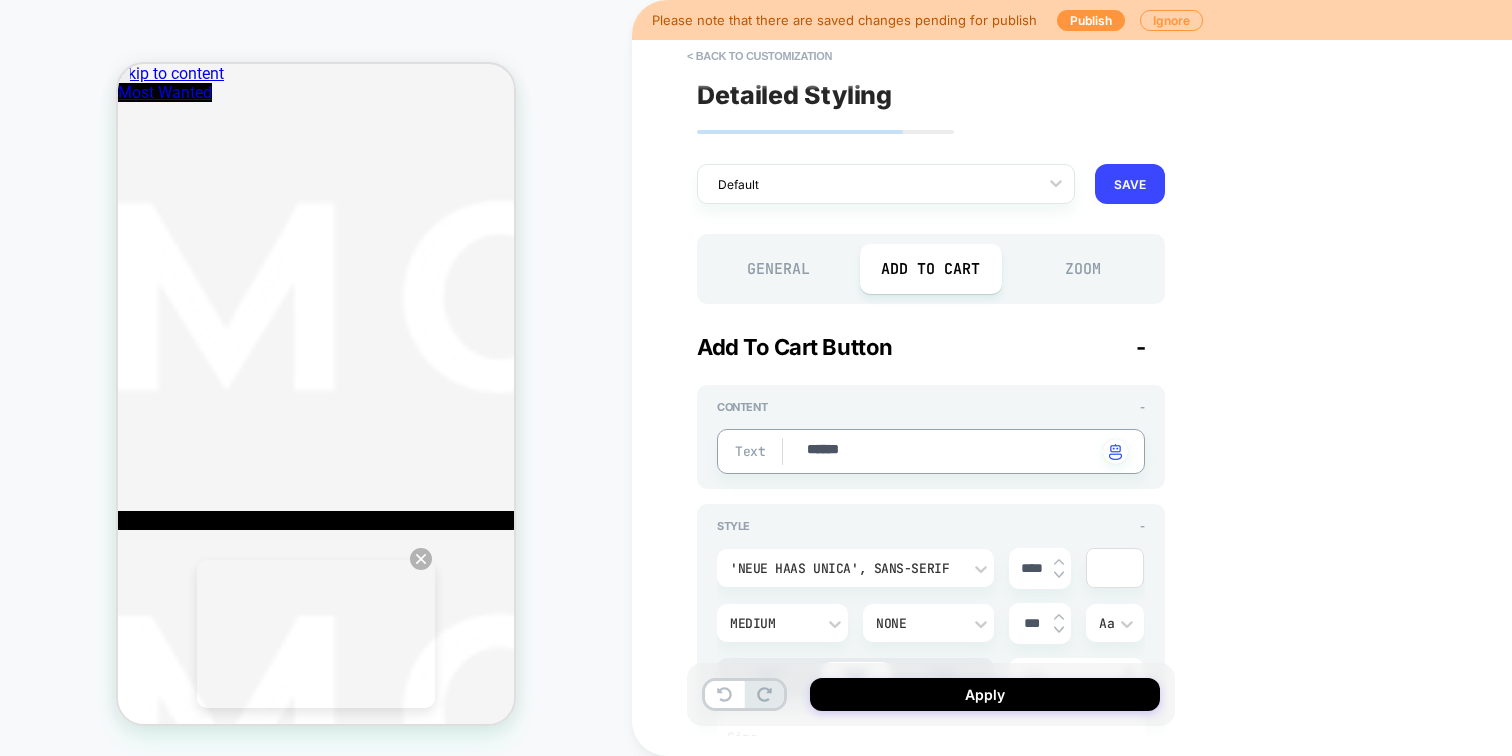 type on "*" 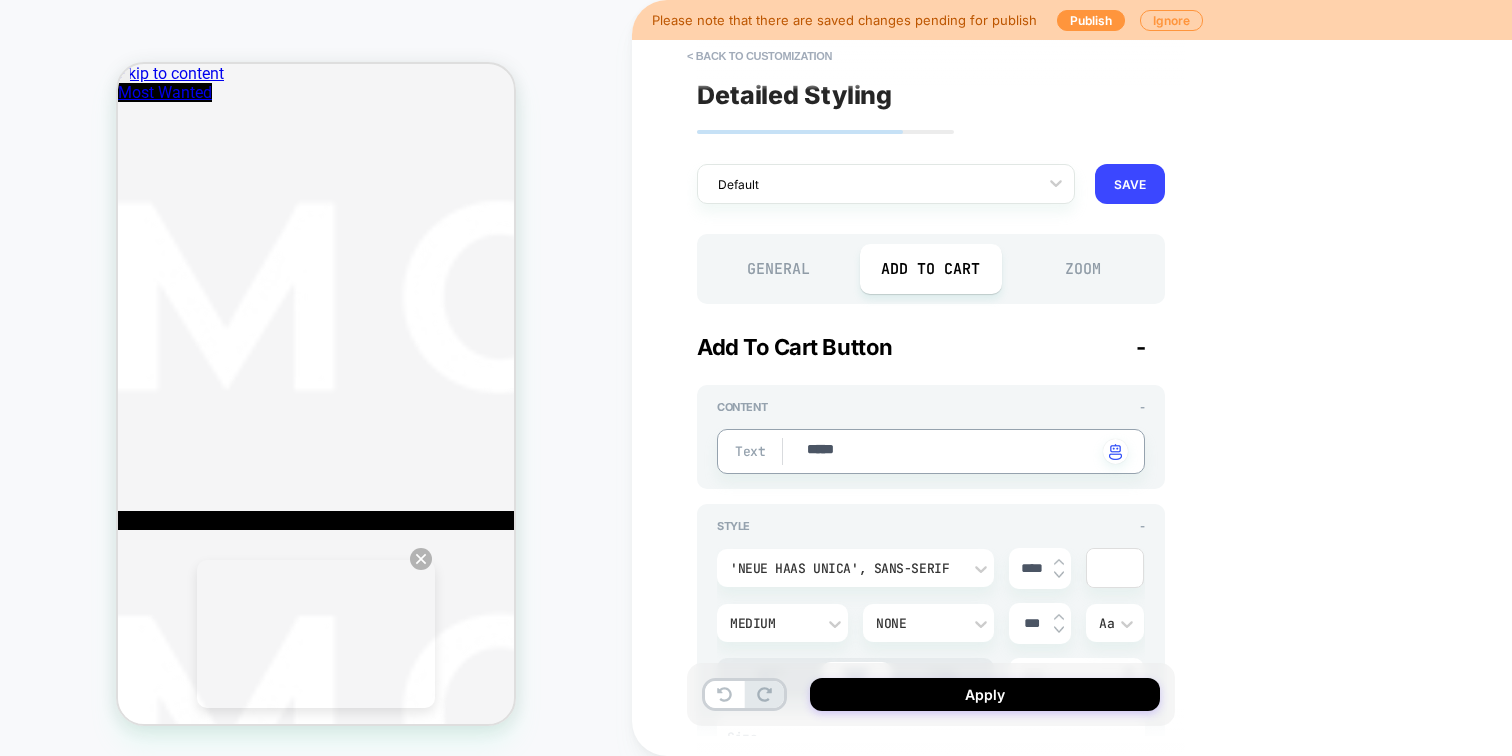 type on "*" 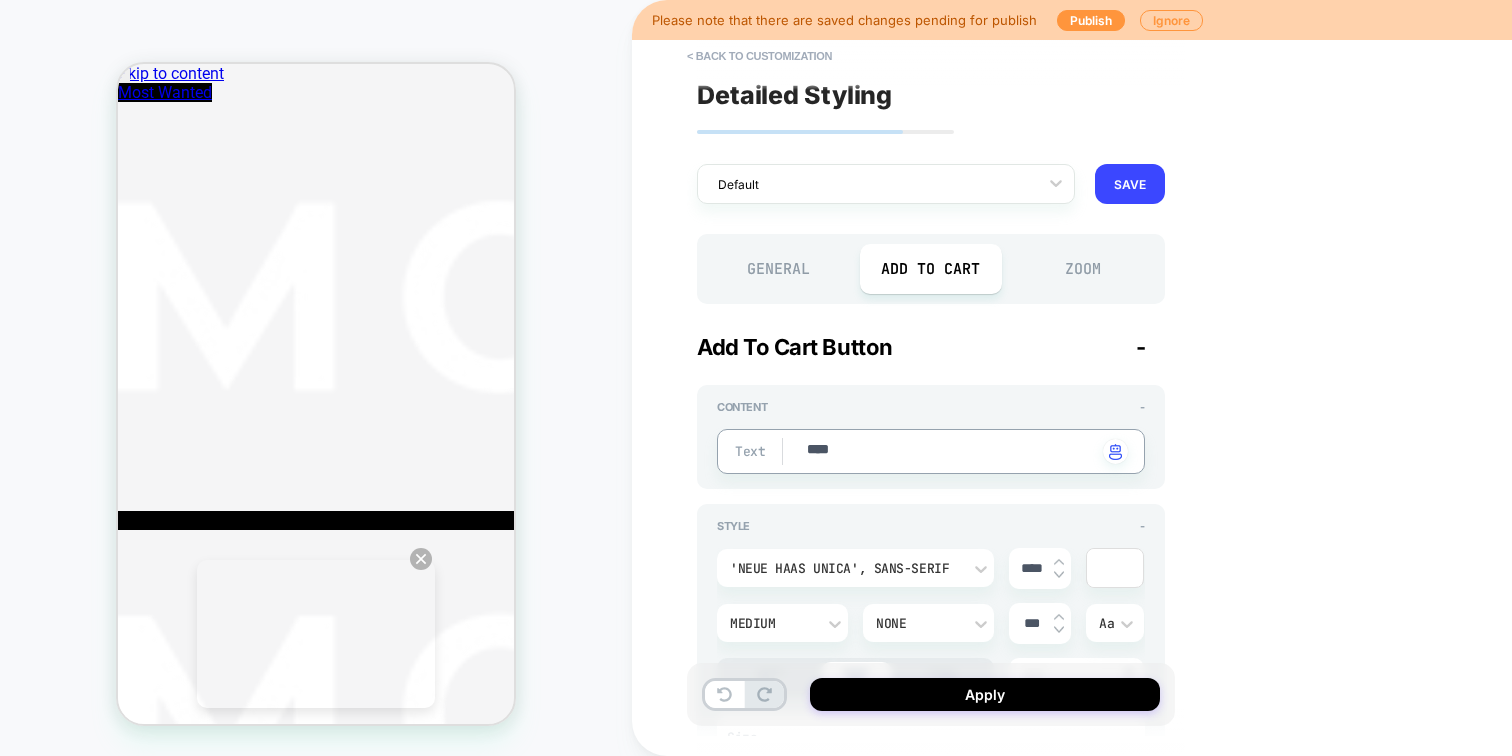 type on "*" 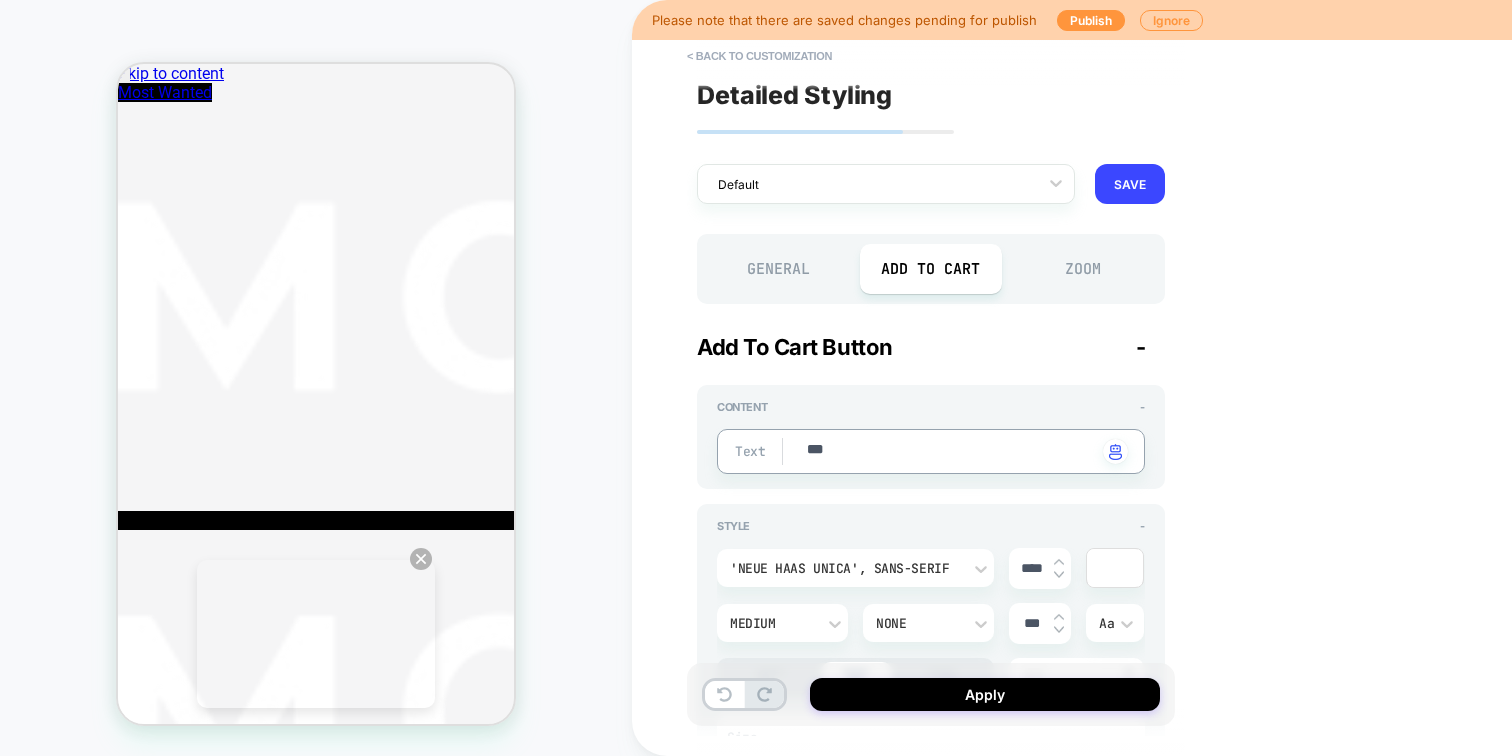 type on "*" 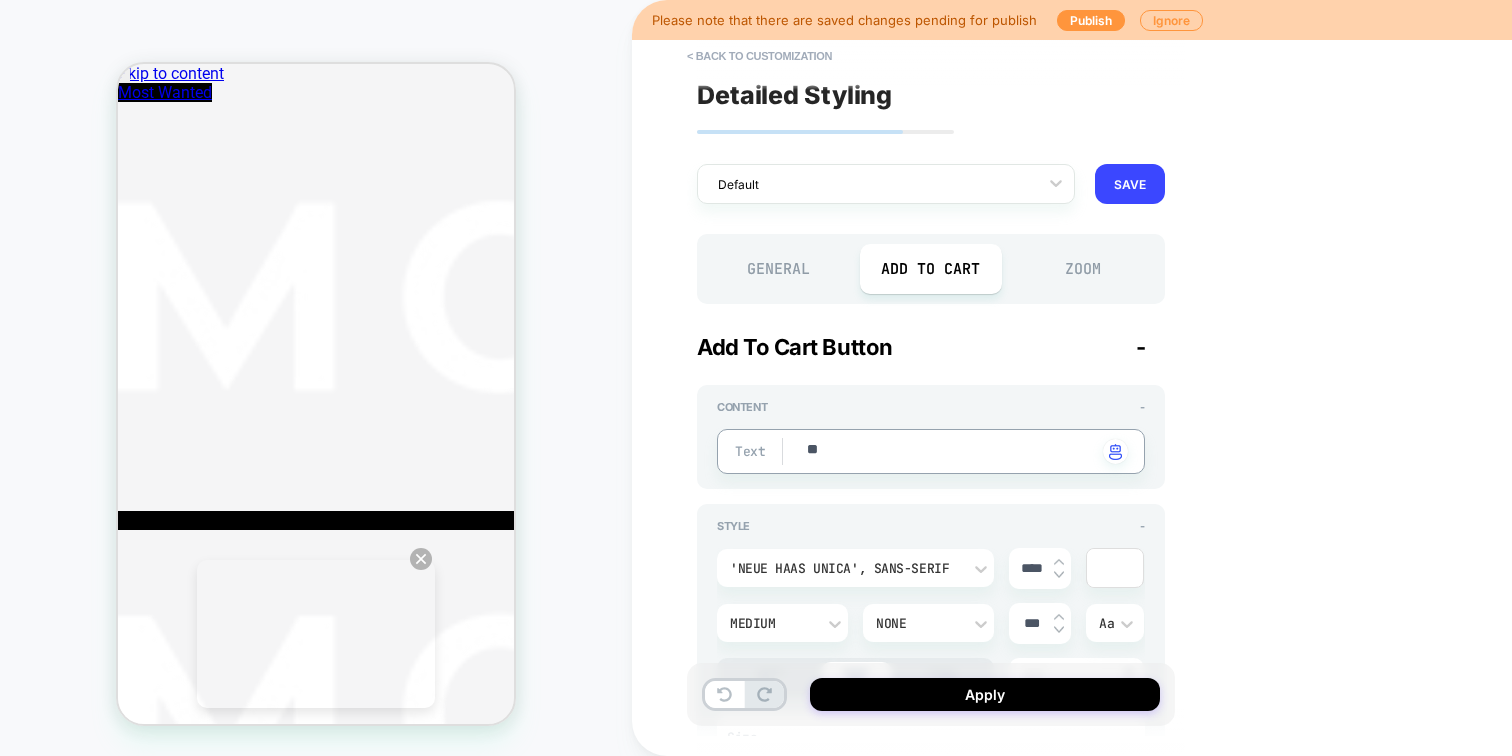 type on "*" 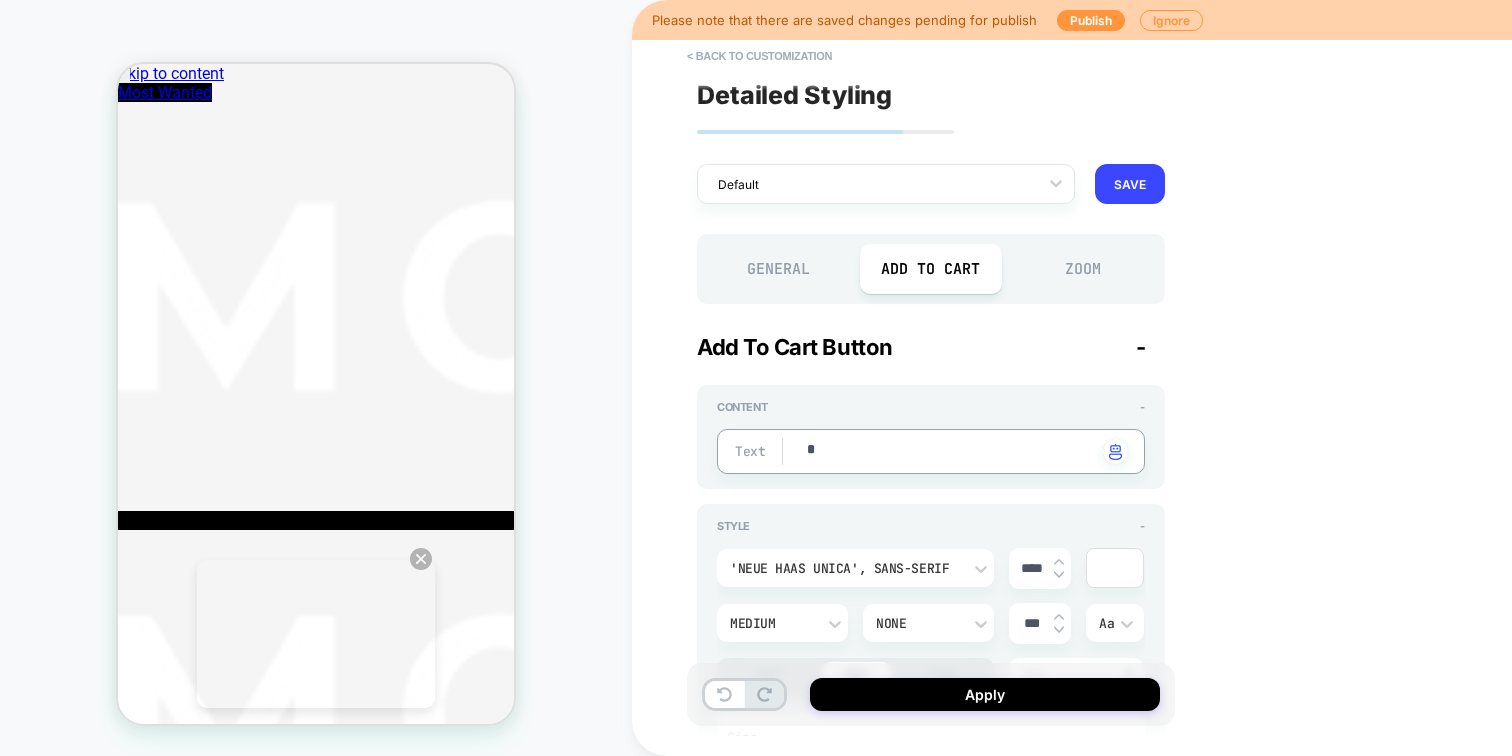 type on "*" 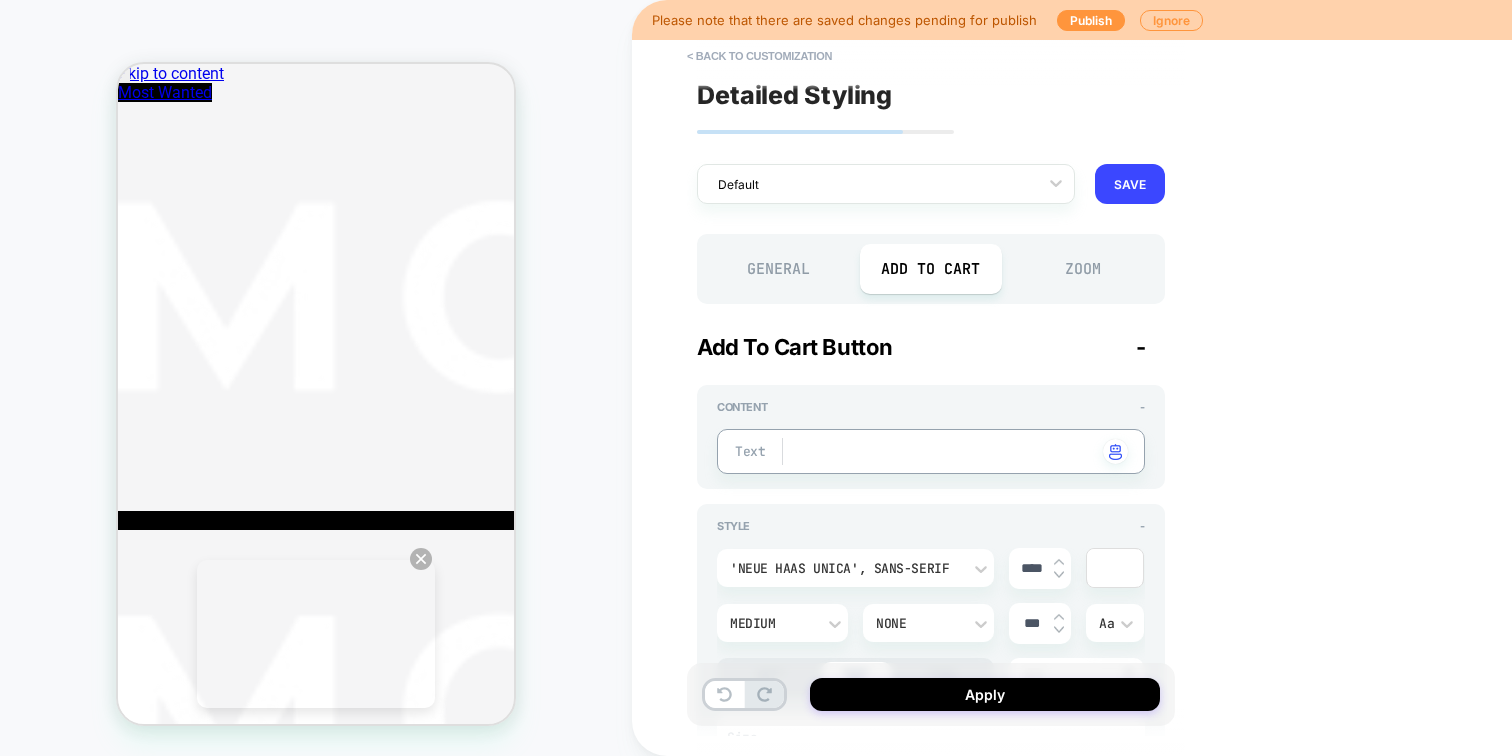 type on "*" 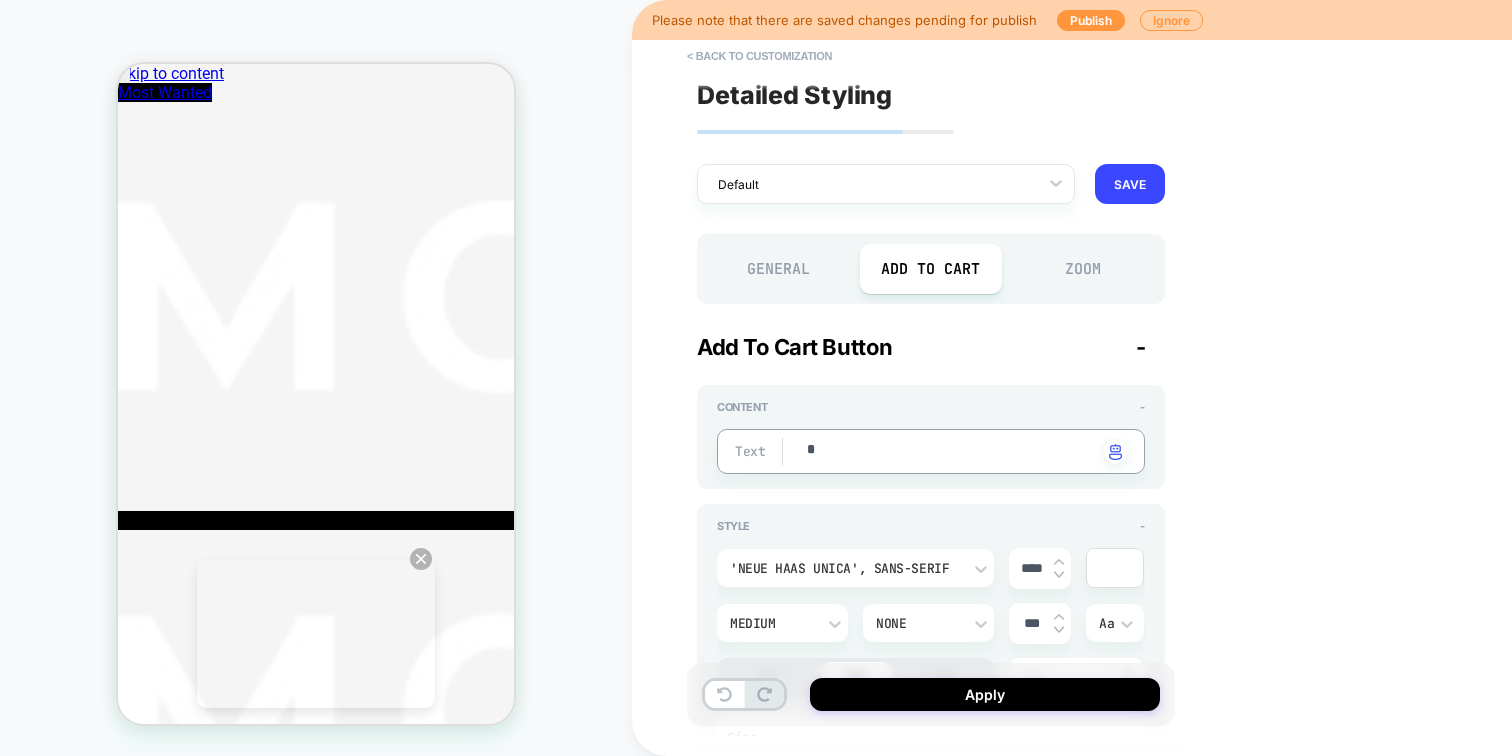 type on "*" 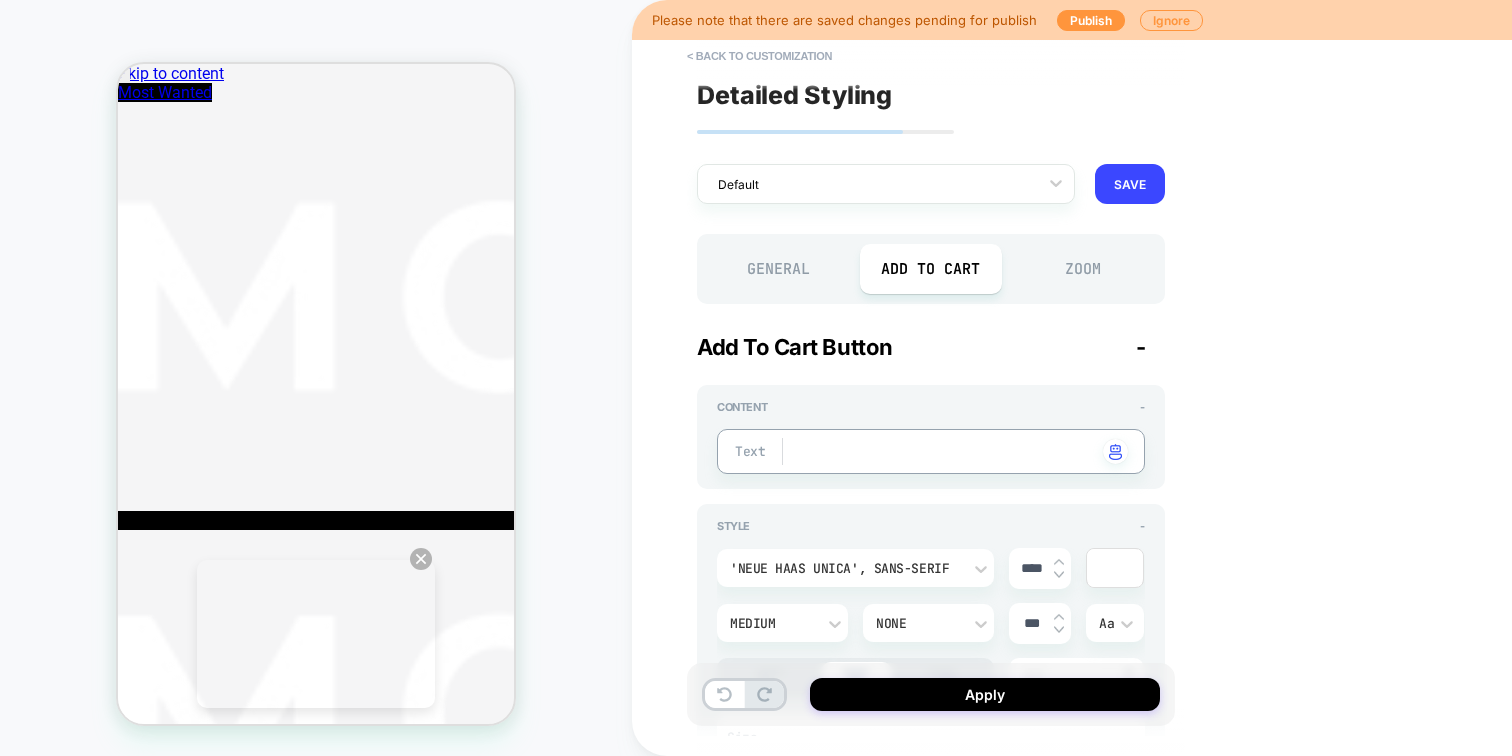 type on "*" 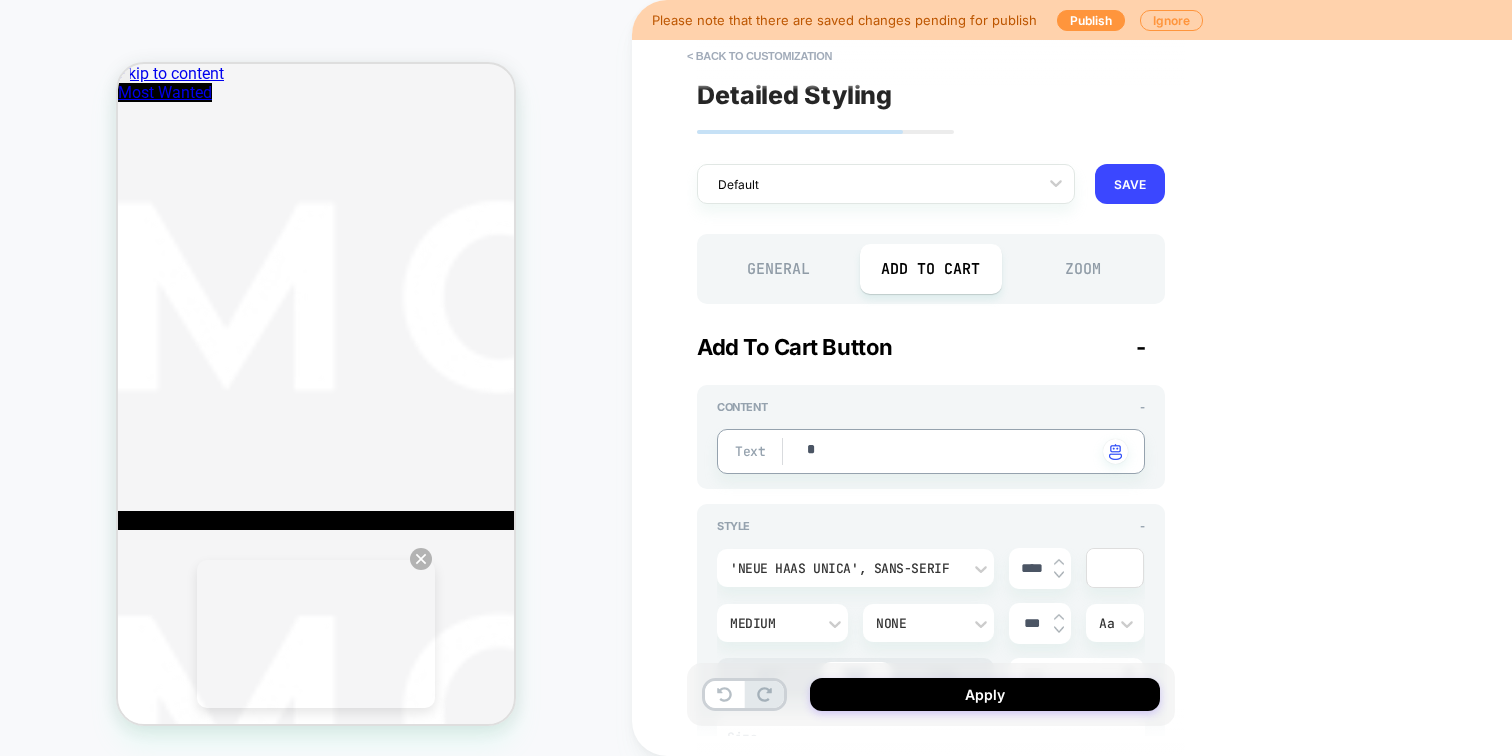type on "*" 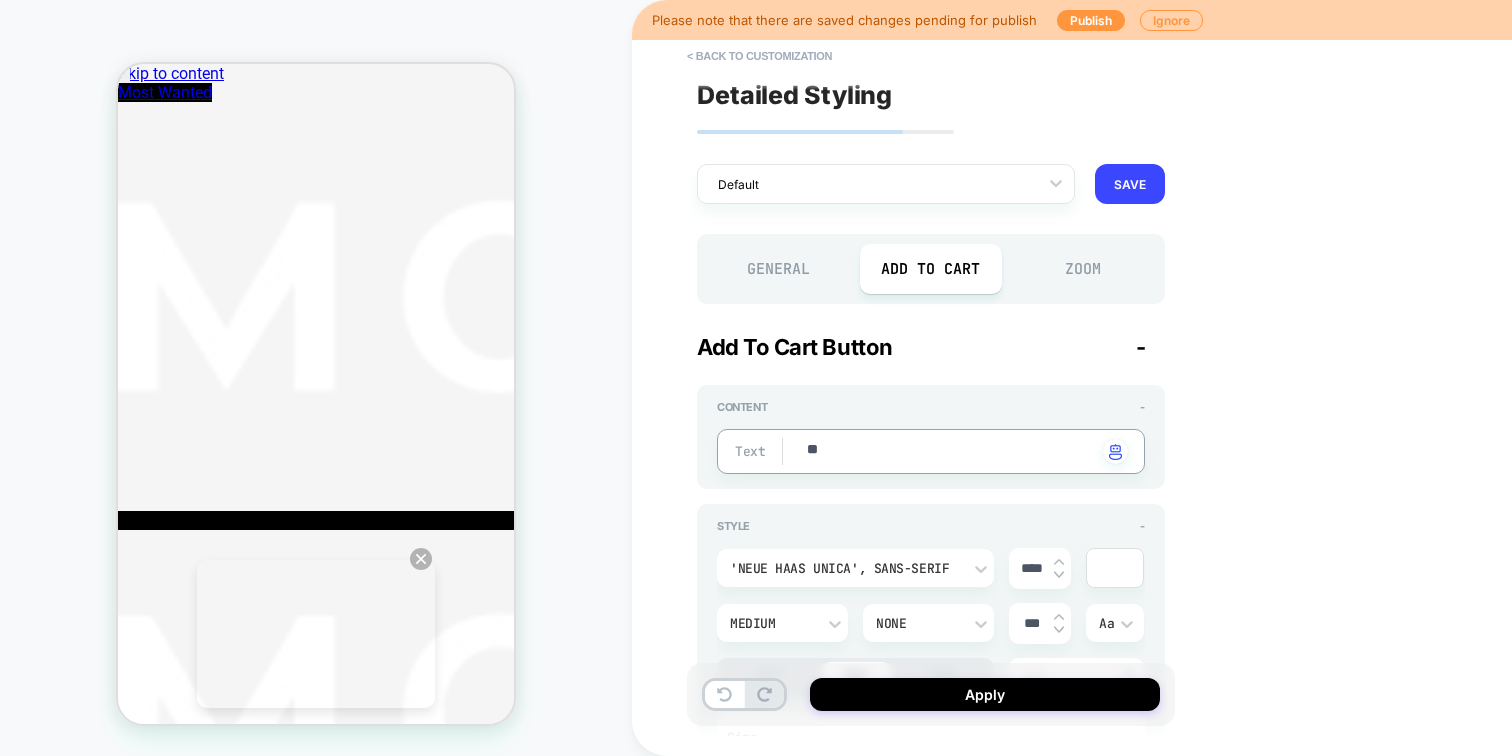 type on "*" 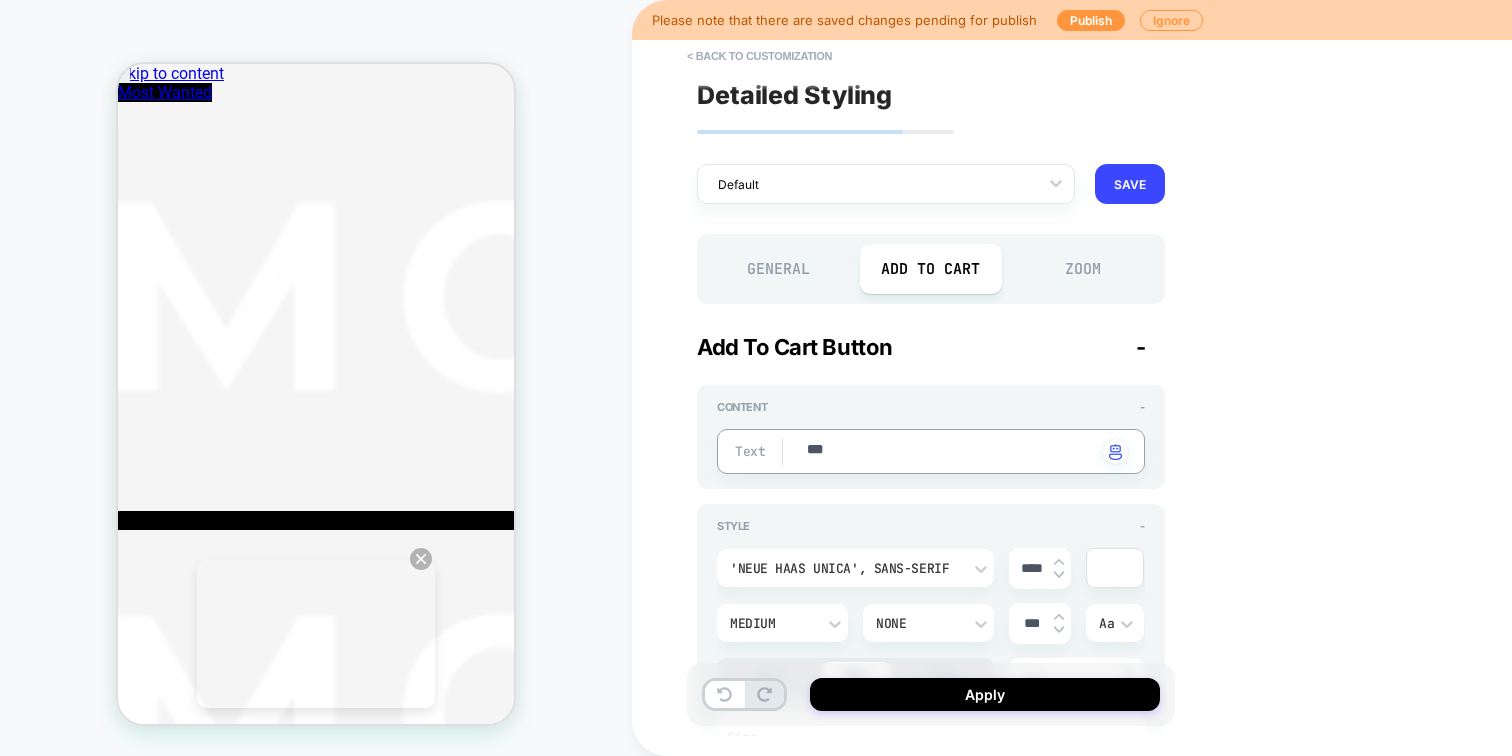type on "*" 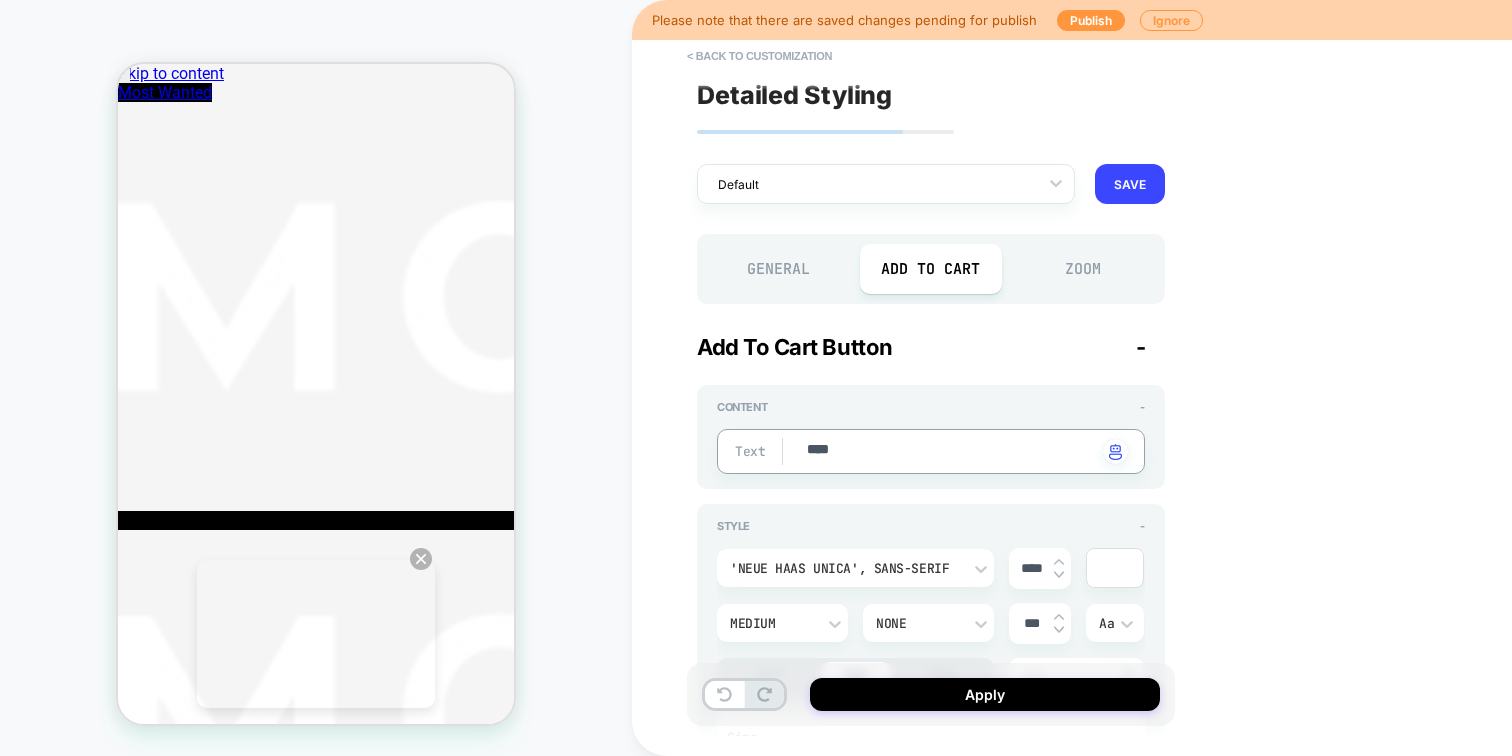 type on "*" 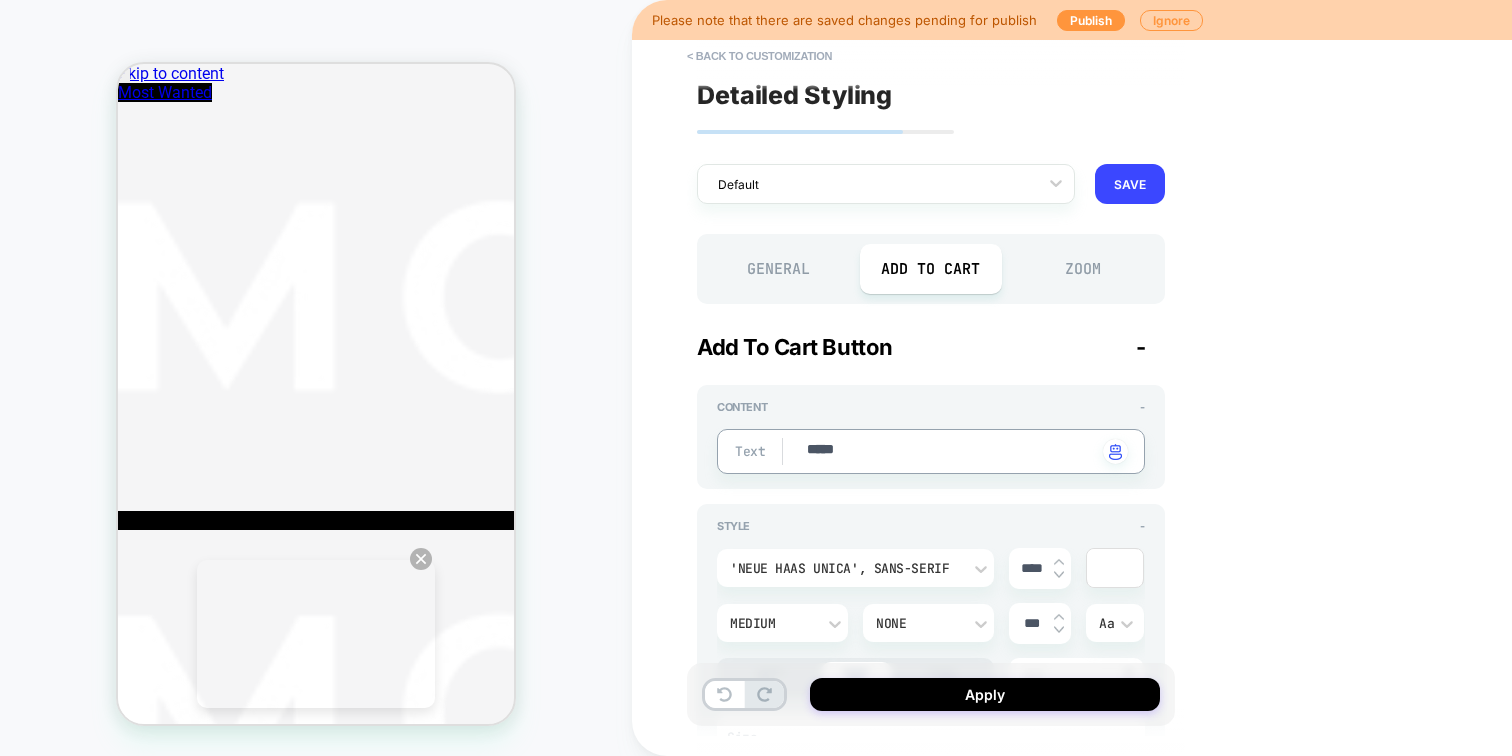 type on "*" 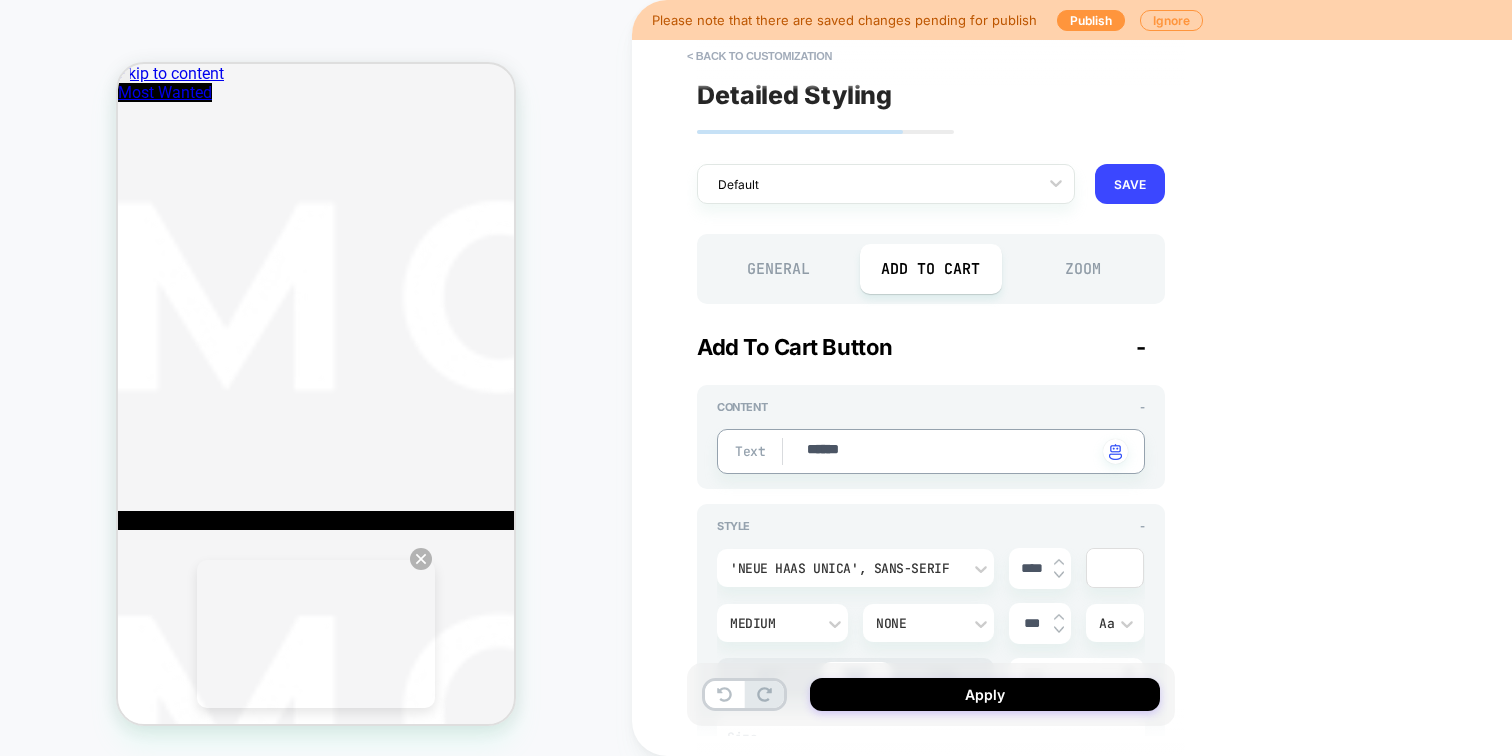 type on "*******" 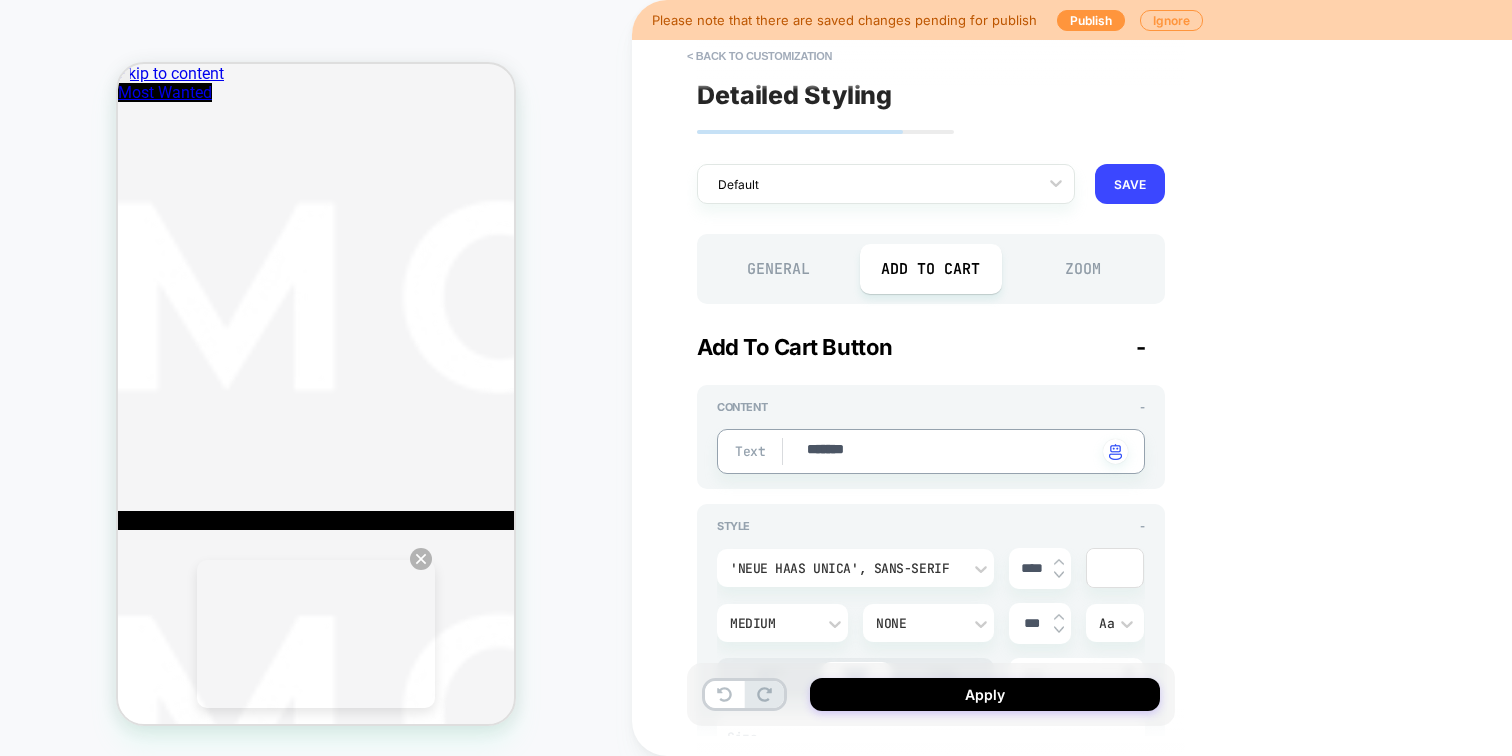type on "*" 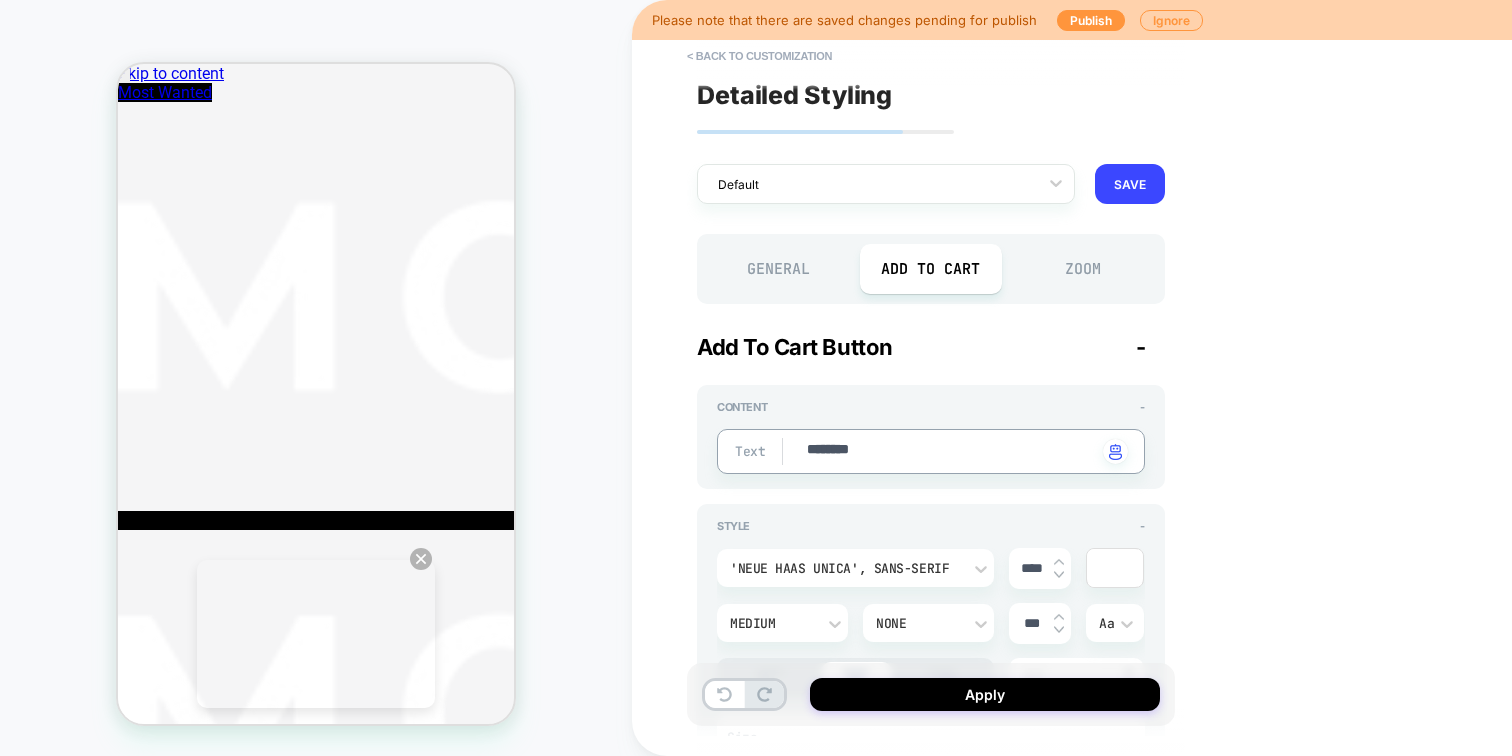 type on "*" 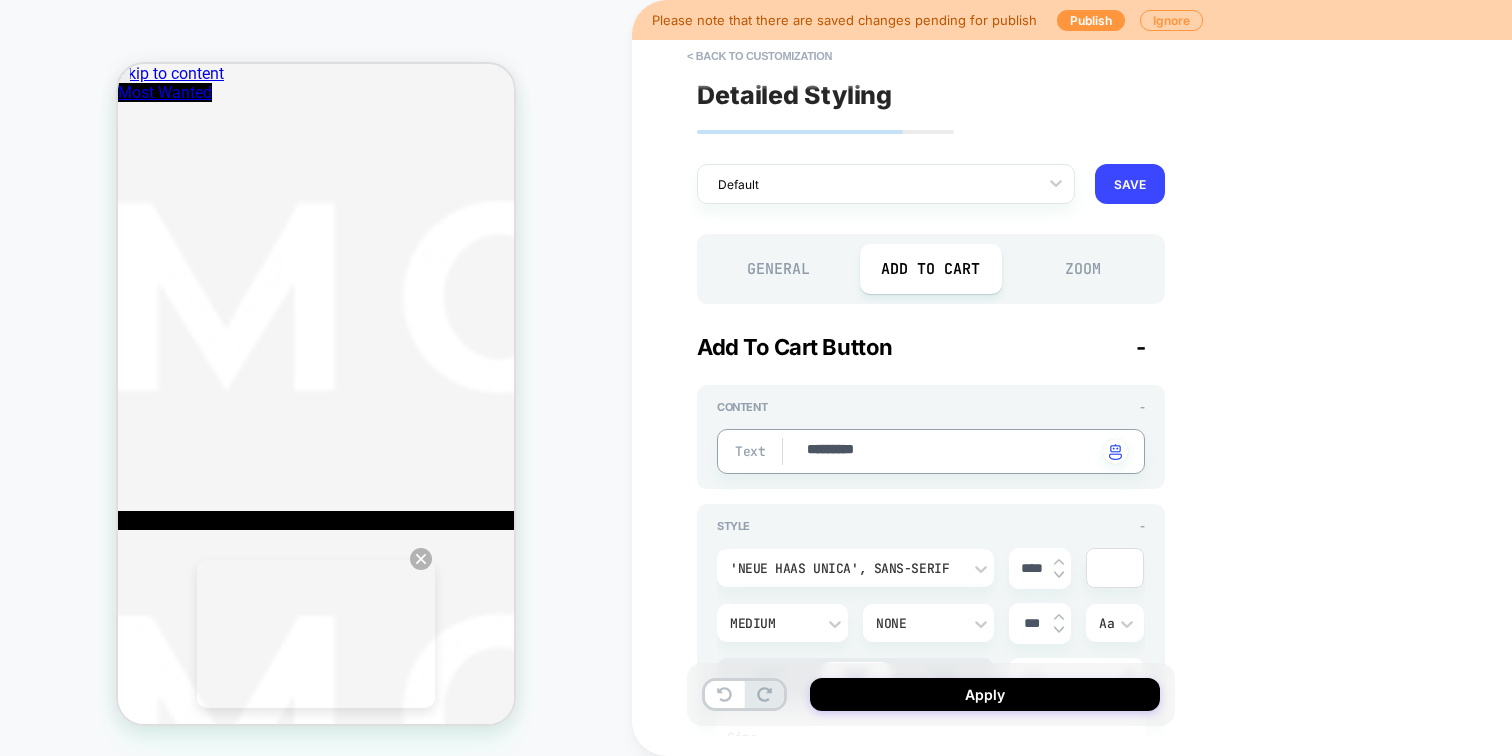 type on "*" 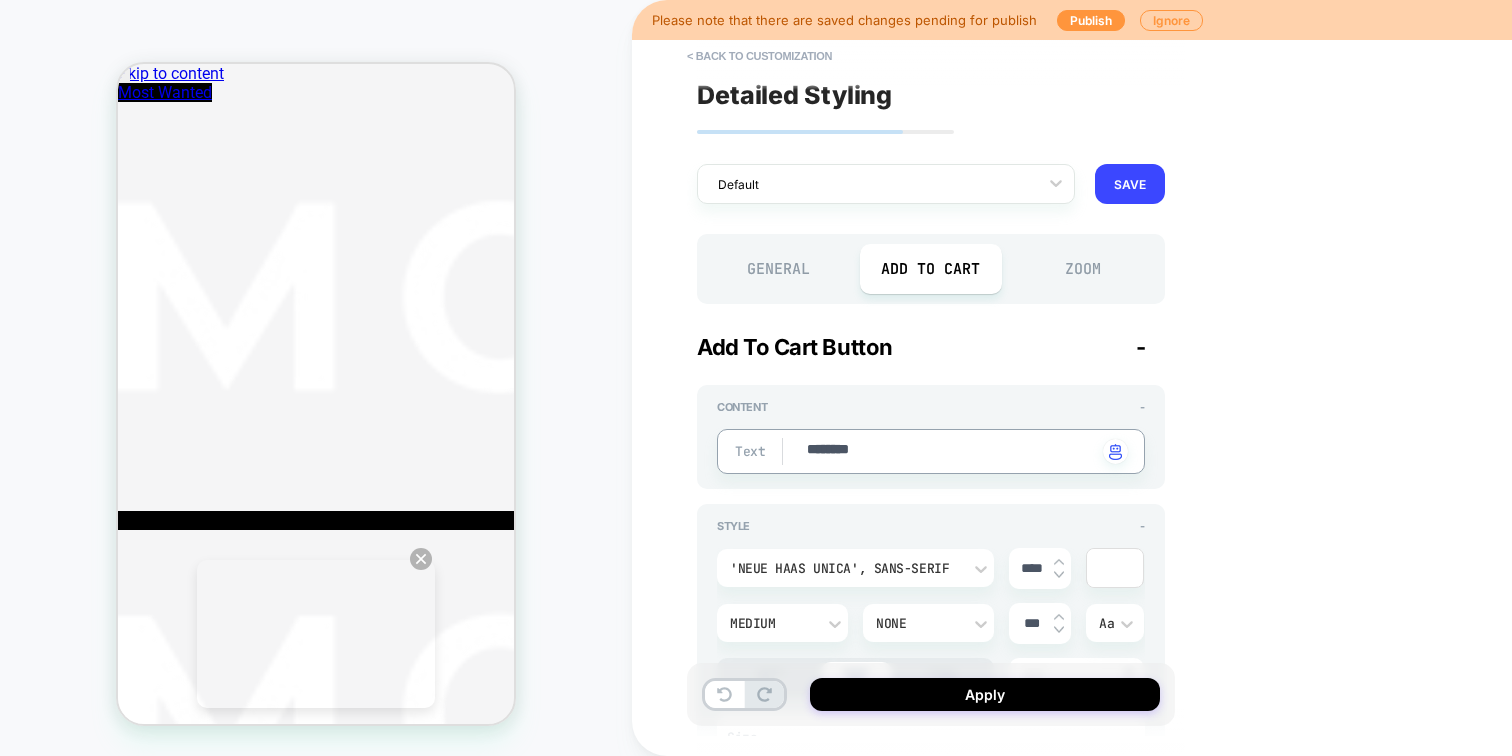 type on "*" 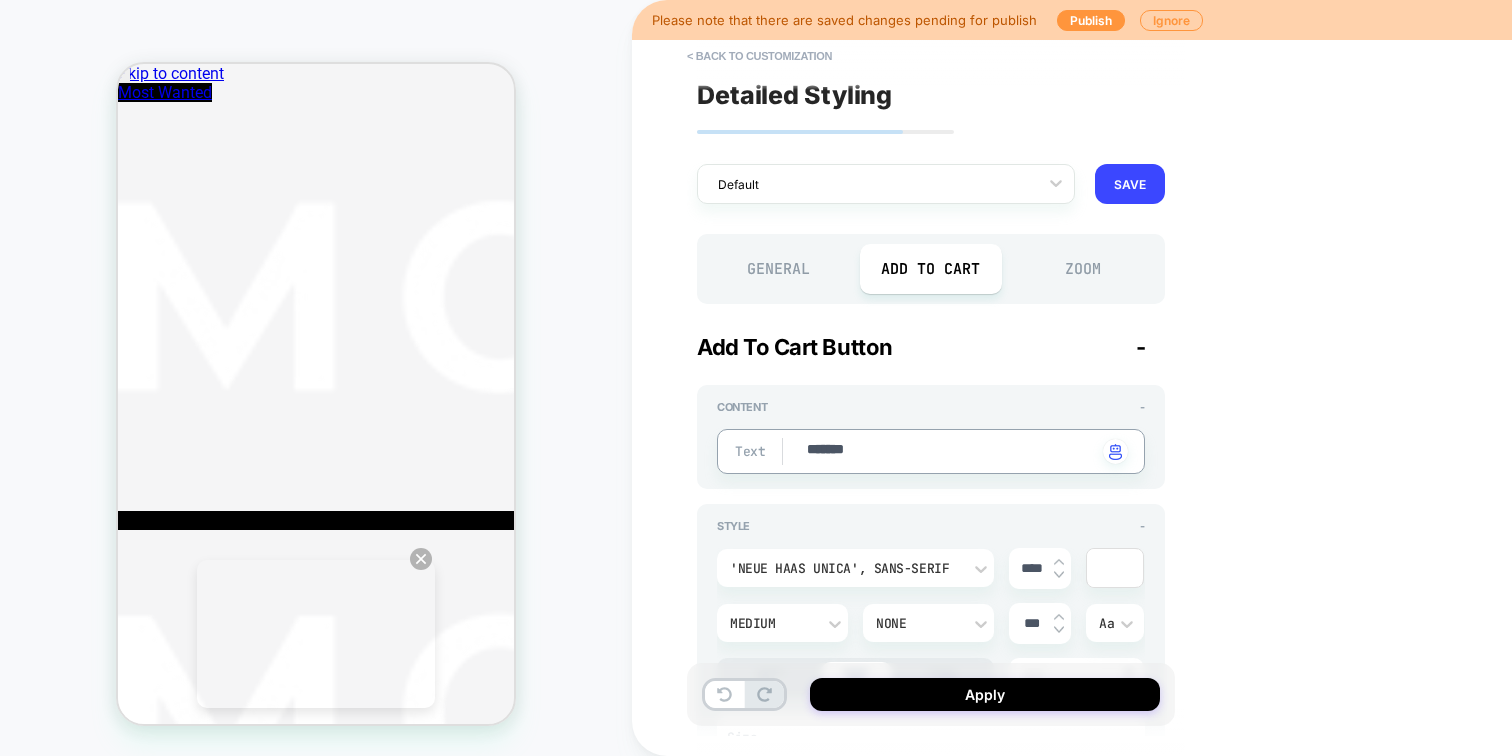 type on "*" 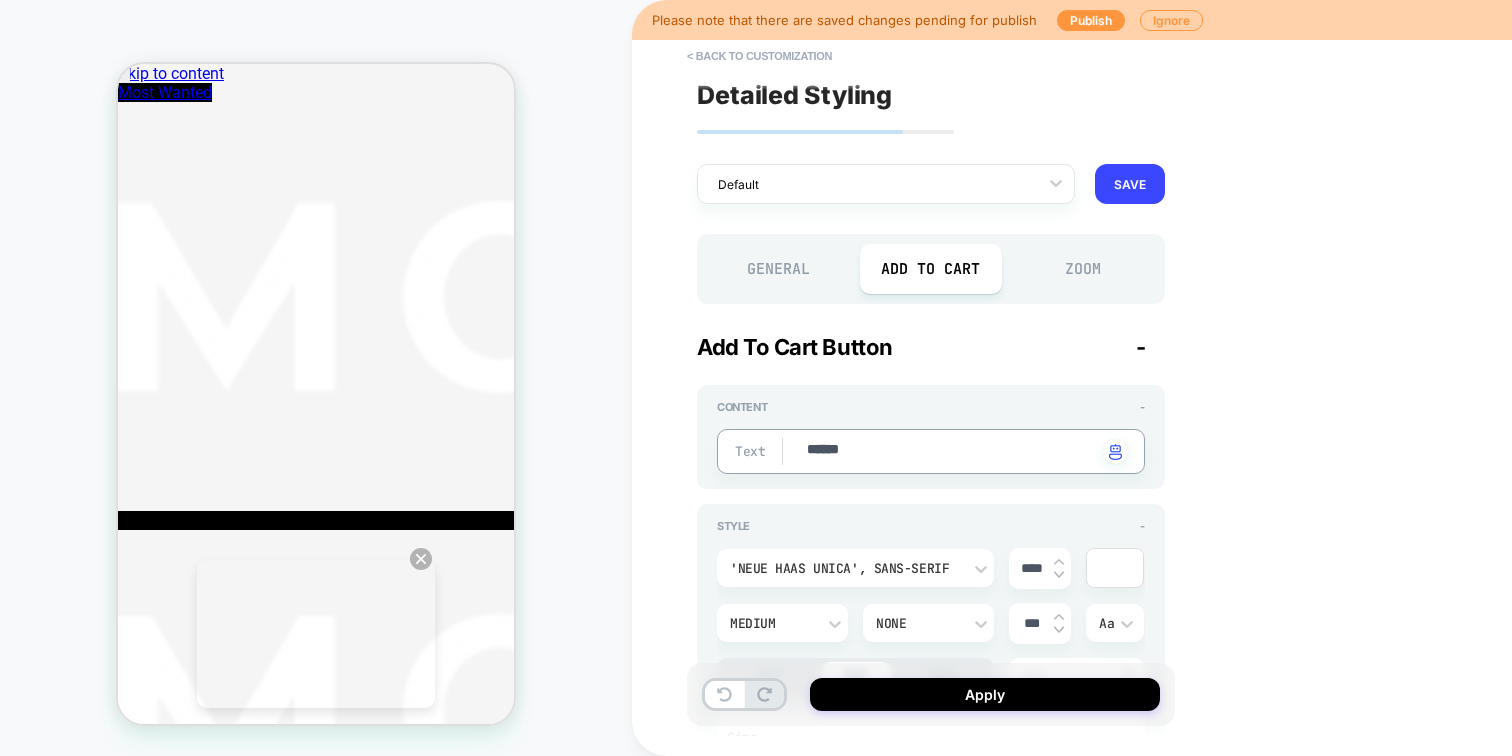 type on "*" 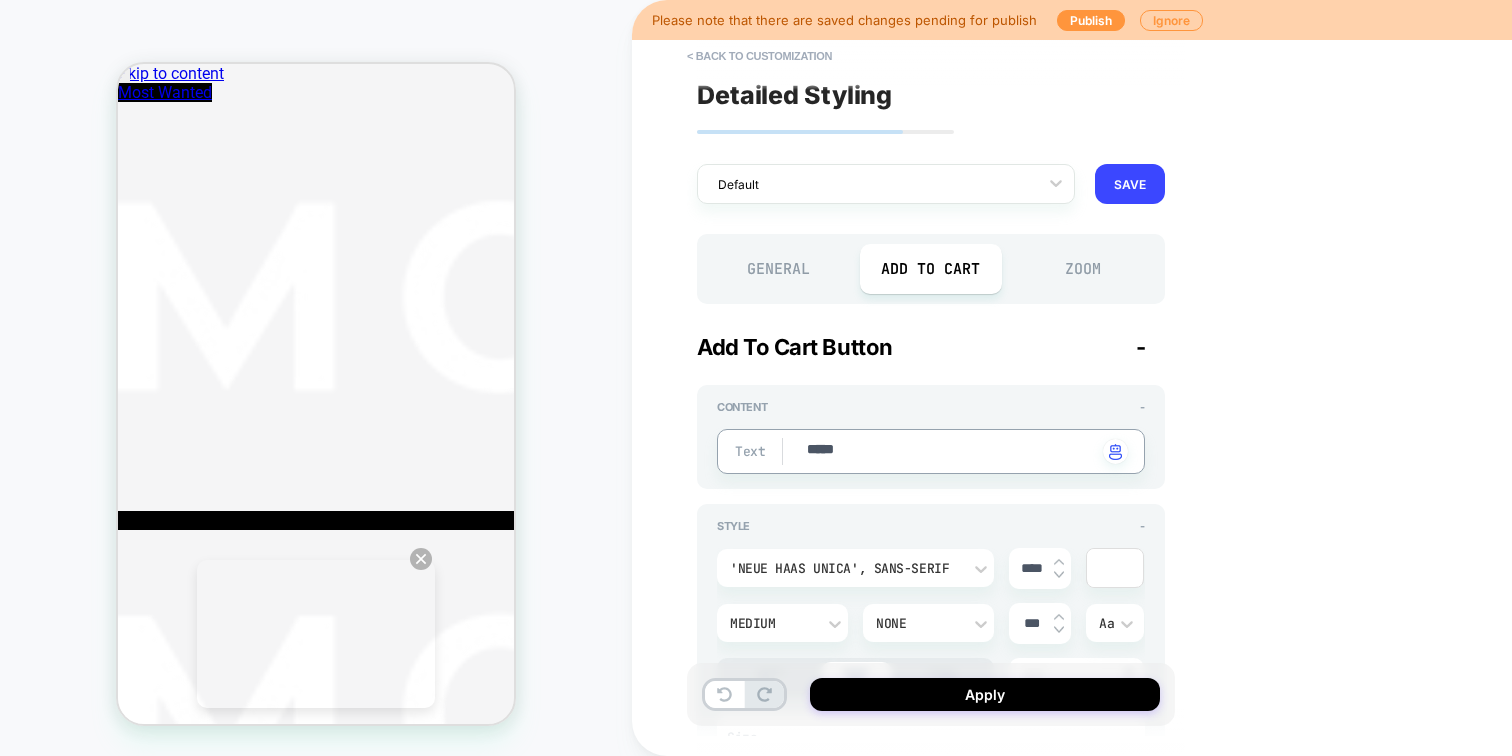 type on "*" 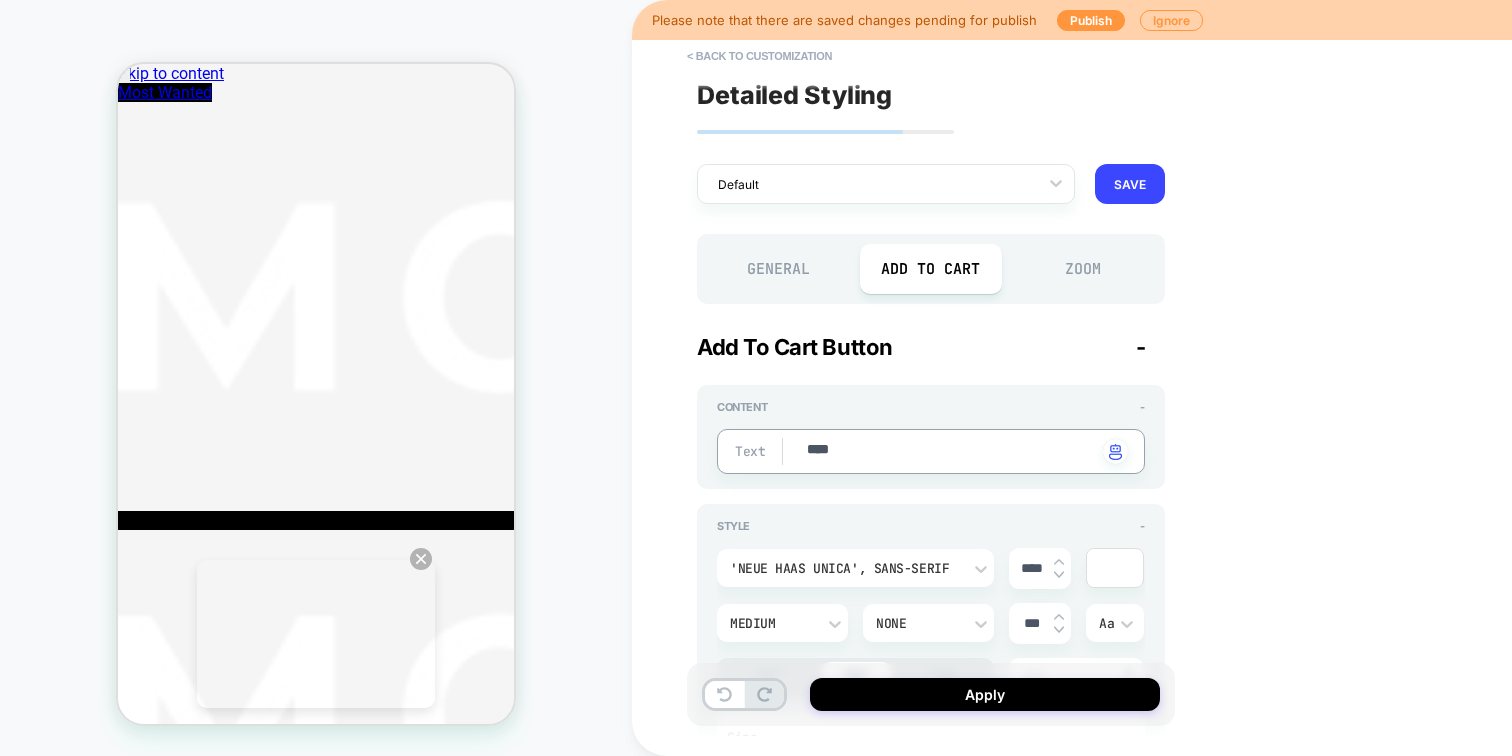 type on "*" 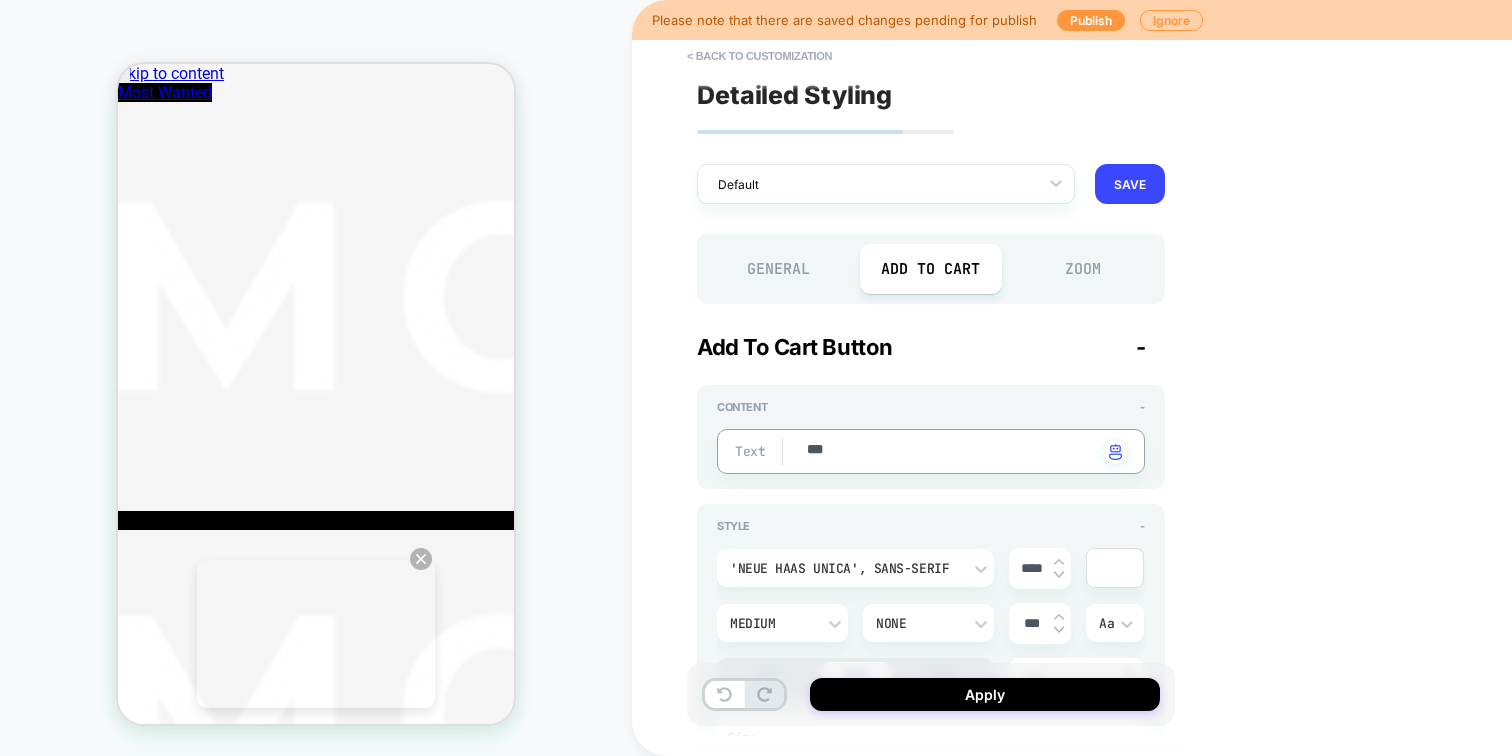 type on "*" 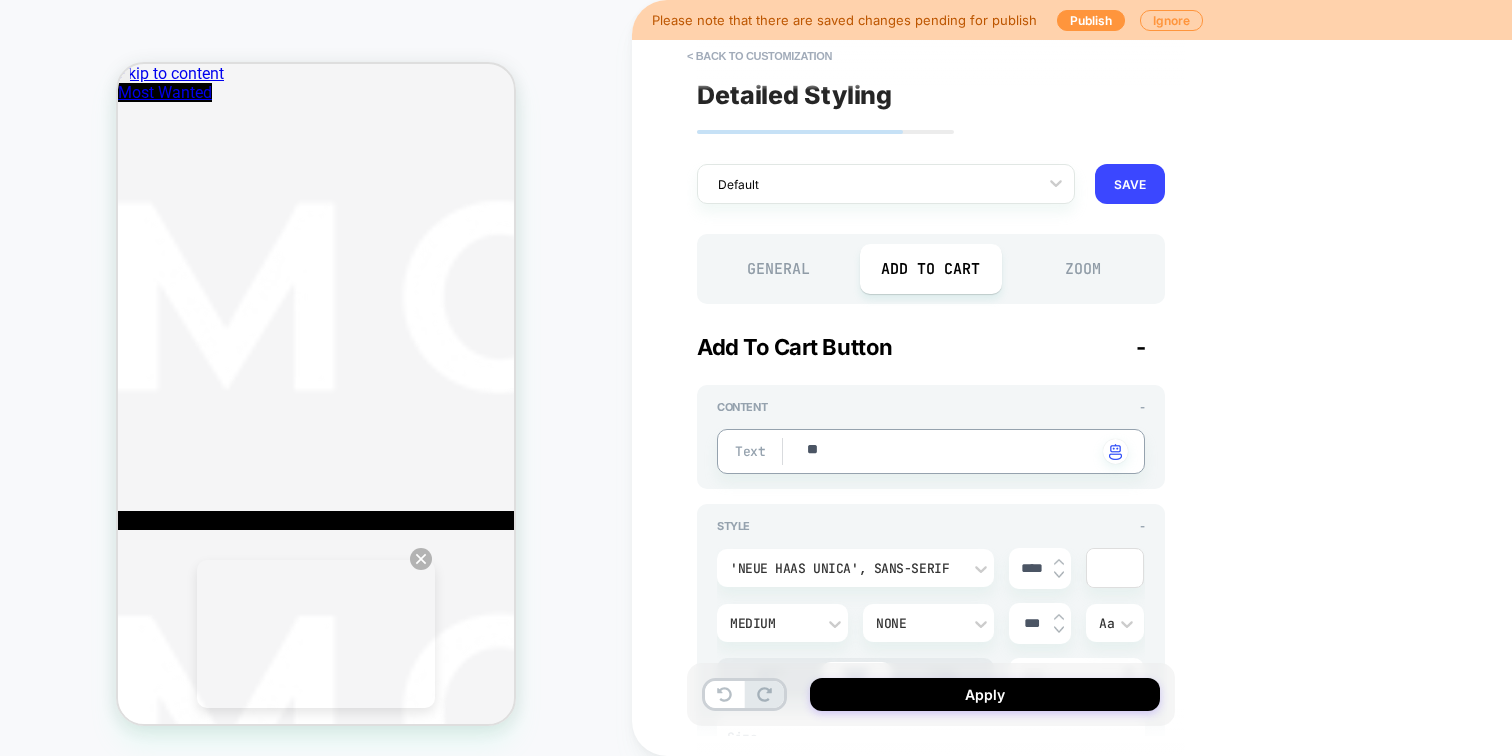 type on "*" 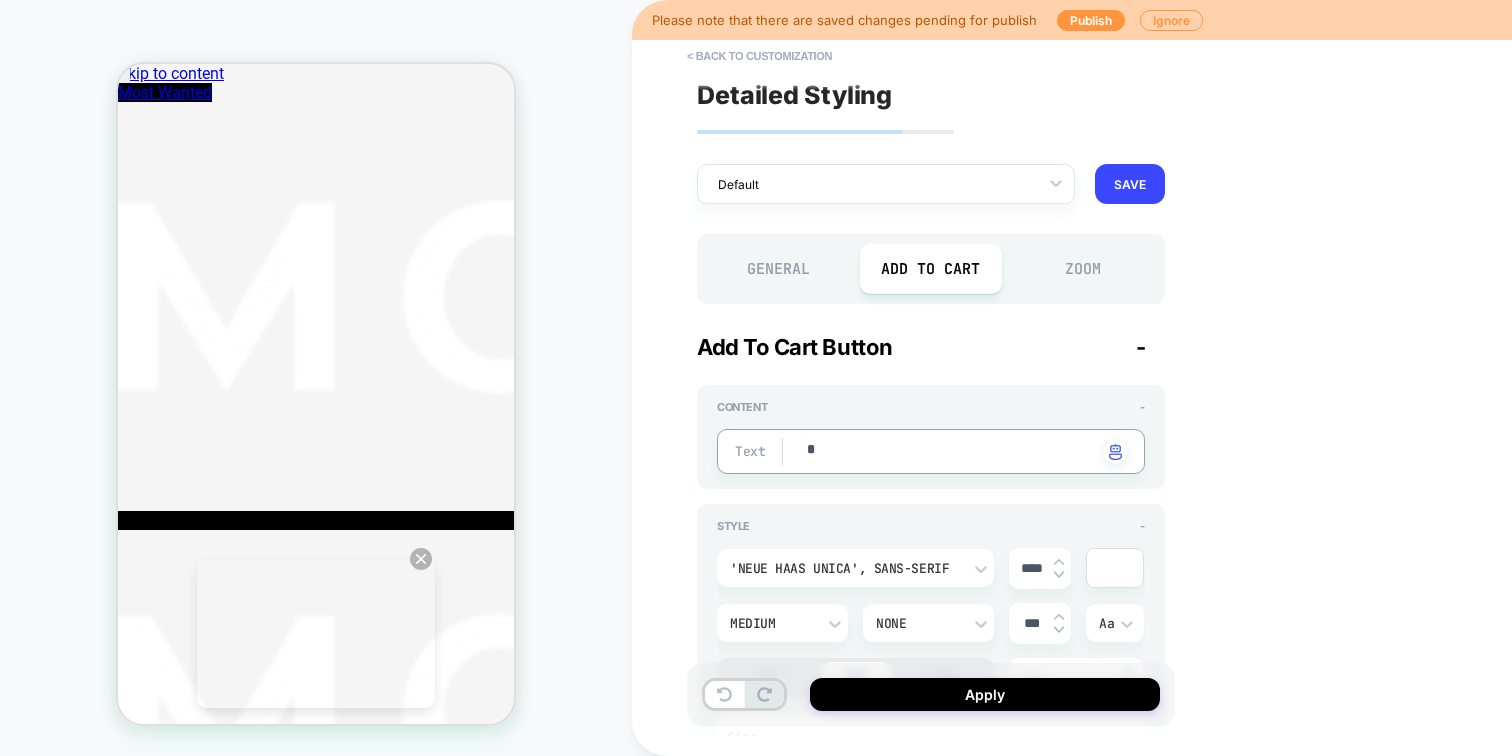 type on "*" 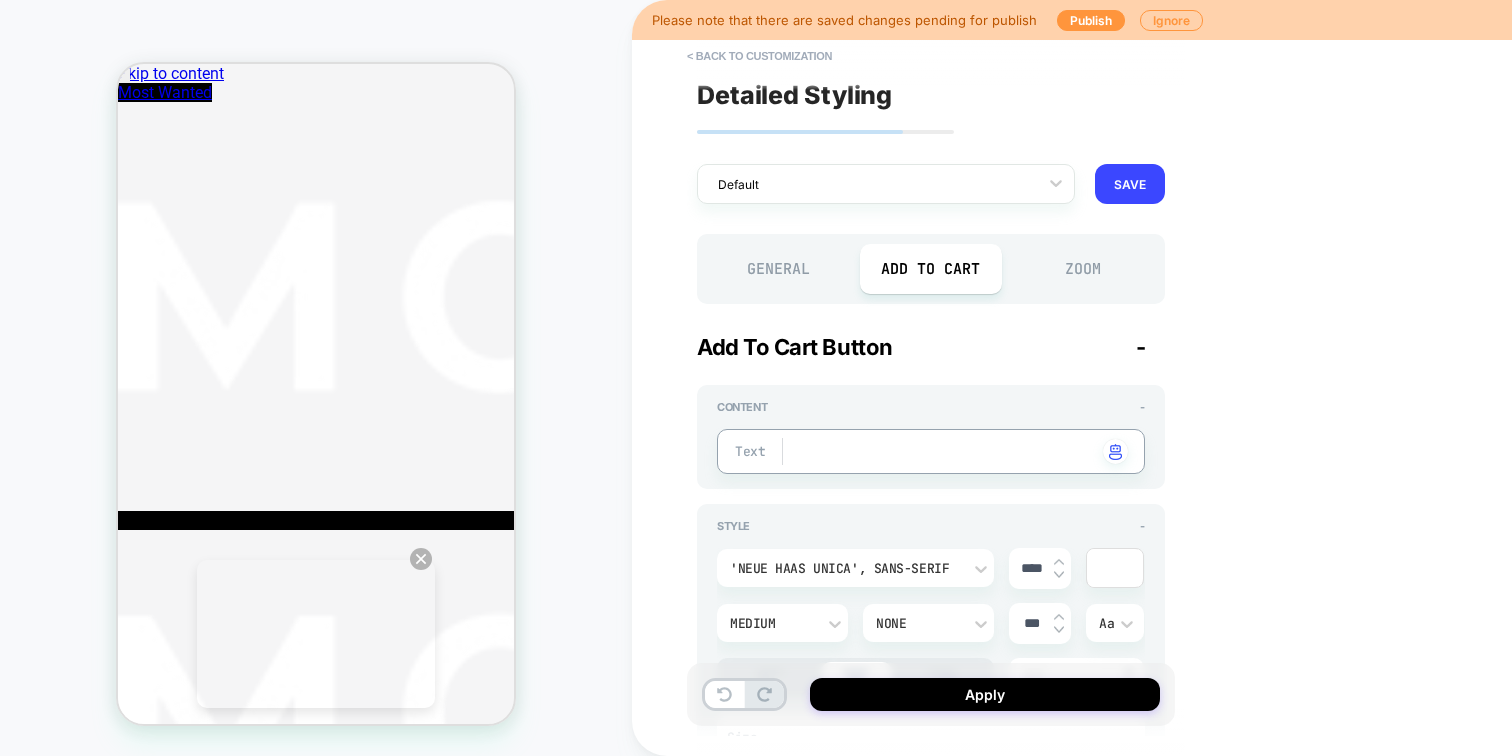 type on "*" 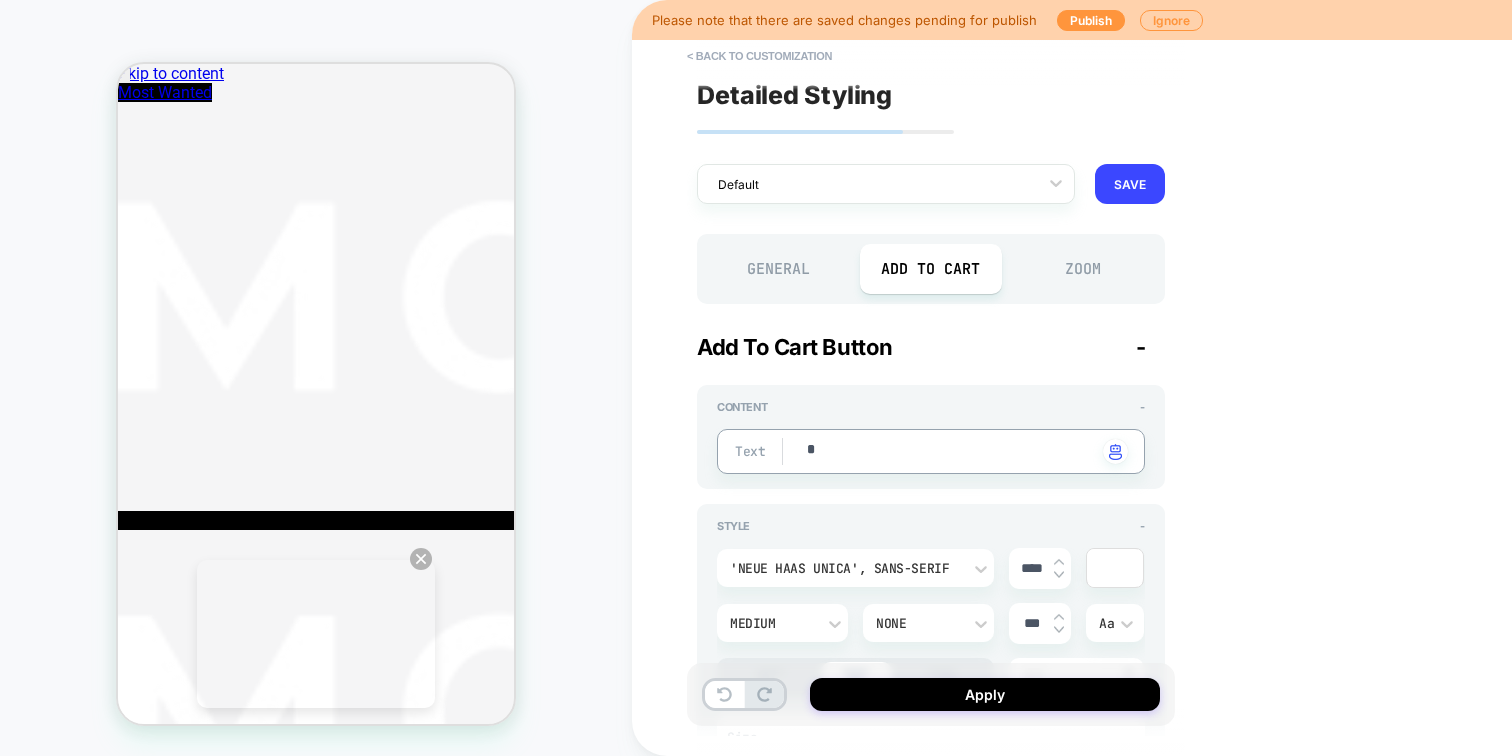 type on "*" 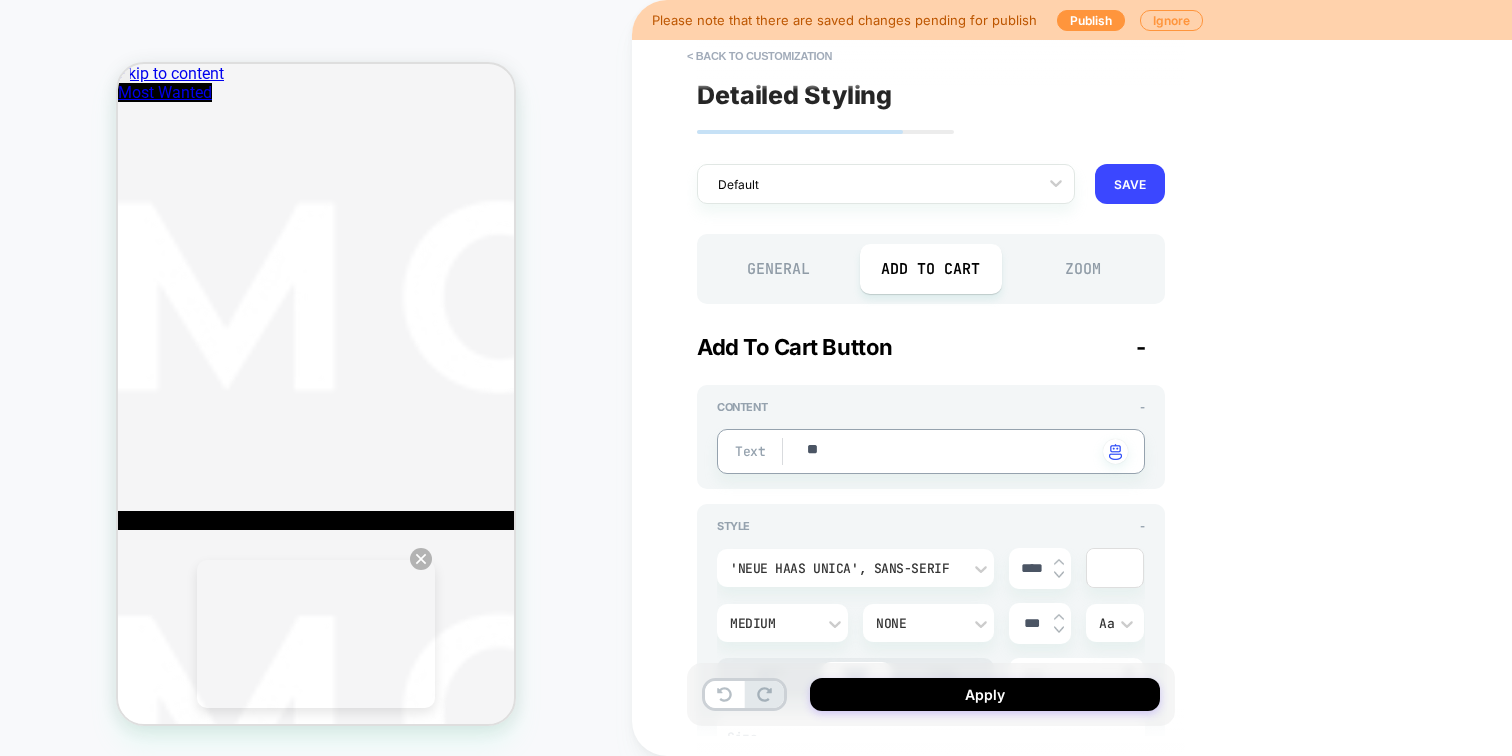type on "***" 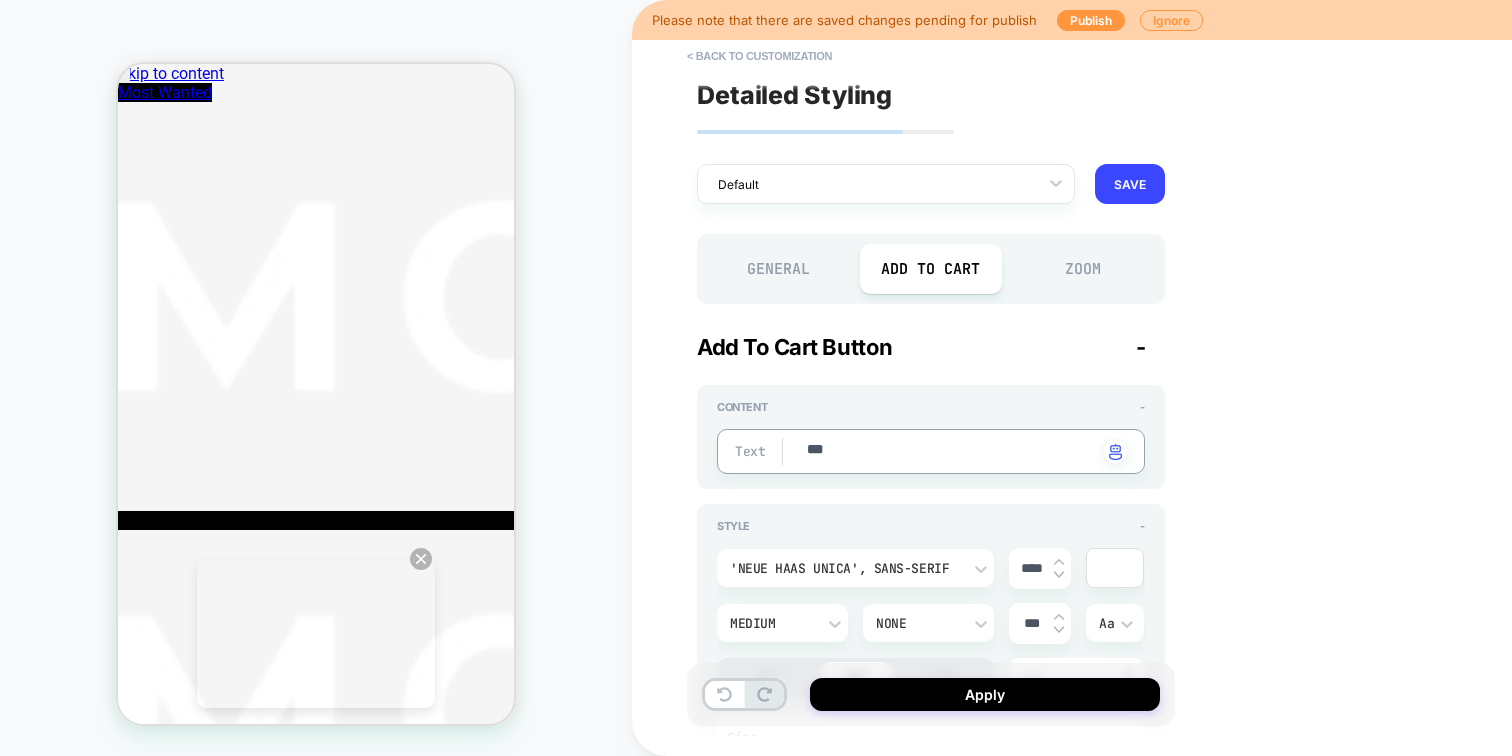 type on "*" 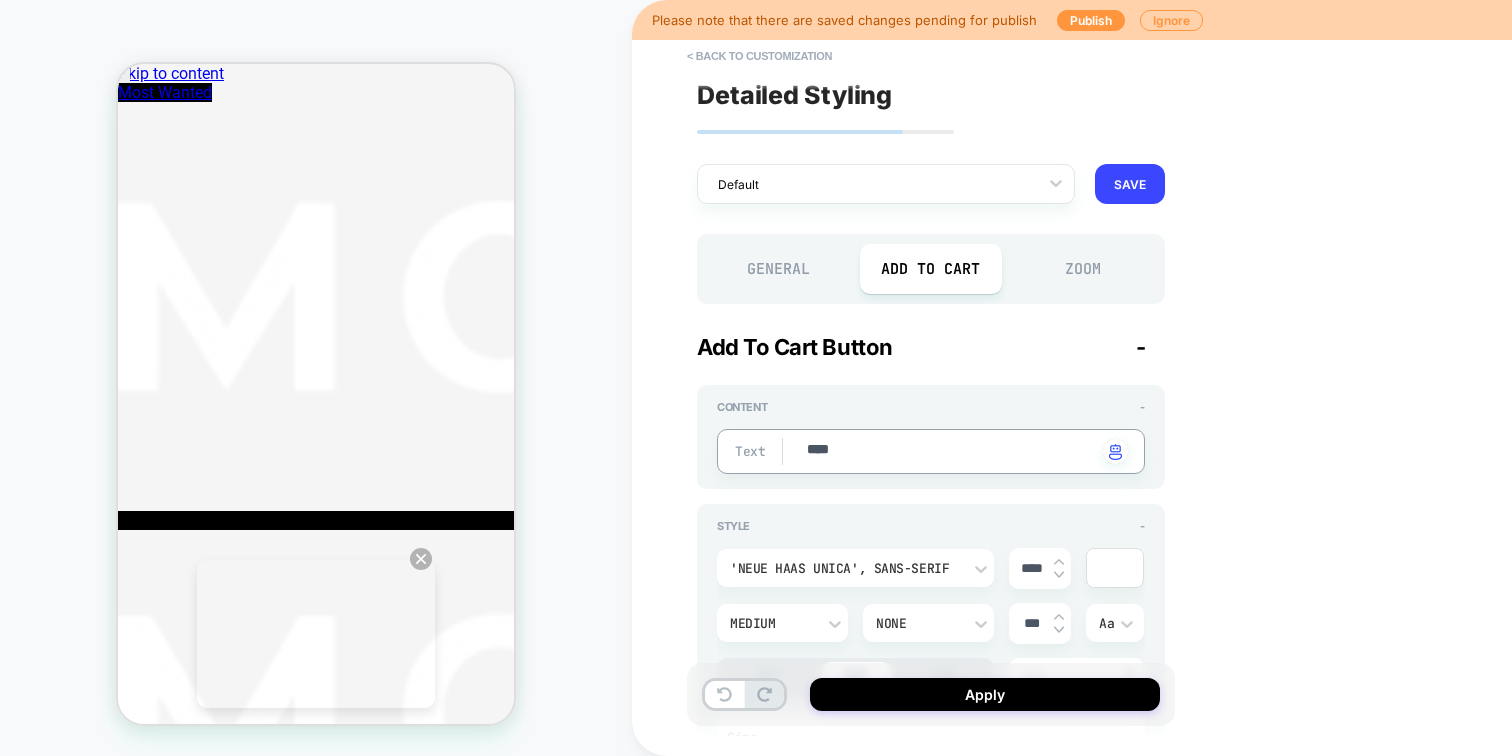 type on "*" 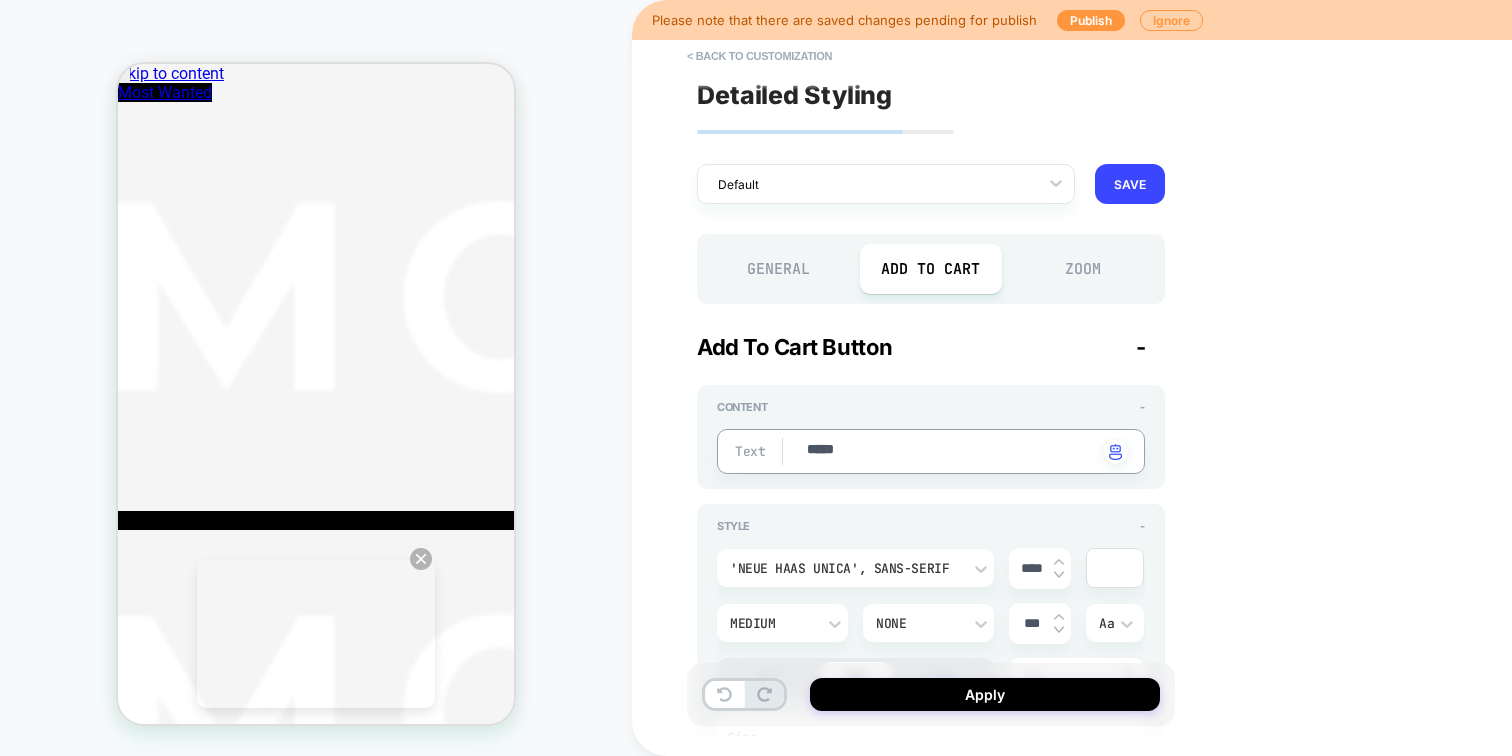 type on "*" 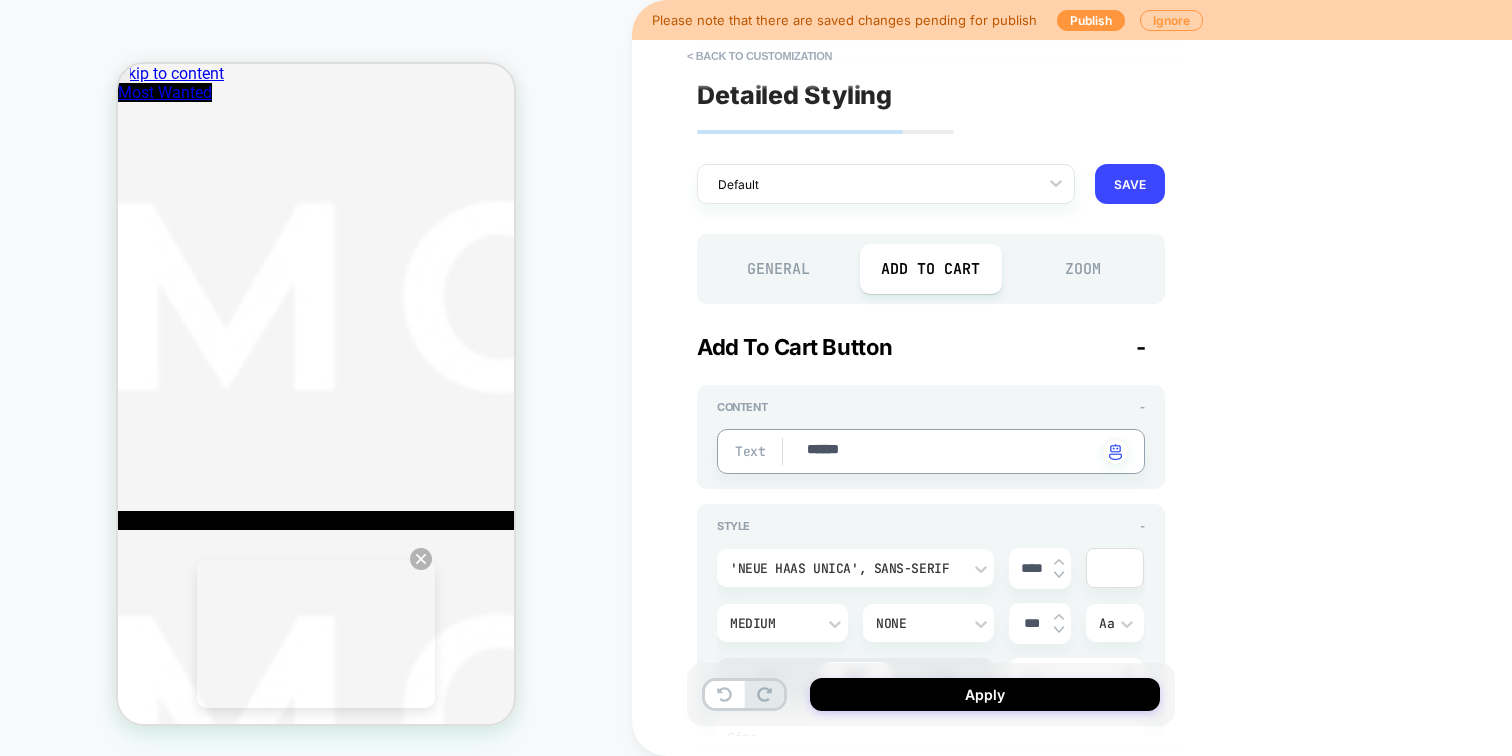 type on "*" 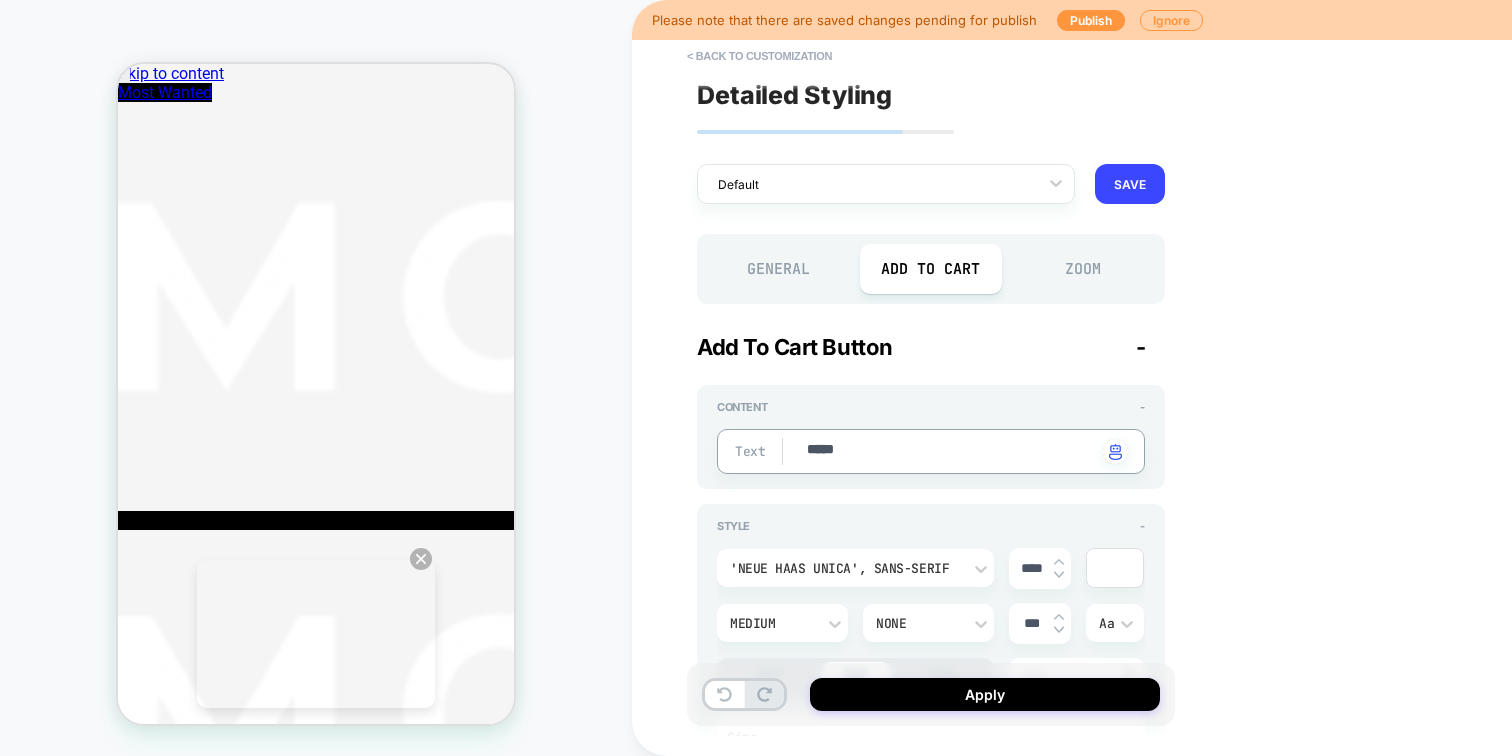 type on "*" 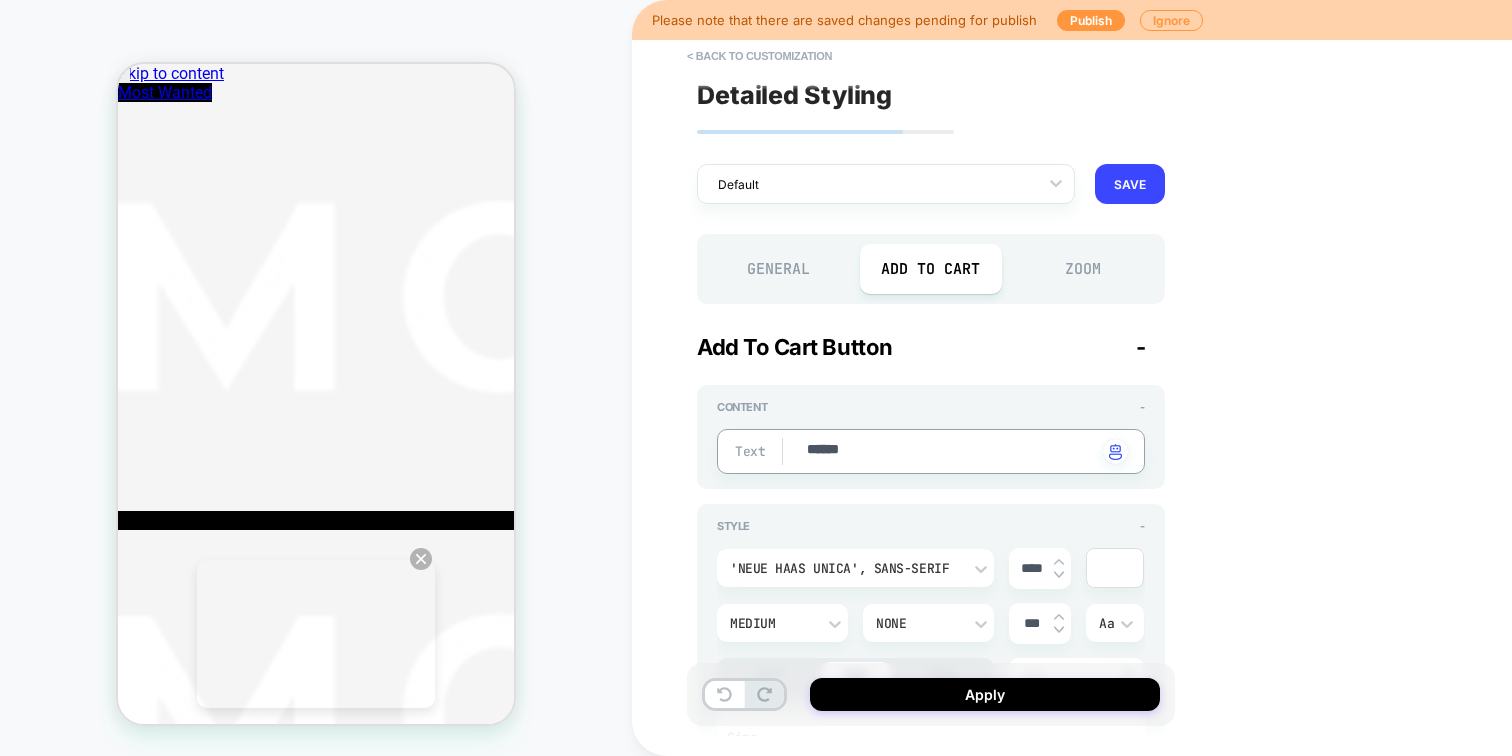 type on "*" 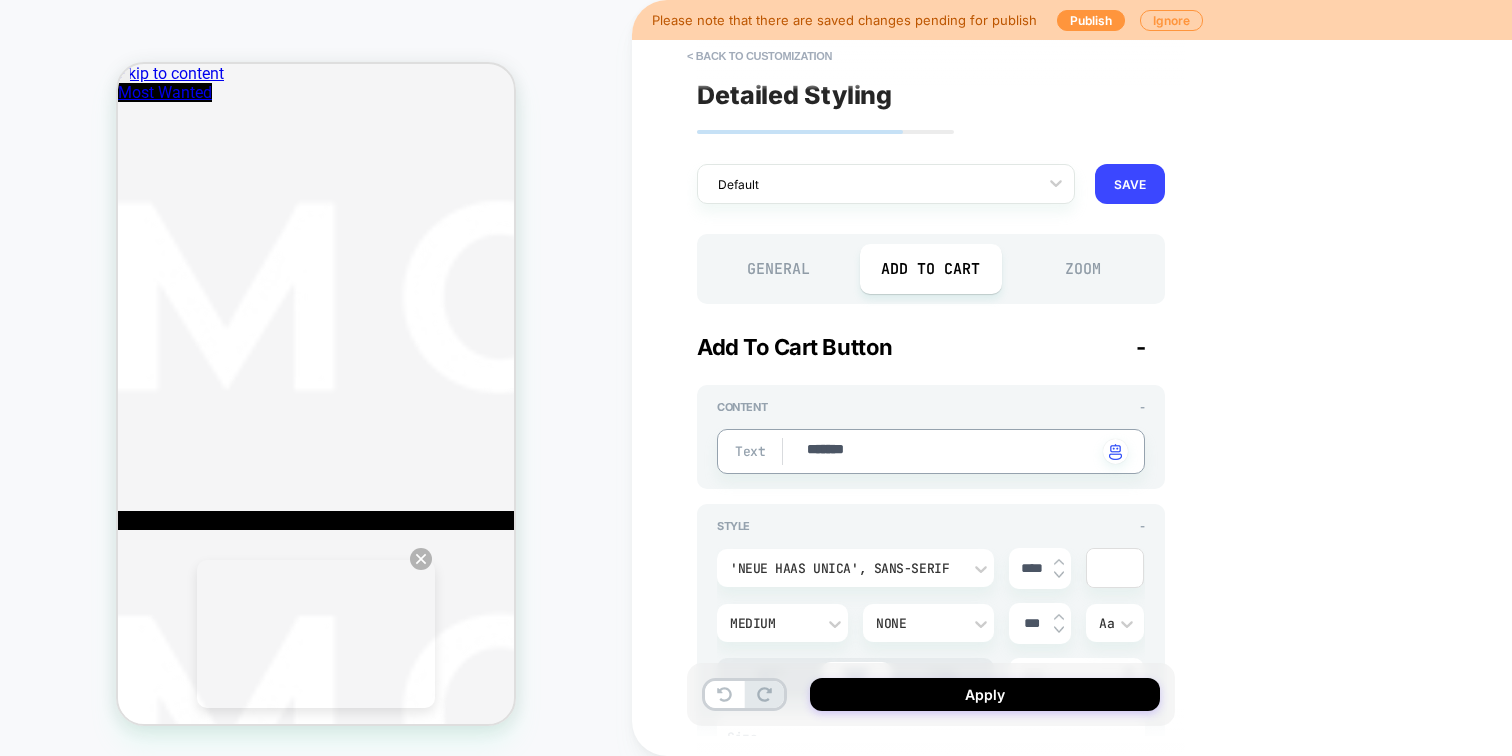 type on "********" 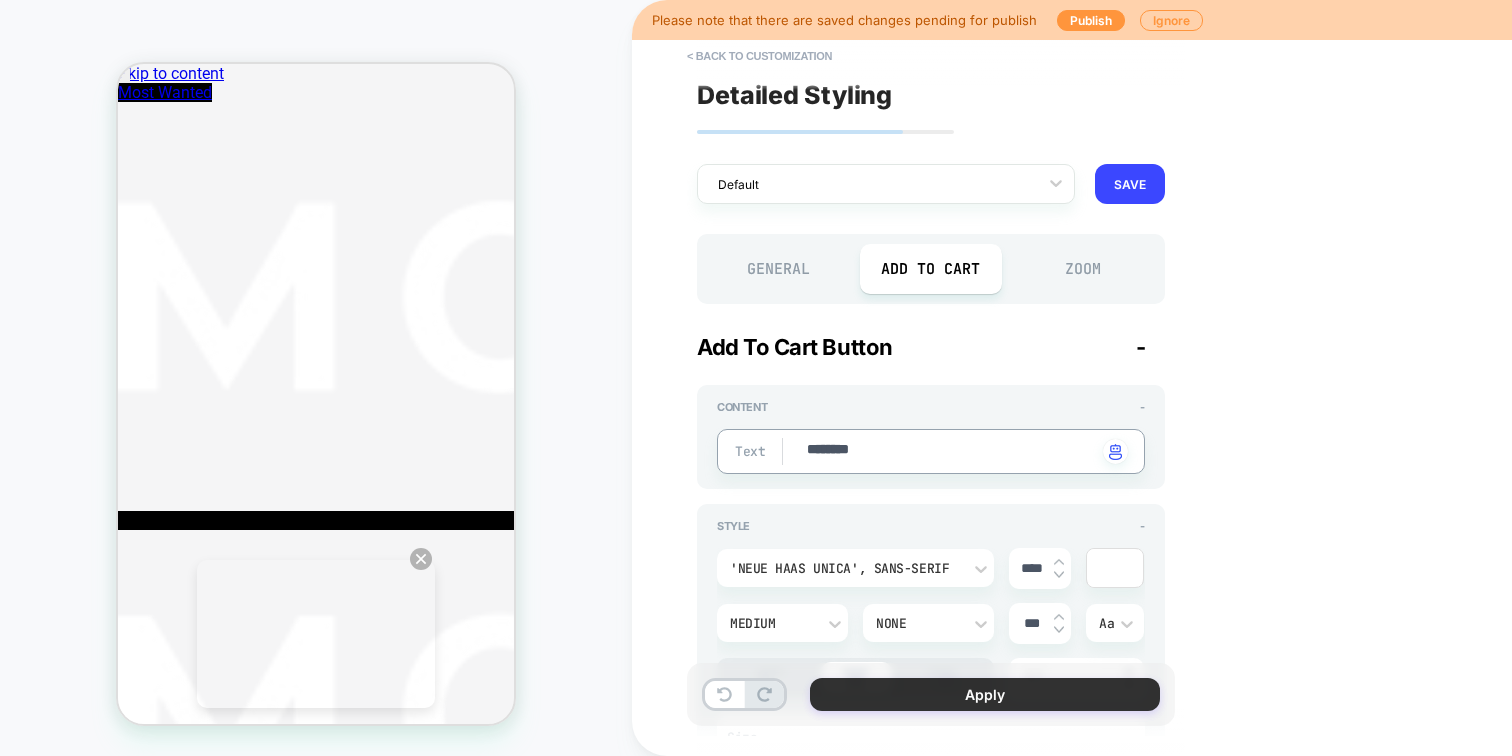 click on "Apply" at bounding box center (985, 694) 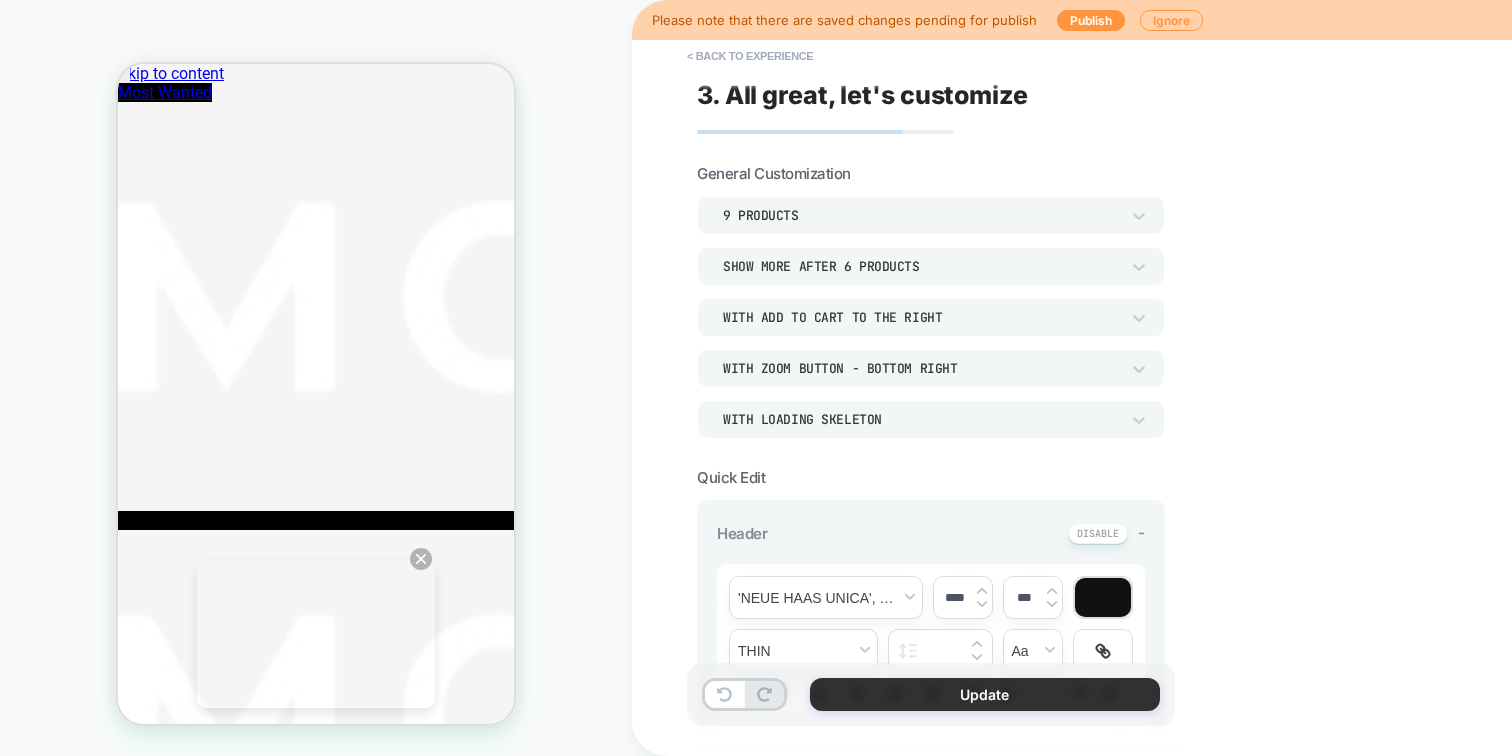 click on "Update" at bounding box center [985, 694] 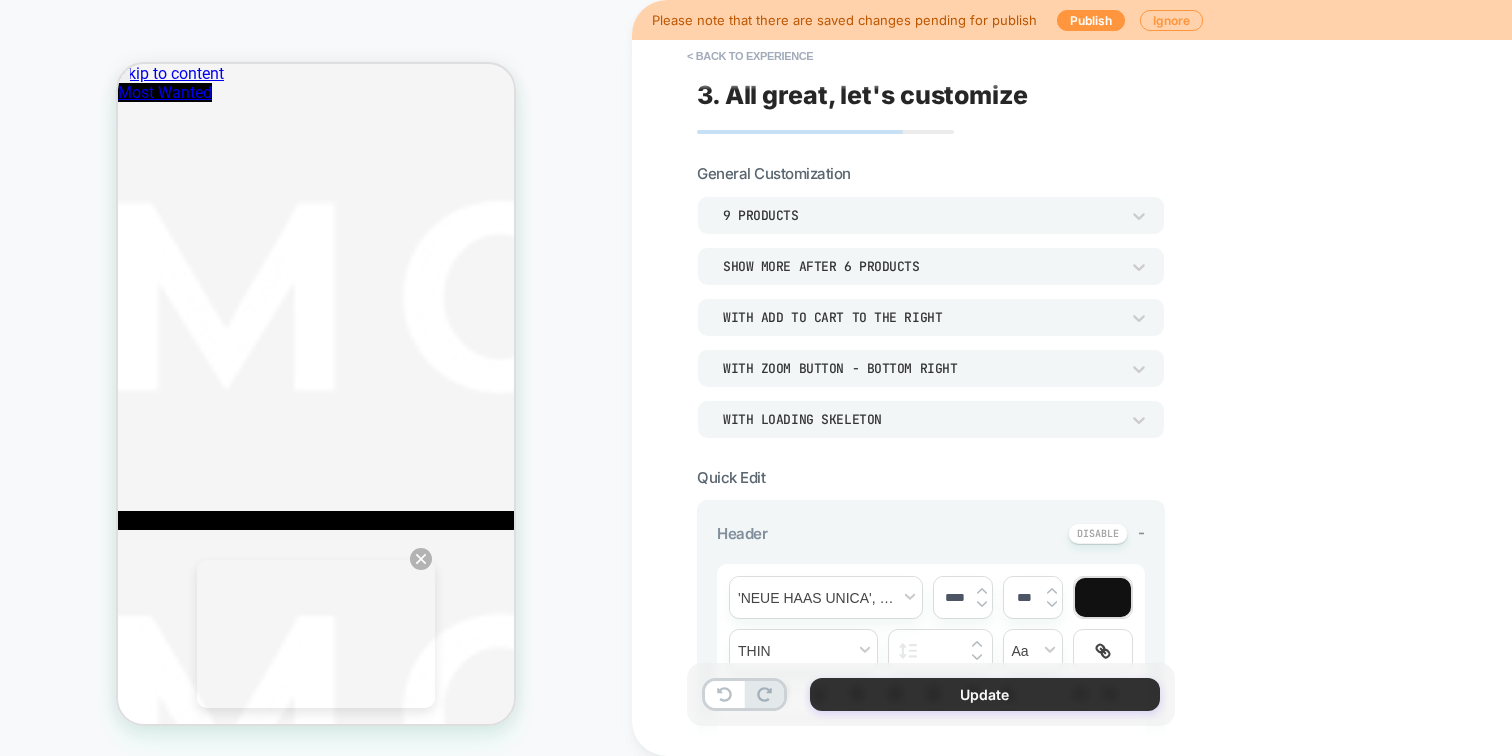 scroll, scrollTop: 0, scrollLeft: 0, axis: both 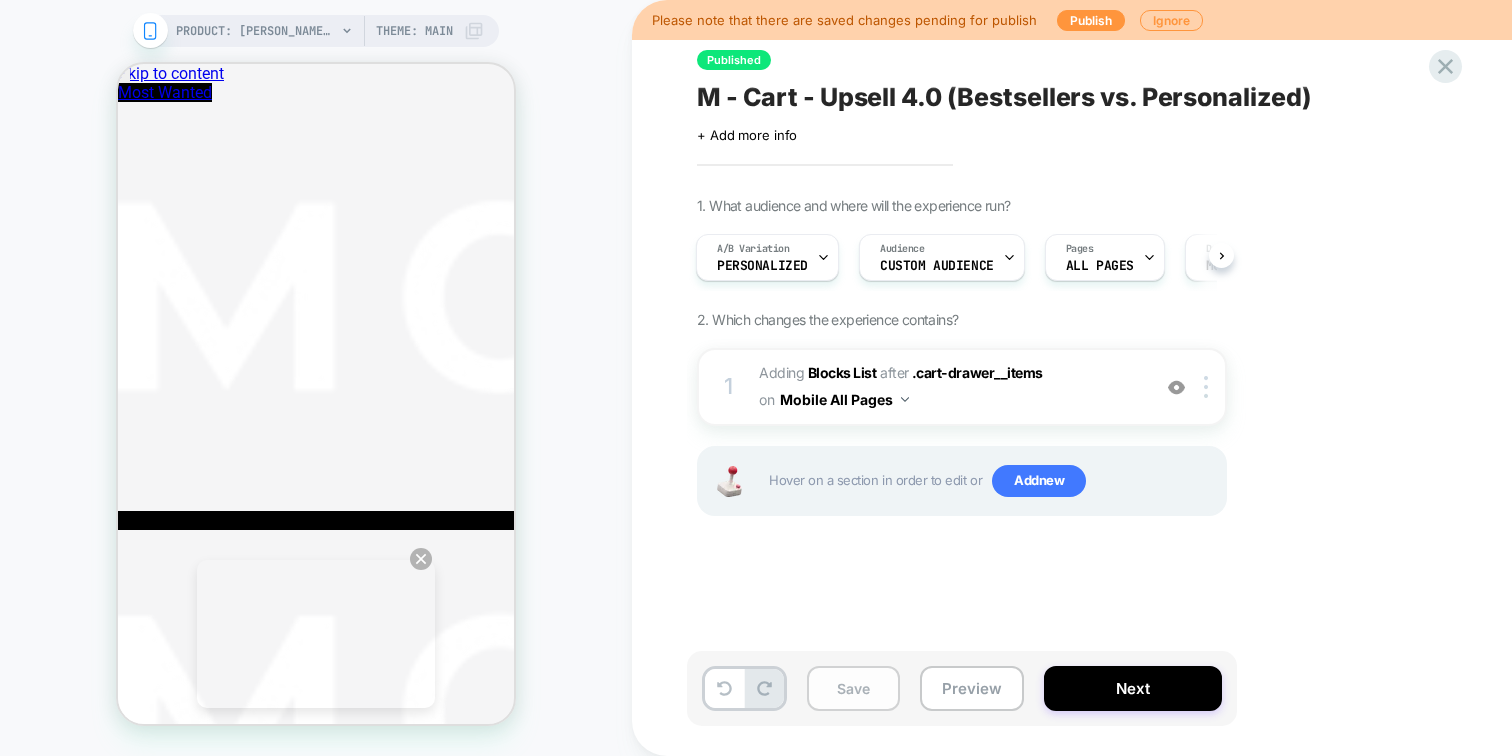 click on "Save" at bounding box center [853, 688] 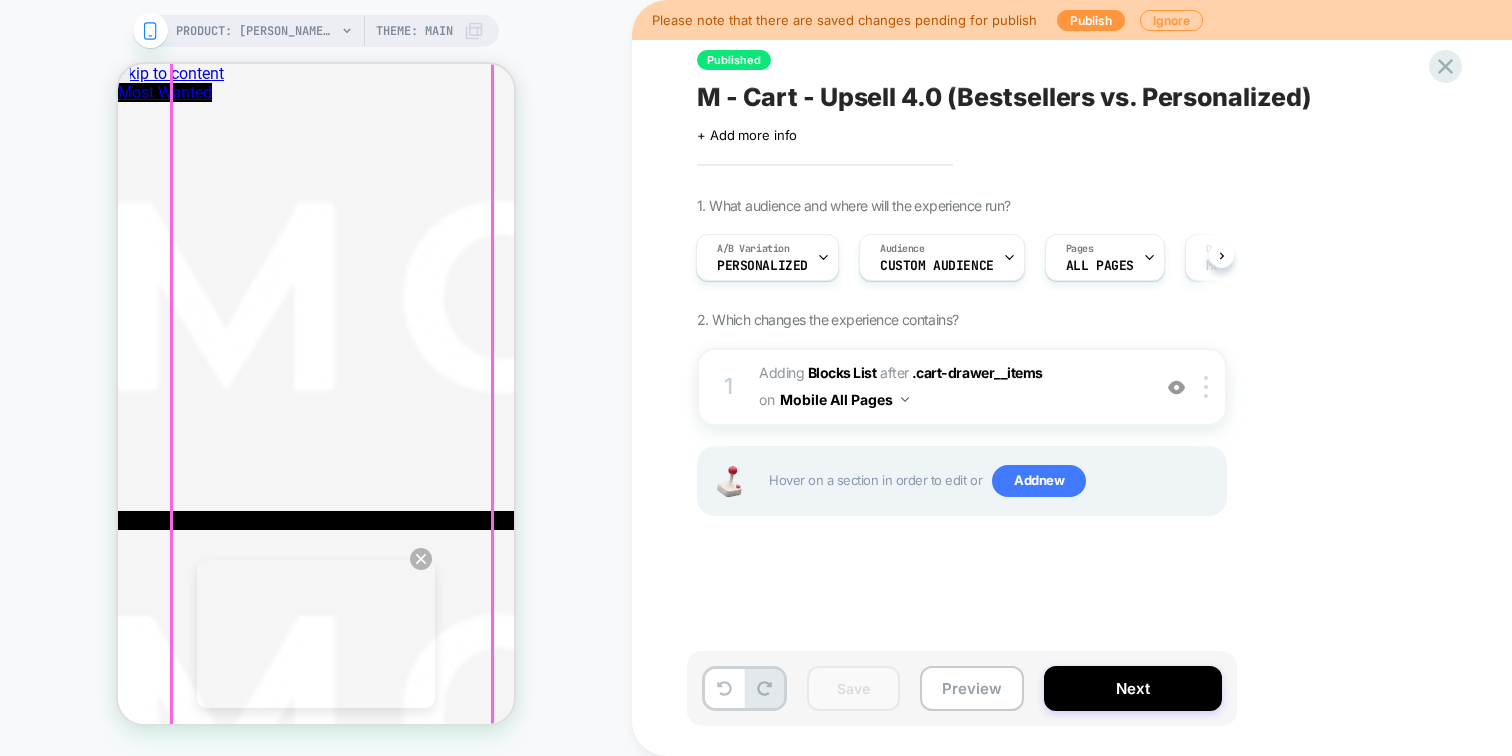 scroll, scrollTop: 530, scrollLeft: 0, axis: vertical 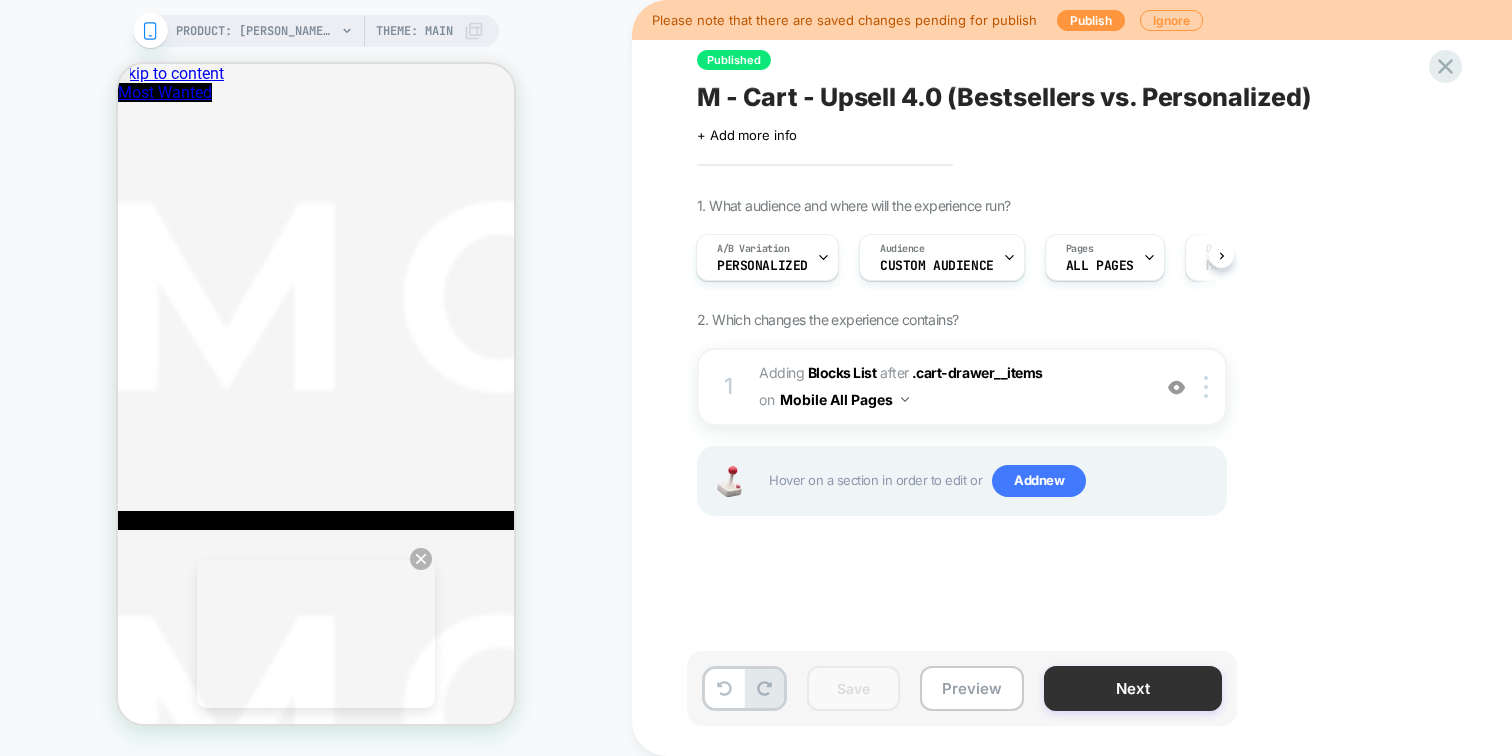click on "Next" at bounding box center [1133, 688] 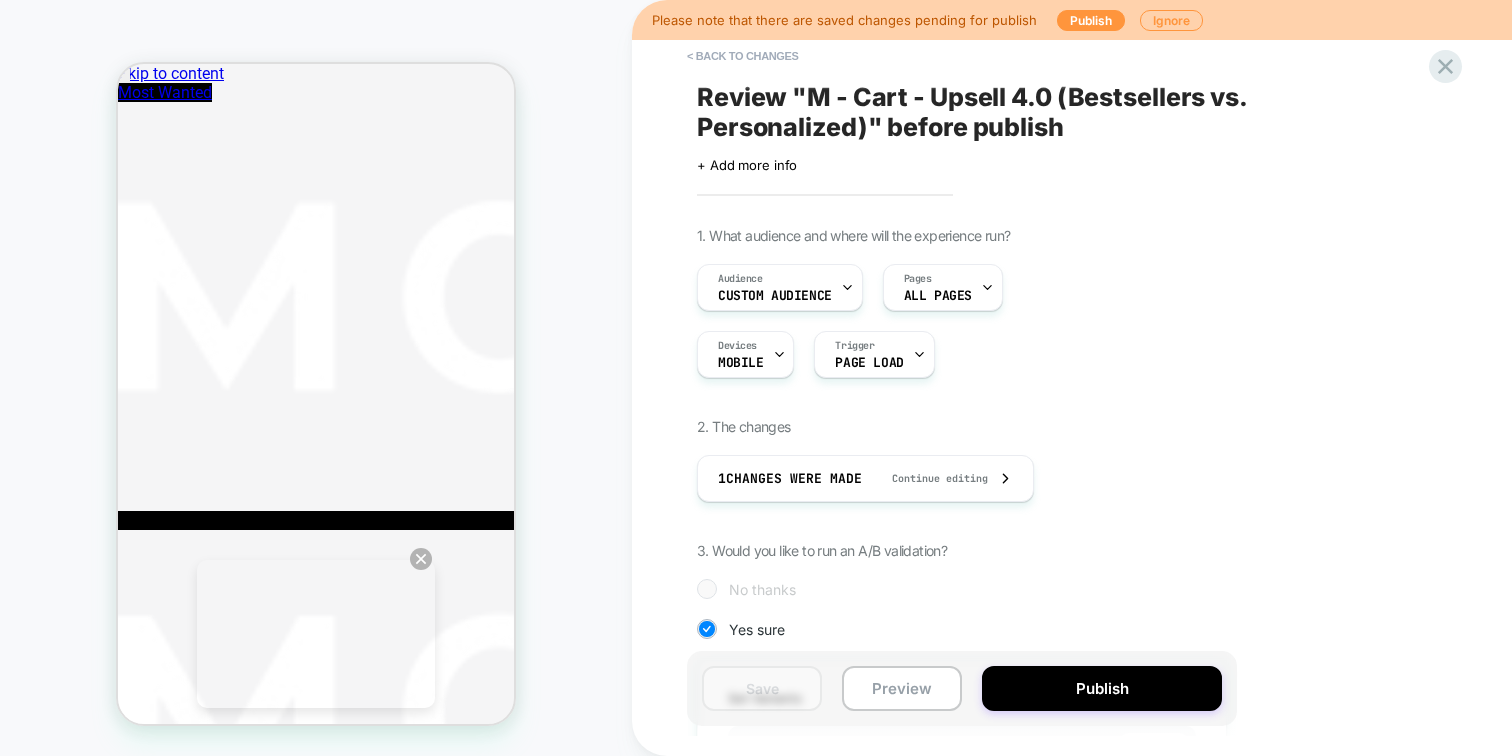 scroll, scrollTop: 0, scrollLeft: 2, axis: horizontal 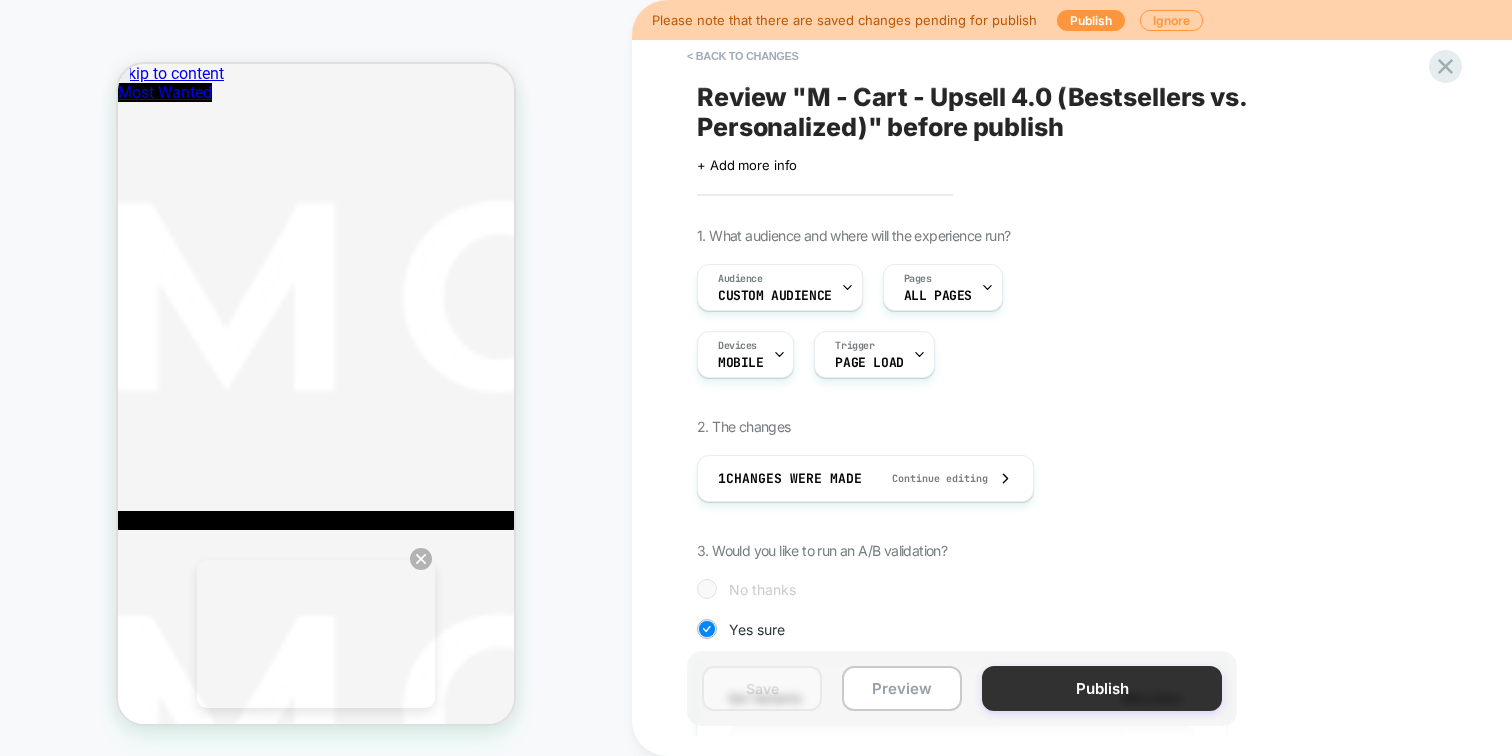 click on "Publish" at bounding box center [1102, 688] 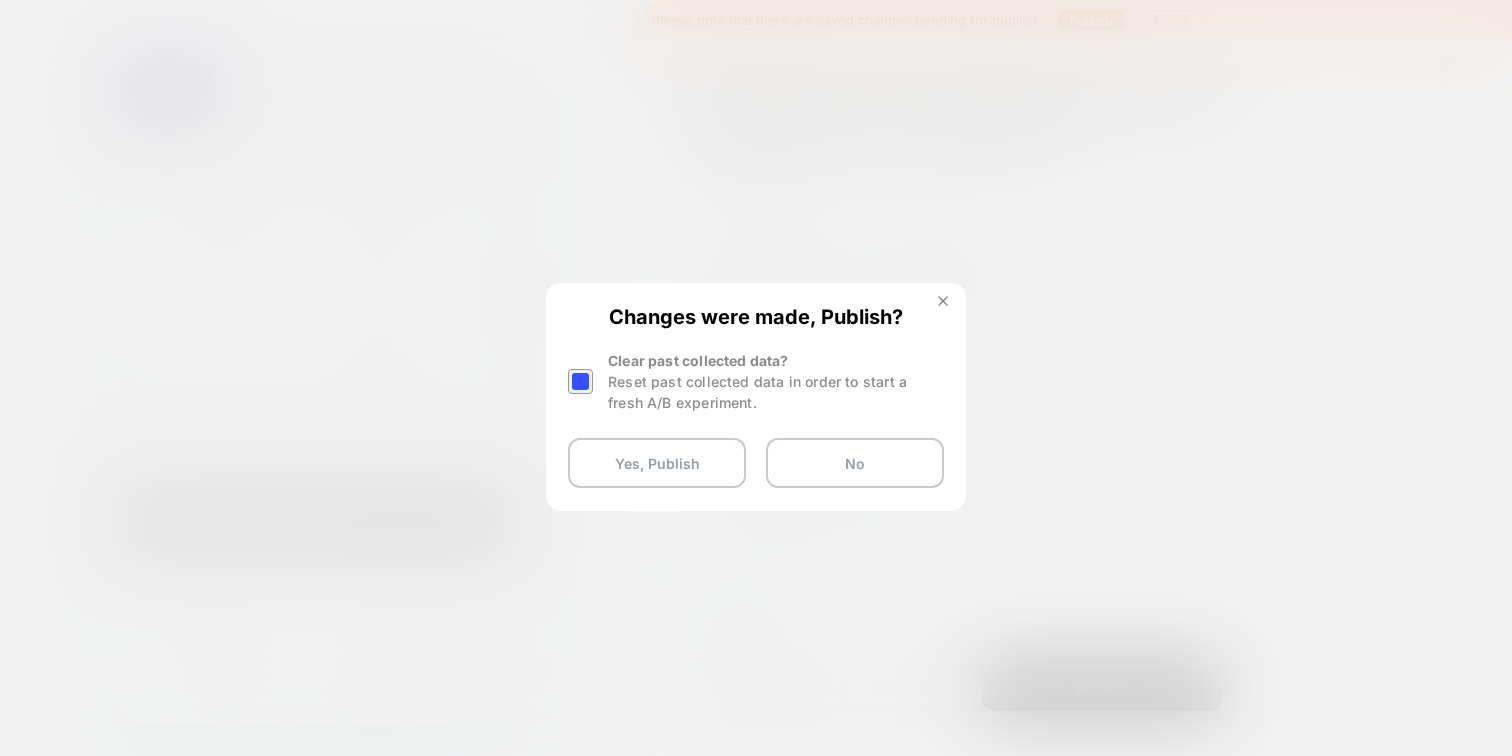 click at bounding box center (943, 303) 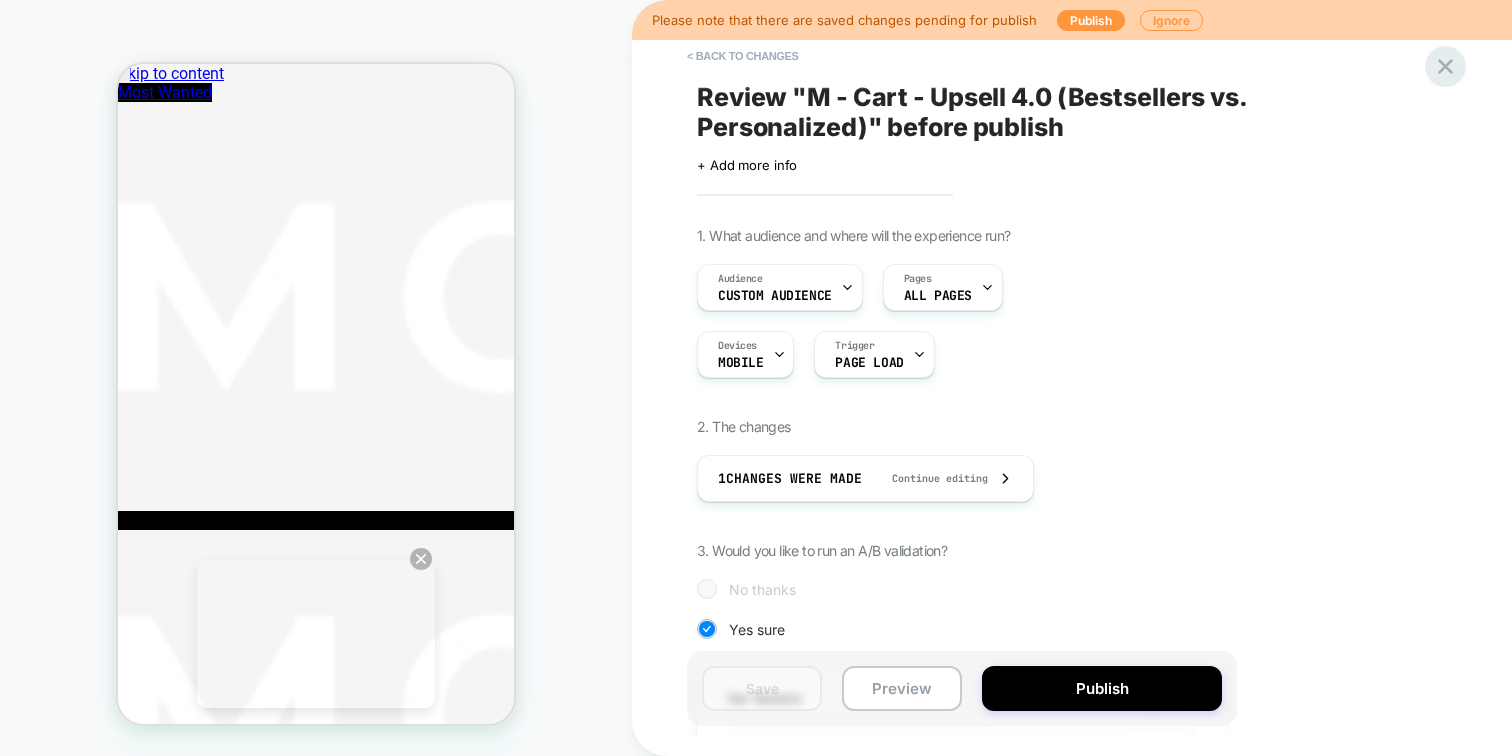 click 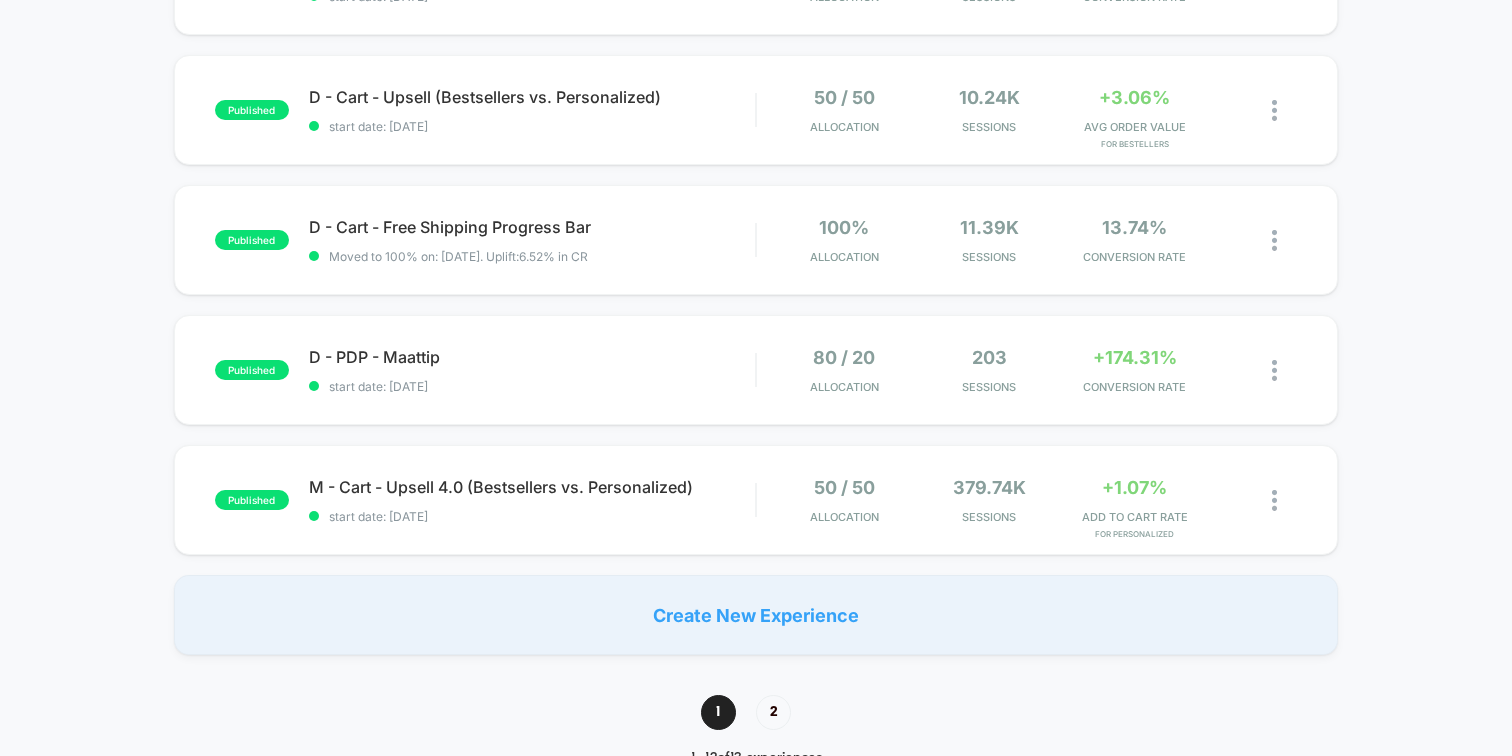scroll, scrollTop: 1364, scrollLeft: 0, axis: vertical 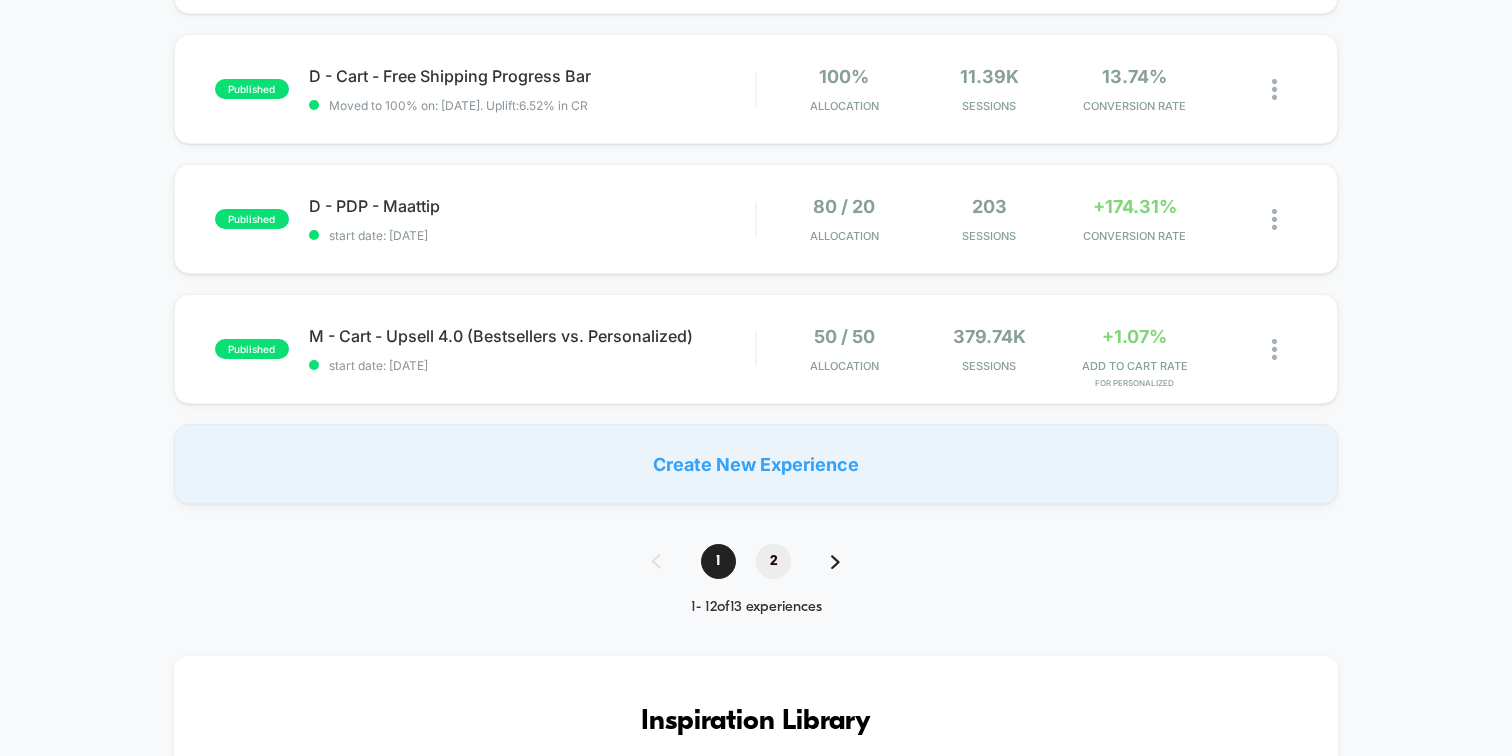 click on "2" at bounding box center [773, 561] 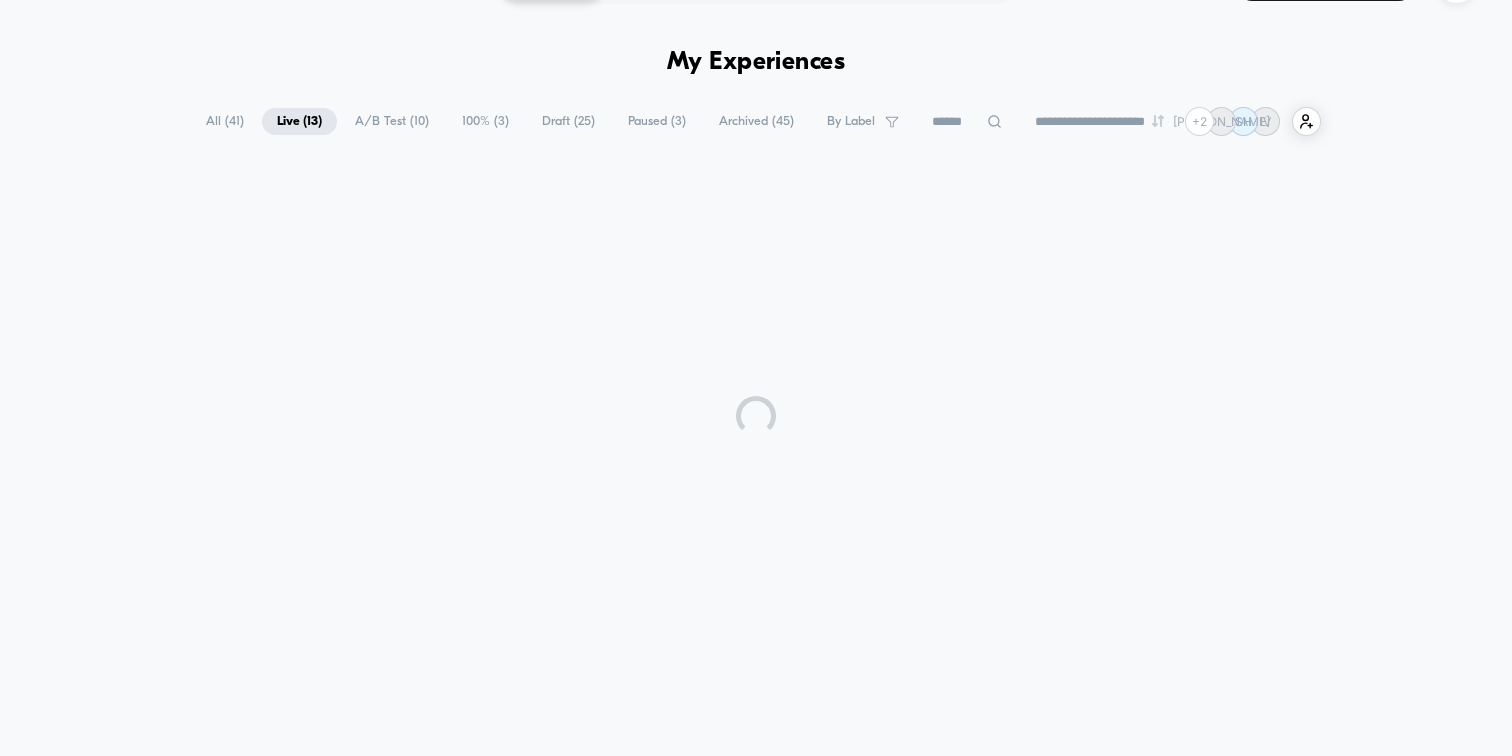 scroll, scrollTop: 0, scrollLeft: 0, axis: both 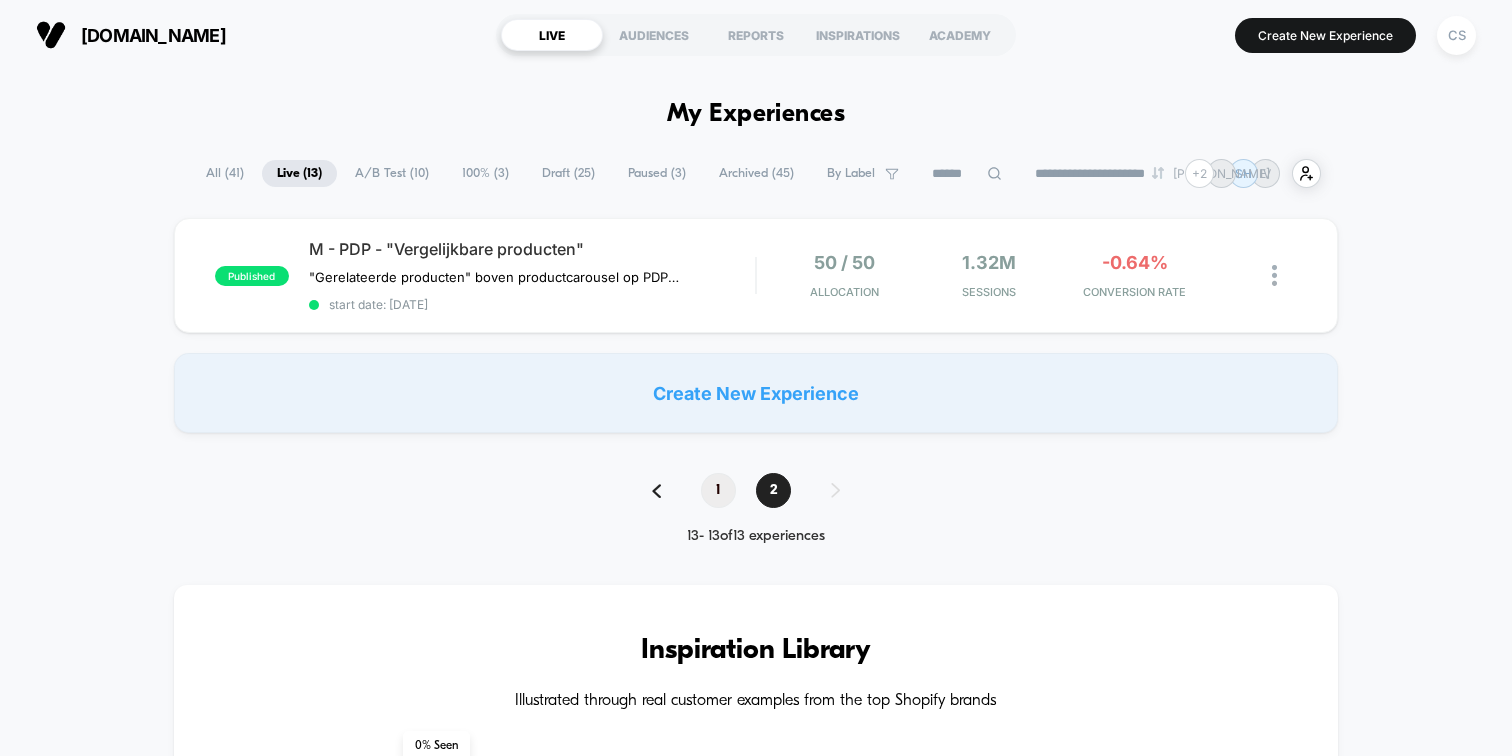 click on "1" at bounding box center (718, 490) 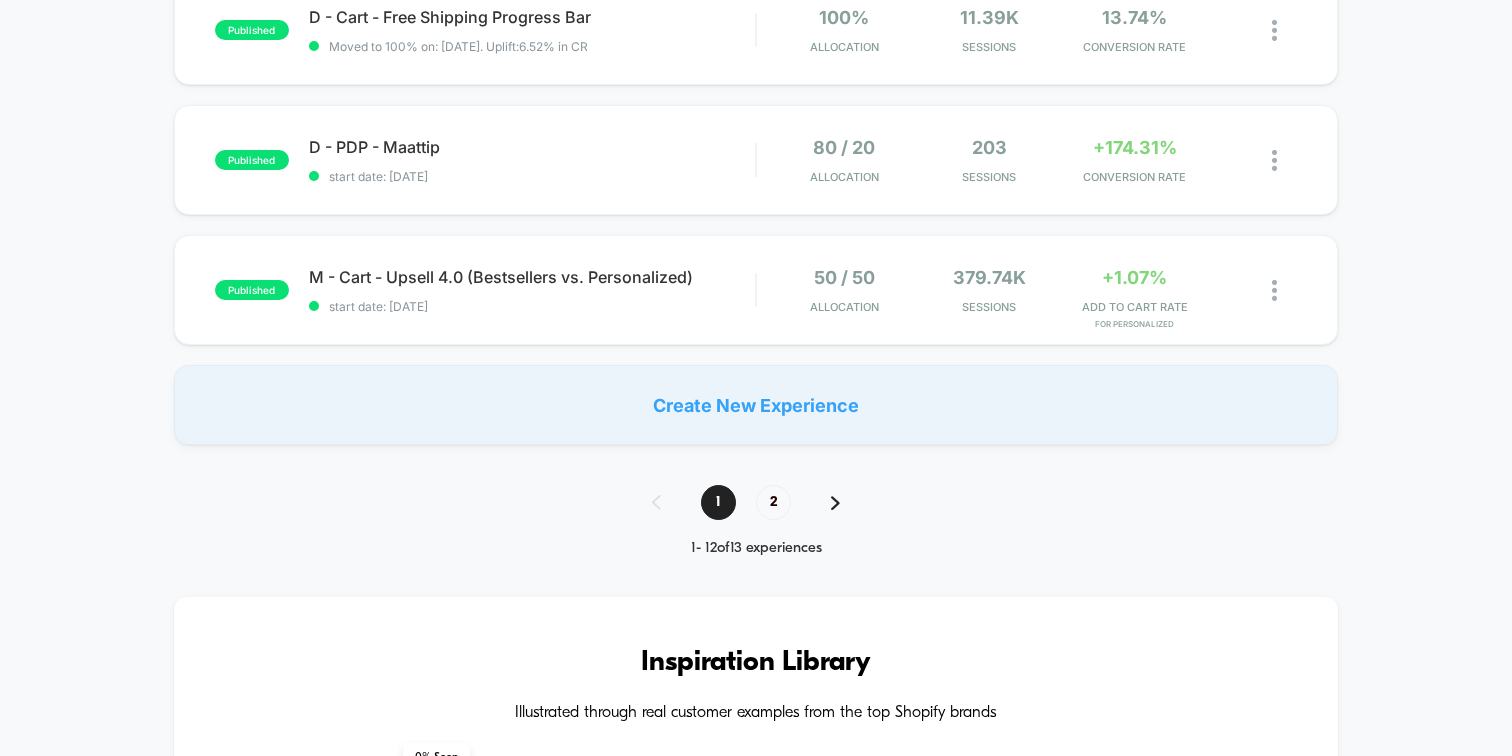 scroll, scrollTop: 1420, scrollLeft: 0, axis: vertical 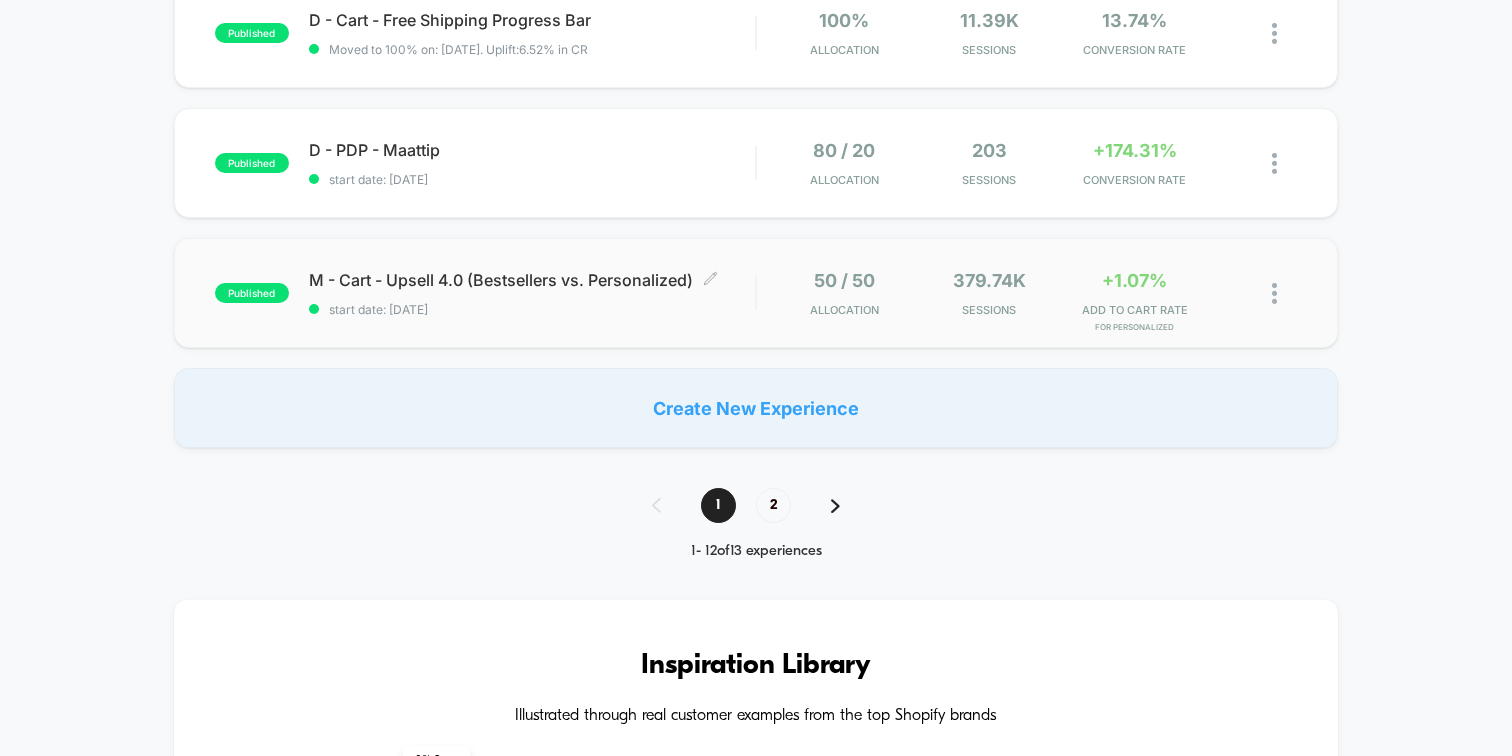 click on "M - Cart - Upsell 4.0 (Bestsellers vs. Personalized) Click to edit experience details Click to edit experience details start date: 23-6-2025" at bounding box center [532, 293] 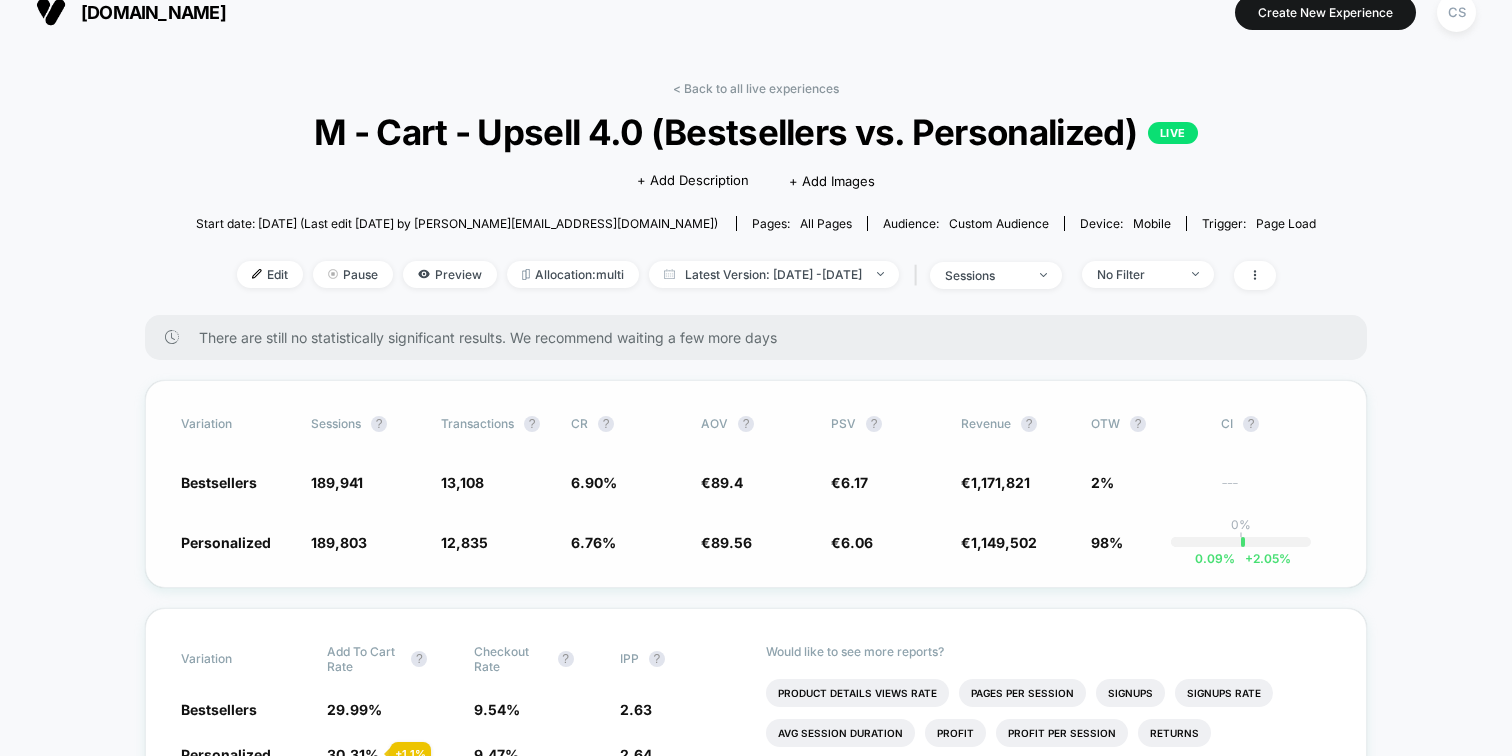 scroll, scrollTop: 0, scrollLeft: 0, axis: both 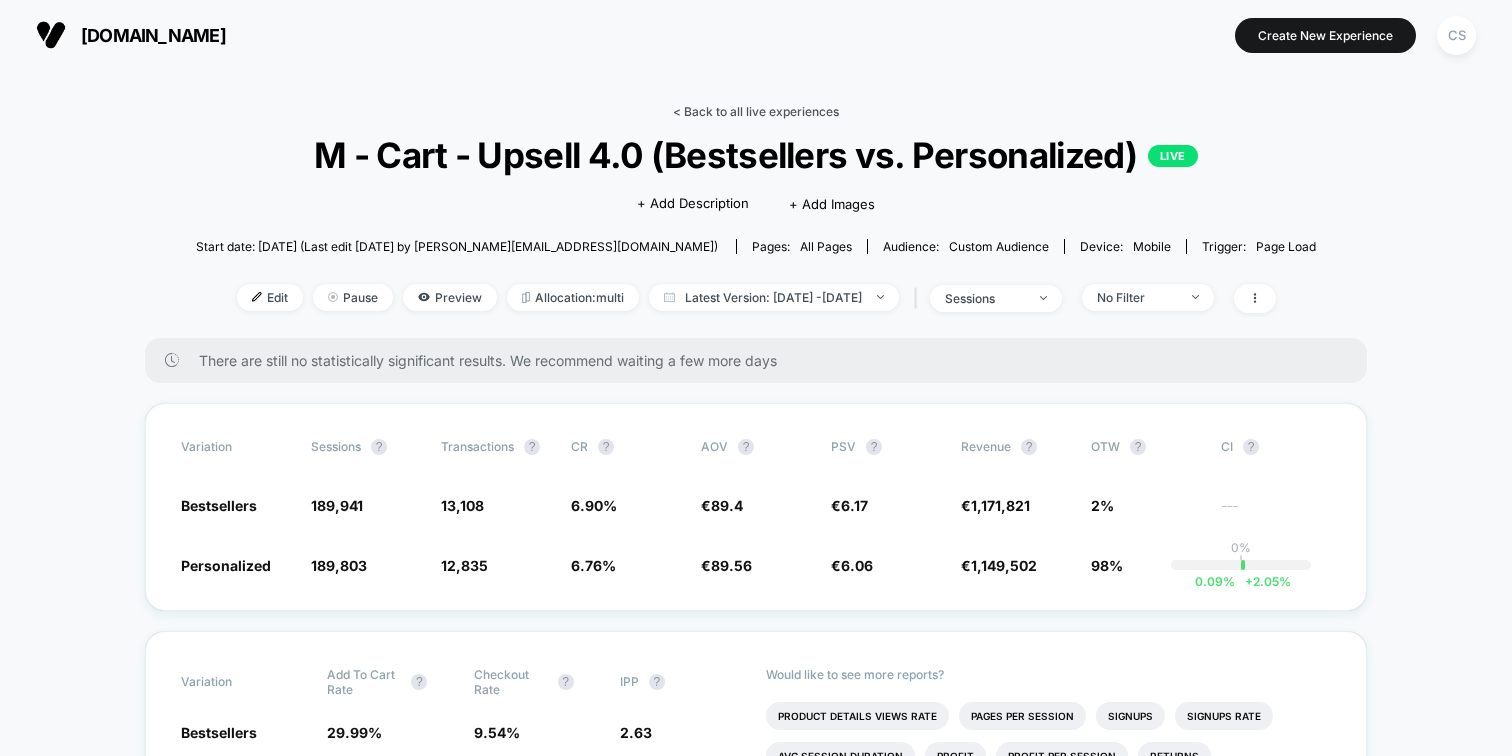 click on "< Back to all live experiences" at bounding box center (756, 111) 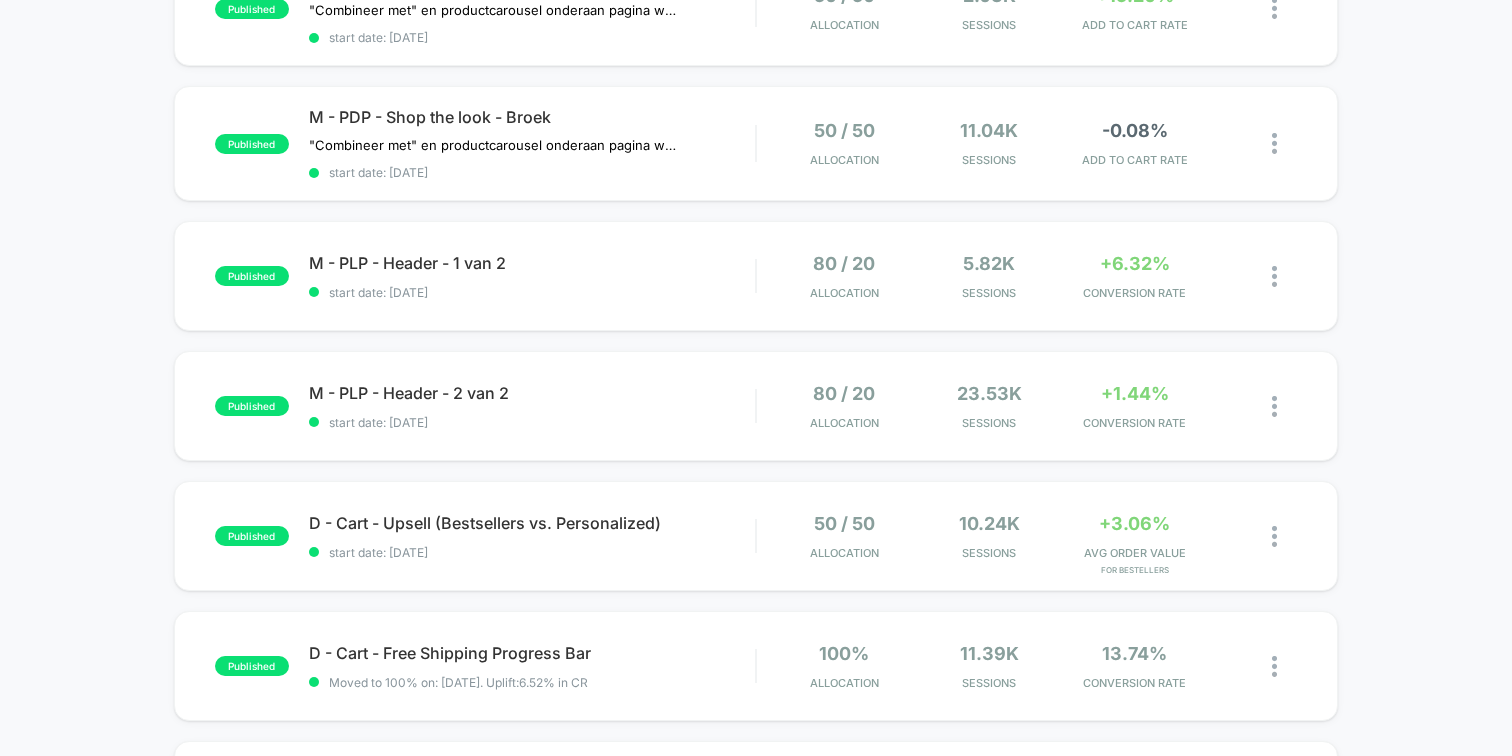 scroll, scrollTop: 1317, scrollLeft: 0, axis: vertical 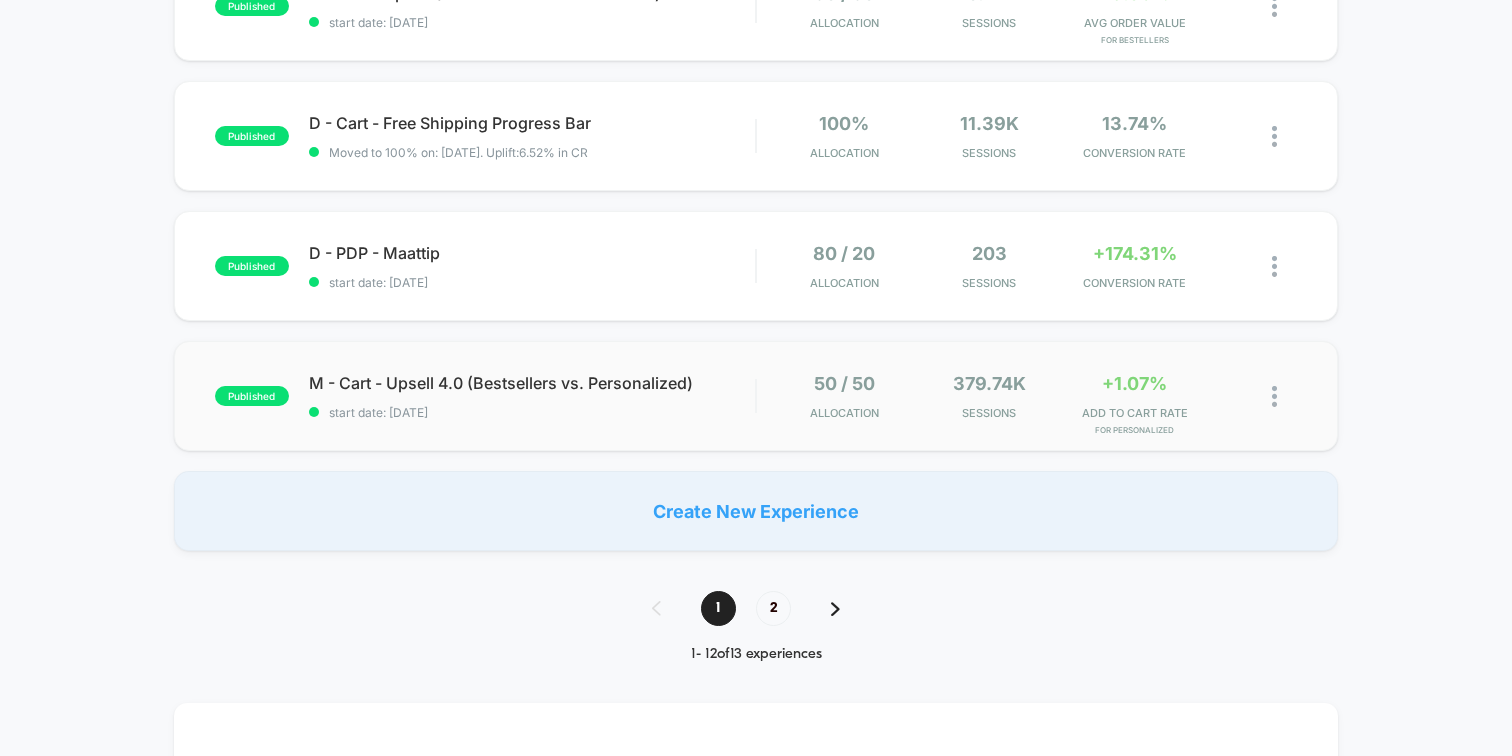 click at bounding box center [1274, 396] 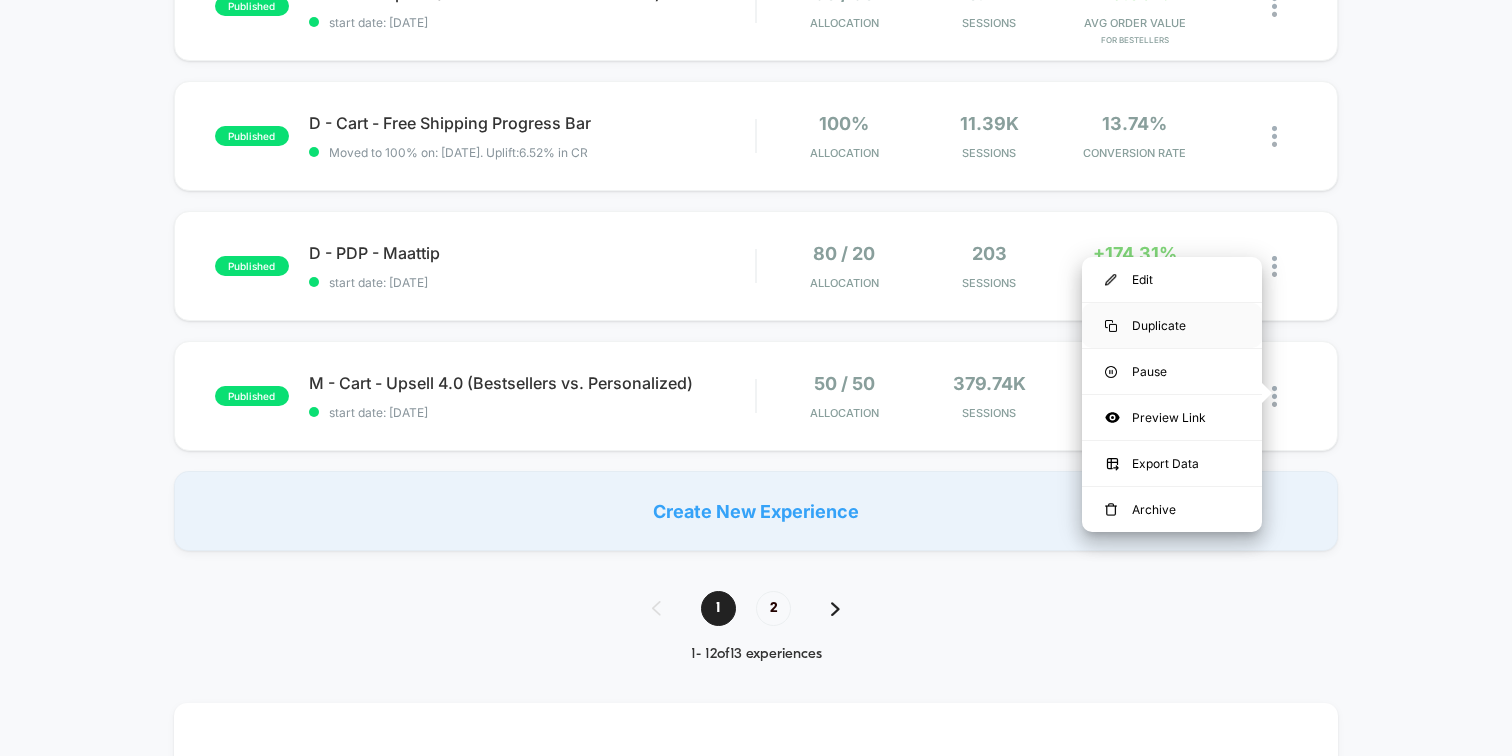 click on "Duplicate" at bounding box center (1172, 325) 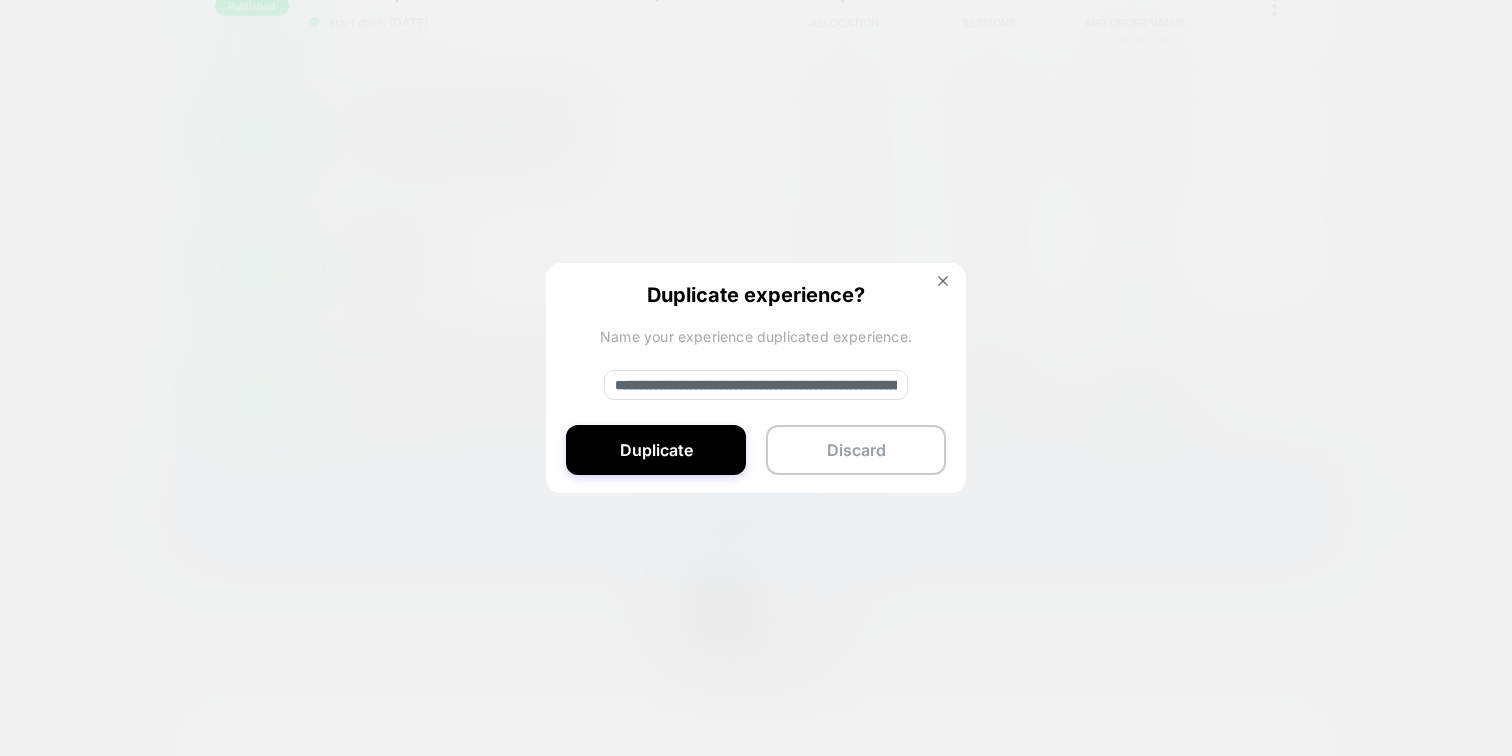 drag, startPoint x: 684, startPoint y: 389, endPoint x: 534, endPoint y: 393, distance: 150.05333 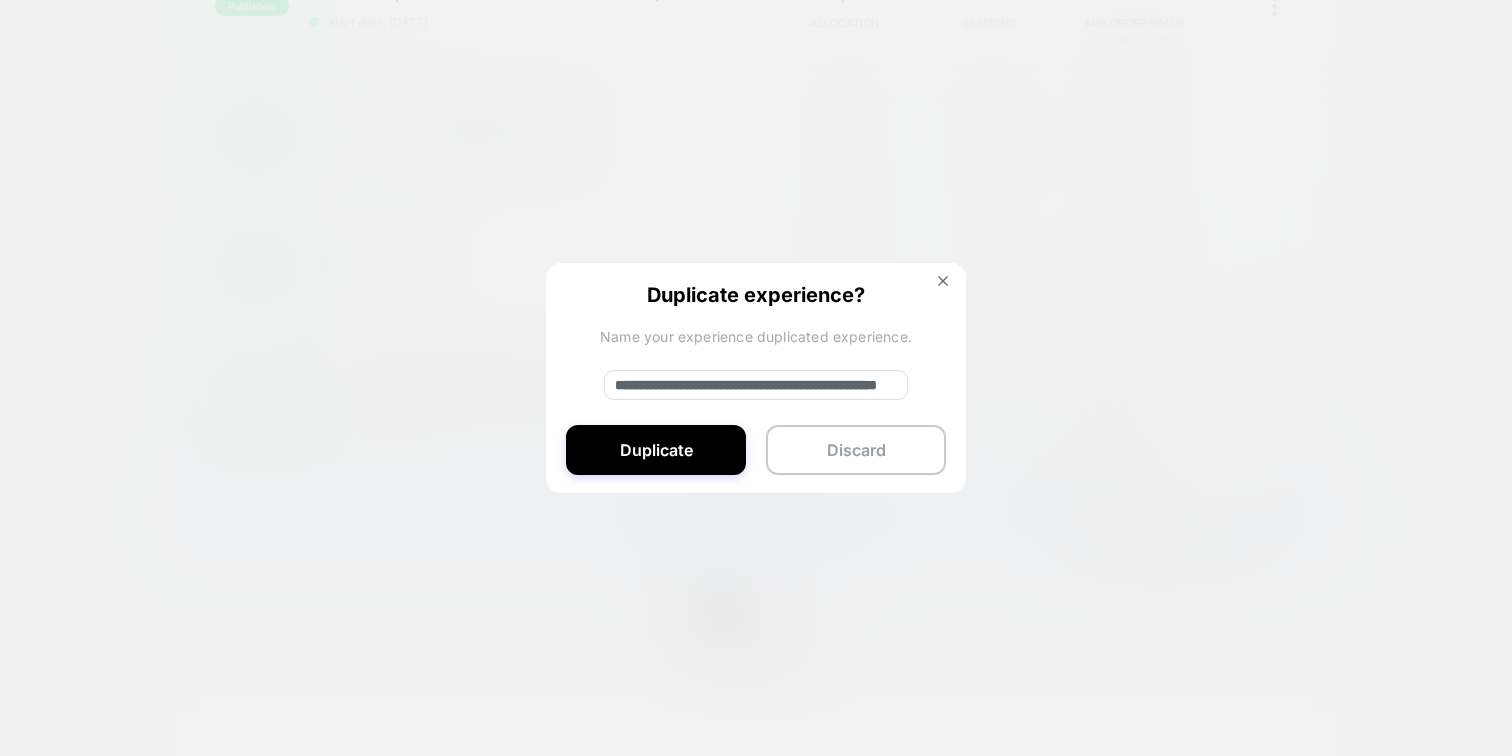 click on "**********" at bounding box center (756, 385) 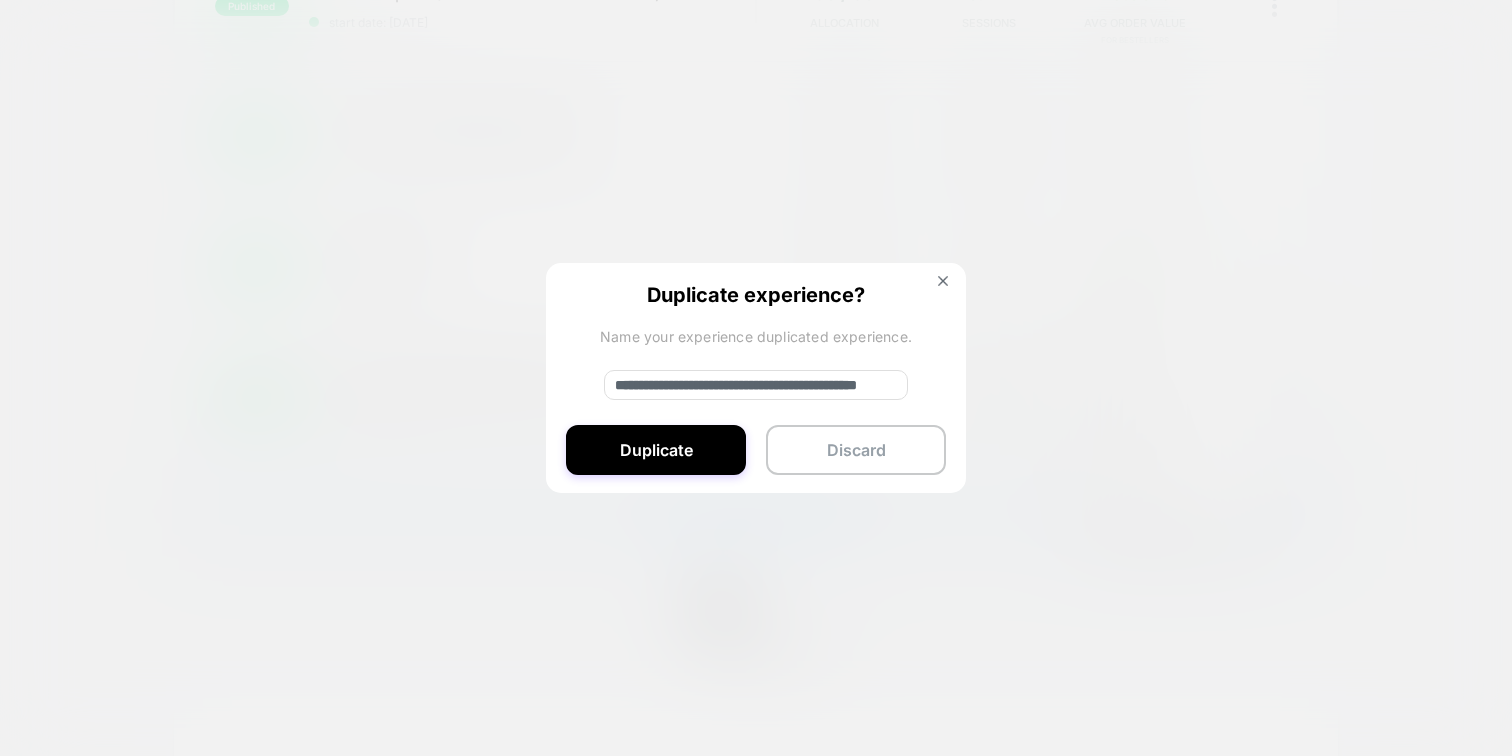 drag, startPoint x: 882, startPoint y: 387, endPoint x: 776, endPoint y: 384, distance: 106.04244 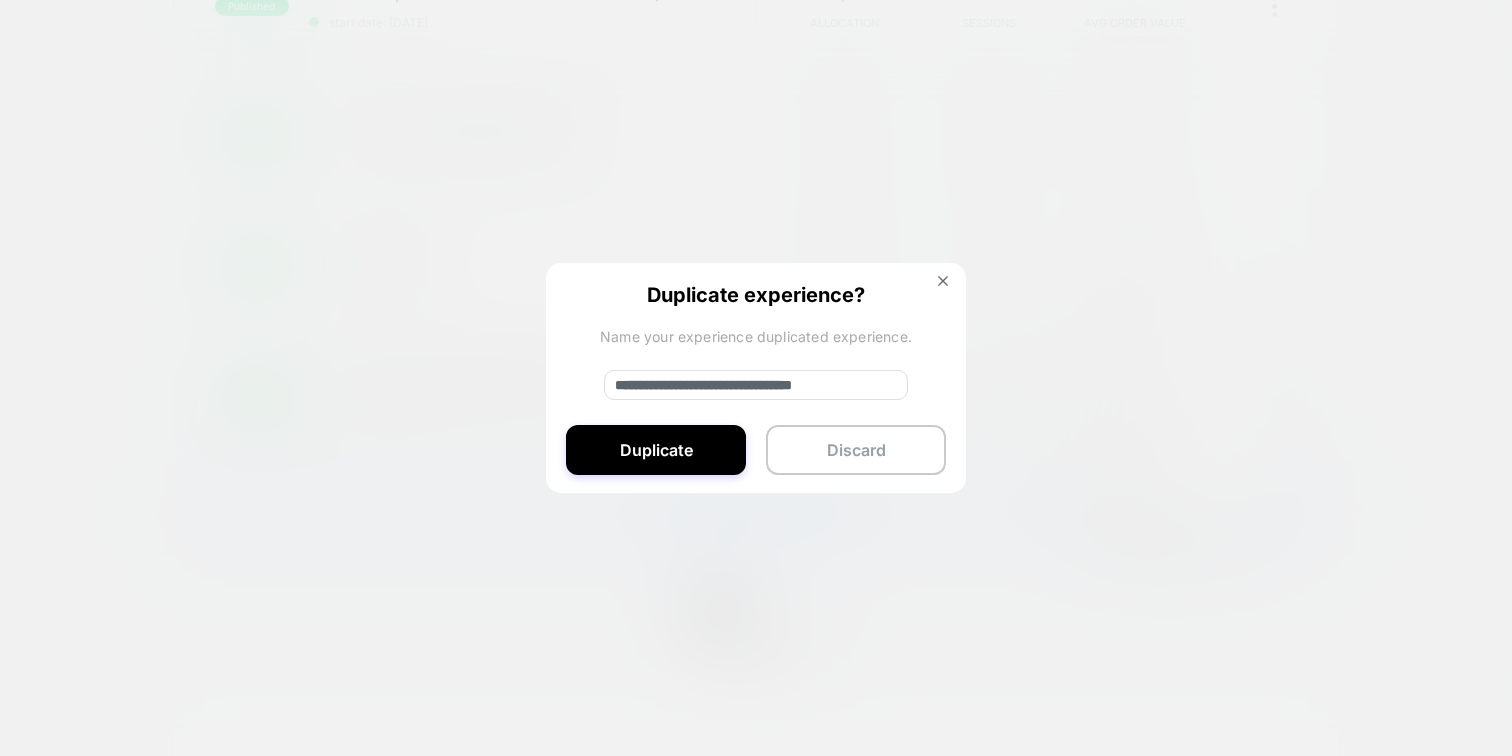 click on "**********" at bounding box center (756, 385) 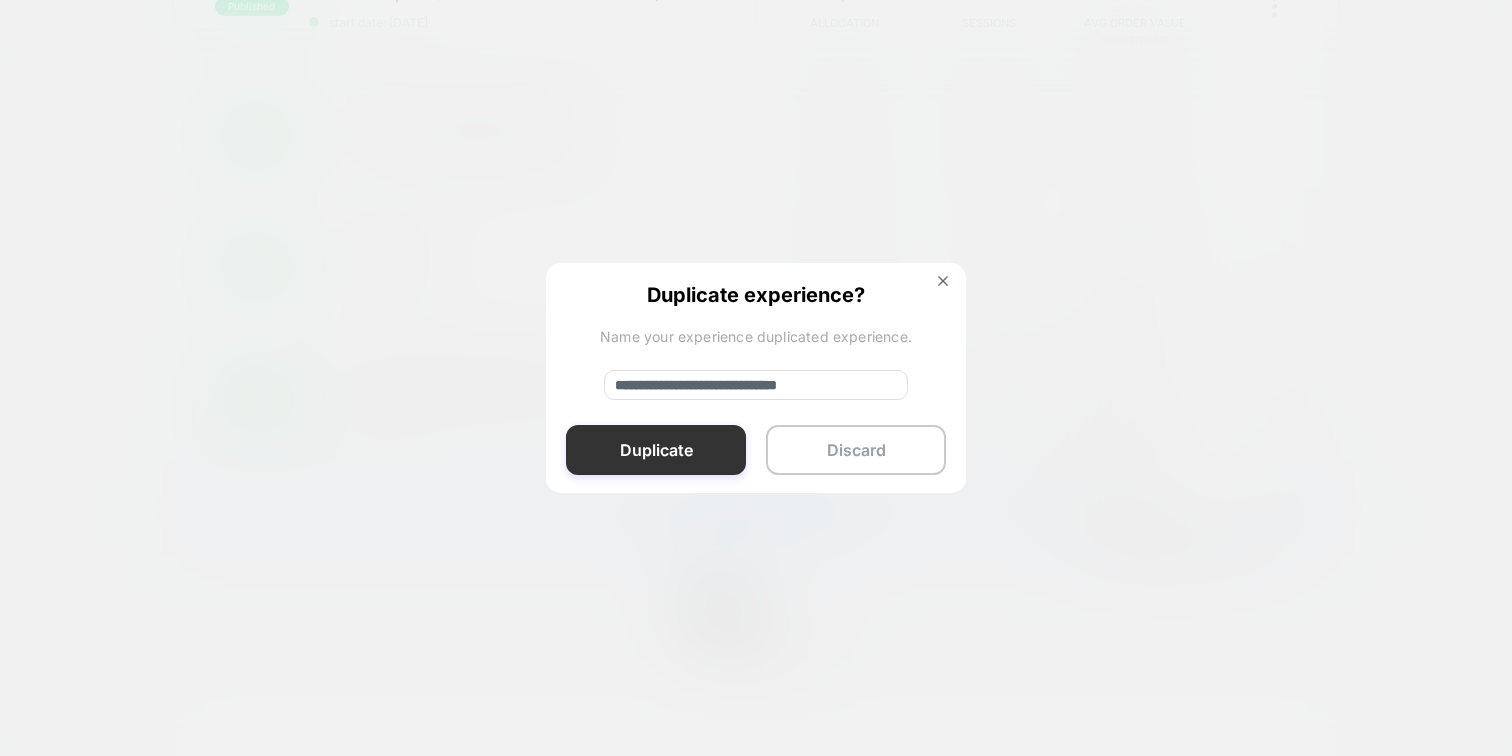 type on "**********" 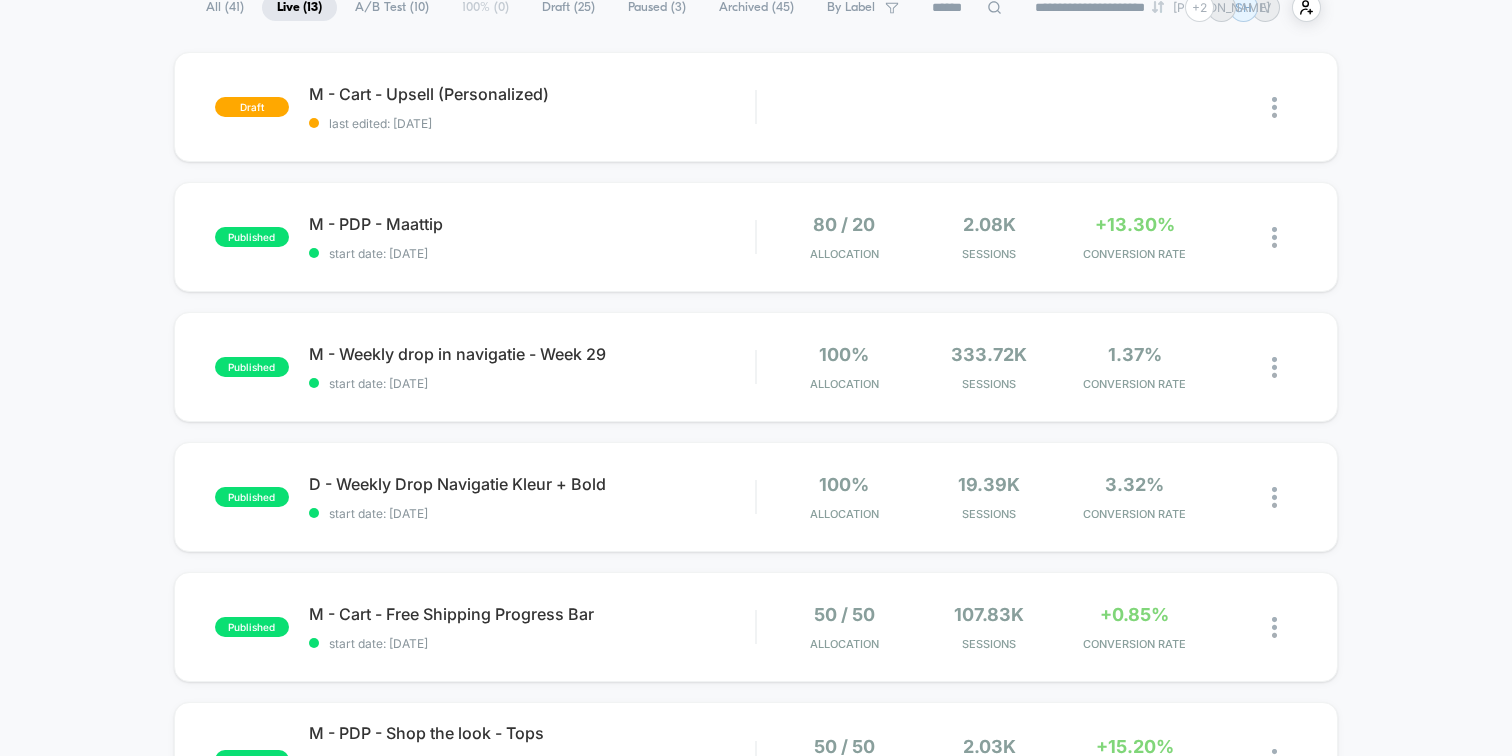 scroll, scrollTop: 0, scrollLeft: 0, axis: both 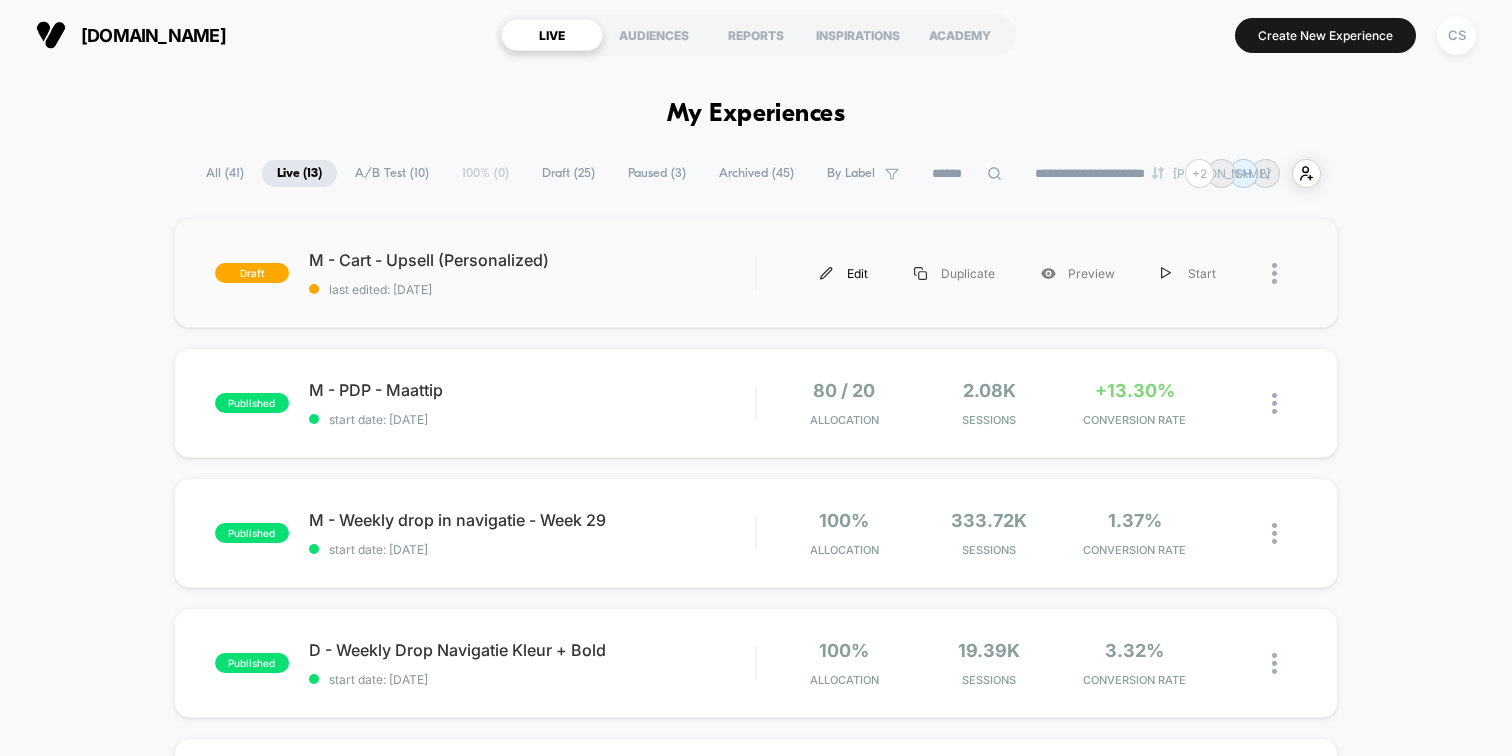 click at bounding box center [826, 273] 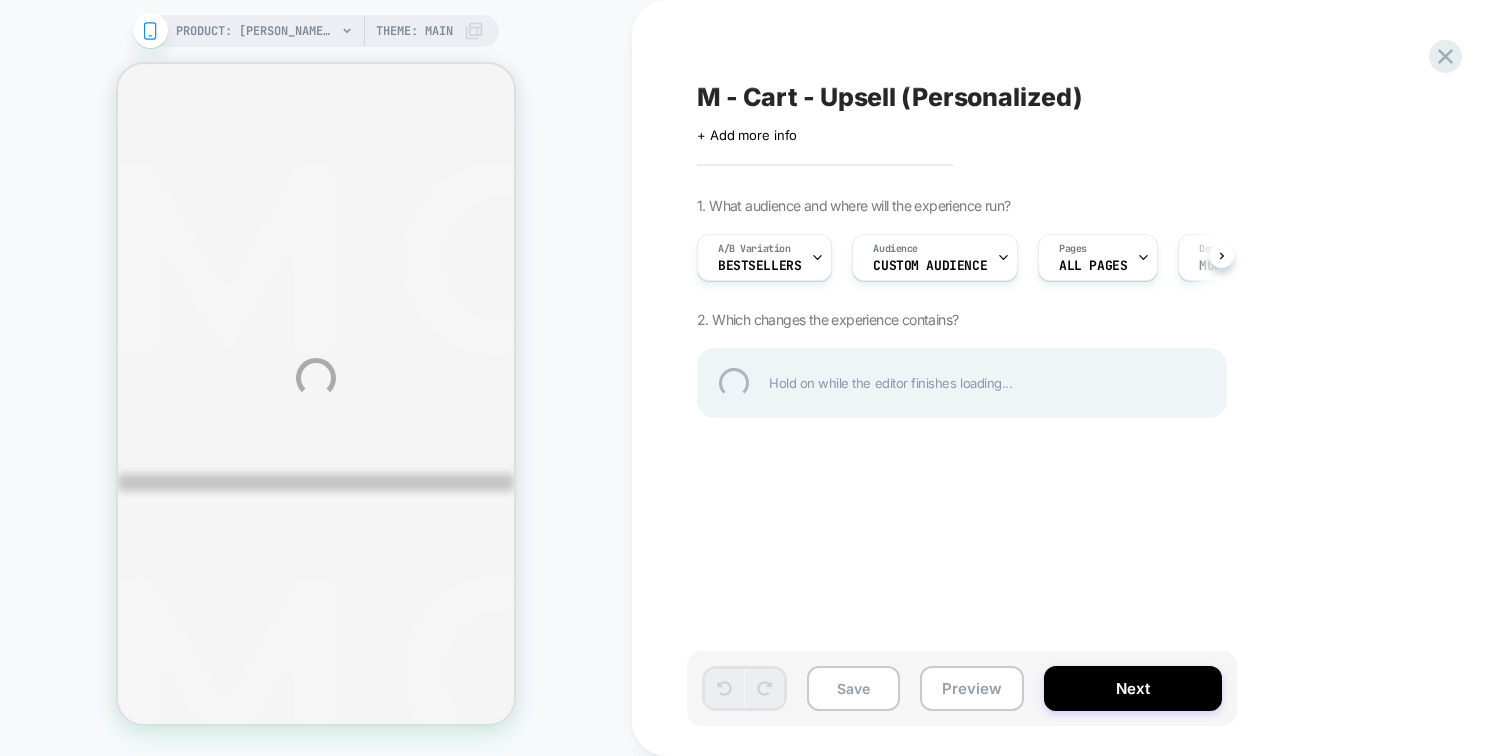 scroll, scrollTop: 0, scrollLeft: 0, axis: both 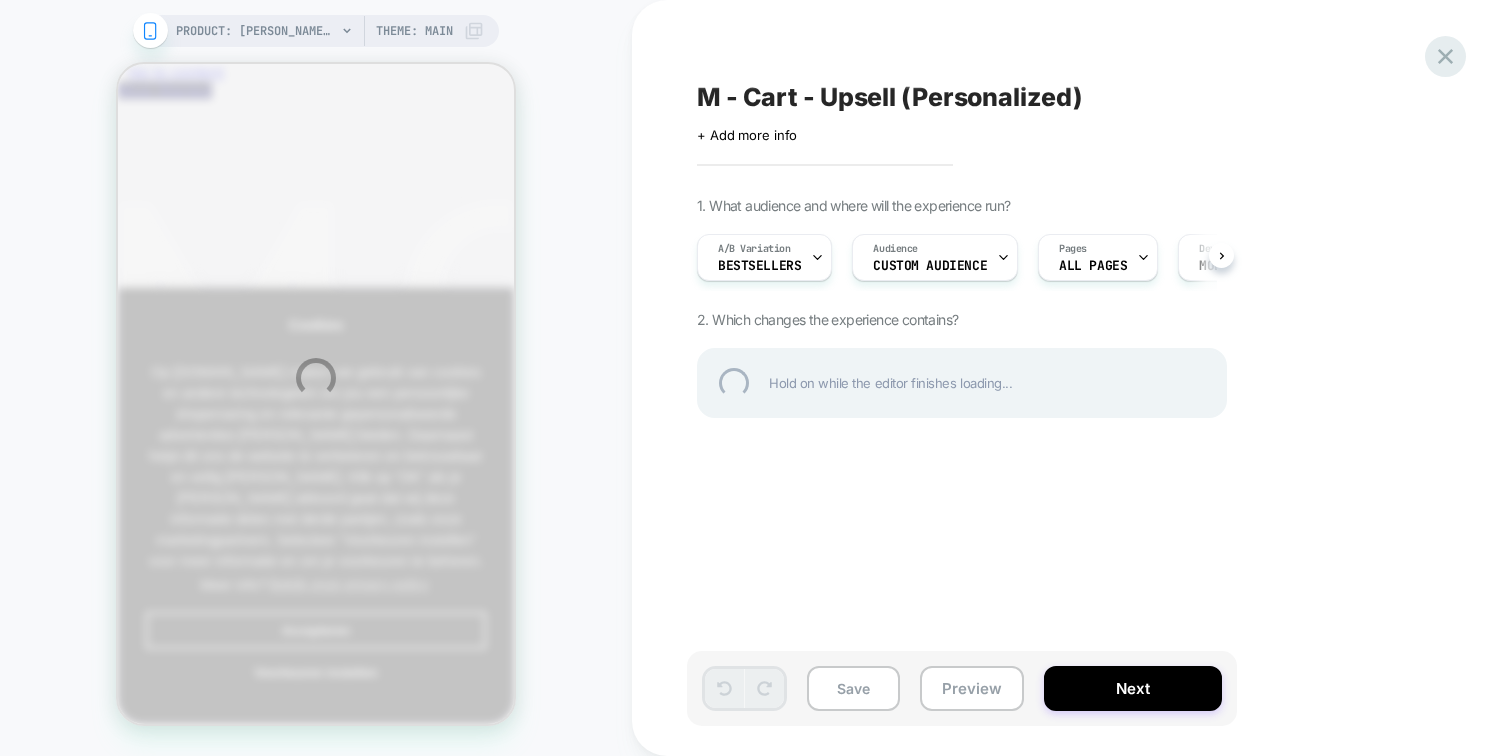 click at bounding box center (1445, 56) 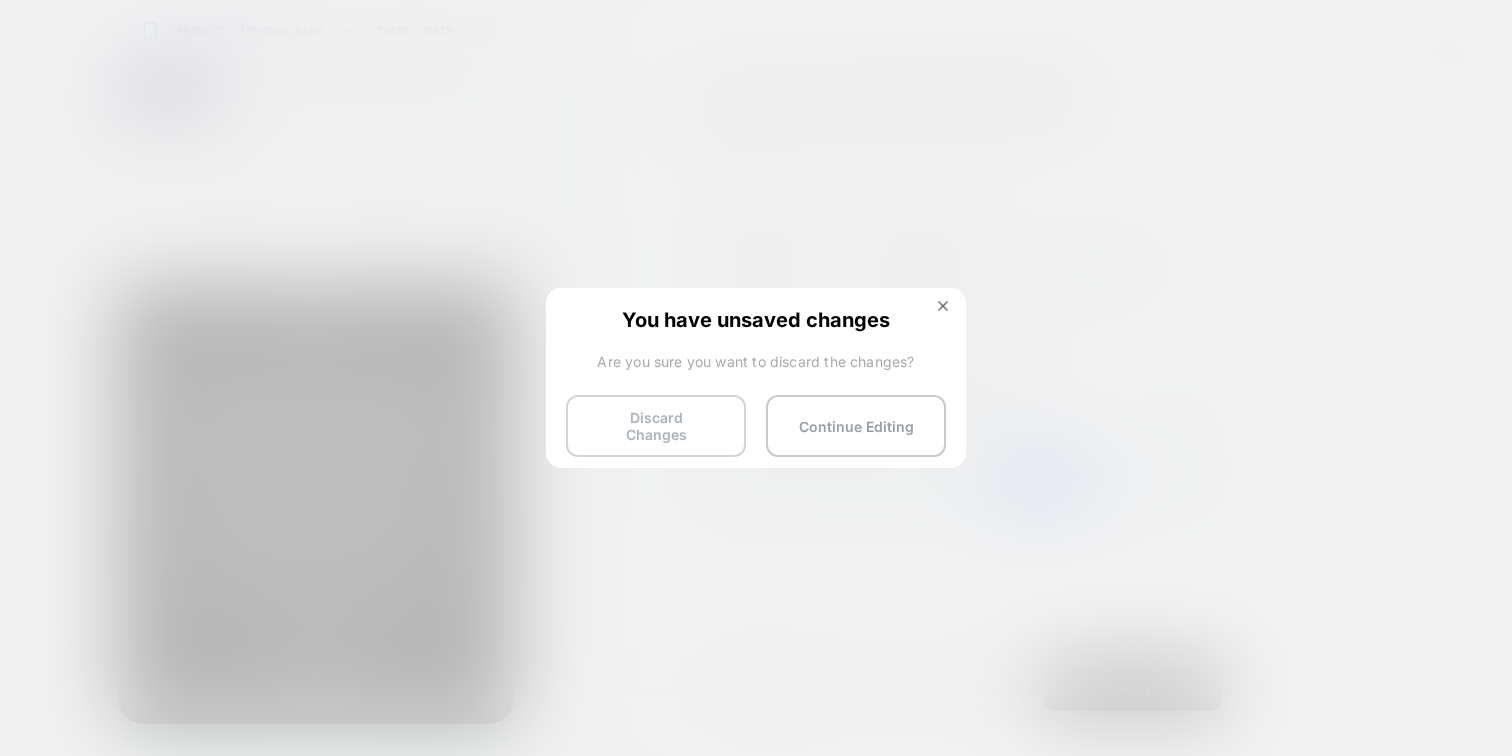 click on "Discard Changes" at bounding box center [656, 426] 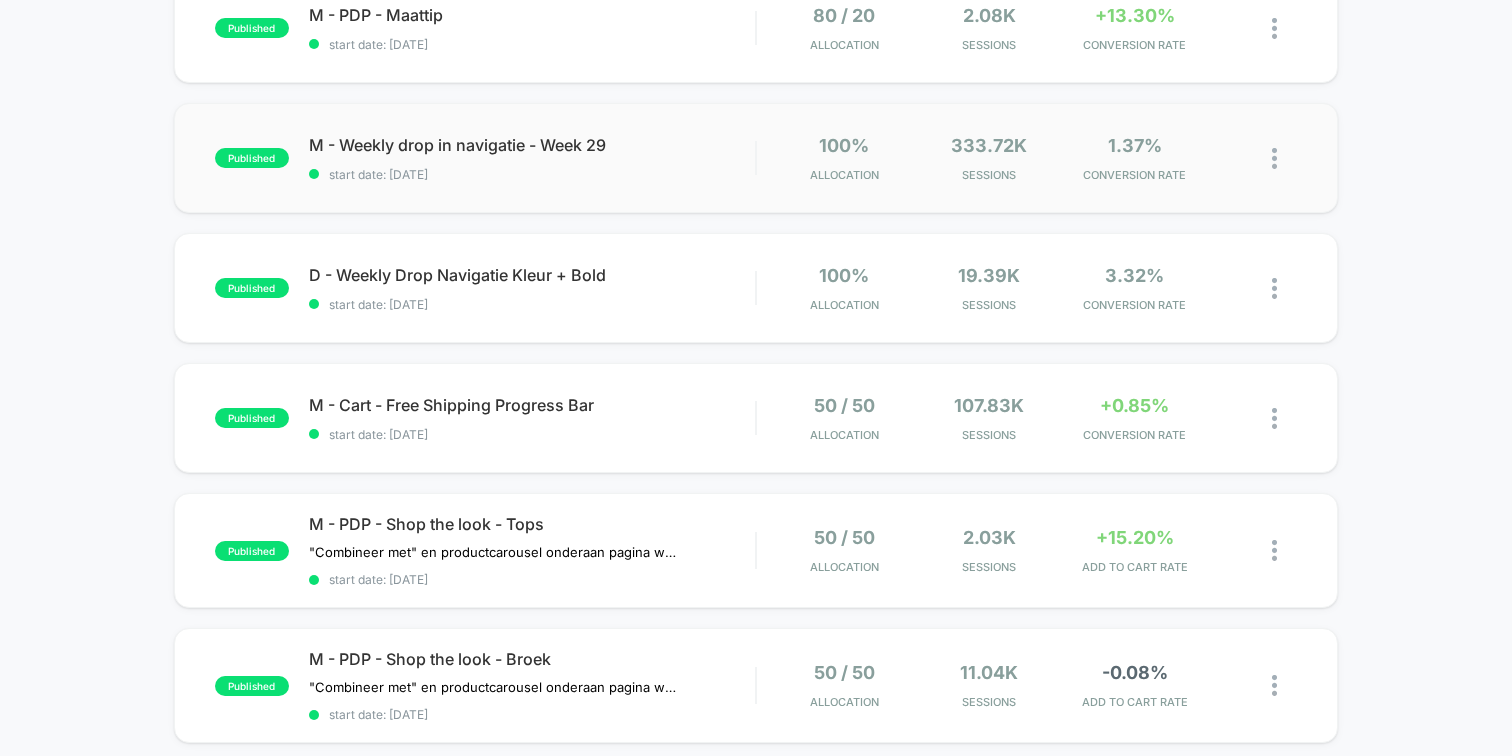 scroll, scrollTop: 0, scrollLeft: 0, axis: both 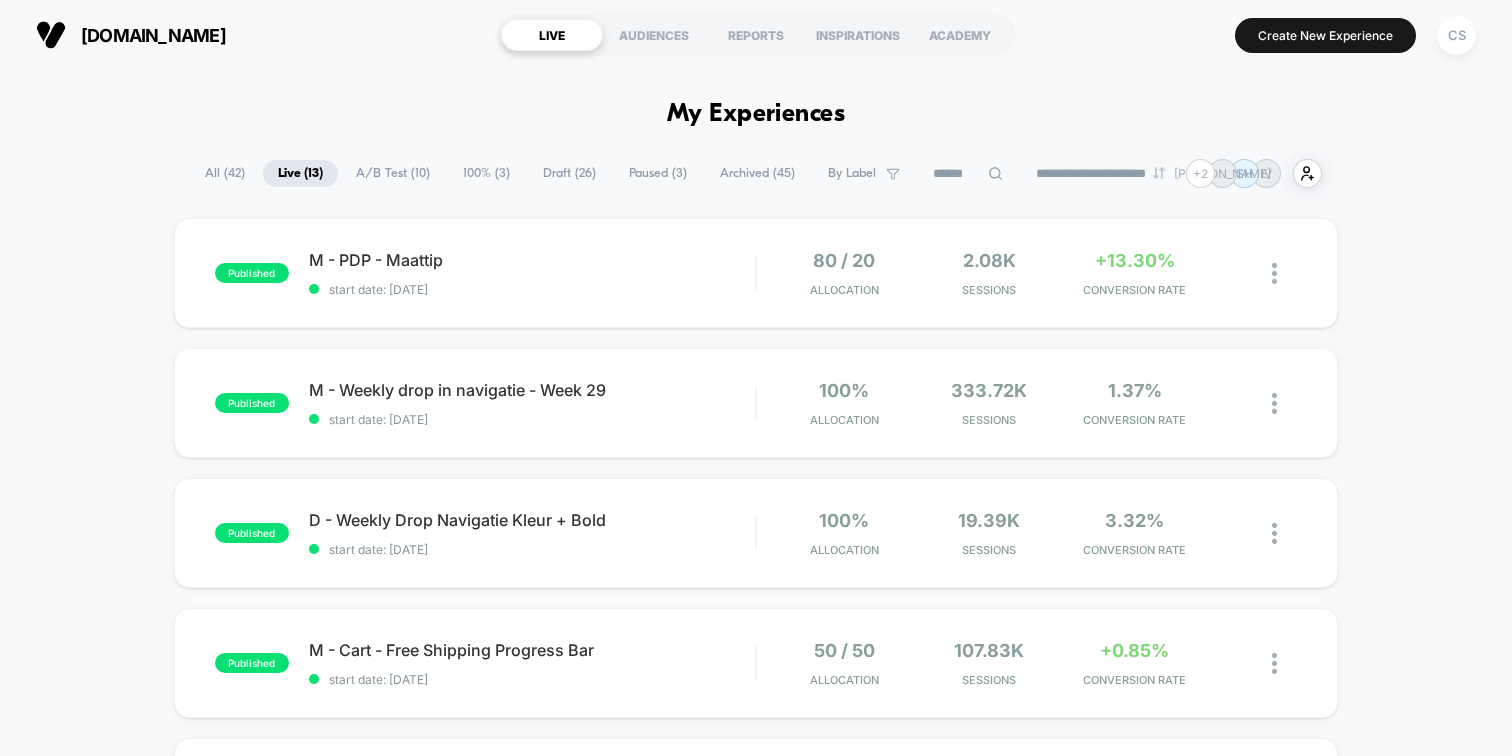 click on "Draft ( 26 )" at bounding box center (569, 173) 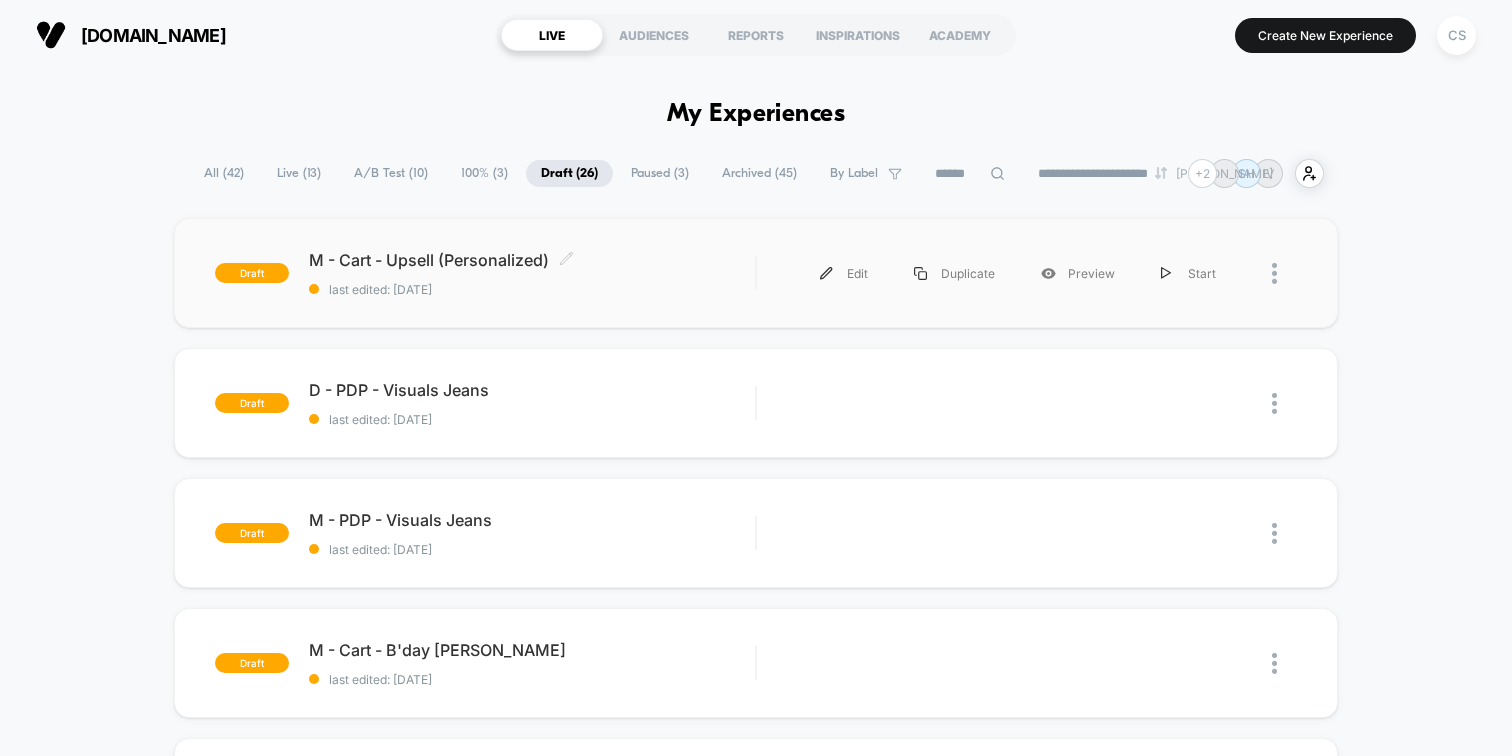 click 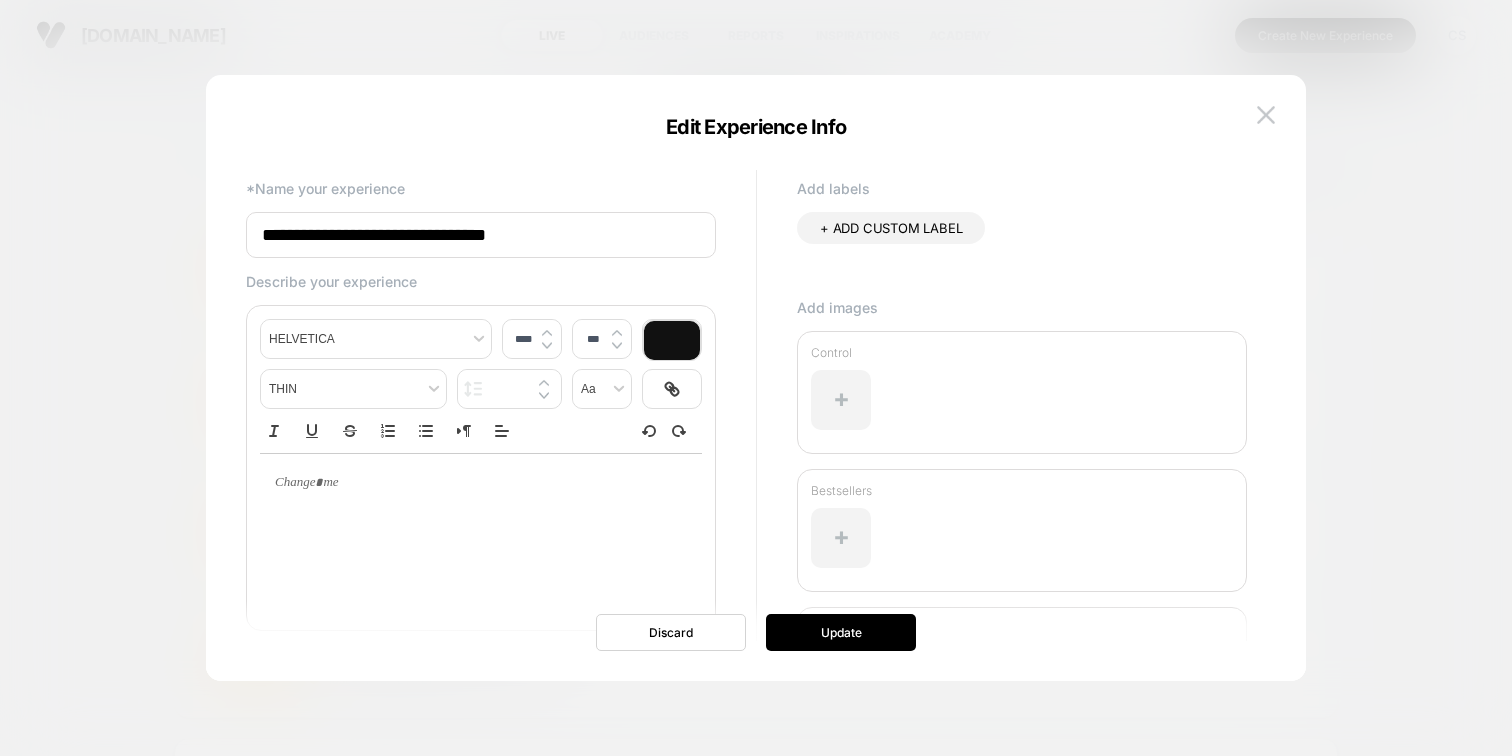 click on "**********" at bounding box center (481, 235) 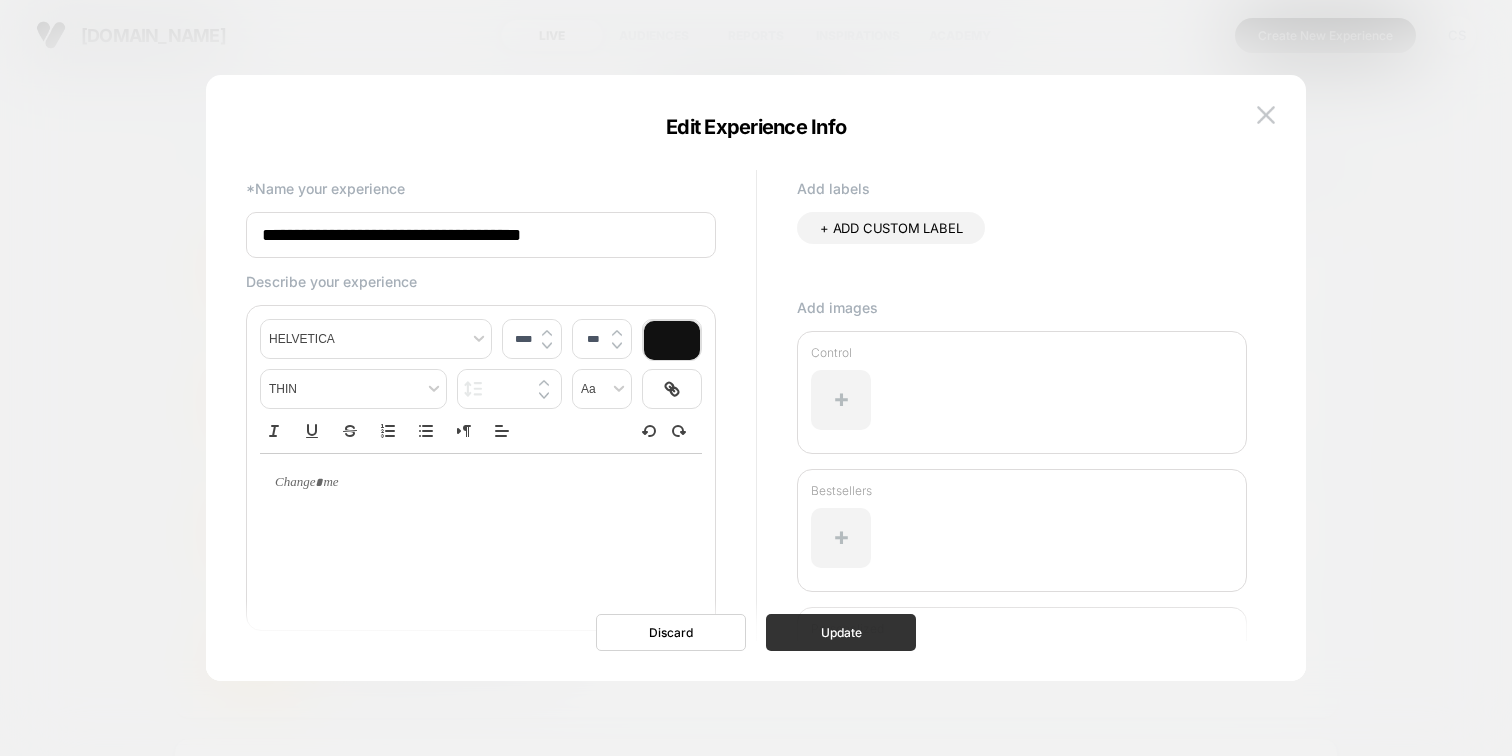 type on "**********" 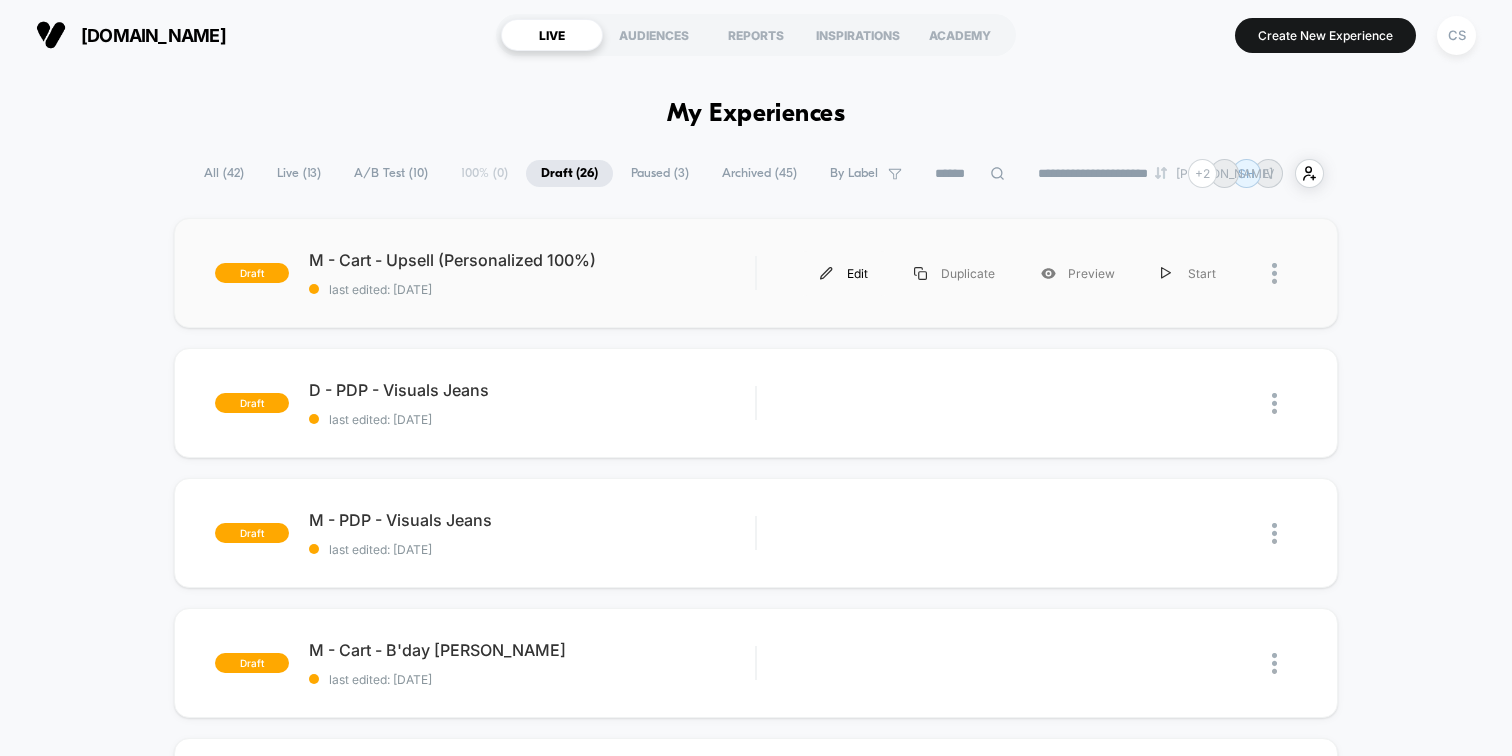 click on "Edit" at bounding box center (844, 273) 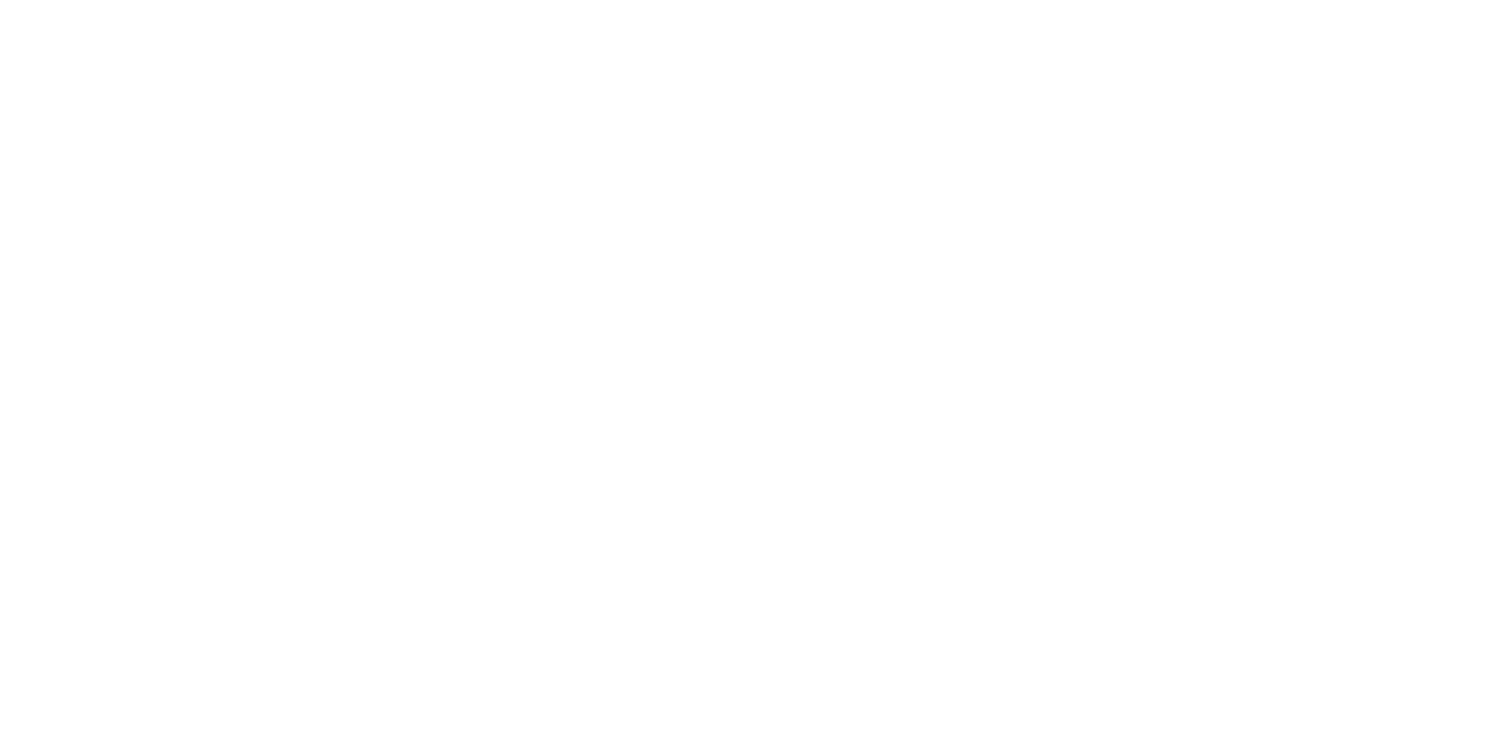 scroll, scrollTop: 0, scrollLeft: 0, axis: both 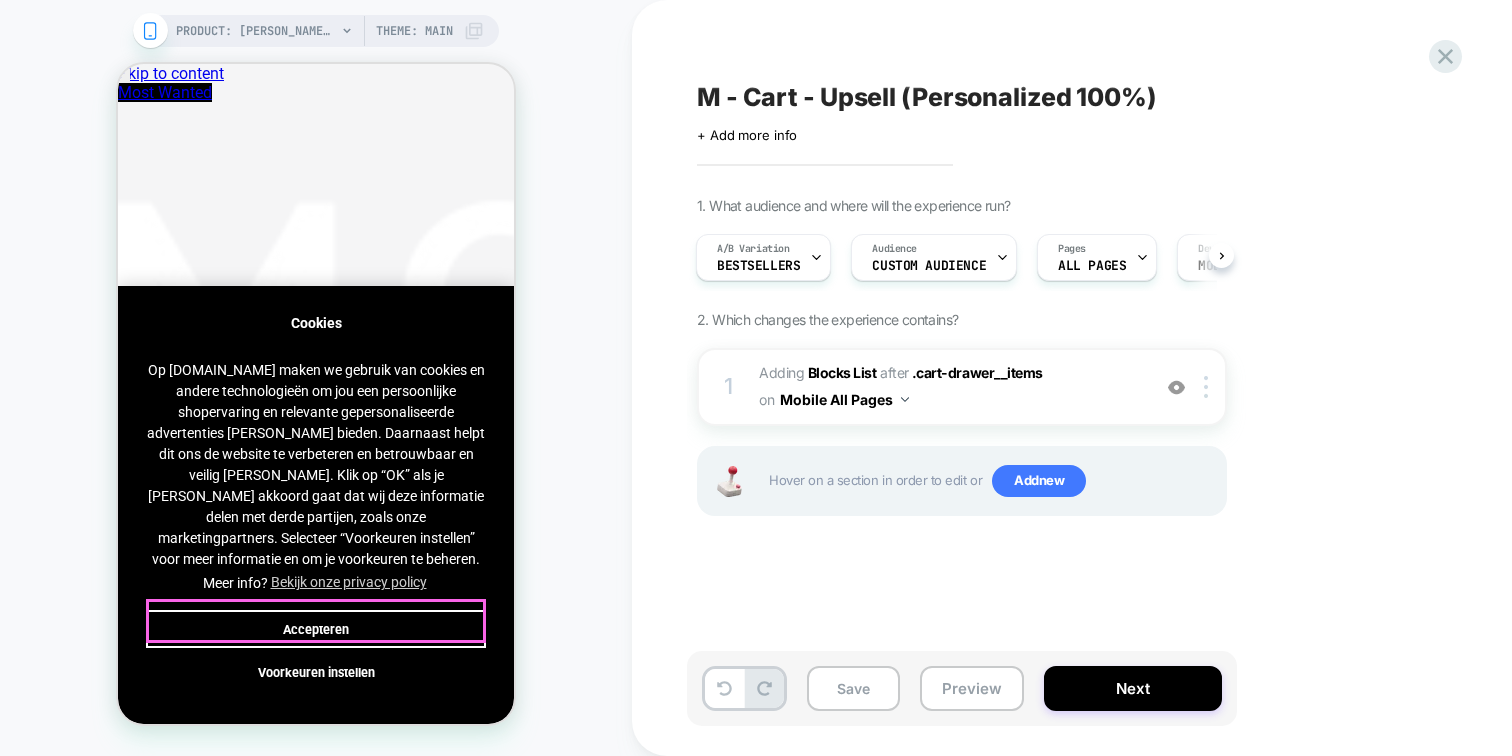 click on "Accepteren" at bounding box center [316, 629] 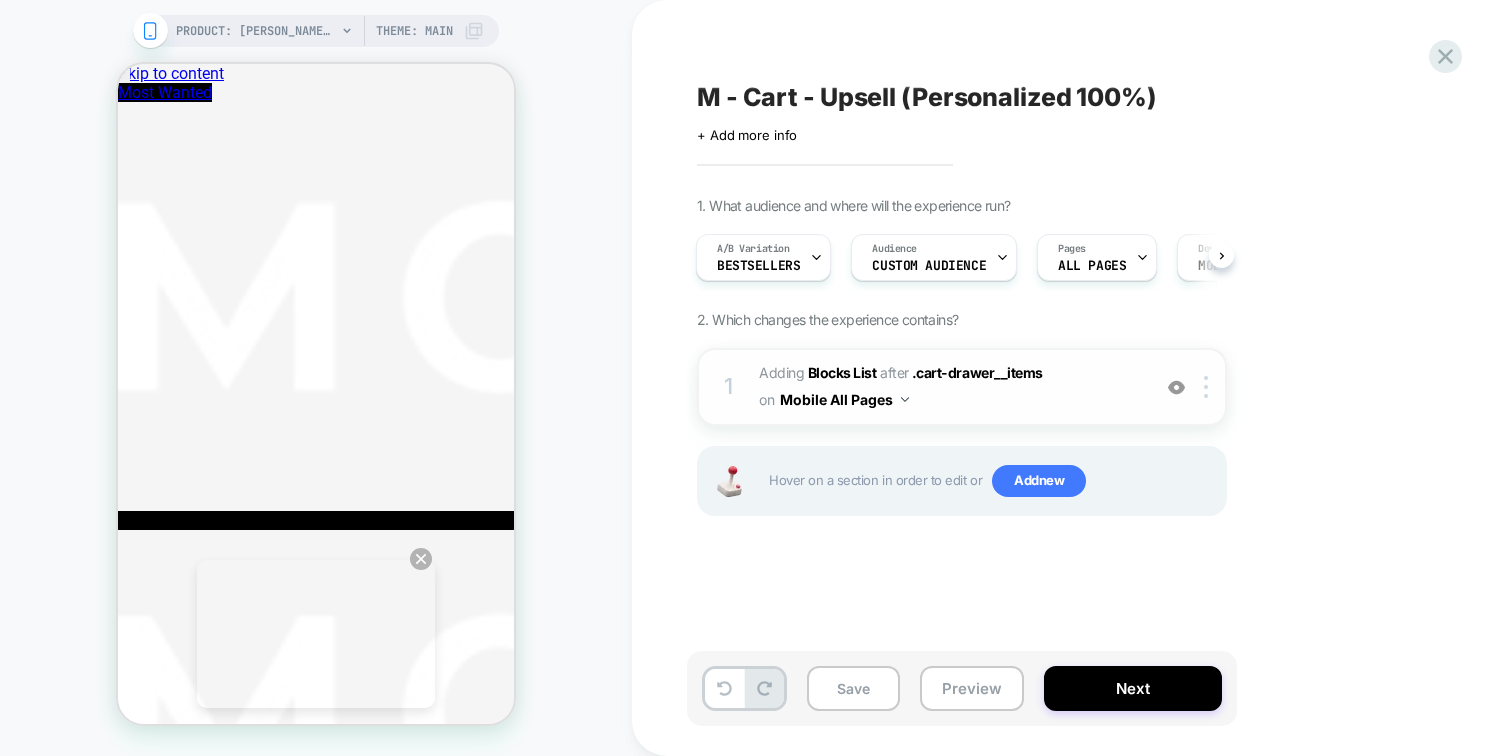 click on "#_loomi_addon_1736771322526_dup1740734971_dup1744117674_dup1750681020_dup1753341204 Adding   Blocks List   AFTER .cart-drawer__items .cart-drawer__items   on Mobile All Pages" at bounding box center (949, 387) 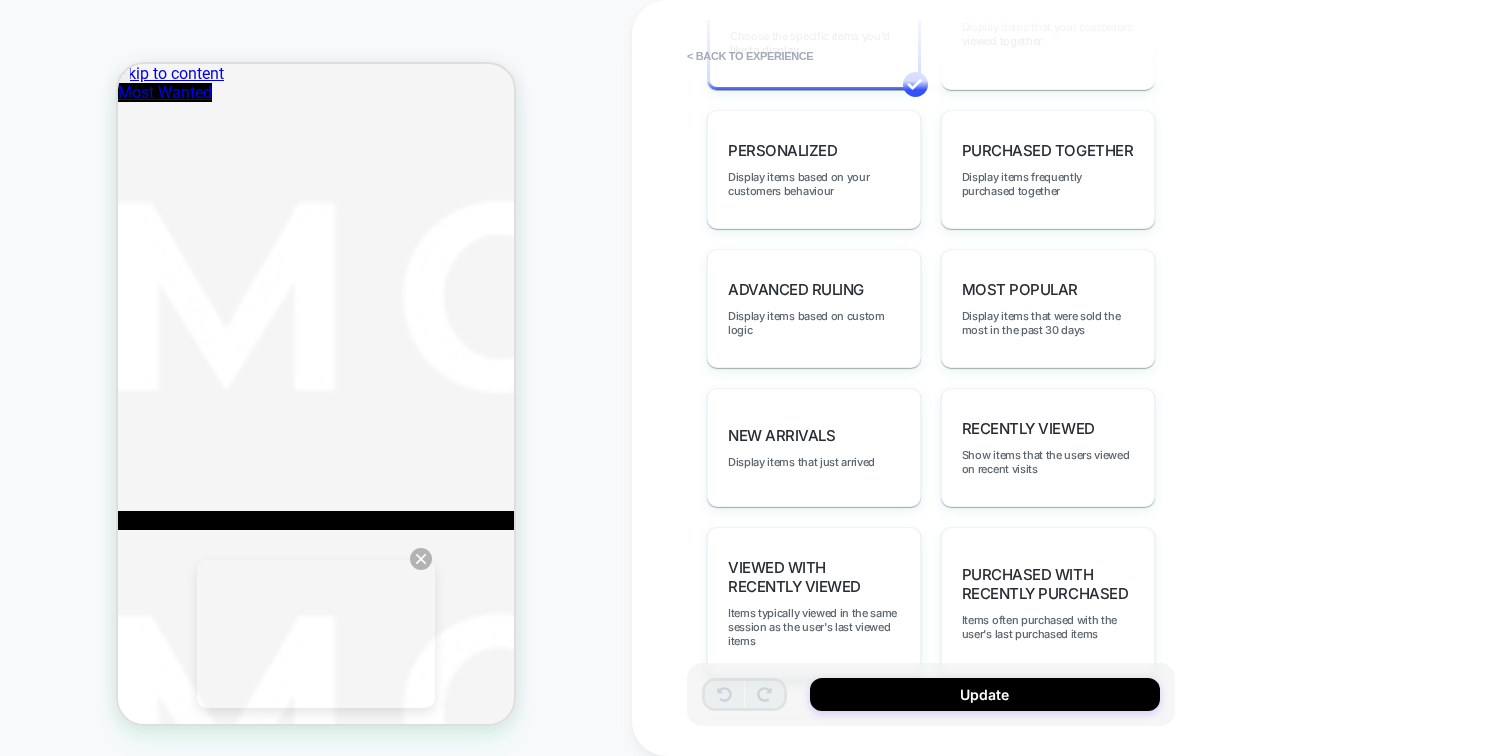 scroll, scrollTop: 1135, scrollLeft: 0, axis: vertical 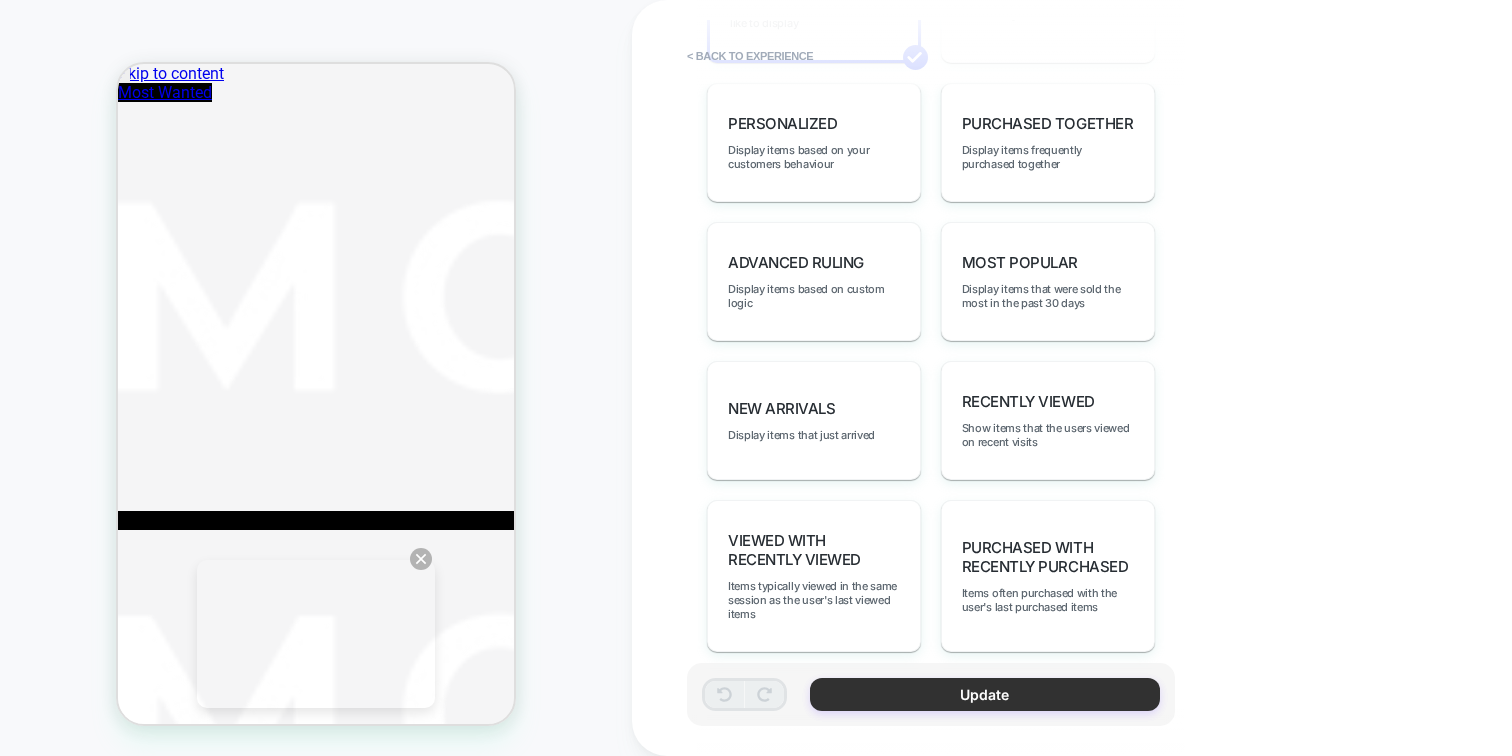 click on "Update" at bounding box center (985, 694) 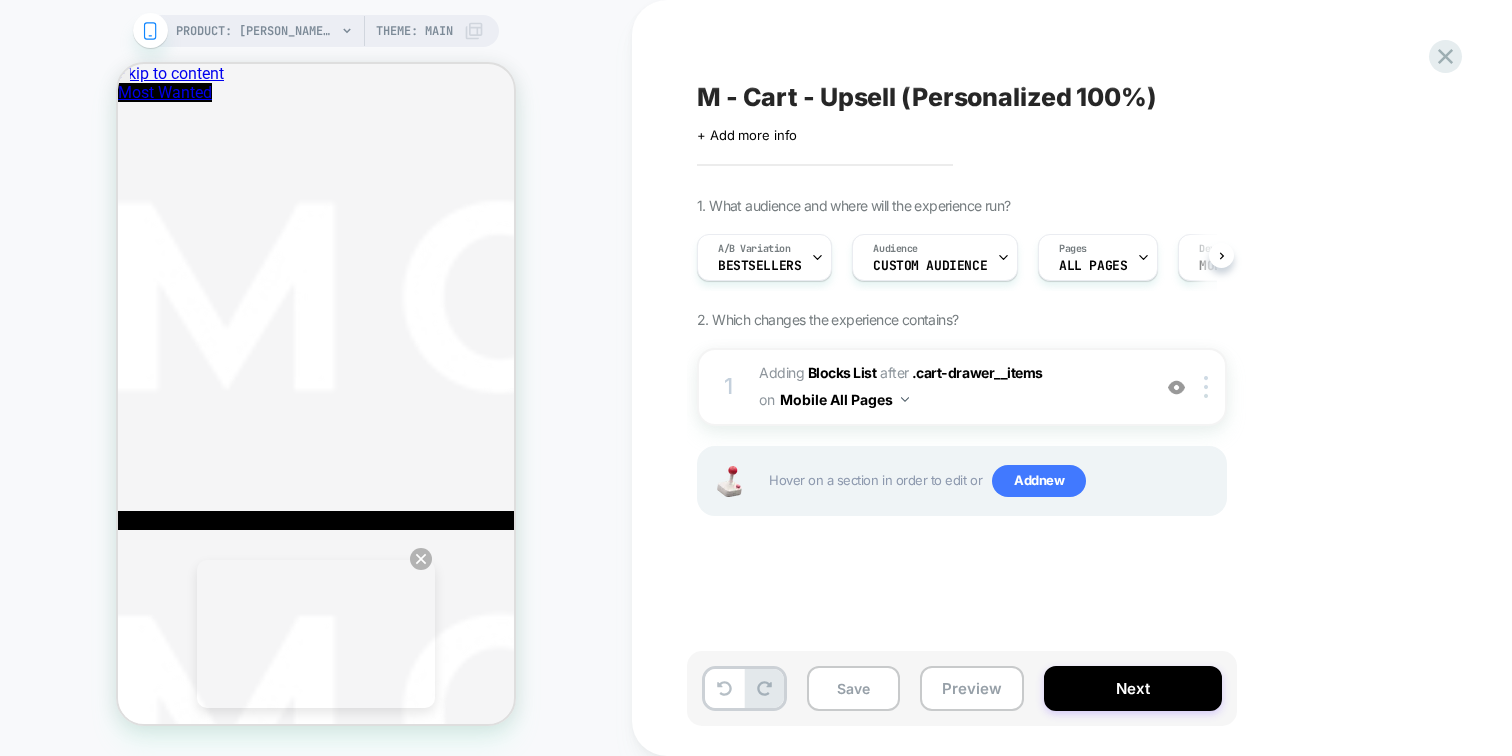 scroll, scrollTop: 0, scrollLeft: 1, axis: horizontal 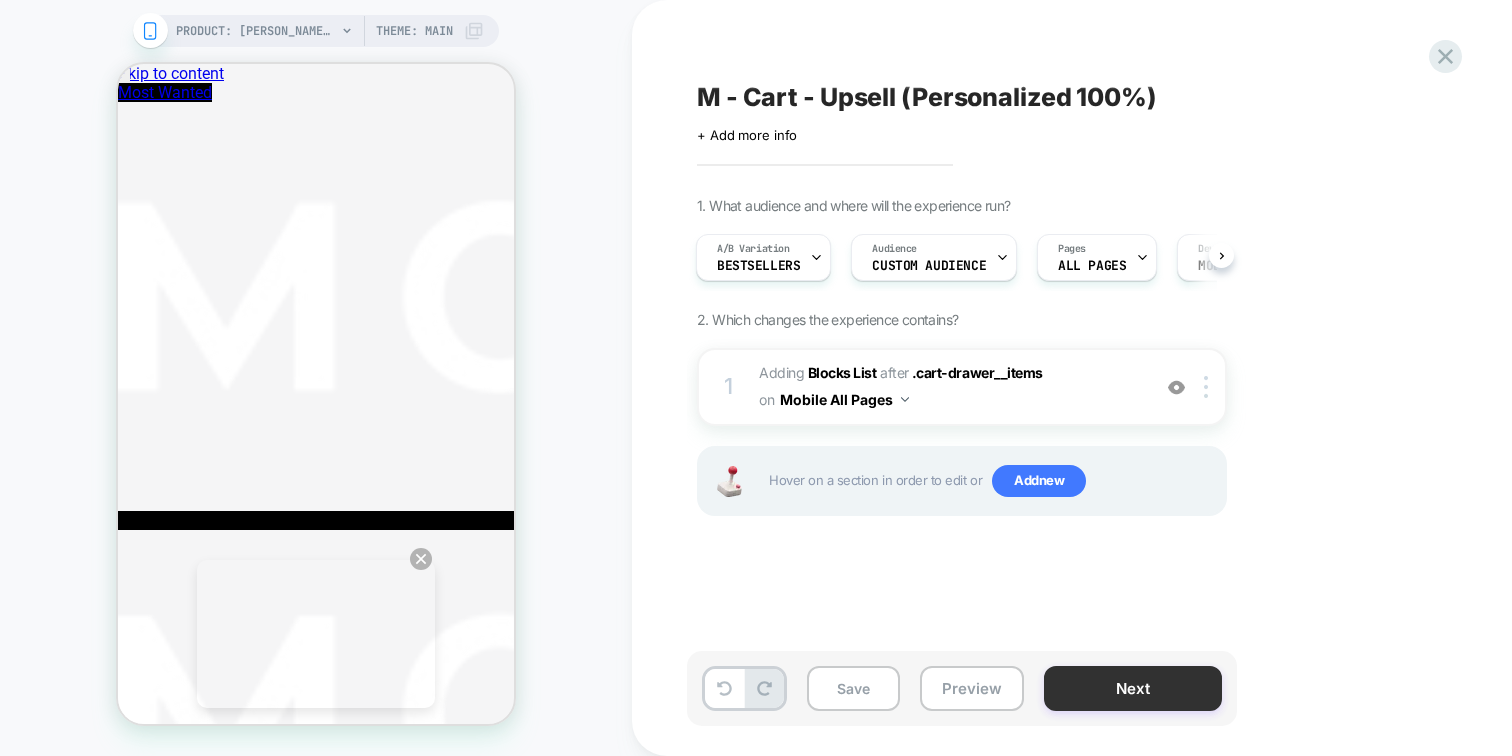 click on "Next" at bounding box center [1133, 688] 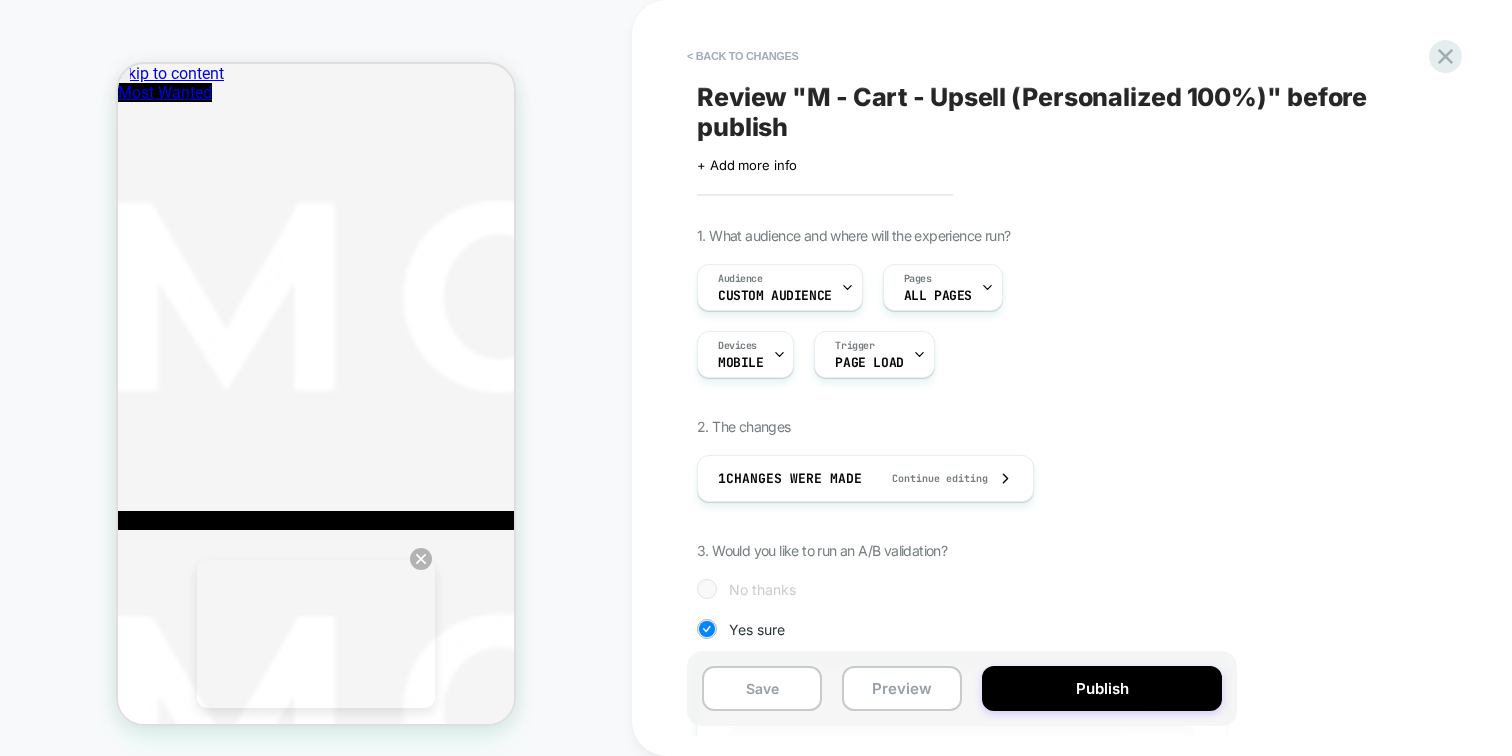 scroll, scrollTop: 0, scrollLeft: 2, axis: horizontal 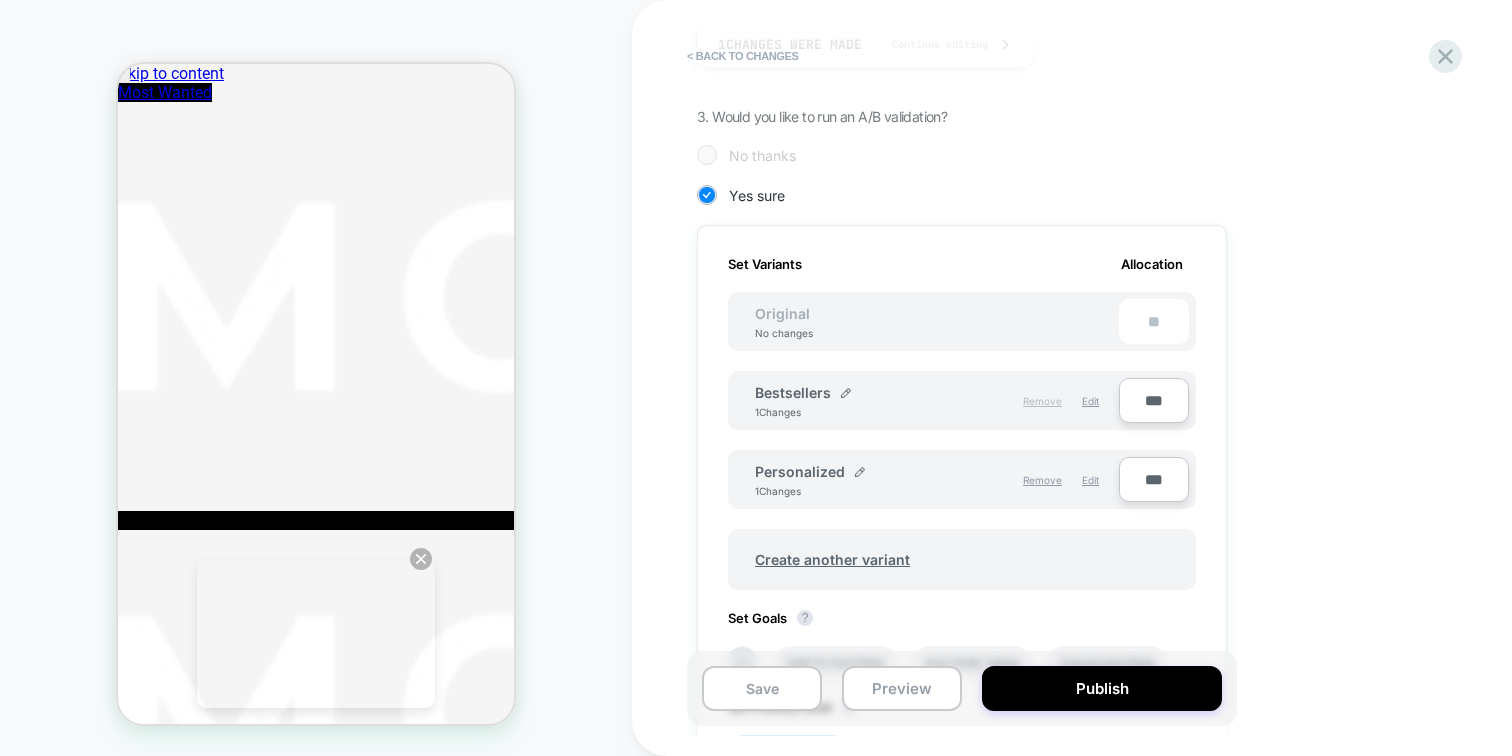 click on "Remove" at bounding box center (1042, 401) 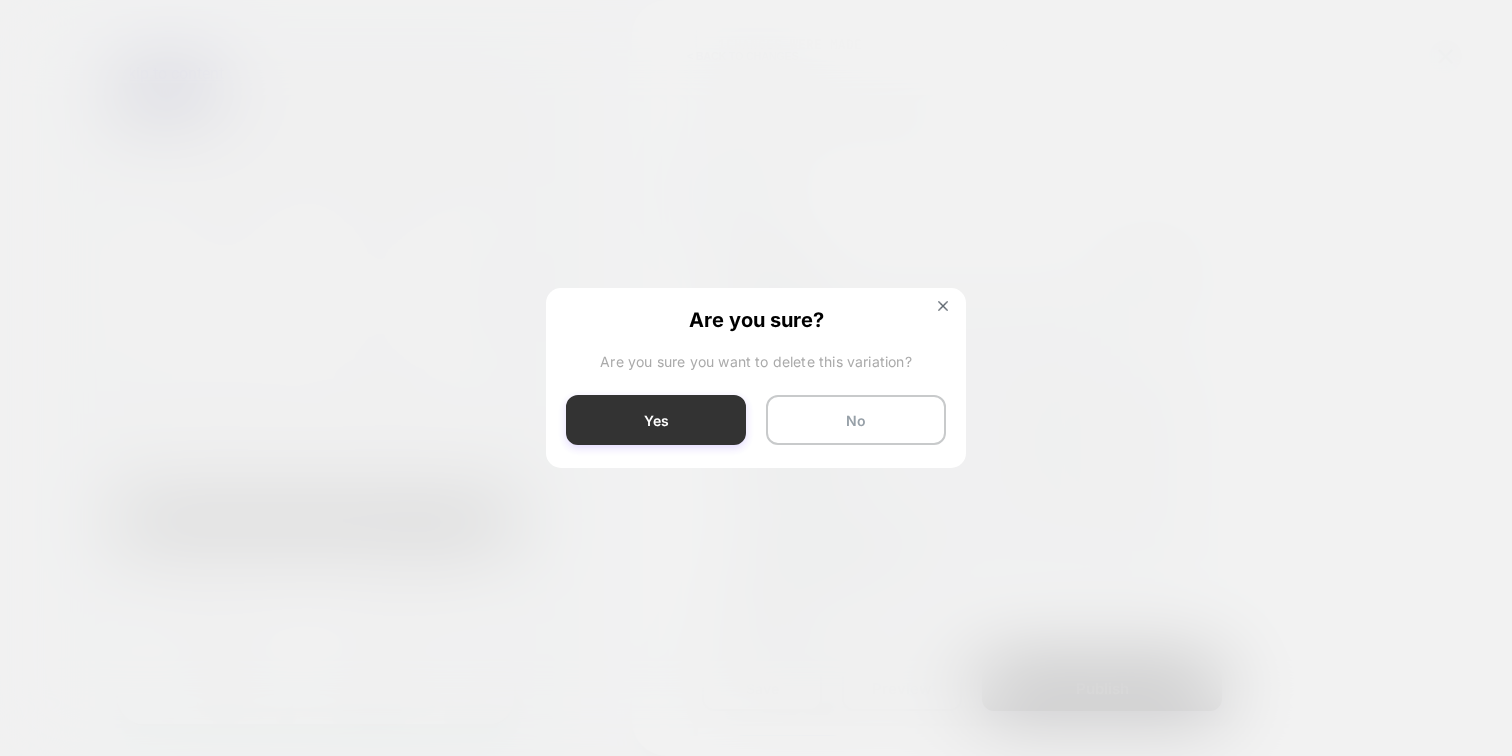 click on "Yes" at bounding box center [656, 420] 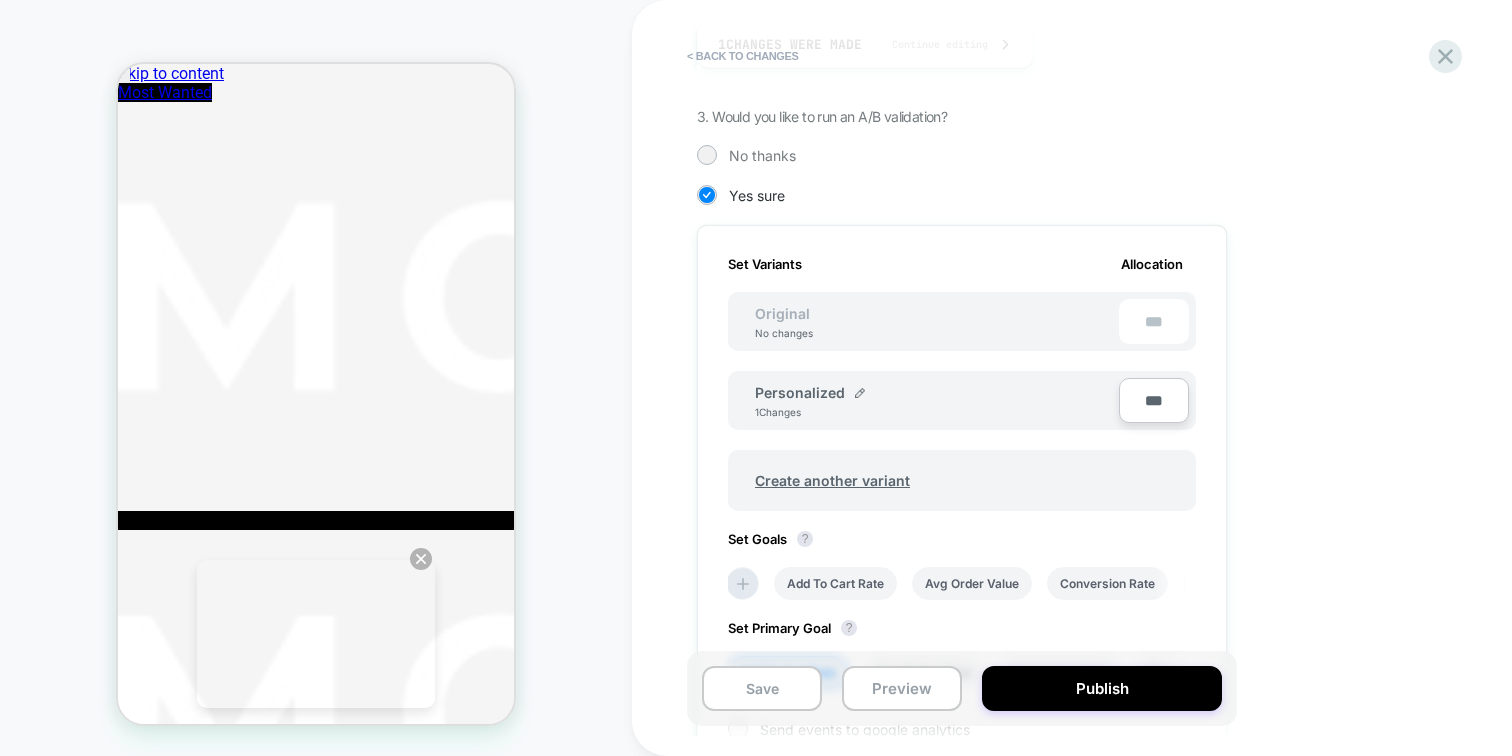 click on "***" at bounding box center [1154, 400] 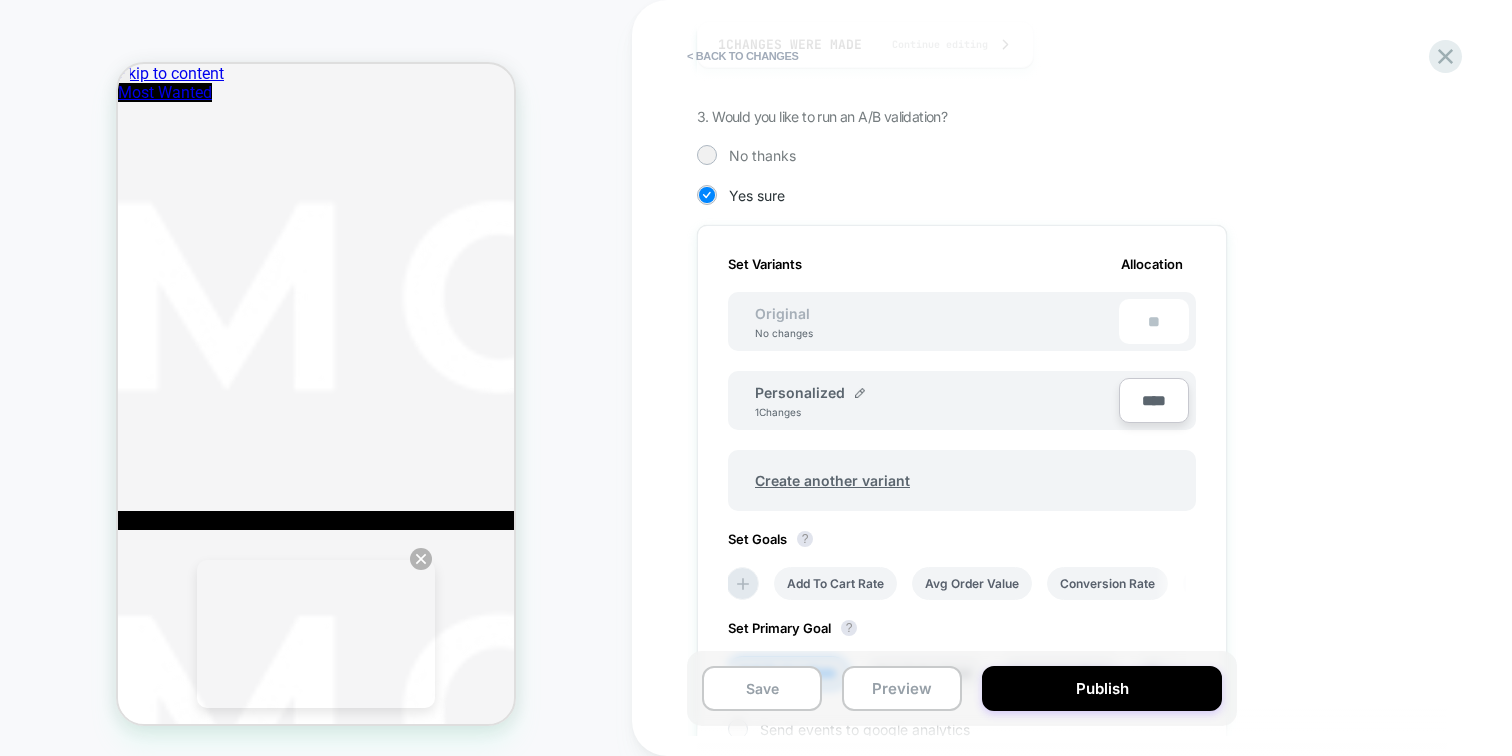 type on "****" 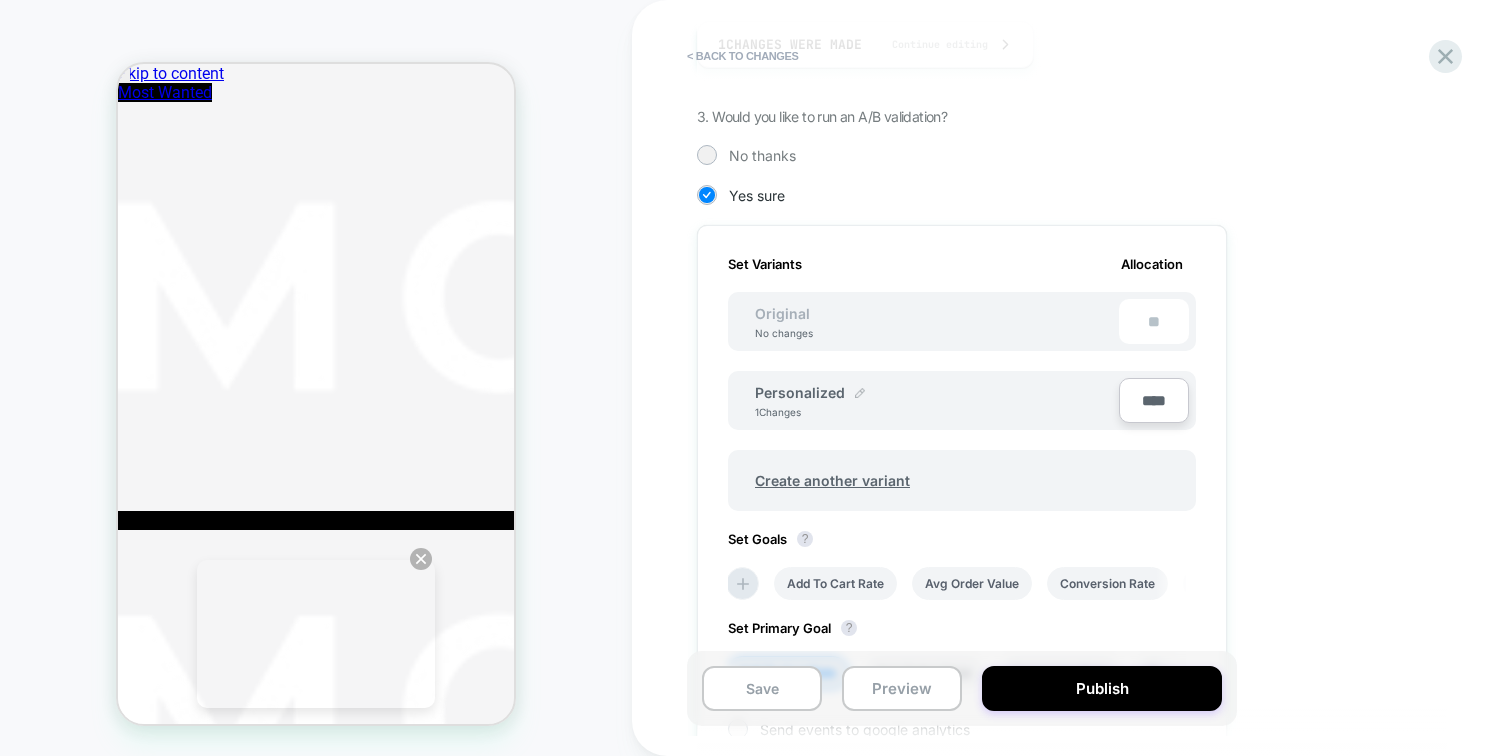 click at bounding box center [860, 393] 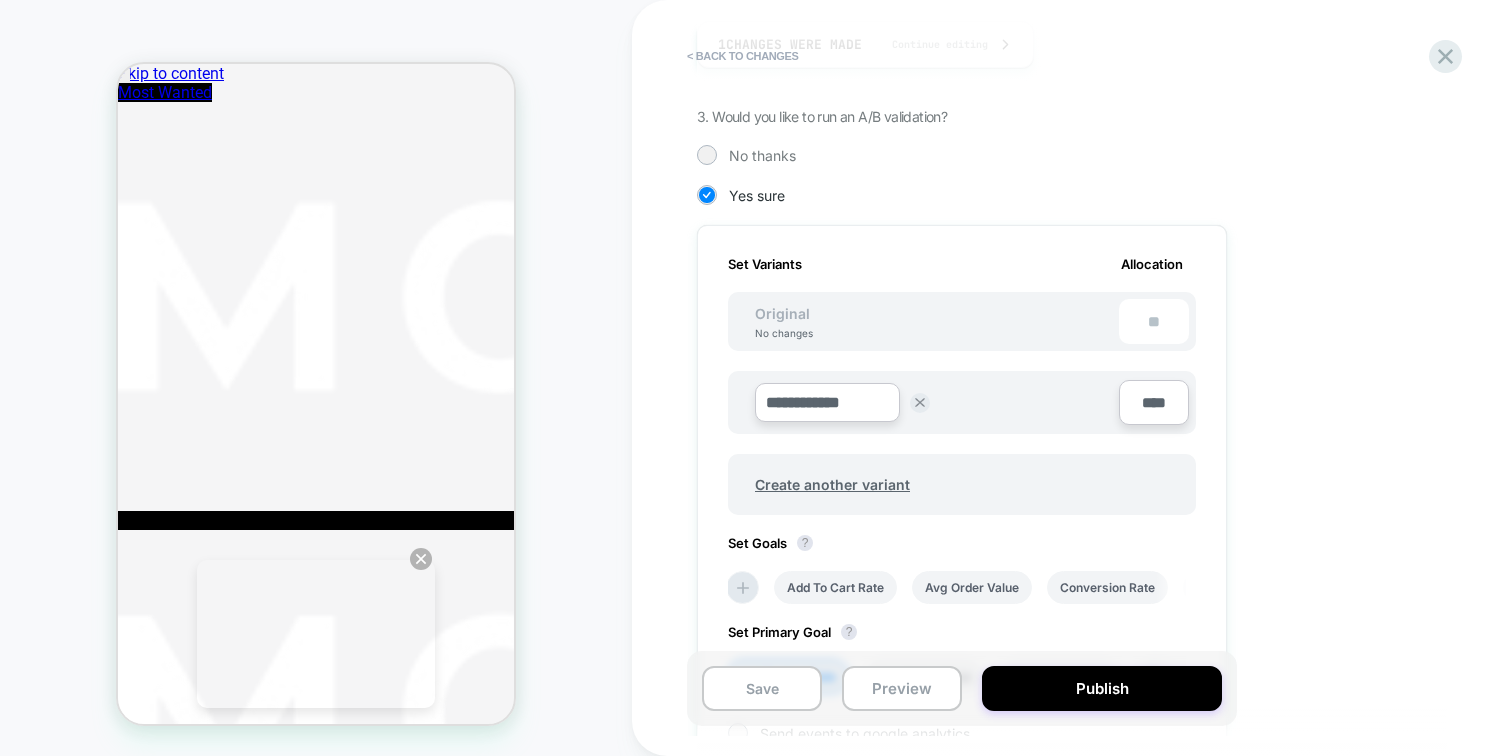 click on "**********" at bounding box center [880, 402] 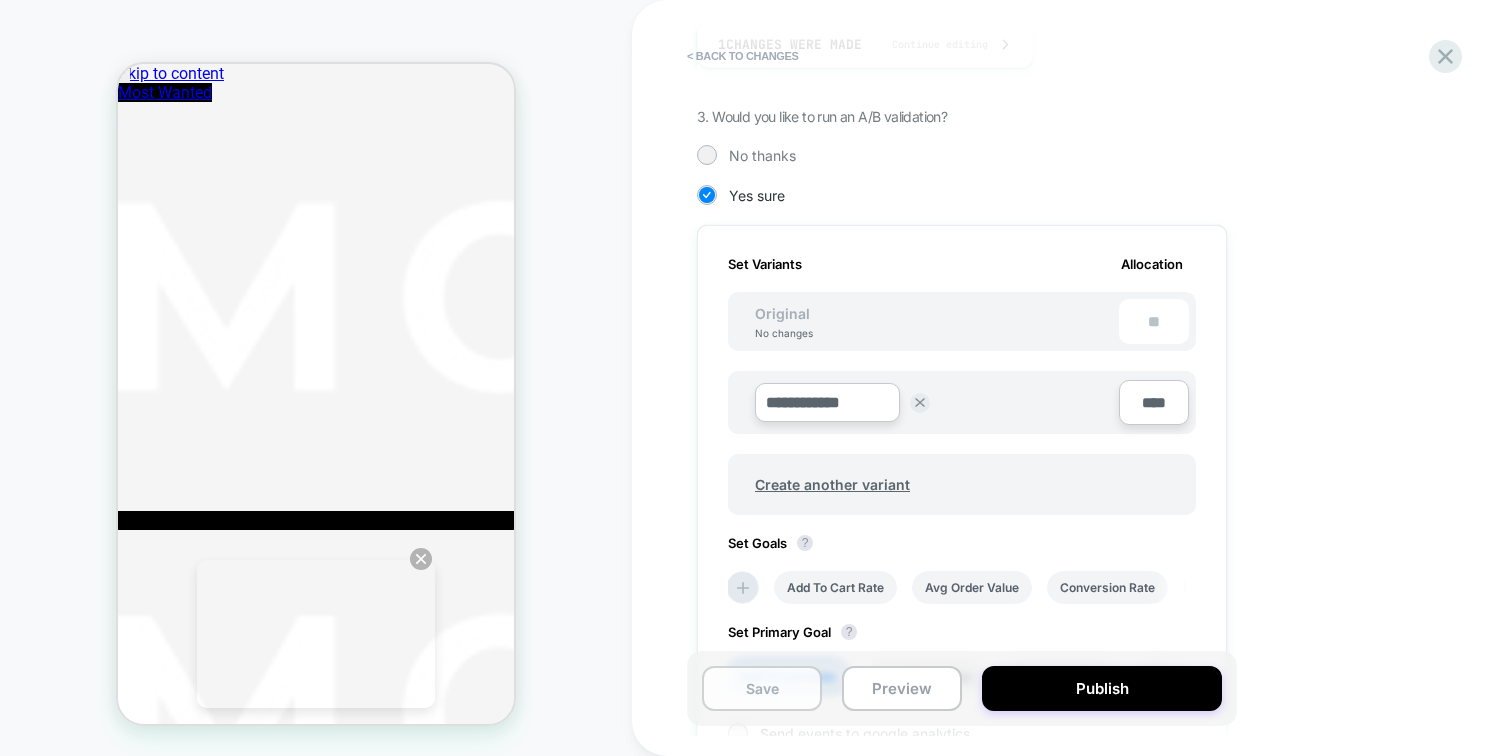 click on "Save" at bounding box center [762, 688] 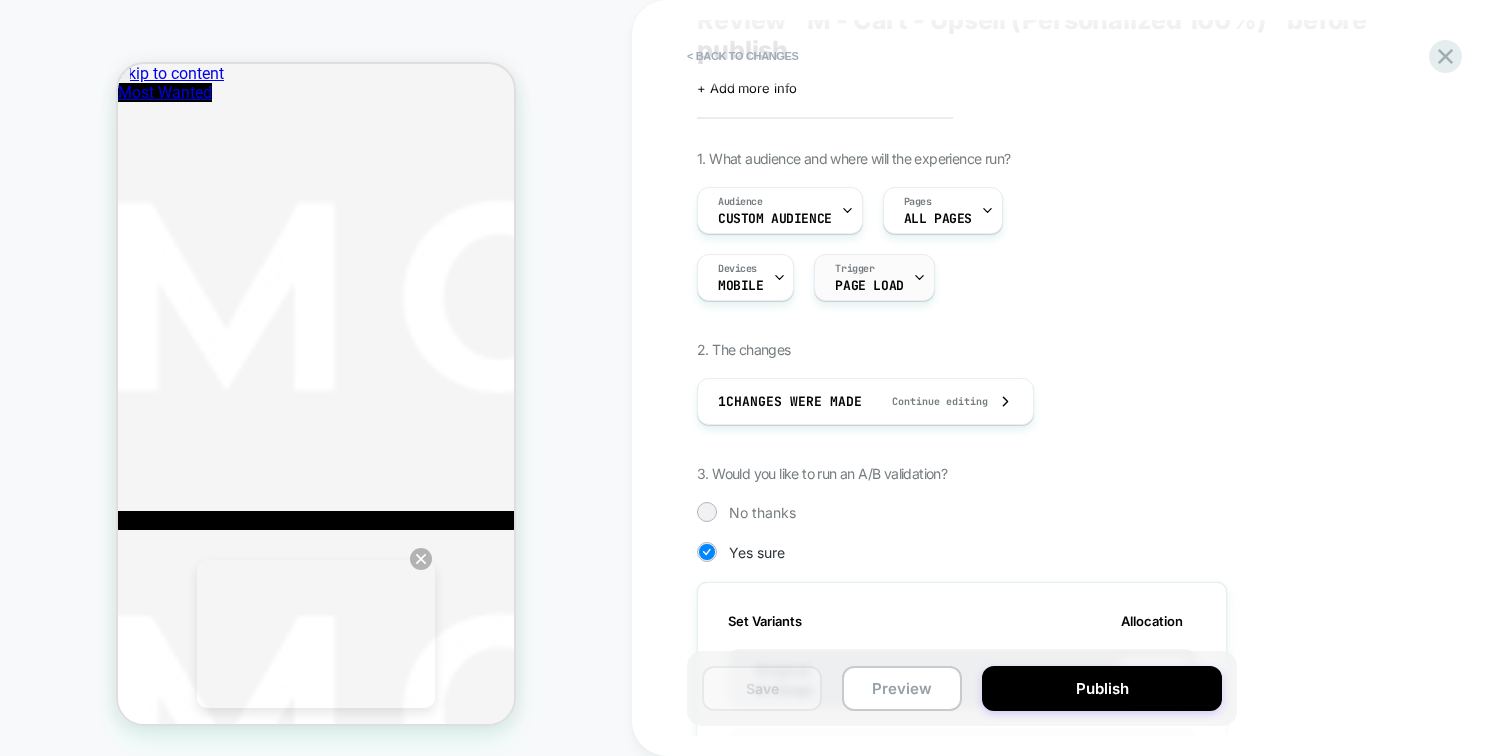 scroll, scrollTop: 49, scrollLeft: 0, axis: vertical 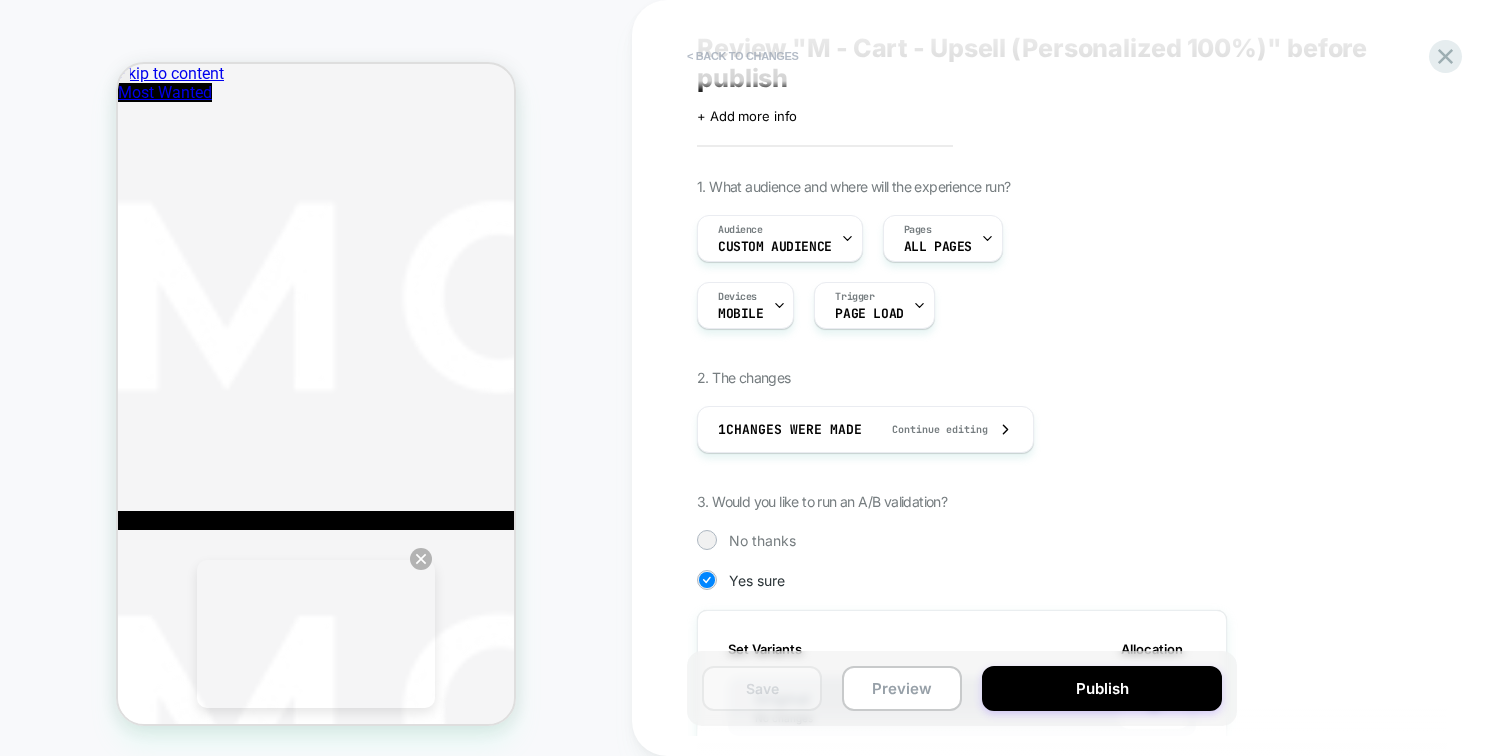 click on "< Back to changes" at bounding box center (743, 56) 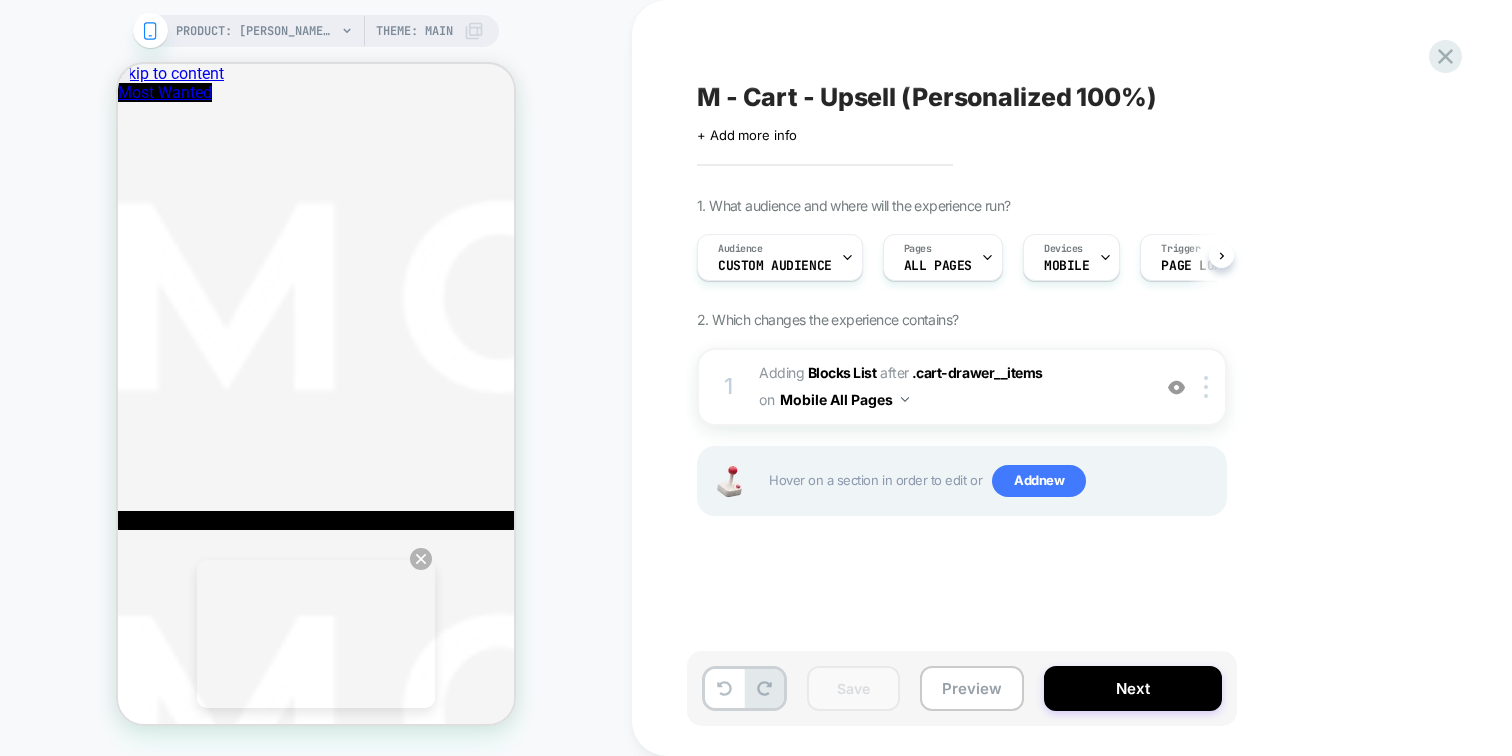 scroll, scrollTop: 0, scrollLeft: 1, axis: horizontal 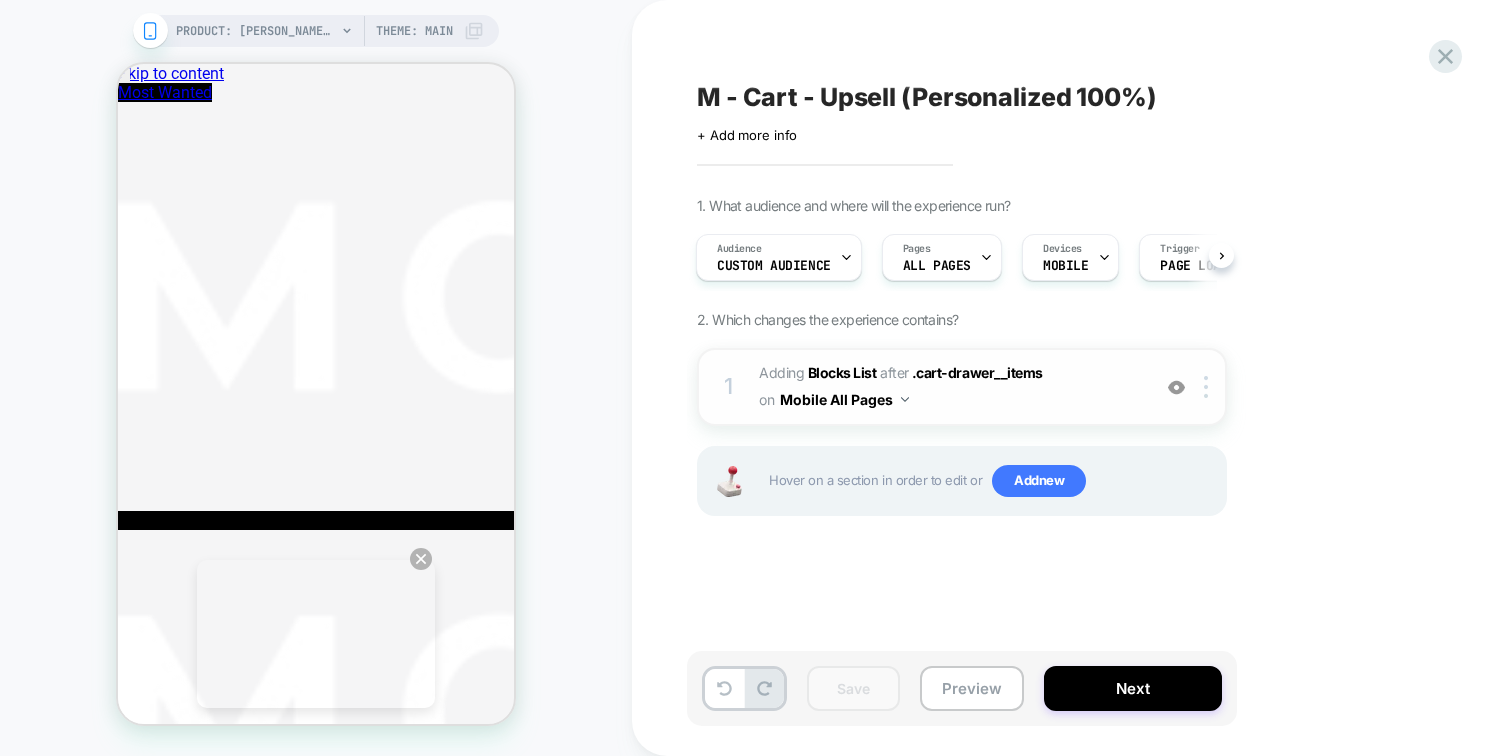 click on "#_loomi_addon_1736771322526_dup1740734971_dup1744117674_dup1750681020_dup1753341204 Adding   Blocks List   AFTER .cart-drawer__items .cart-drawer__items   on Mobile All Pages" at bounding box center (949, 387) 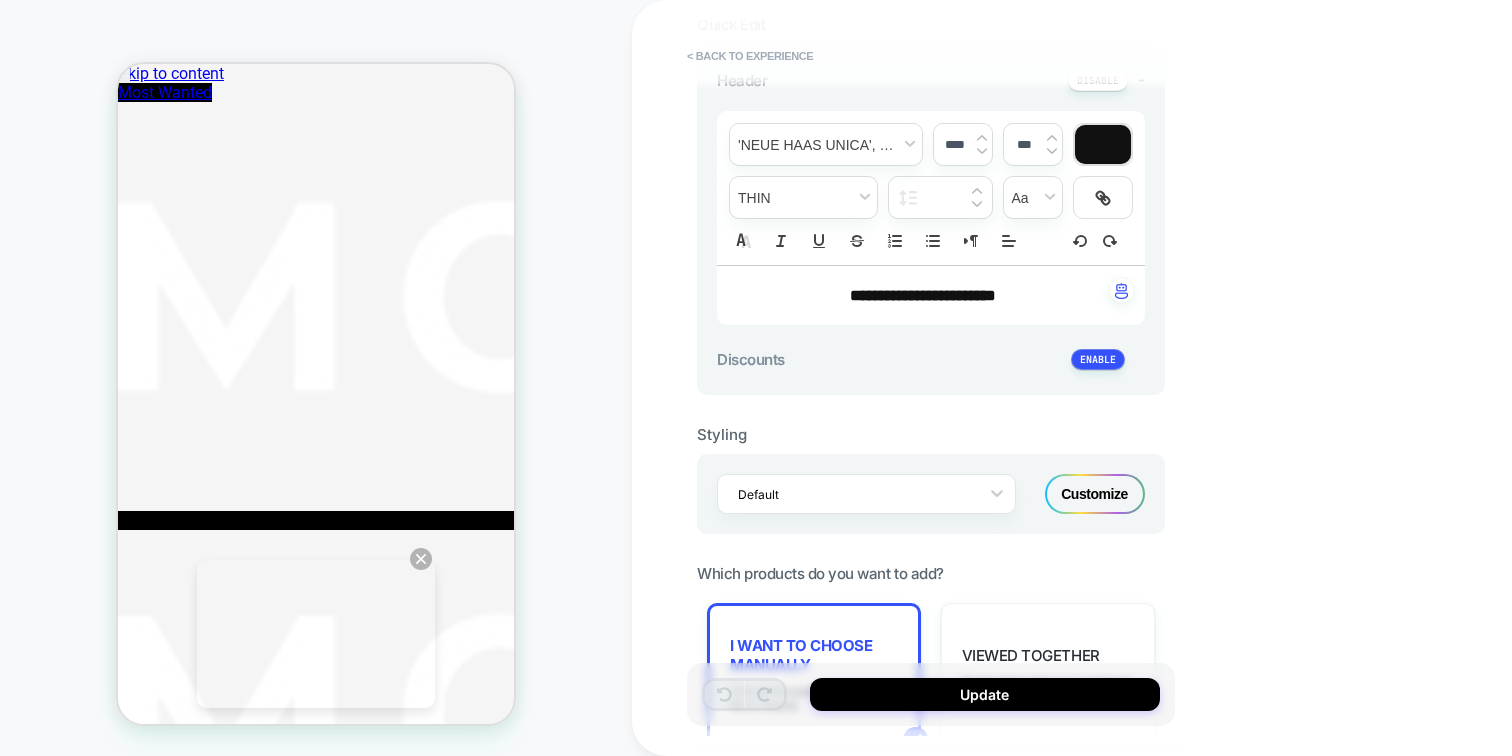 scroll, scrollTop: 525, scrollLeft: 0, axis: vertical 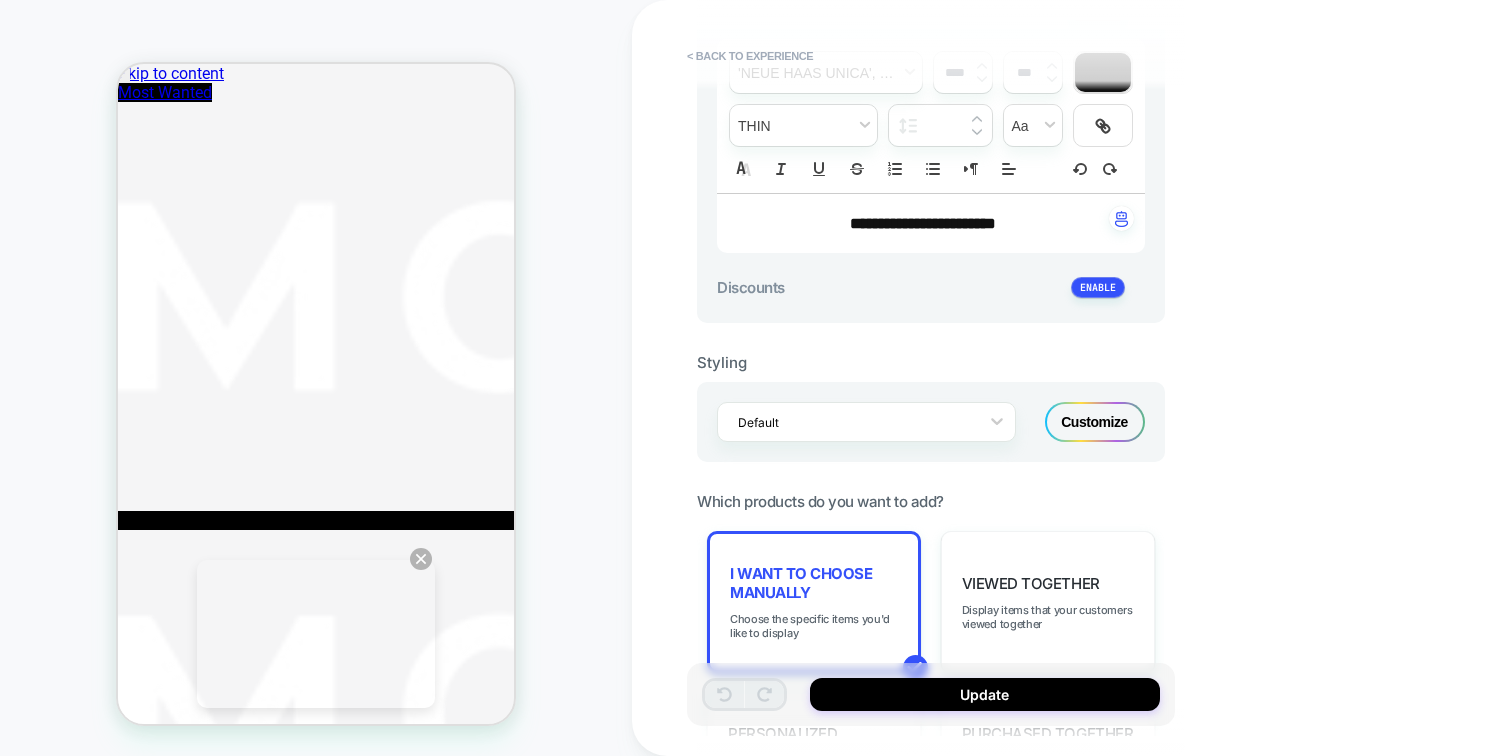 click on "Customize" at bounding box center (1095, 422) 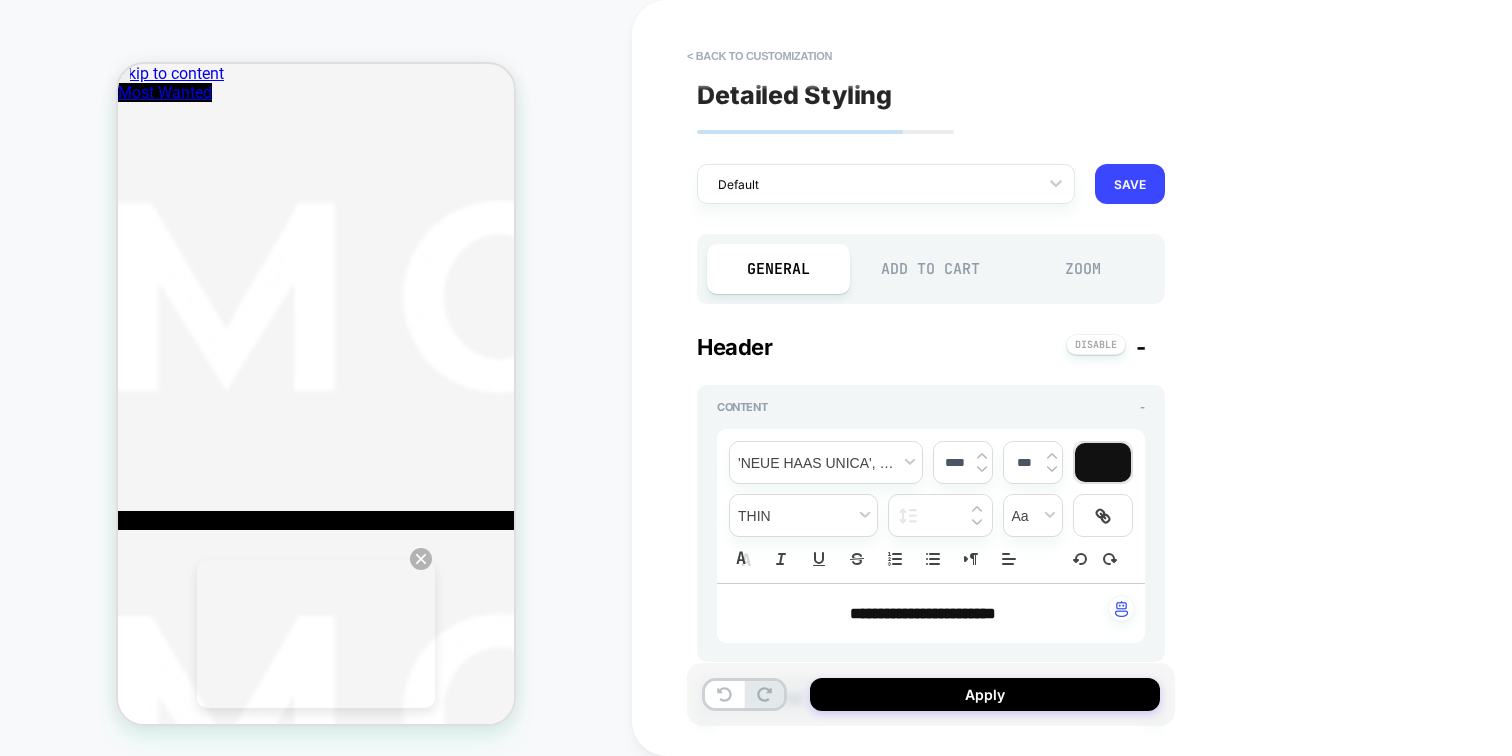 click on "Add to Cart" at bounding box center (931, 269) 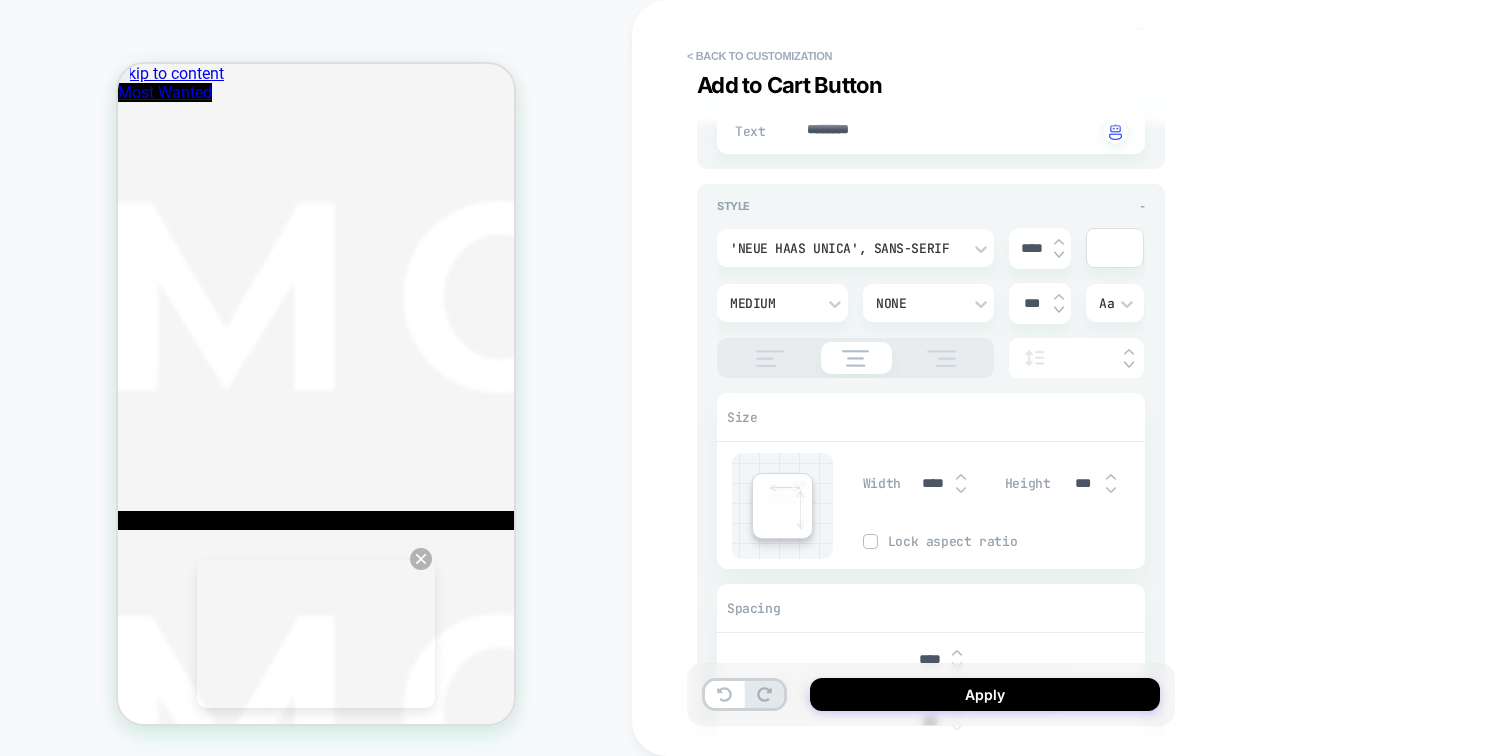 scroll, scrollTop: 0, scrollLeft: 0, axis: both 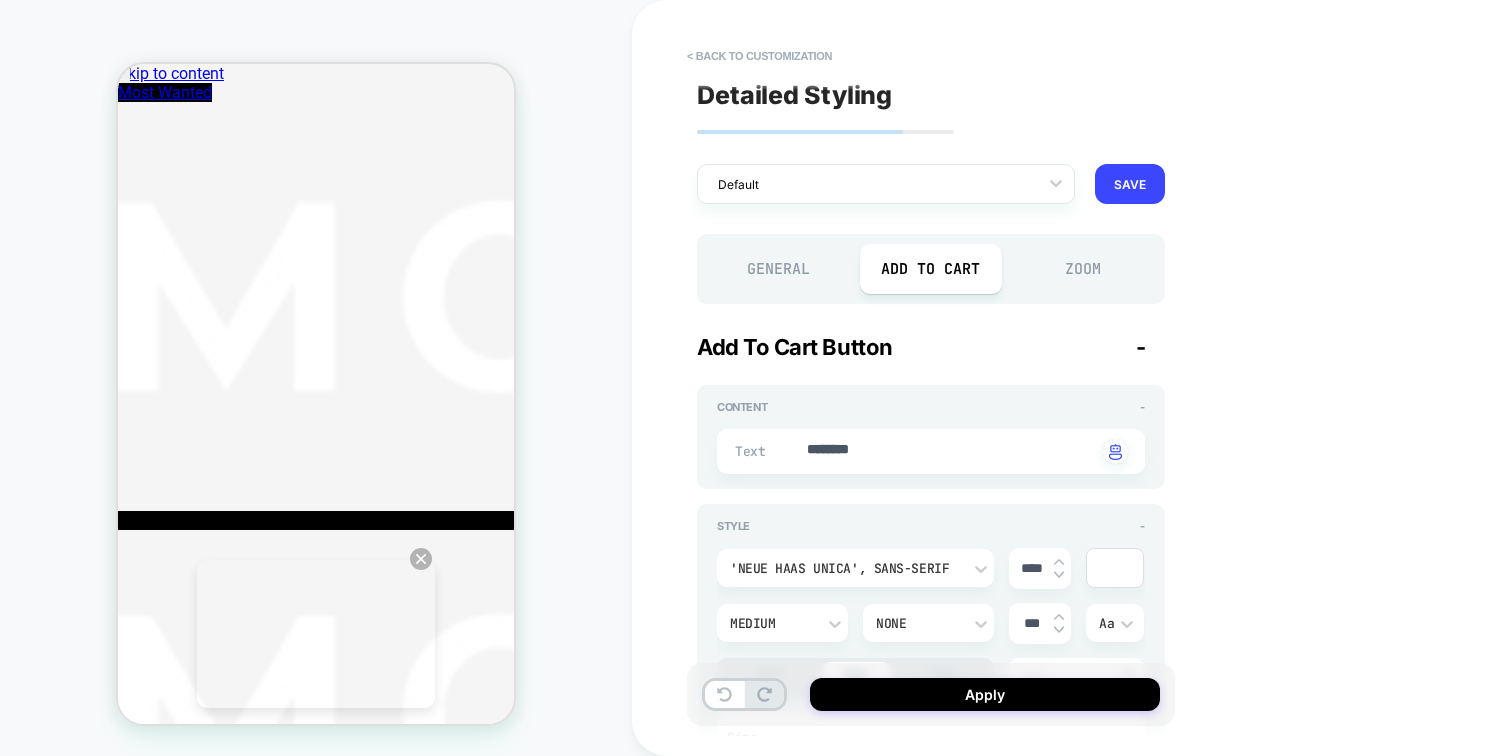 click 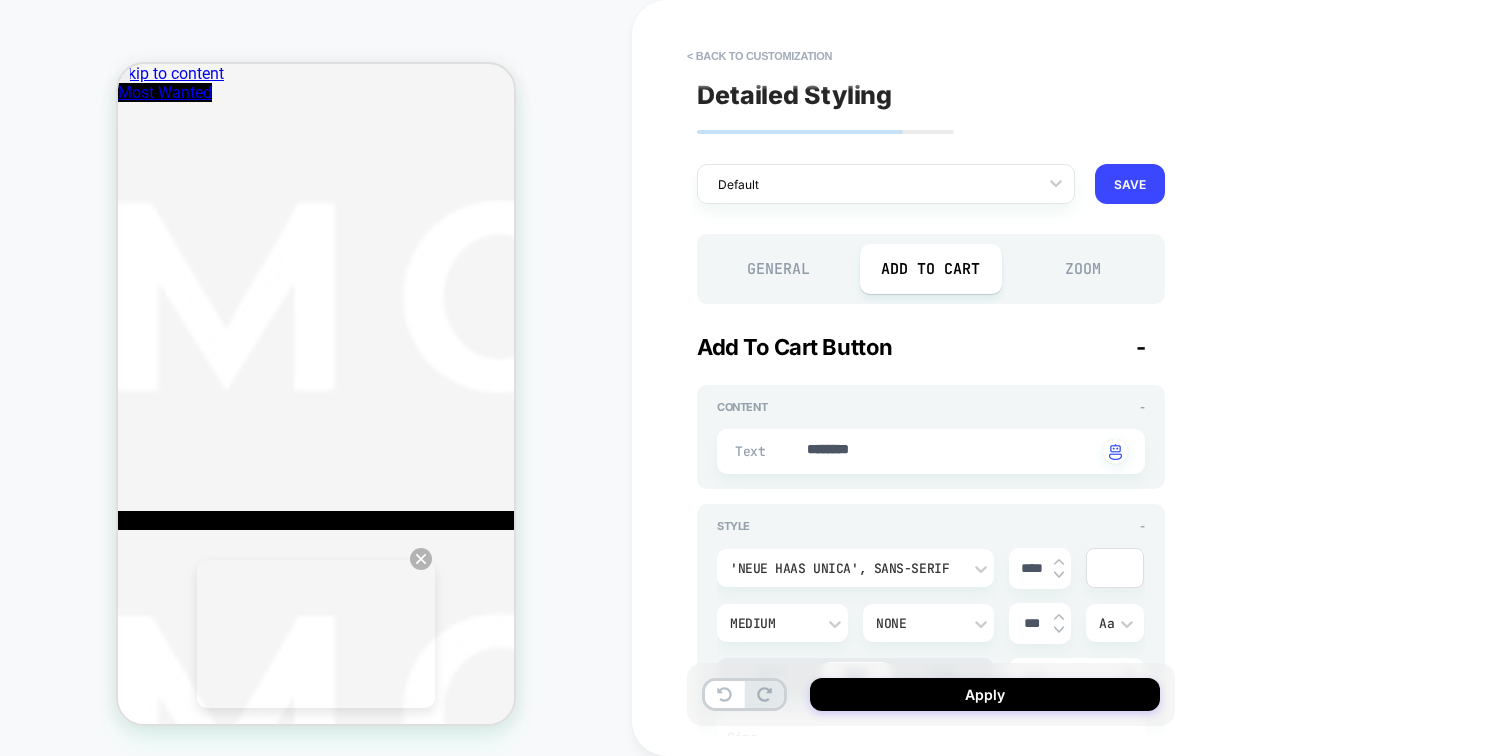 scroll, scrollTop: 489, scrollLeft: 0, axis: vertical 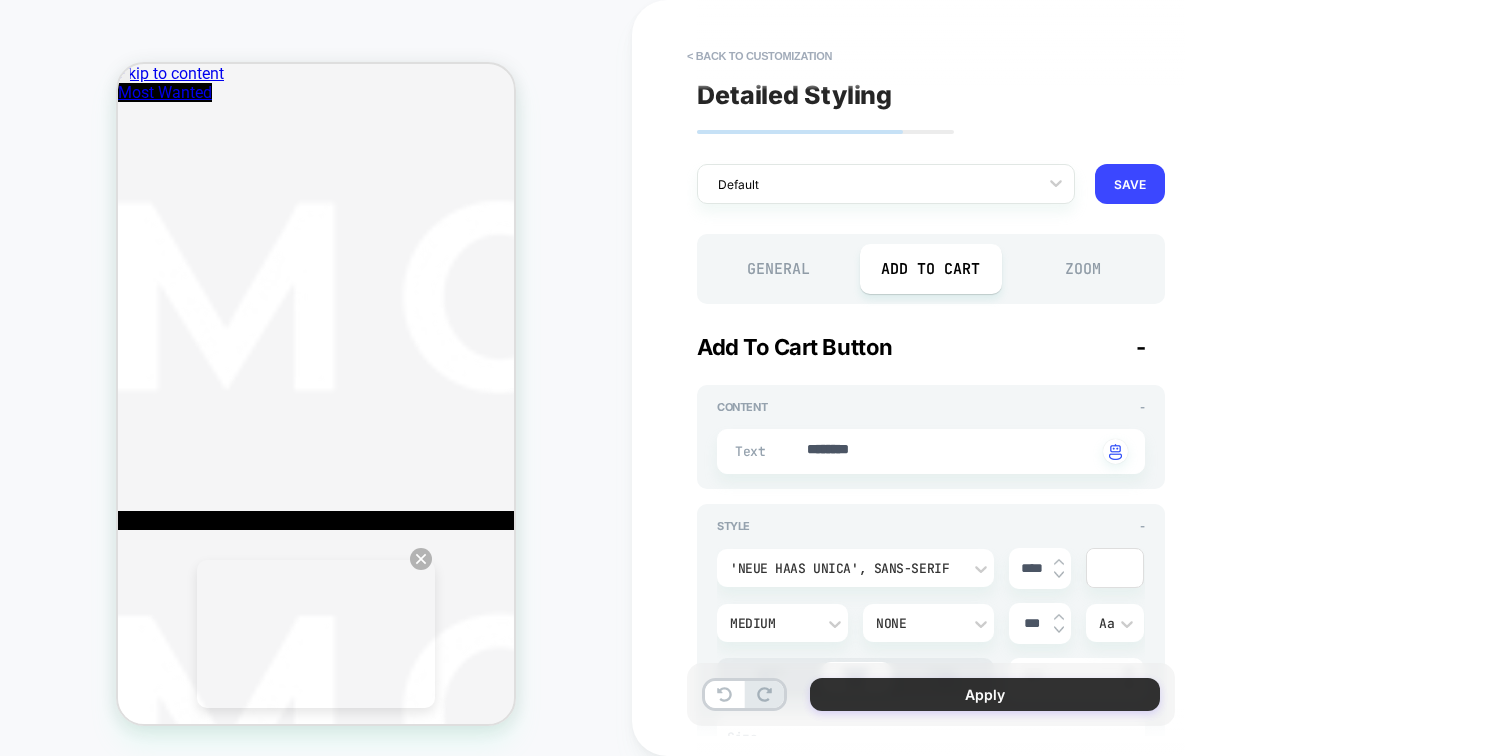 click on "Apply" at bounding box center (985, 694) 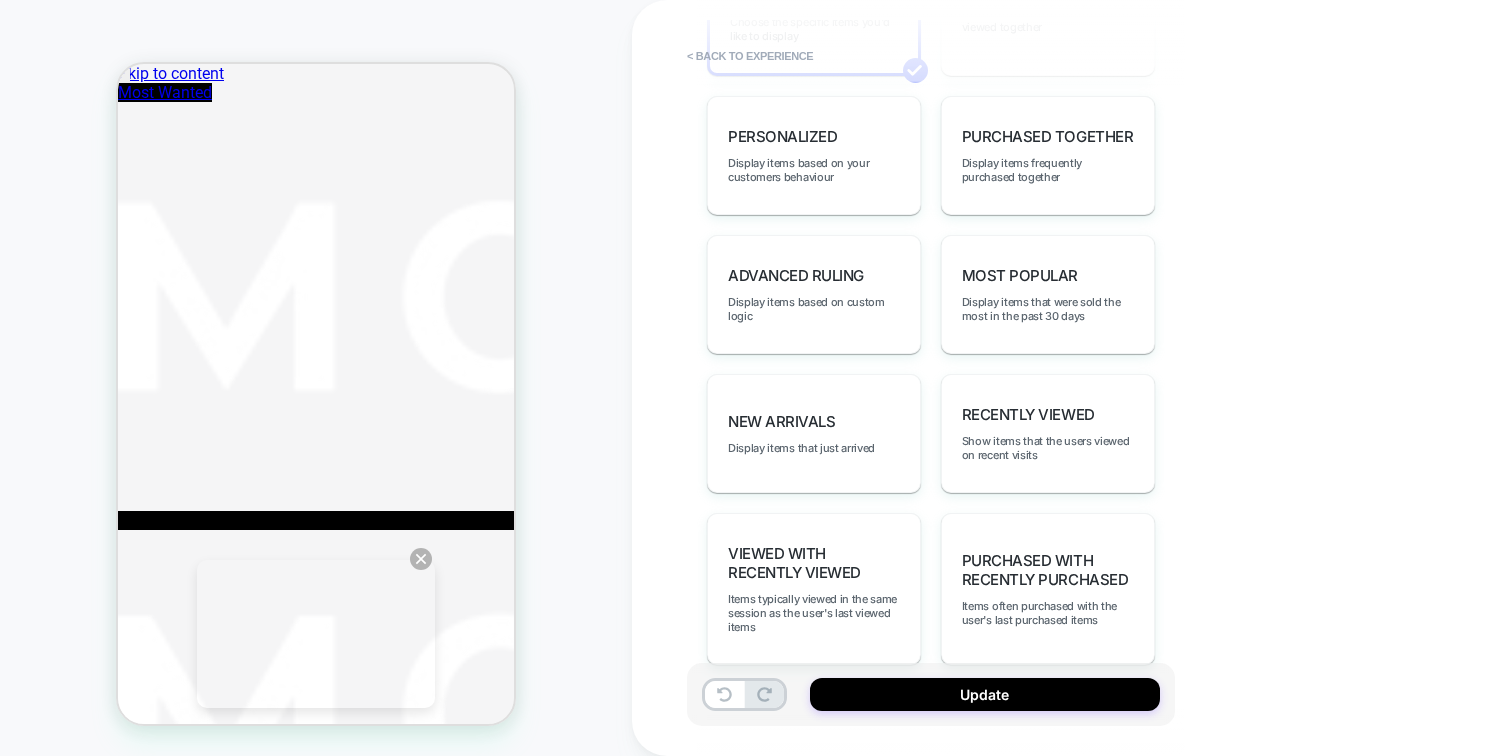 scroll, scrollTop: 1135, scrollLeft: 0, axis: vertical 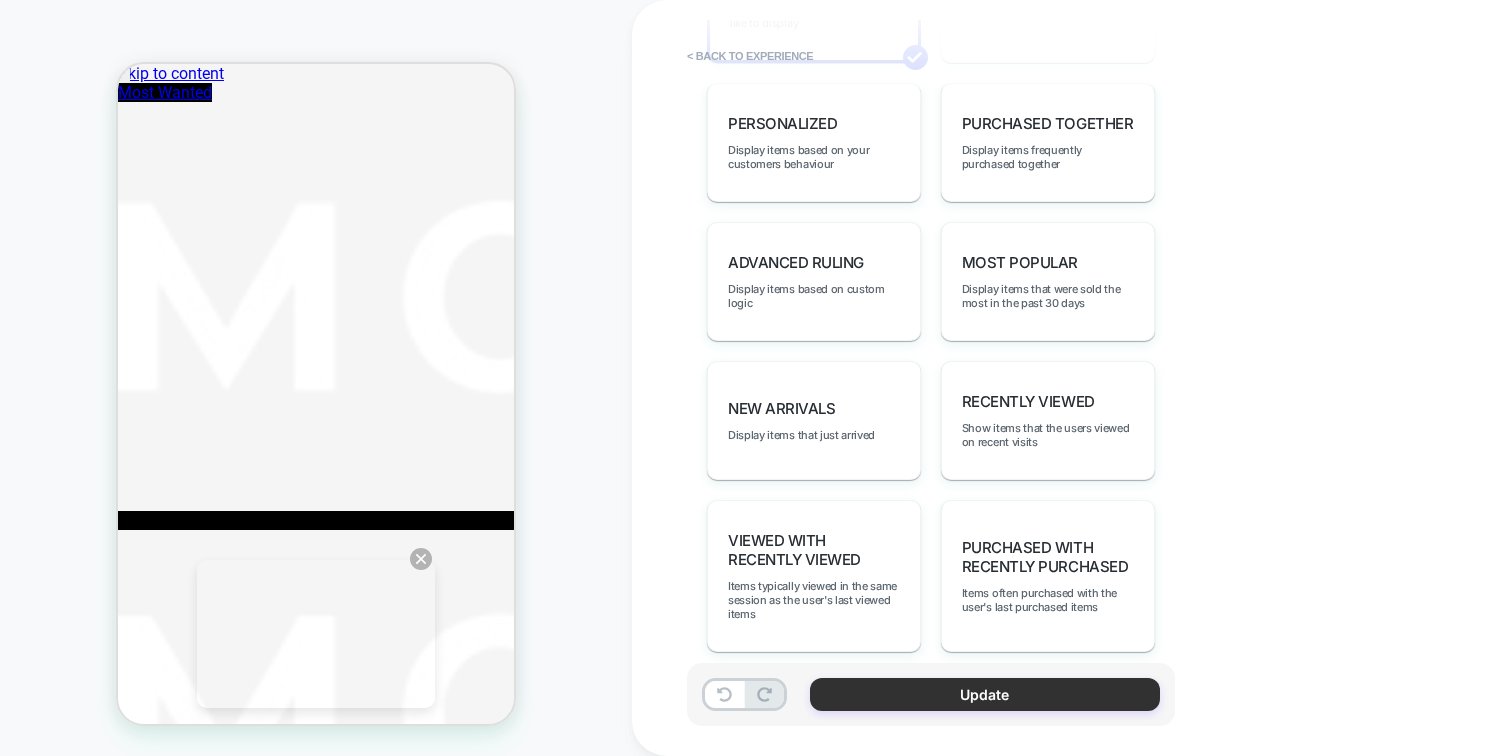 click on "Update" at bounding box center [985, 694] 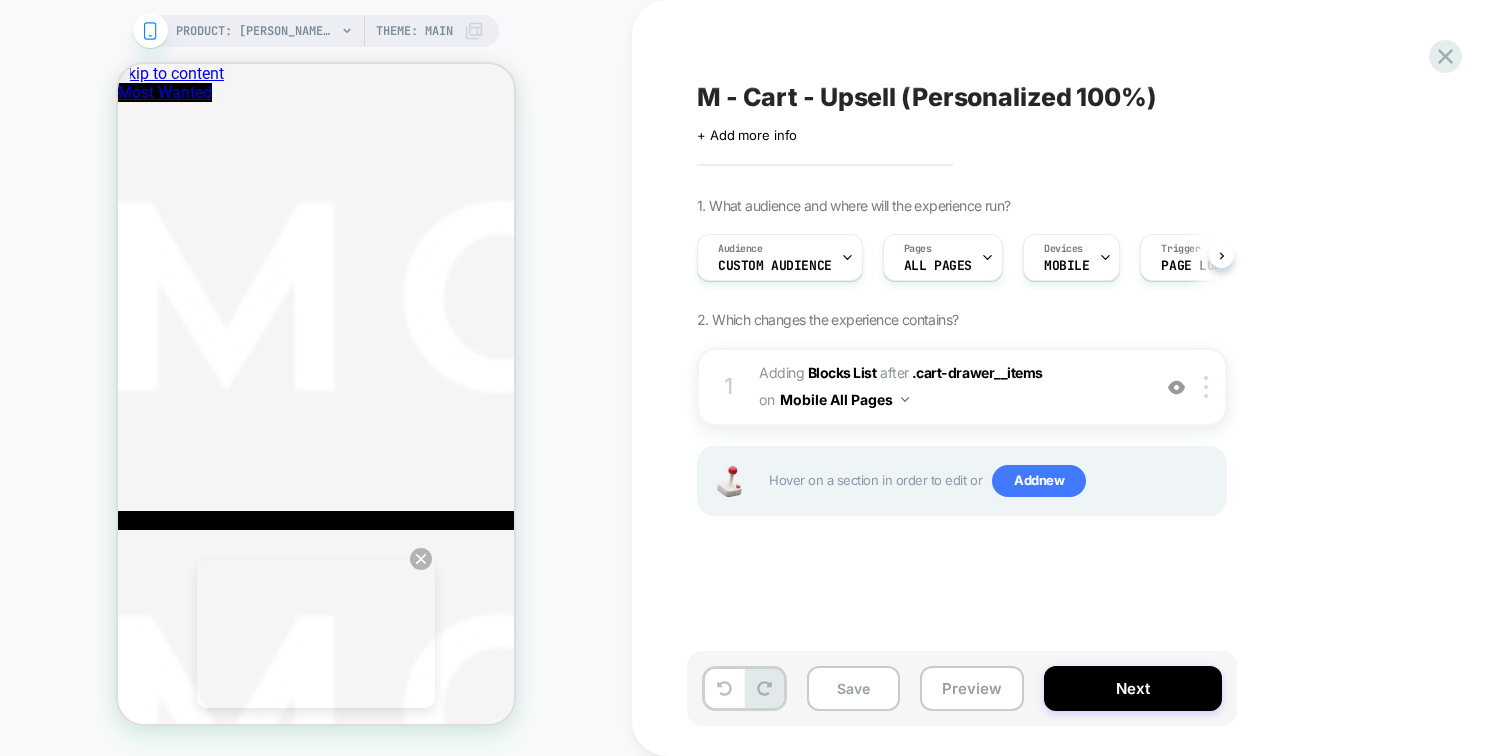 scroll, scrollTop: 1265, scrollLeft: 0, axis: vertical 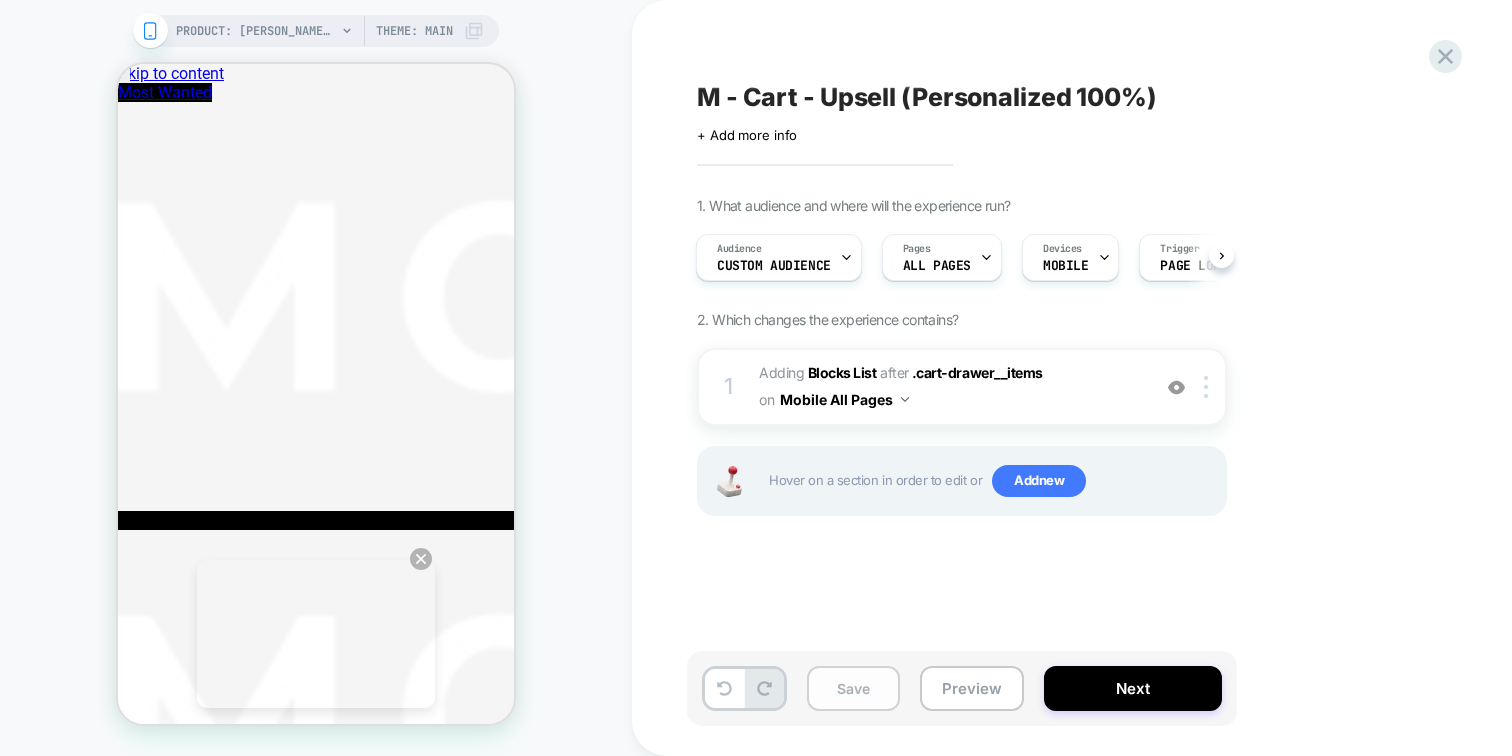 click on "Save" at bounding box center (853, 688) 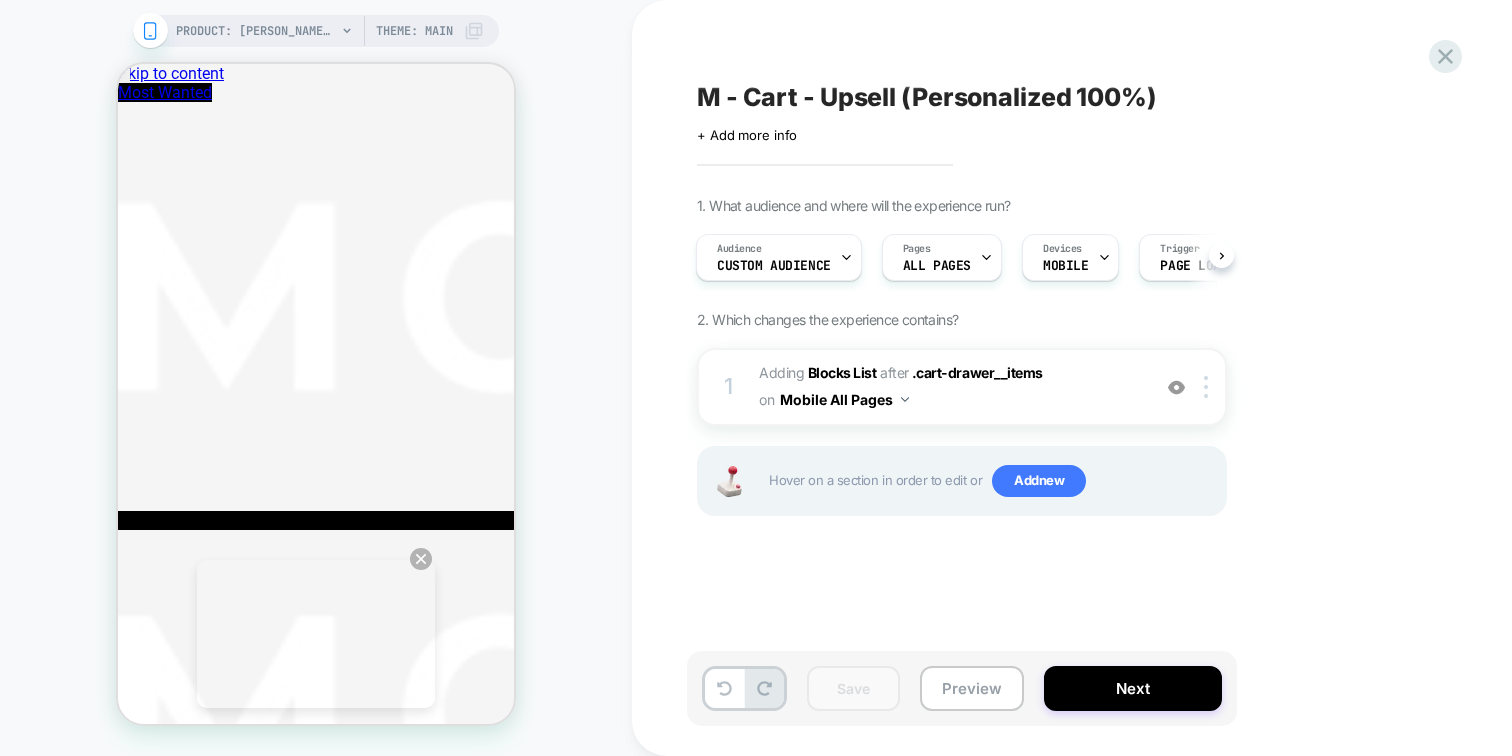 scroll, scrollTop: 0, scrollLeft: 106, axis: horizontal 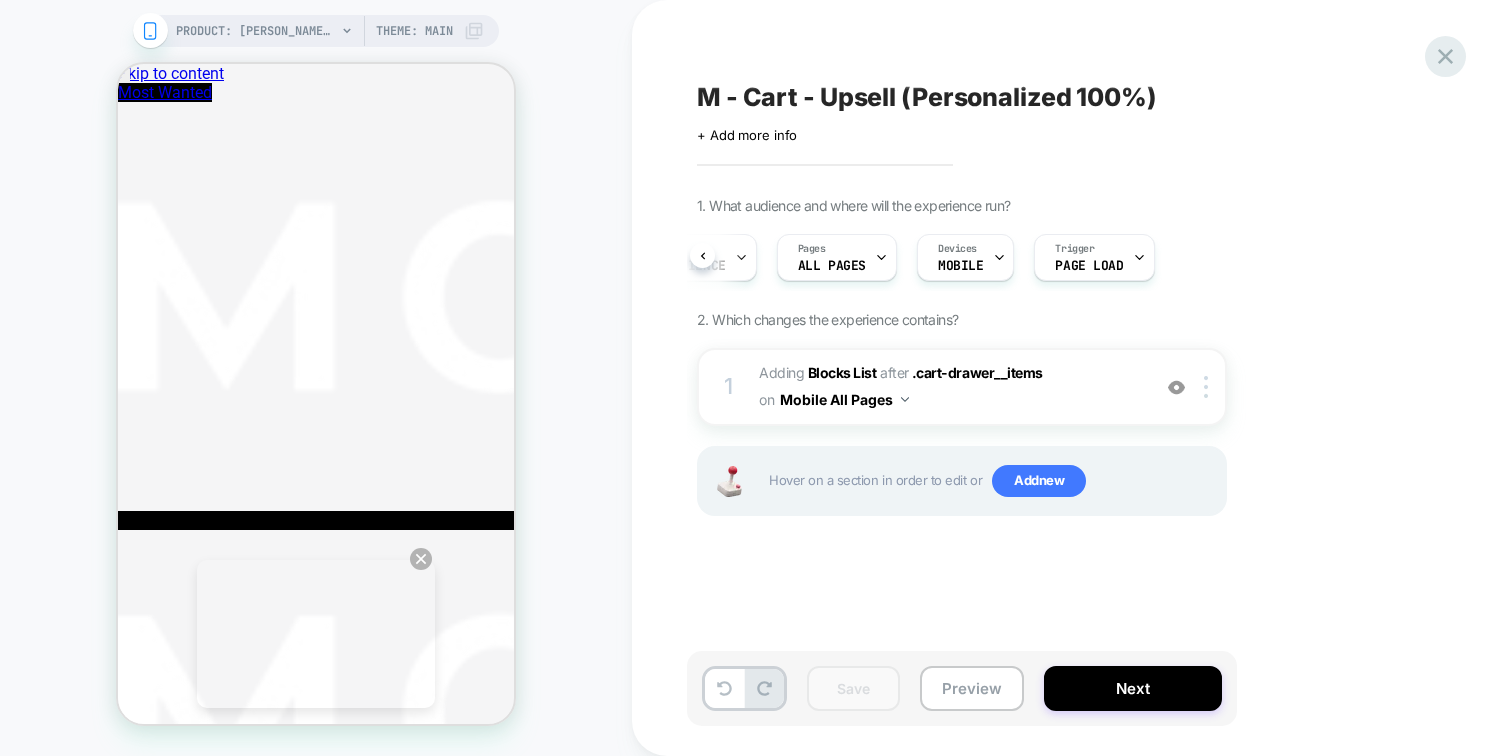 click 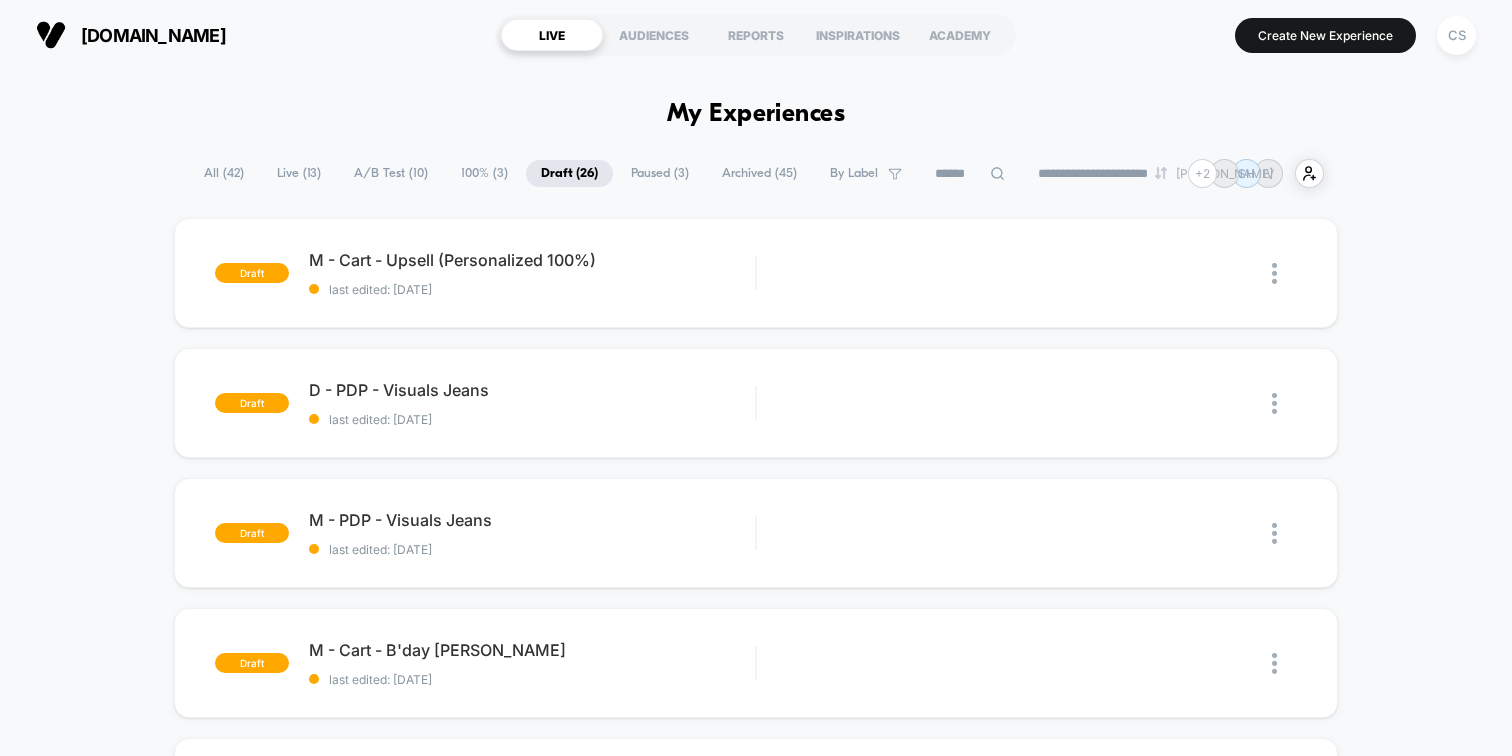 click on "Live ( 13 )" at bounding box center (299, 173) 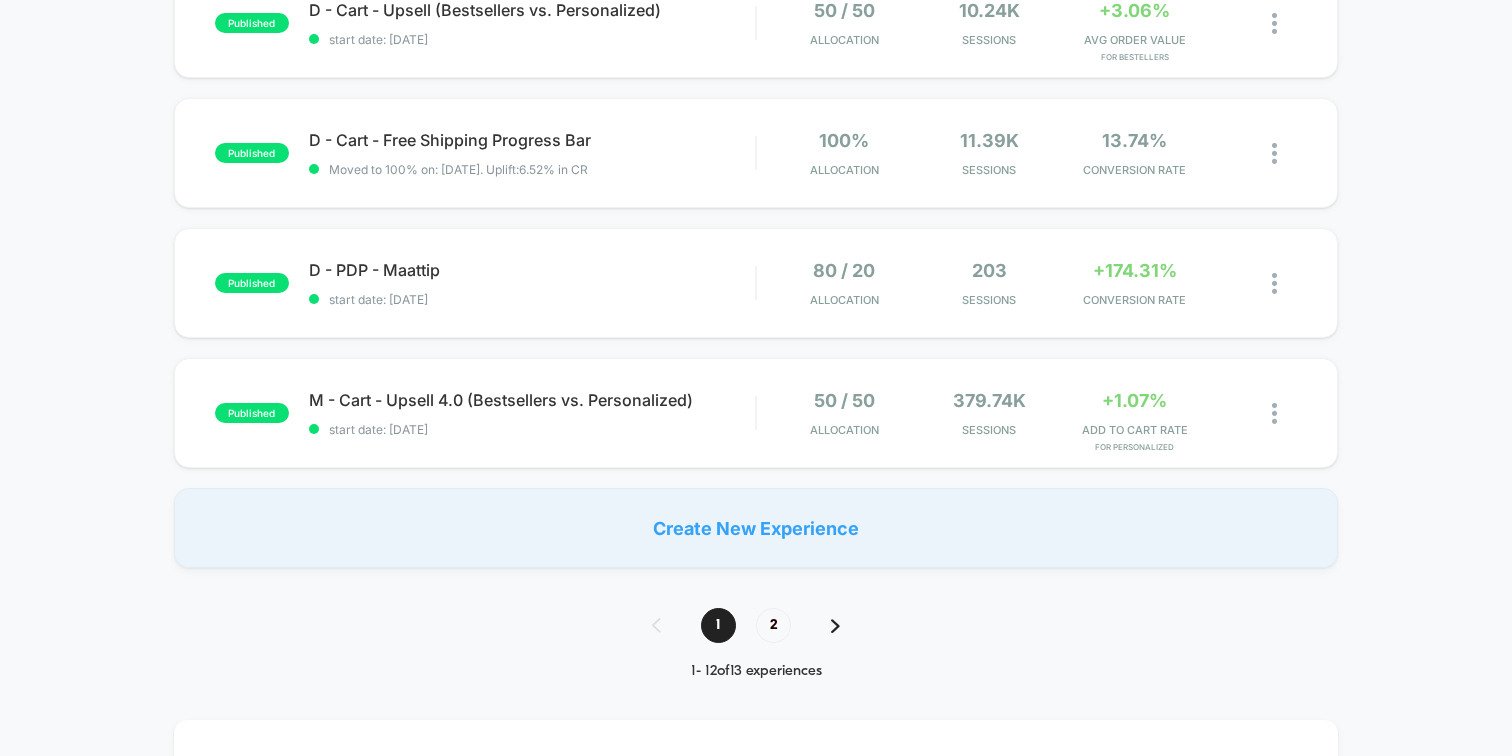 scroll, scrollTop: 1289, scrollLeft: 0, axis: vertical 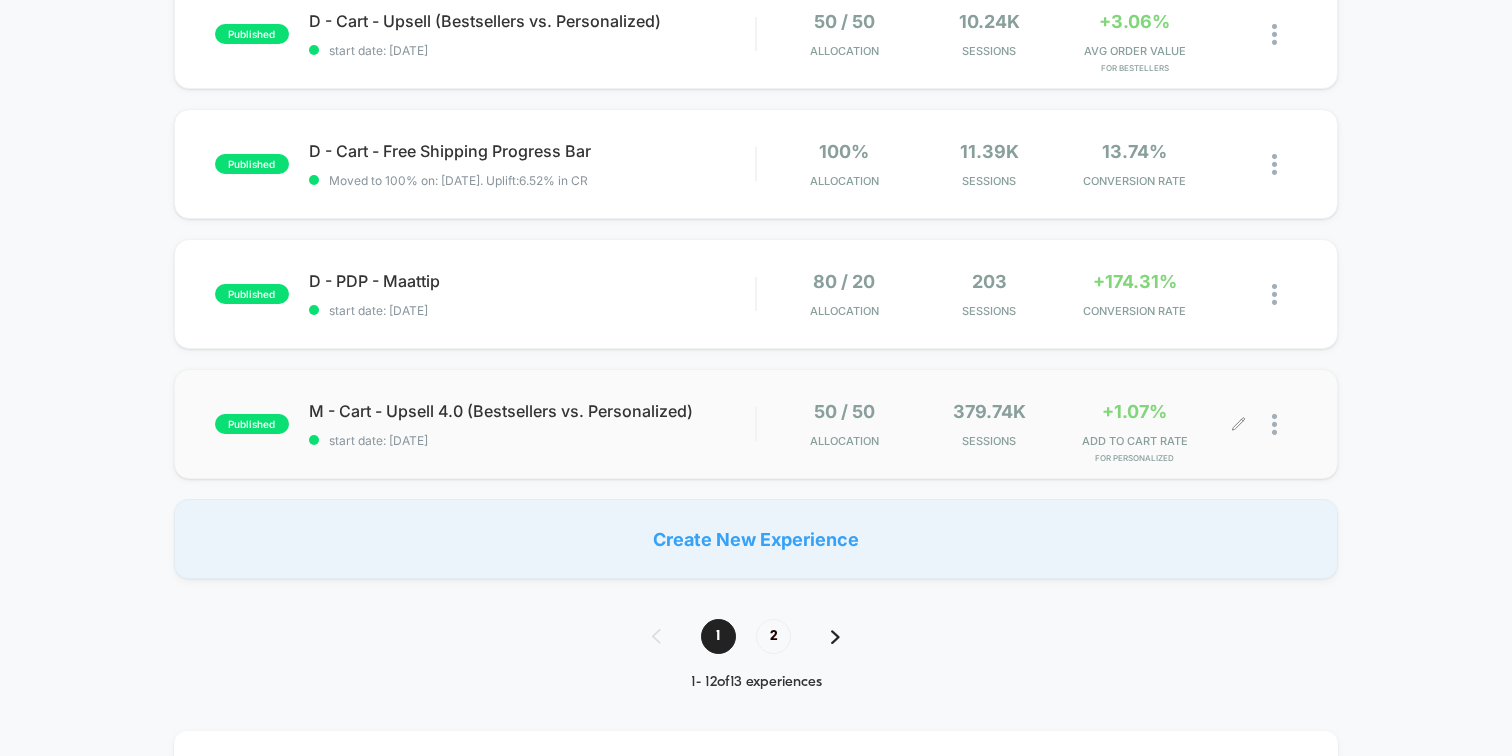 click at bounding box center [1284, 424] 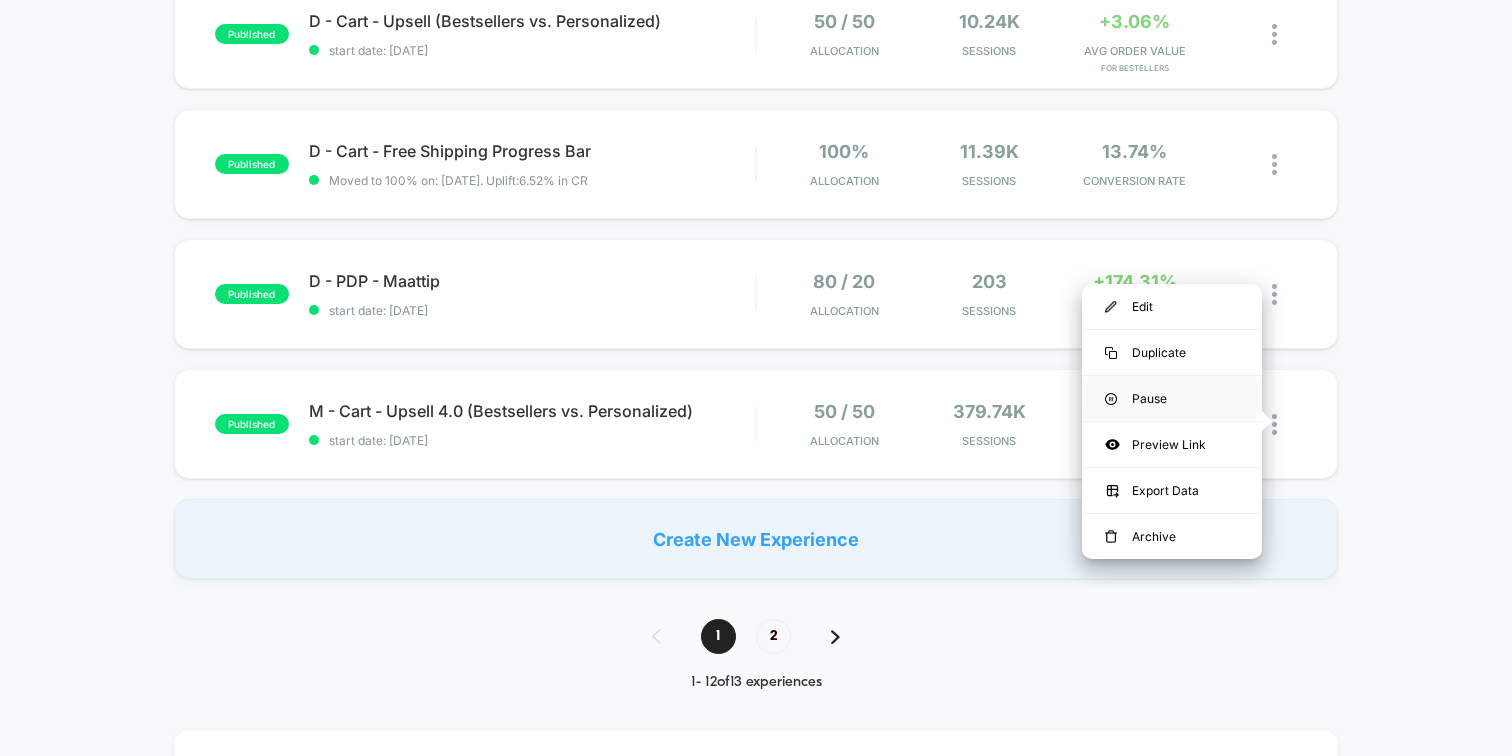 click on "Pause" at bounding box center [1172, 398] 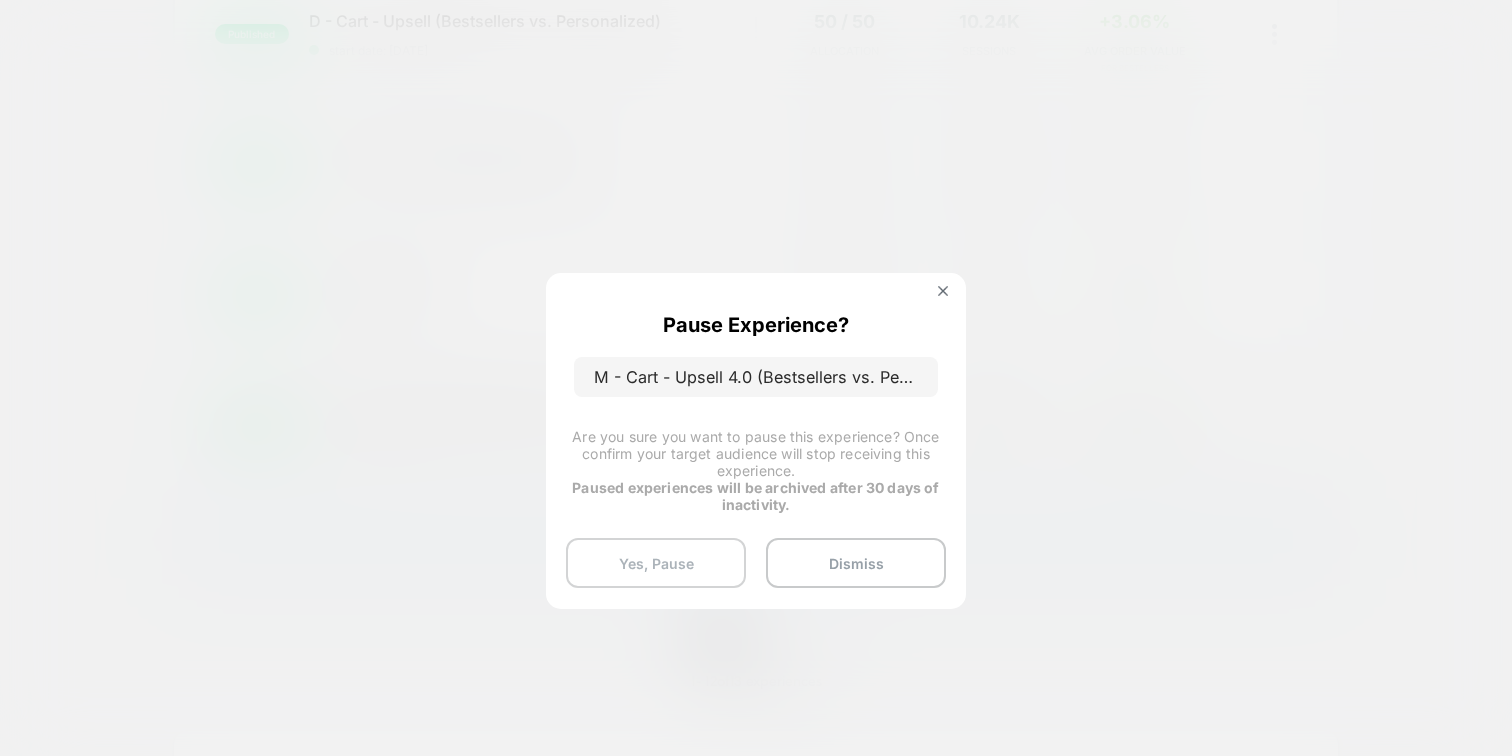 click on "Yes, Pause" at bounding box center [656, 563] 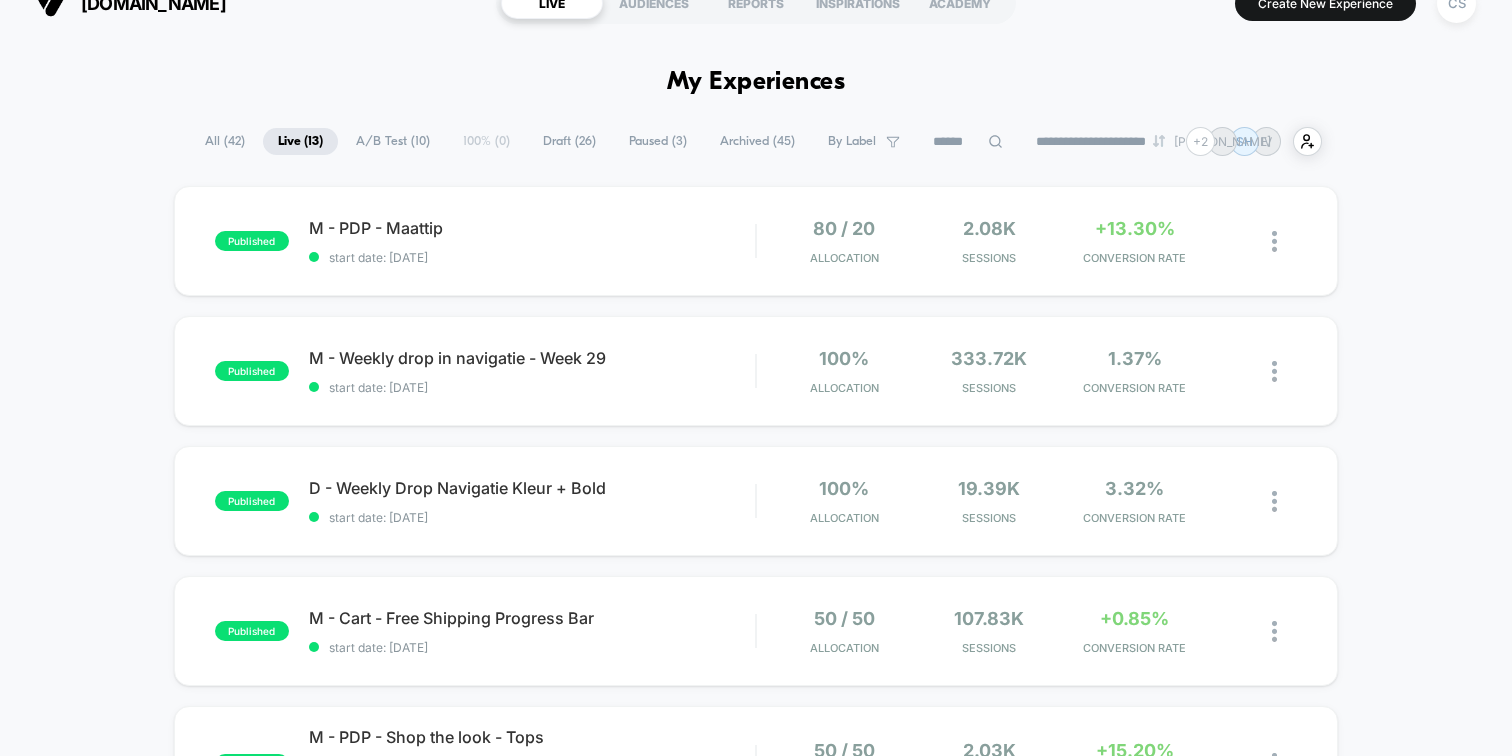 scroll, scrollTop: 0, scrollLeft: 0, axis: both 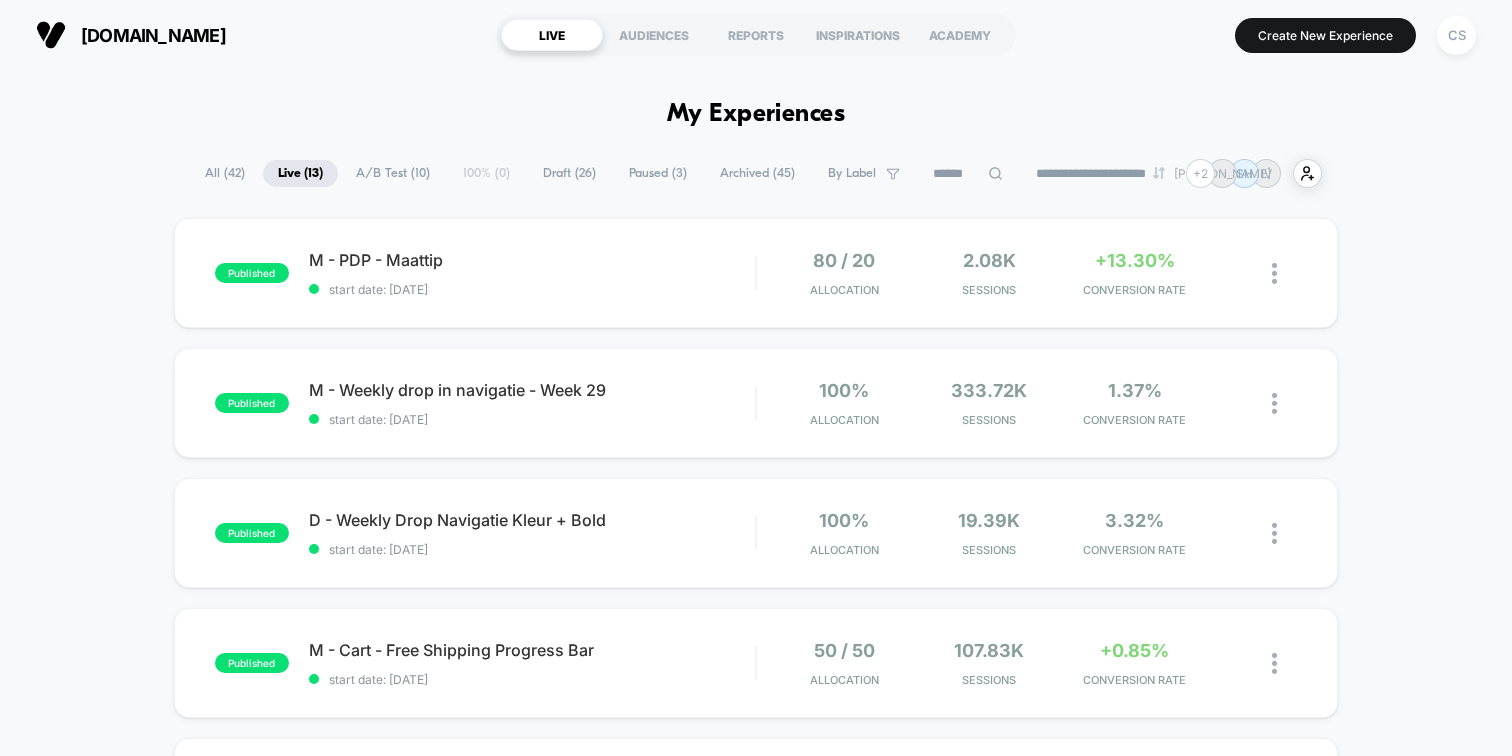 click on "Draft ( 26 )" at bounding box center (569, 173) 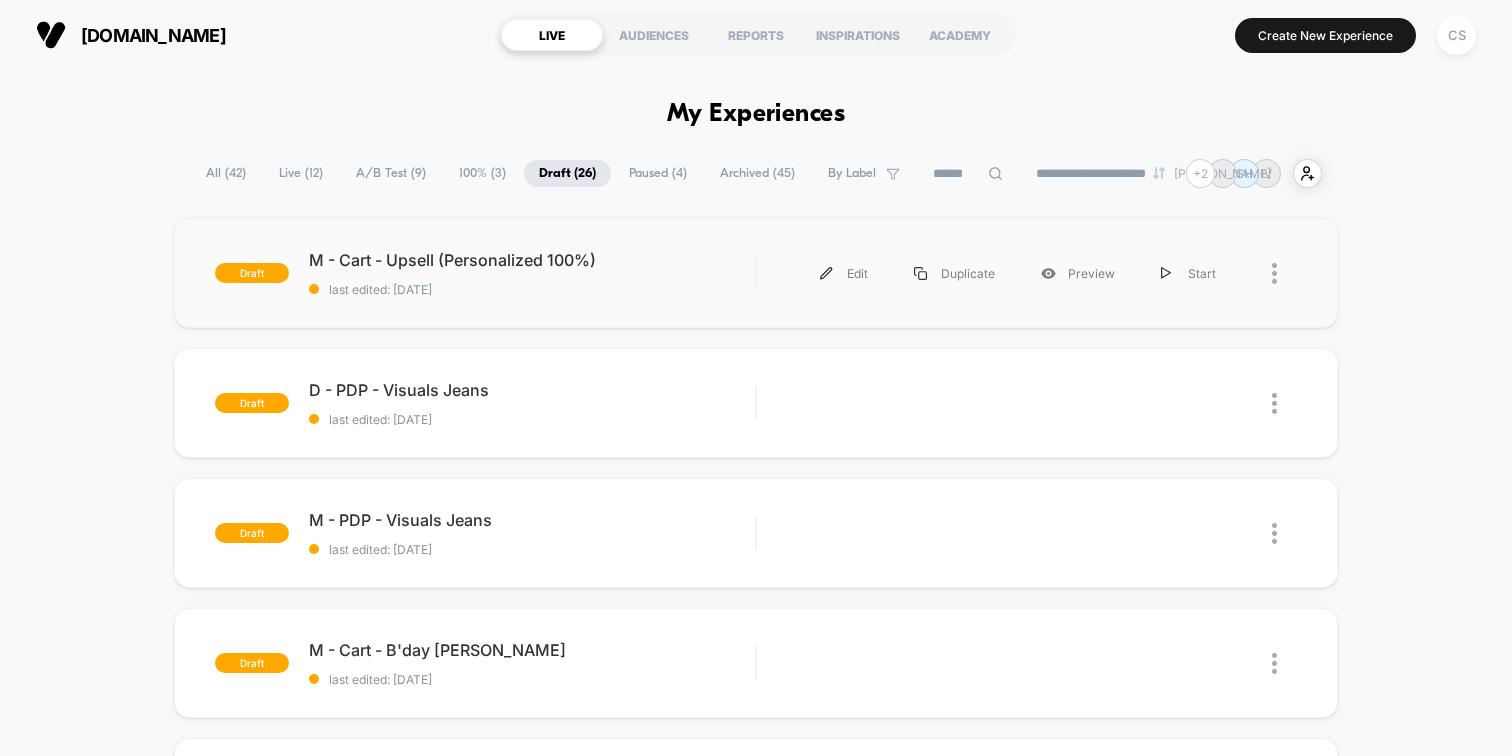 click at bounding box center [1284, 273] 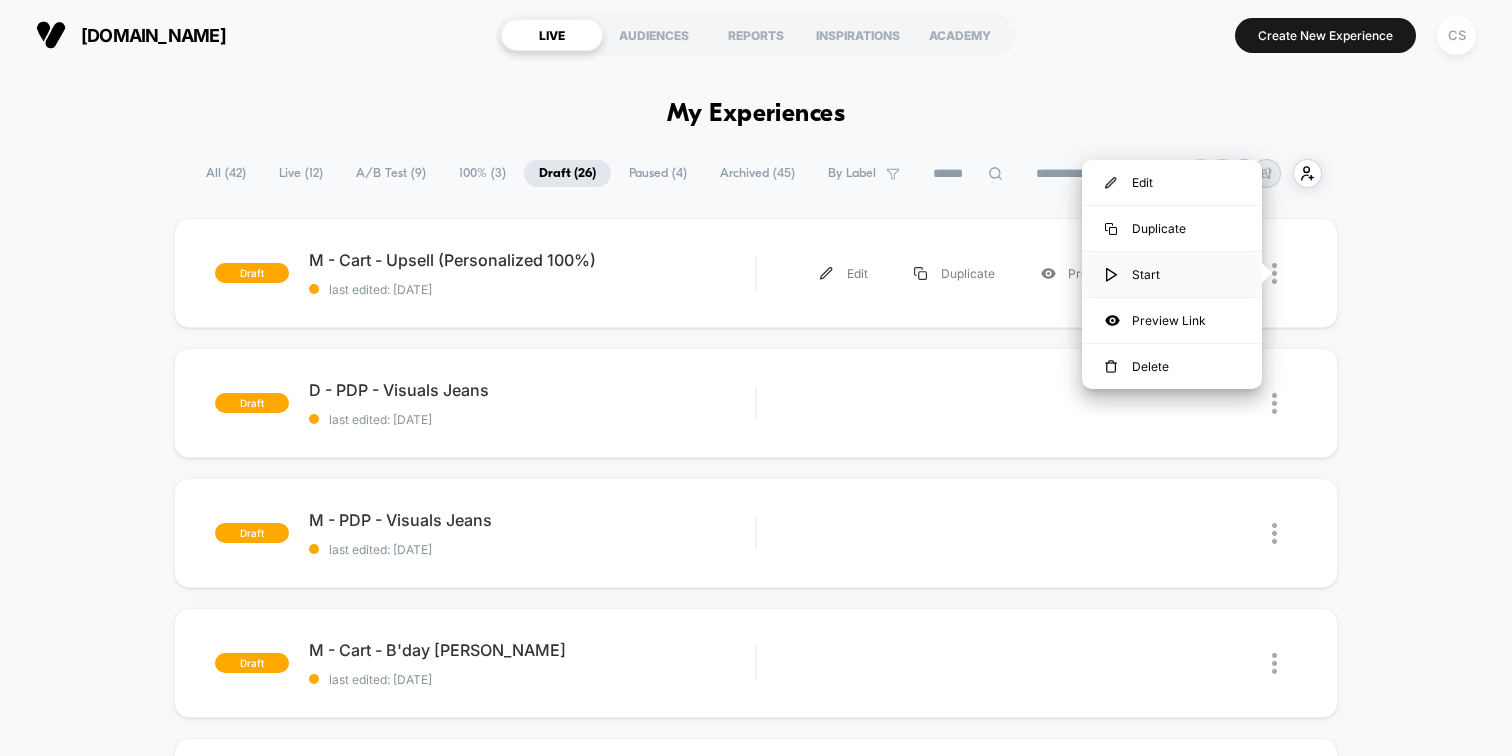click on "Start" at bounding box center (1172, 274) 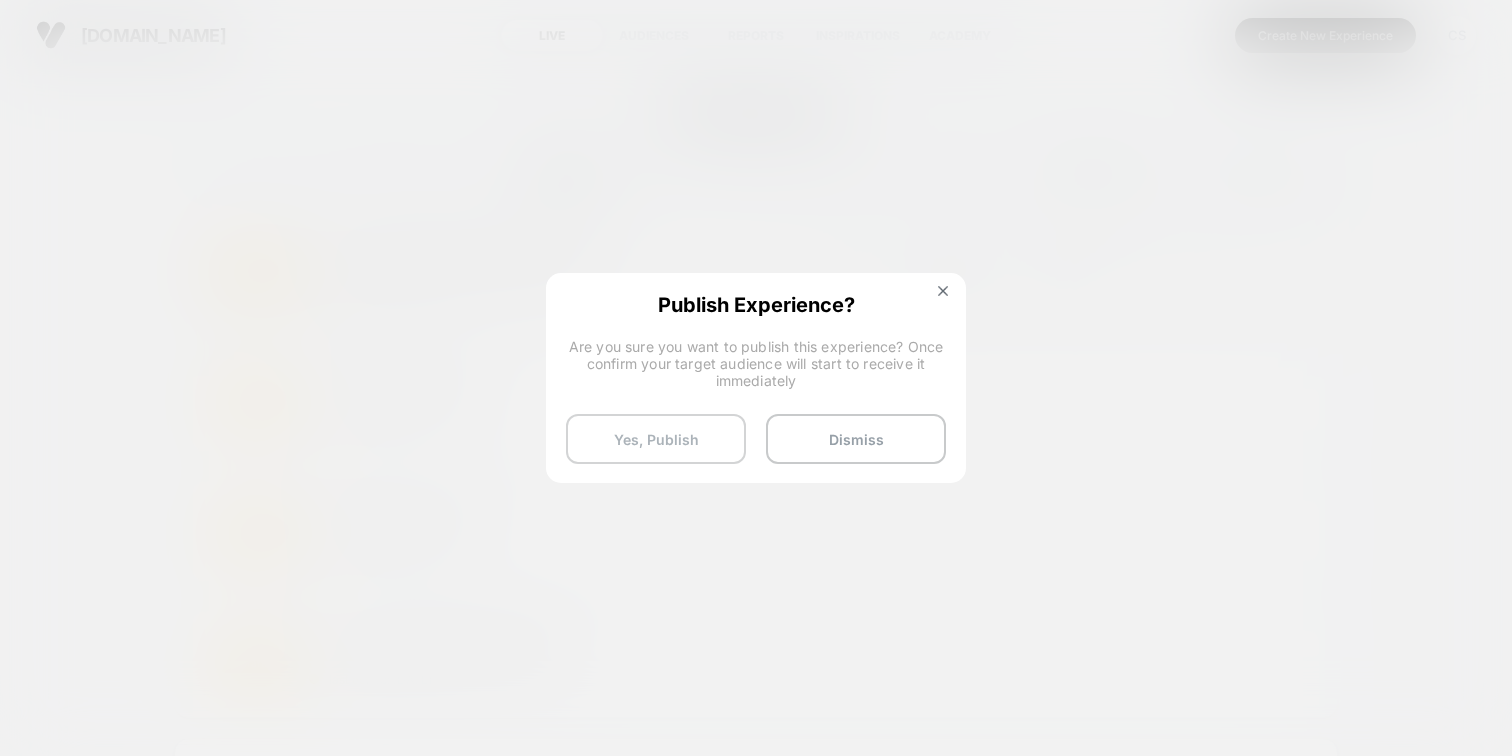 click on "Yes, Publish" at bounding box center (656, 439) 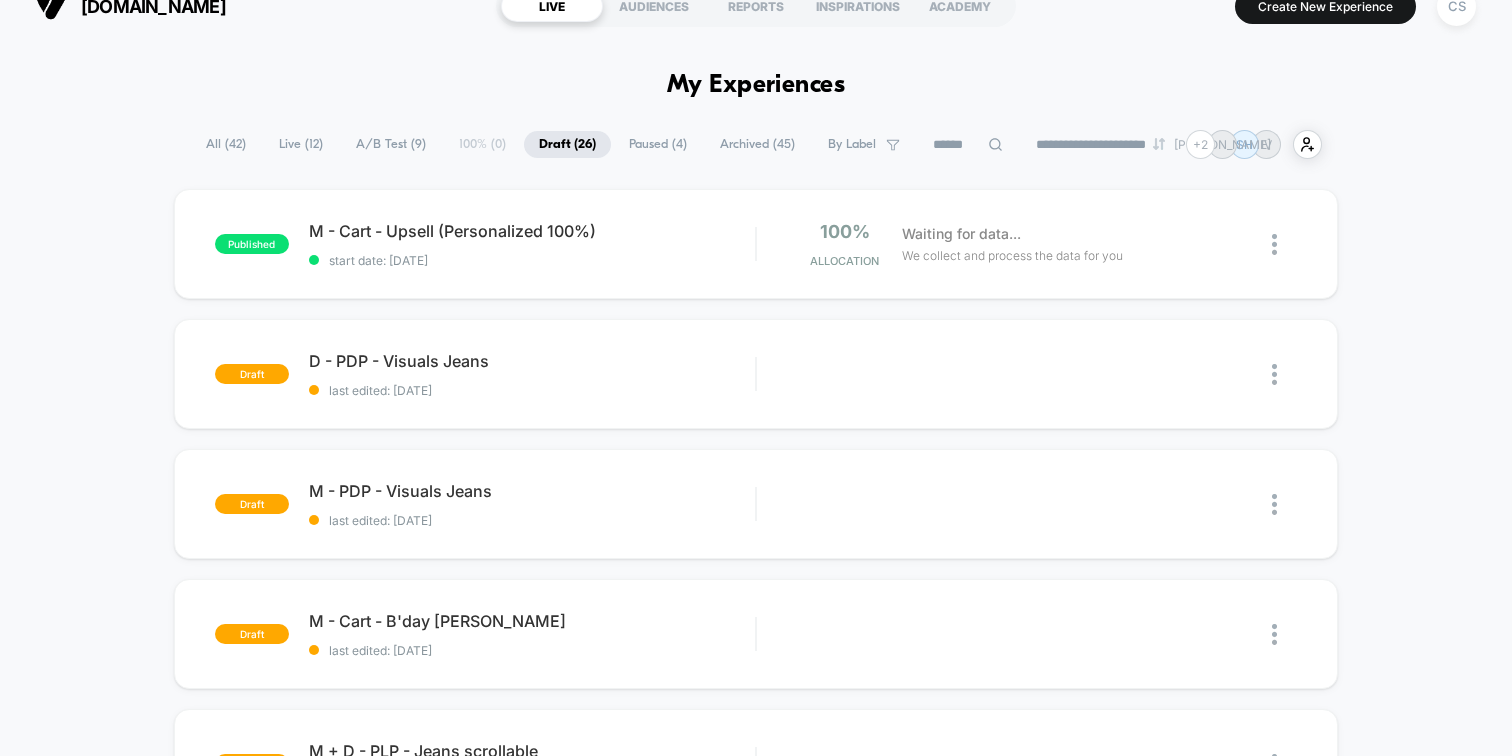 scroll, scrollTop: 0, scrollLeft: 0, axis: both 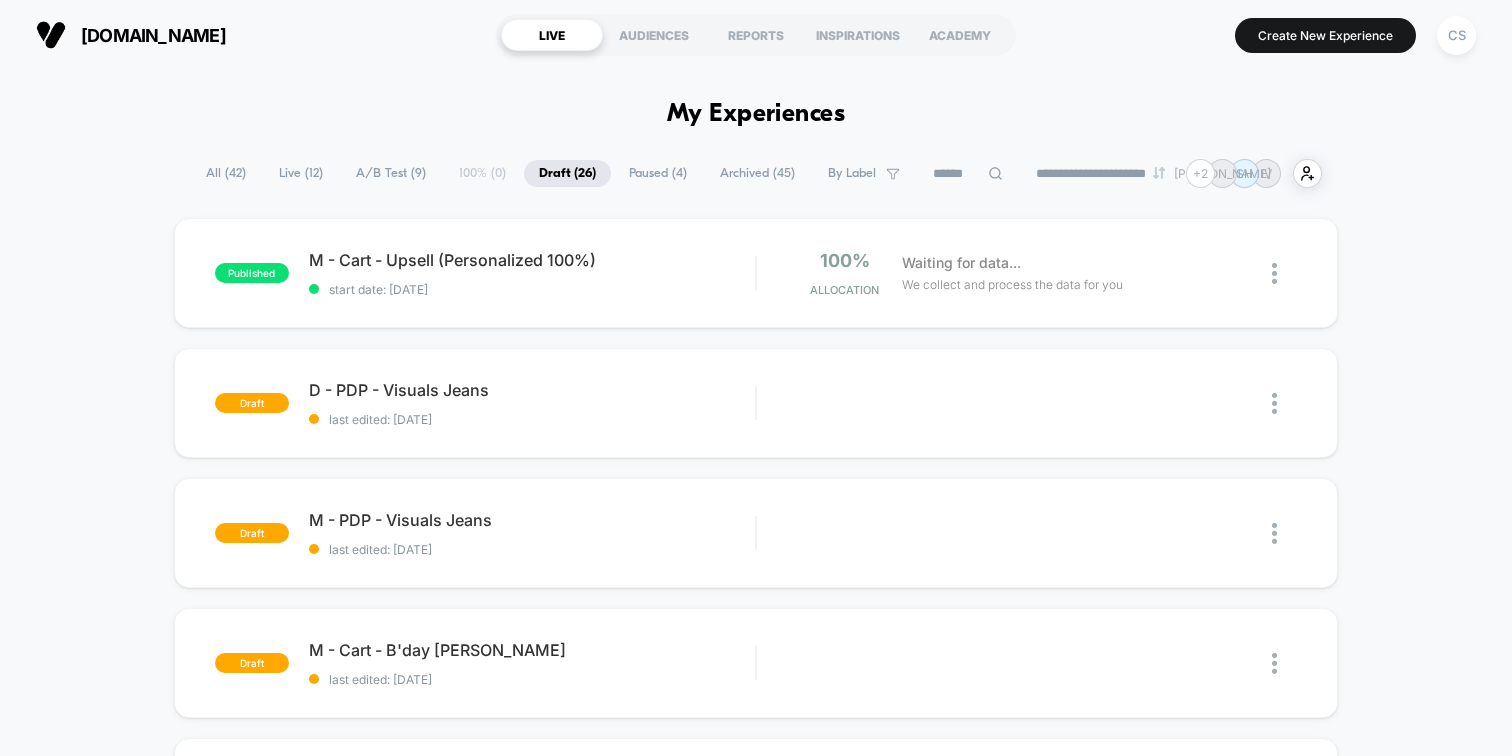 click on "Live ( 12 )" at bounding box center [301, 173] 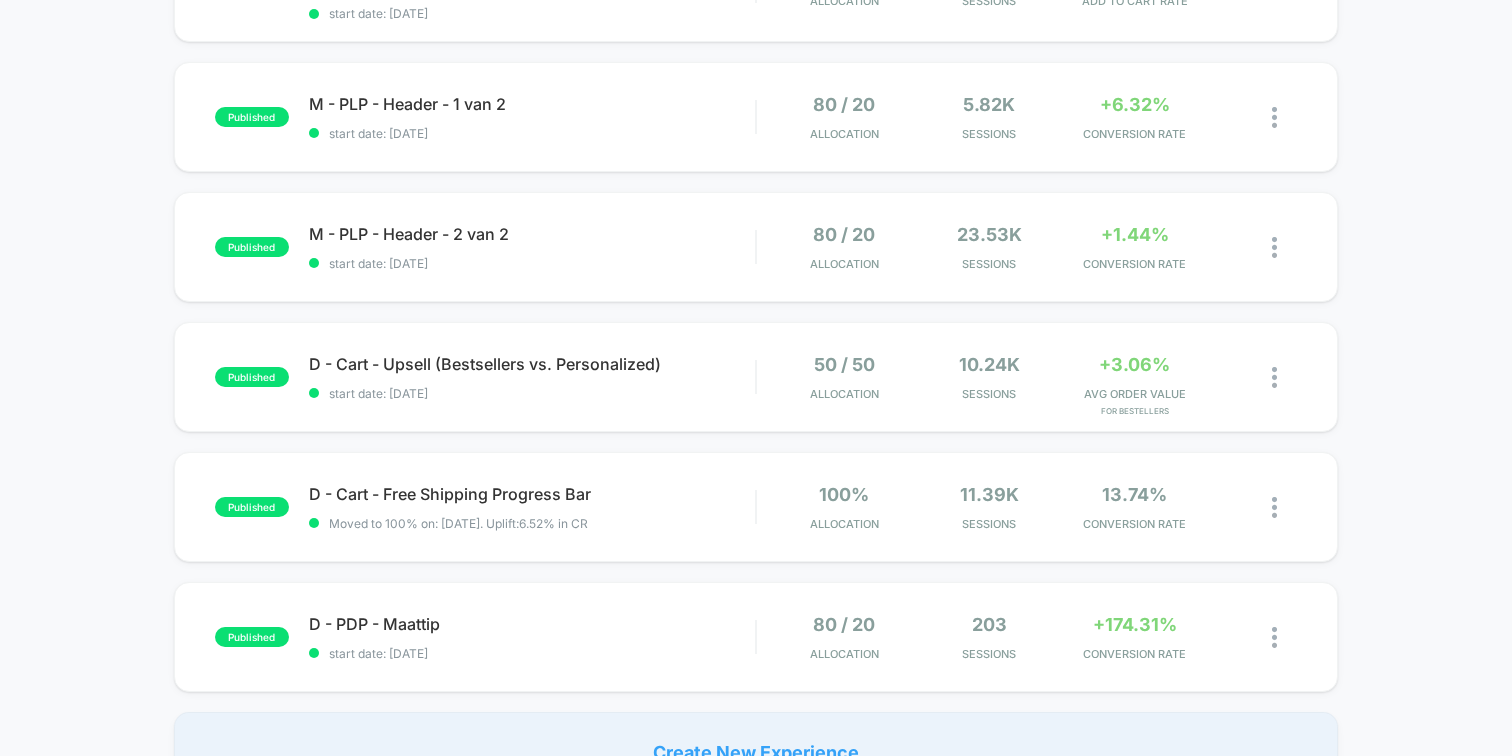 scroll, scrollTop: 1078, scrollLeft: 0, axis: vertical 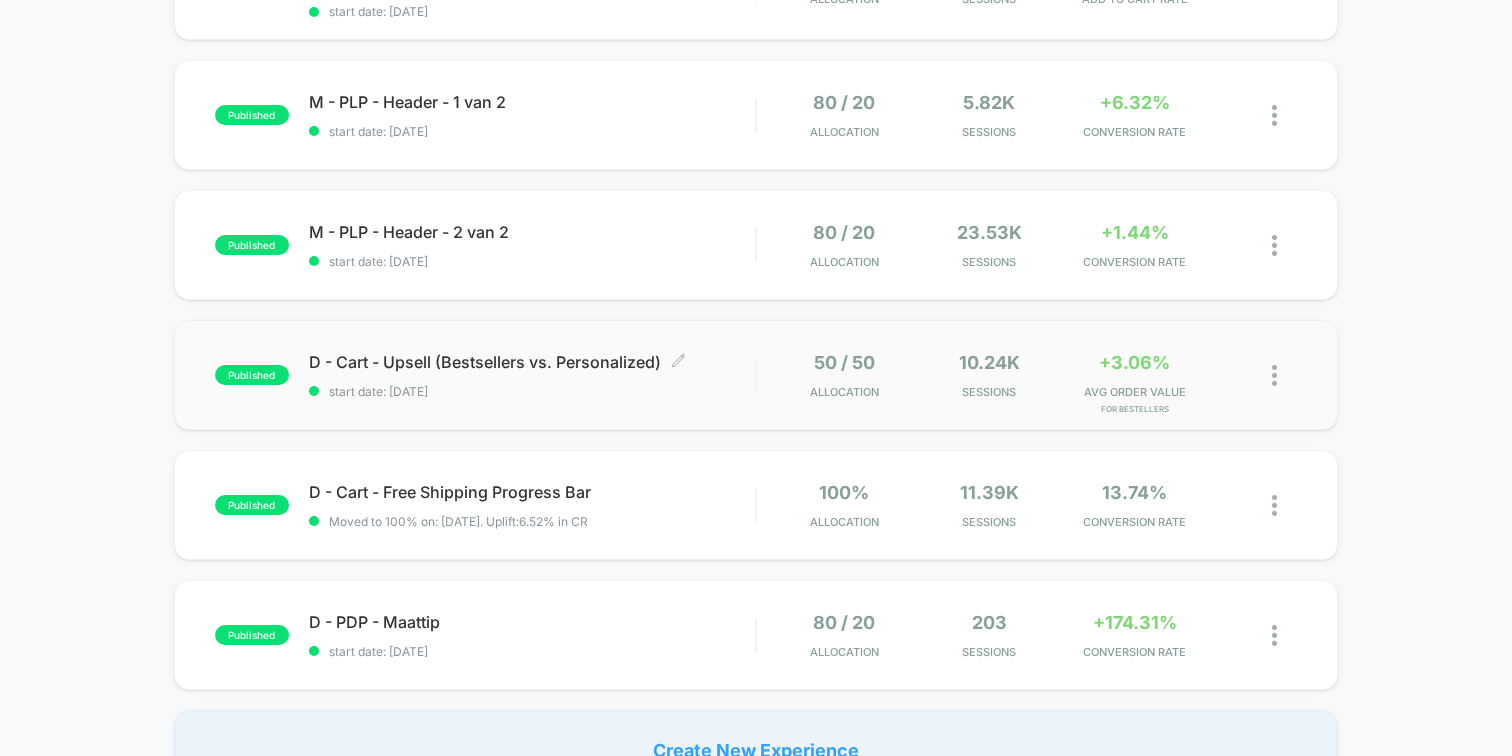click on "D - Cart - Upsell (Bestsellers vs. Personalized) Click to edit experience details" at bounding box center [532, 362] 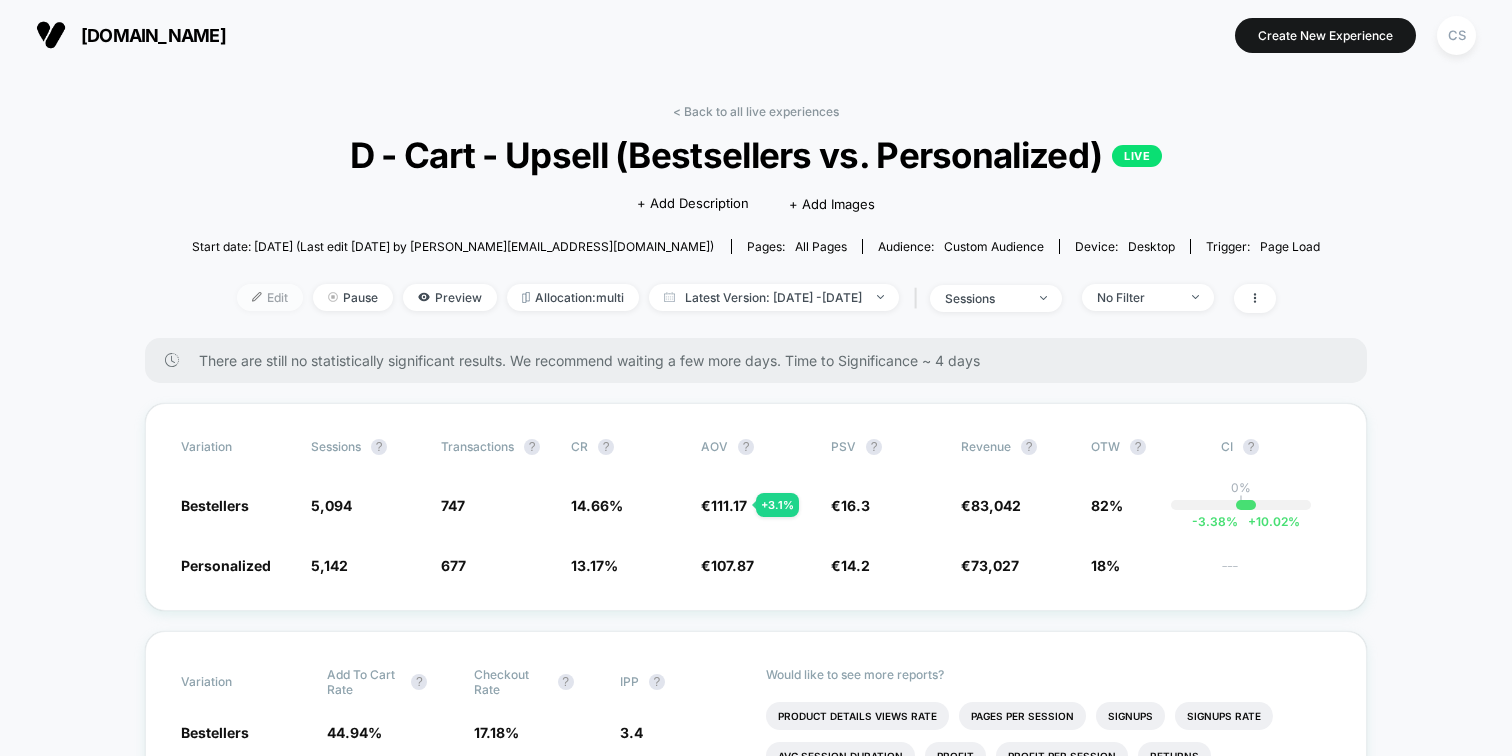 click on "Edit" at bounding box center (270, 297) 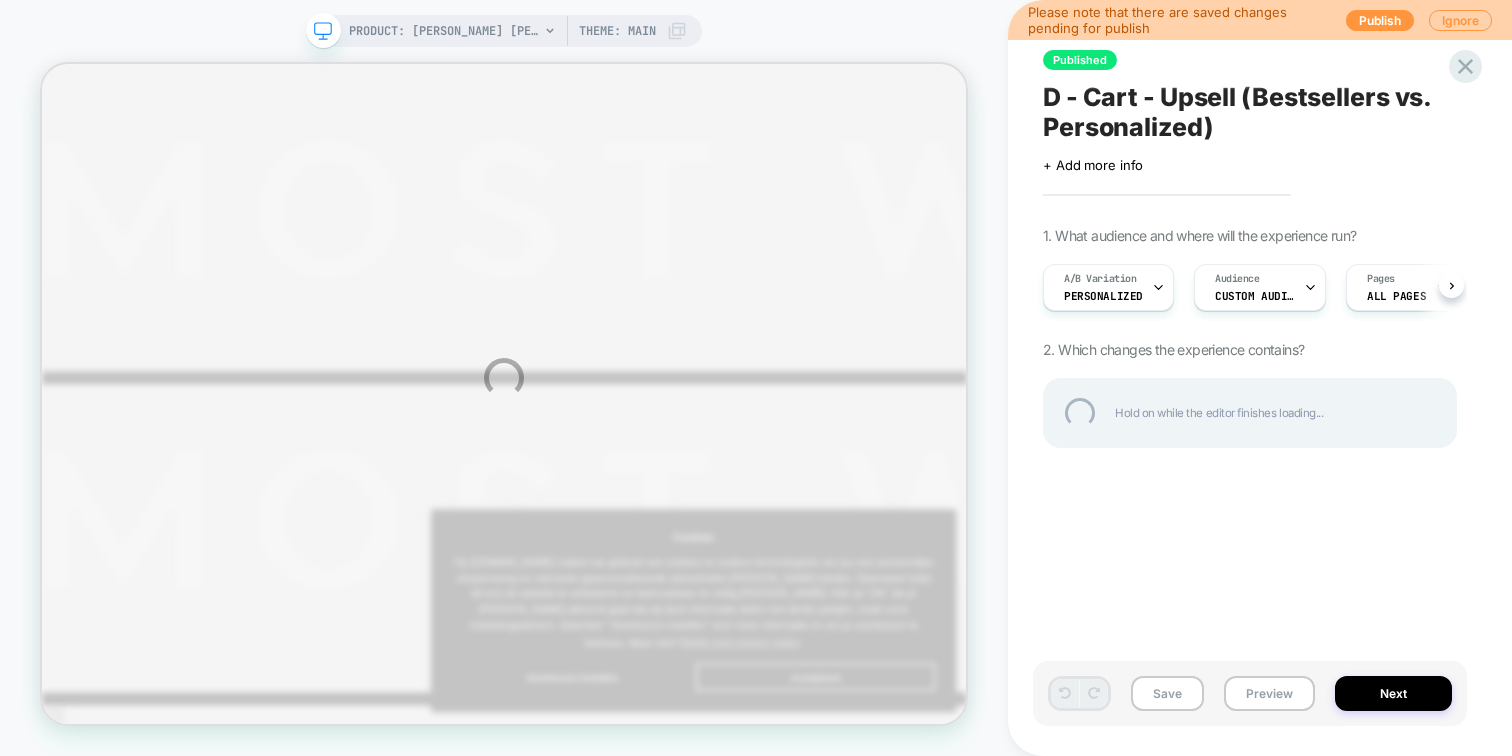 scroll, scrollTop: 0, scrollLeft: 0, axis: both 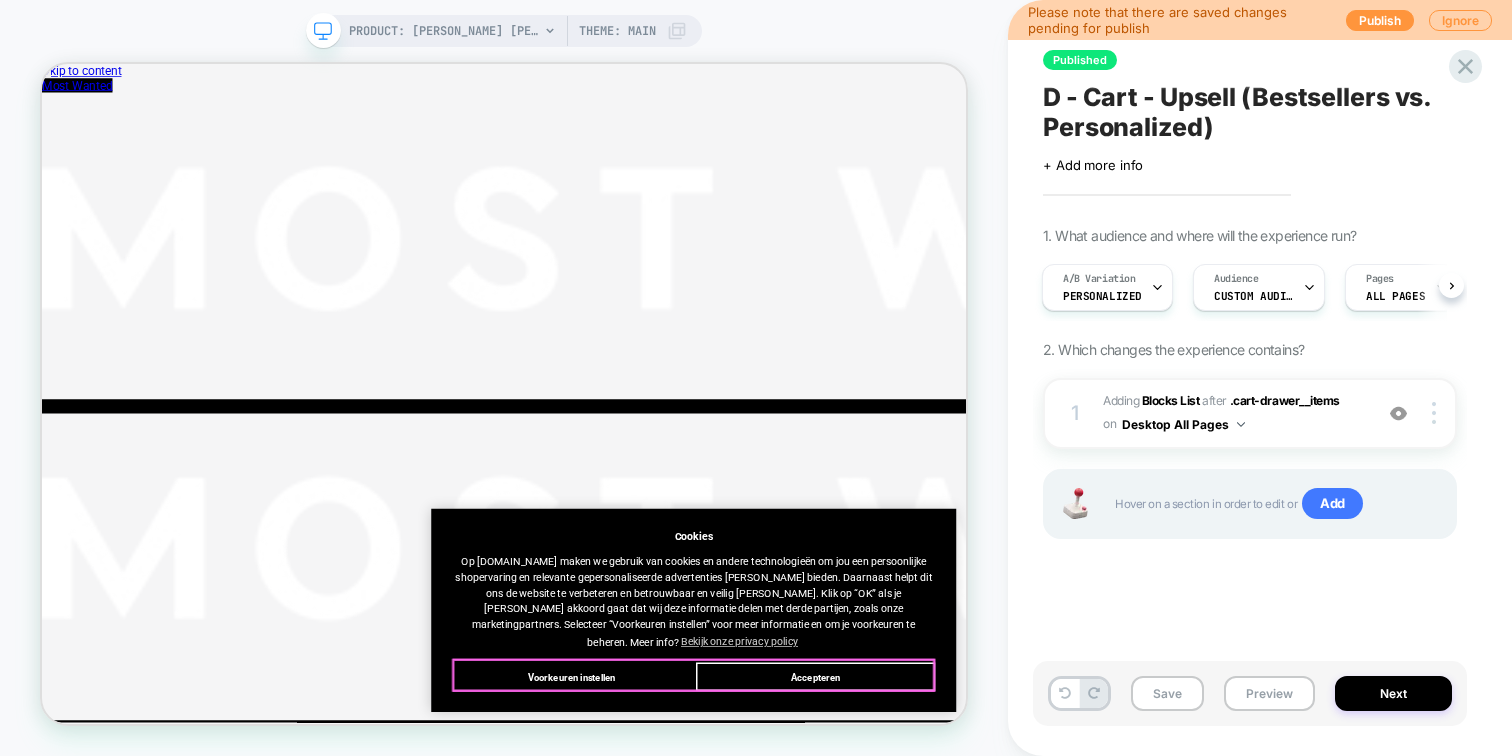 click on "Accepteren" at bounding box center [1073, 881] 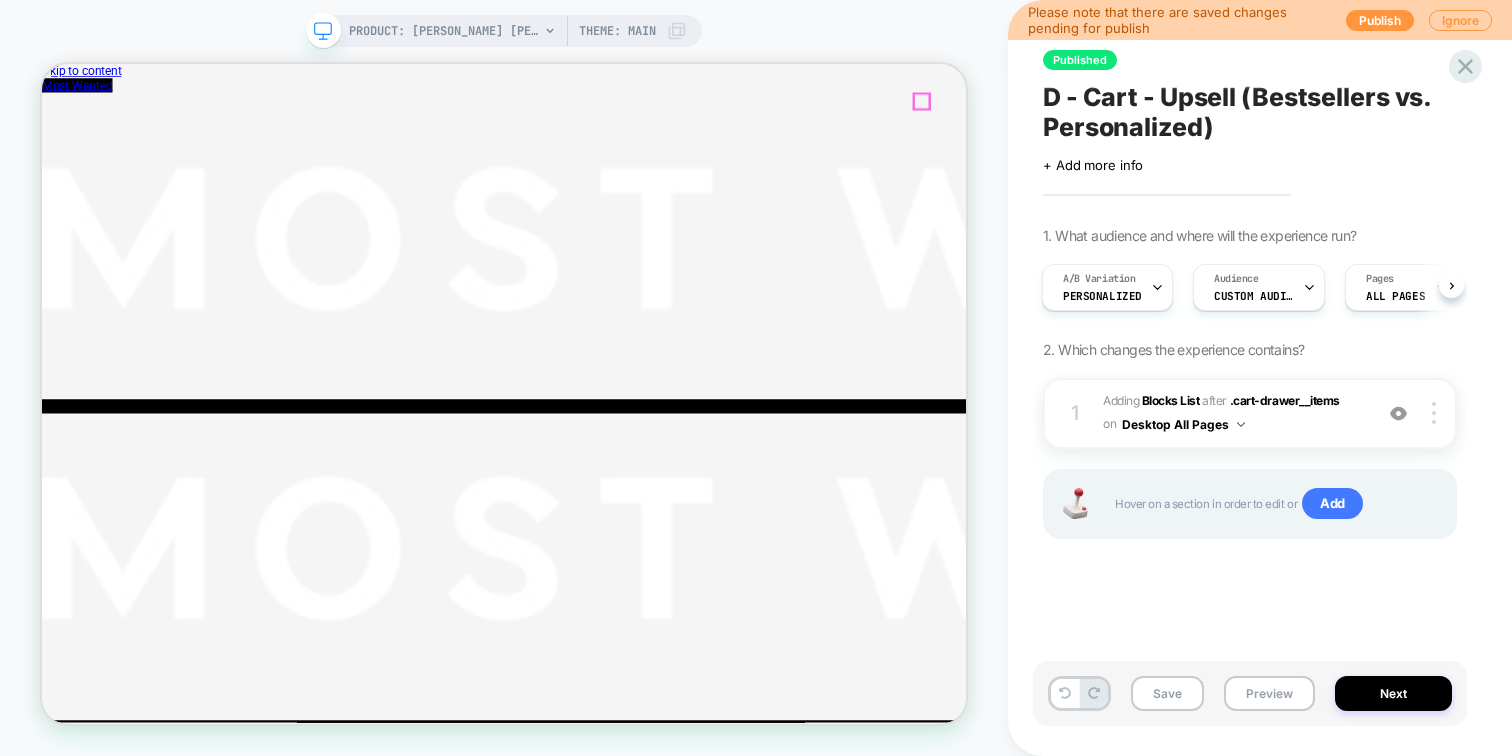 click 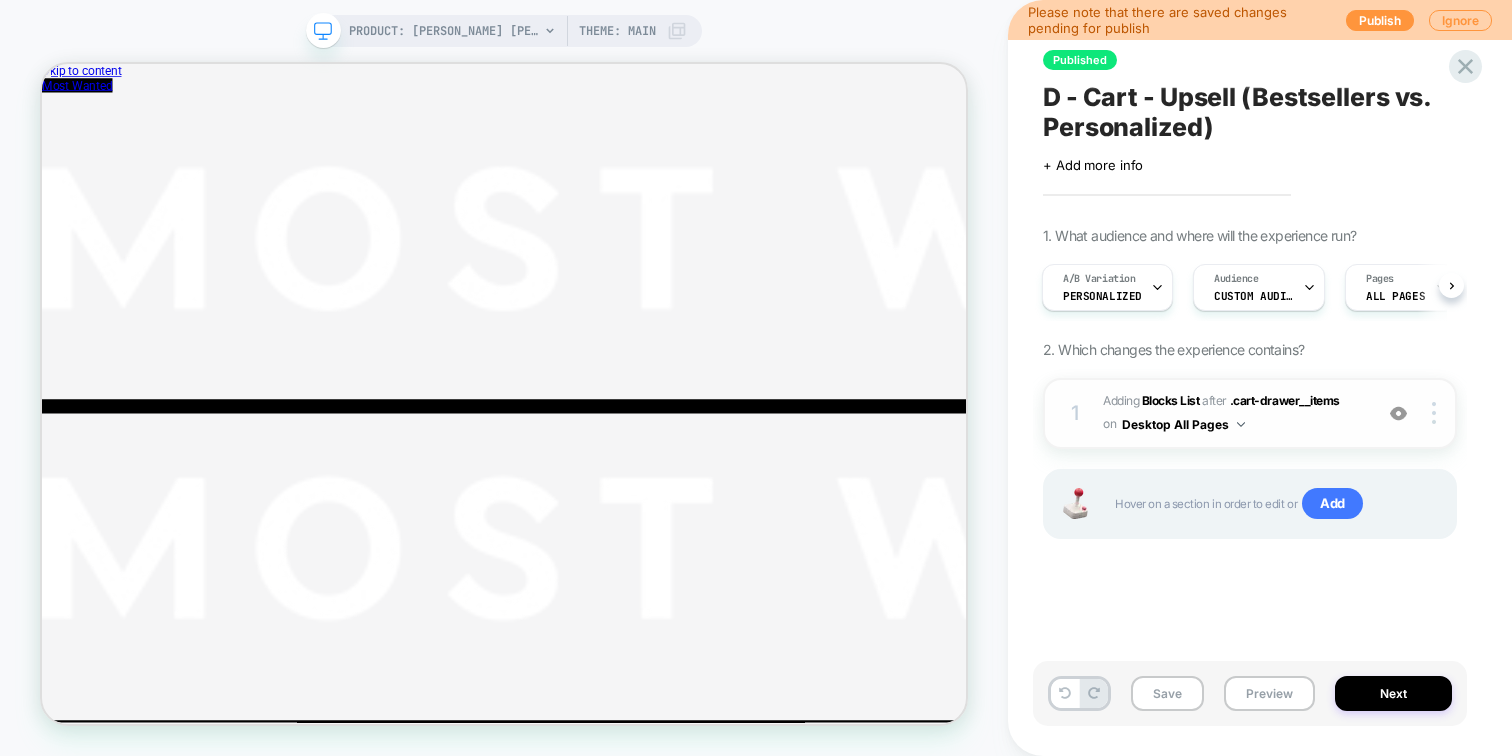 click on "#_loomi_addon_1744117966585_dup1750683018_dup1752056259 Adding   Blocks List   AFTER .cart-drawer__items .cart-drawer__items   on Desktop All Pages" at bounding box center (1232, 413) 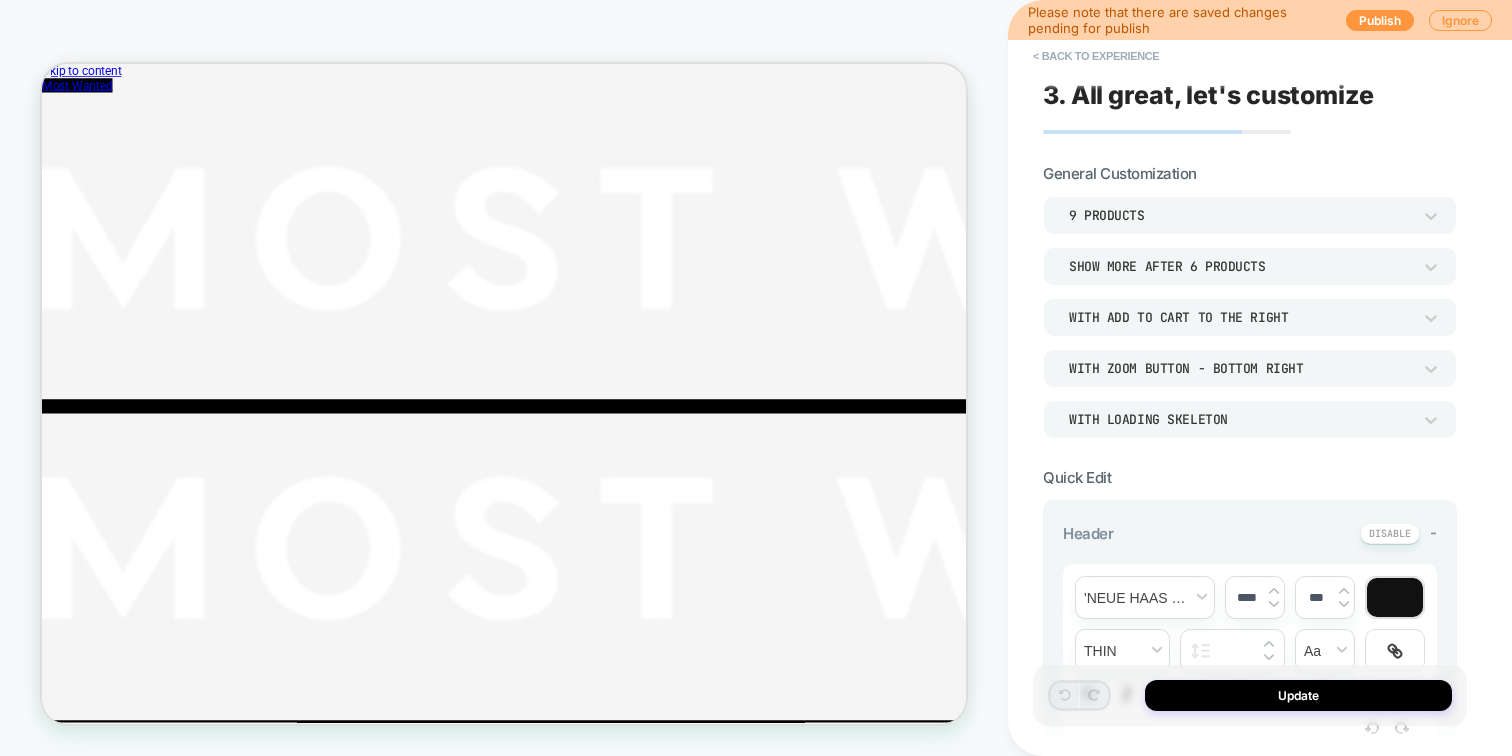 scroll, scrollTop: 313, scrollLeft: 0, axis: vertical 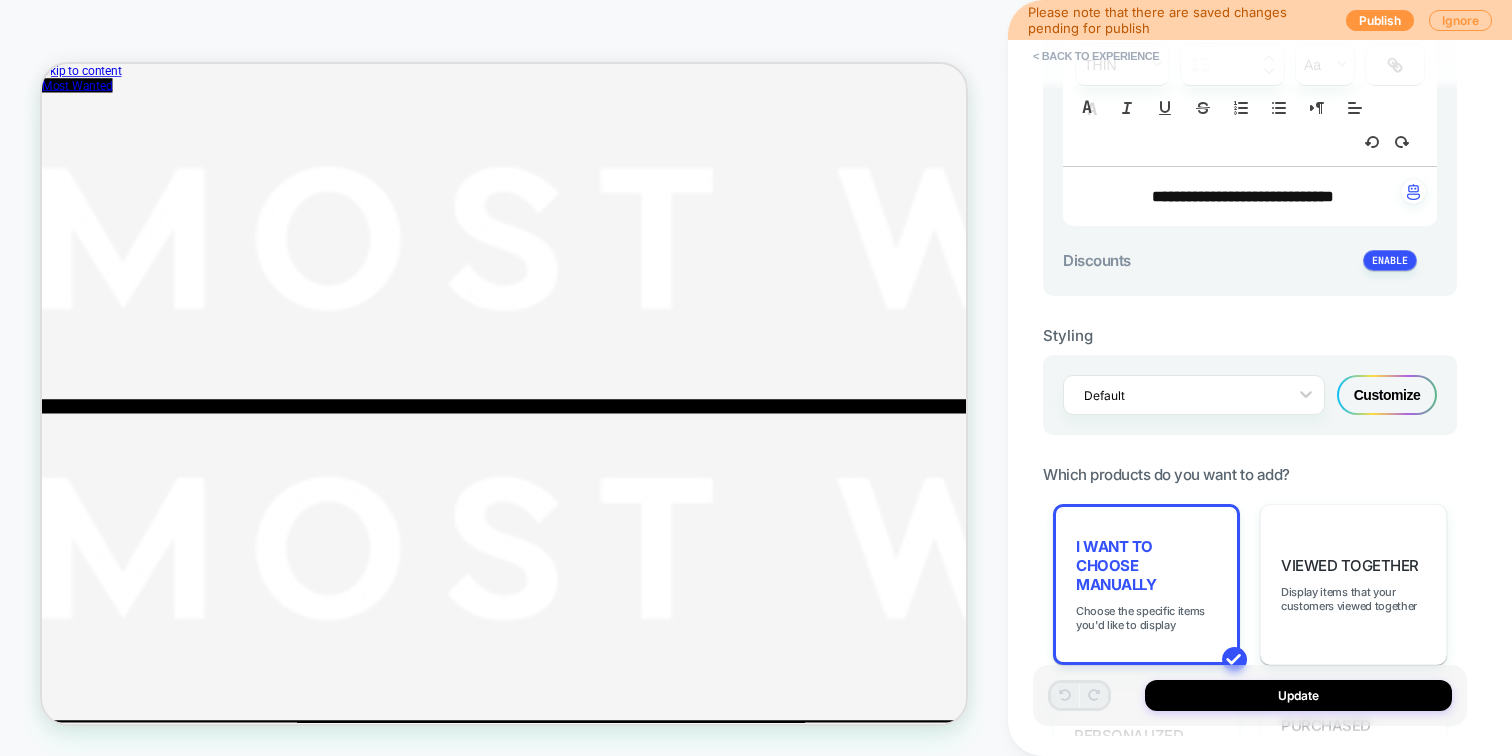 click on "Customize" at bounding box center (1387, 395) 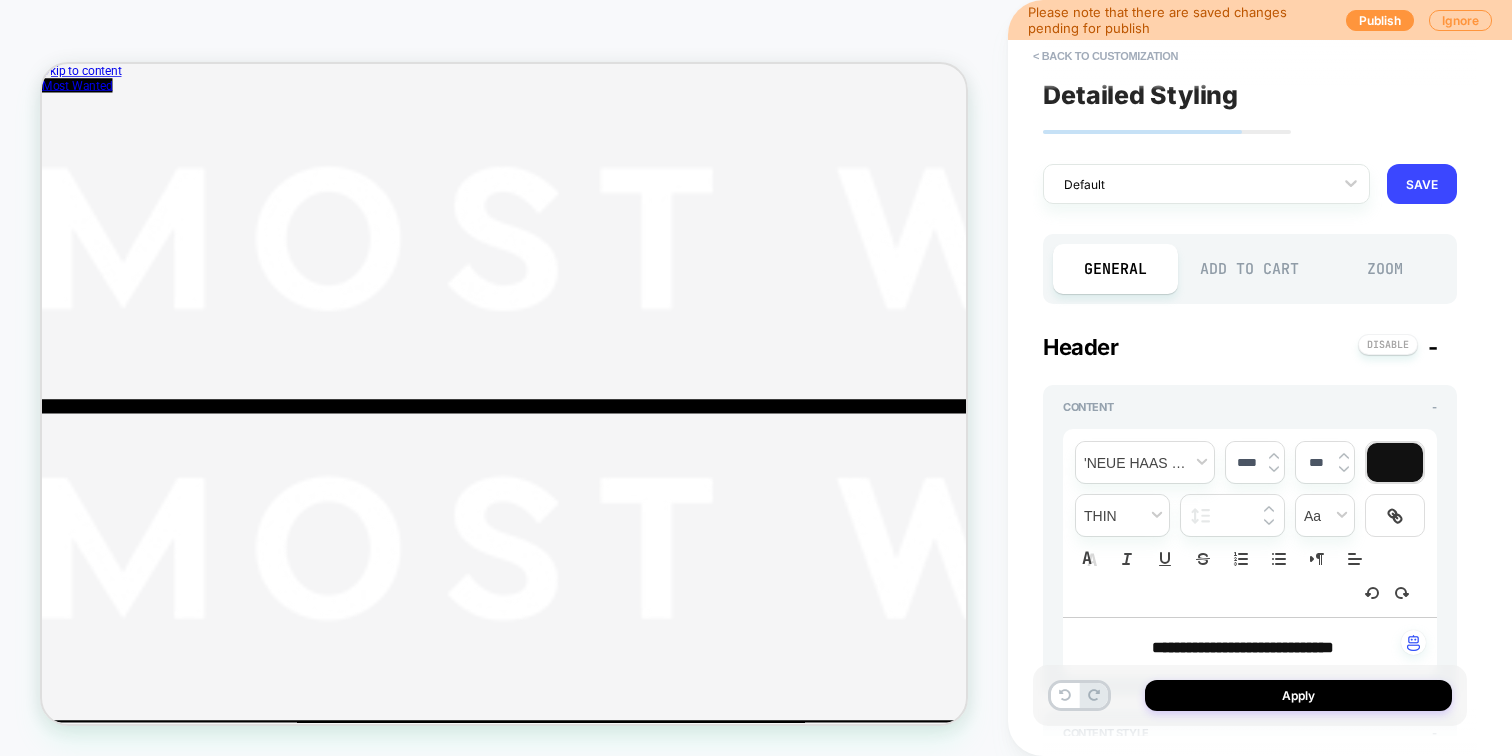 click on "Add to Cart" at bounding box center (1250, 269) 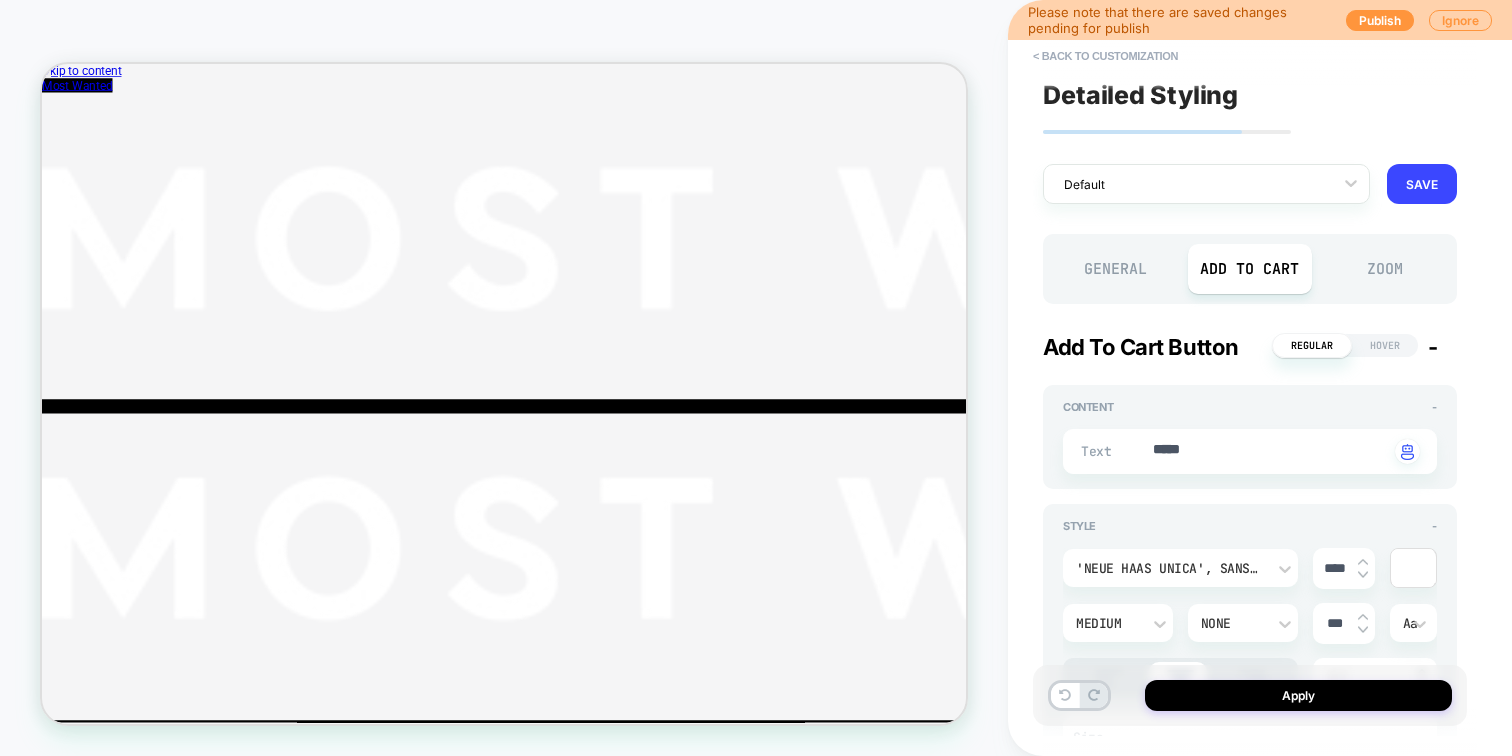 type on "*" 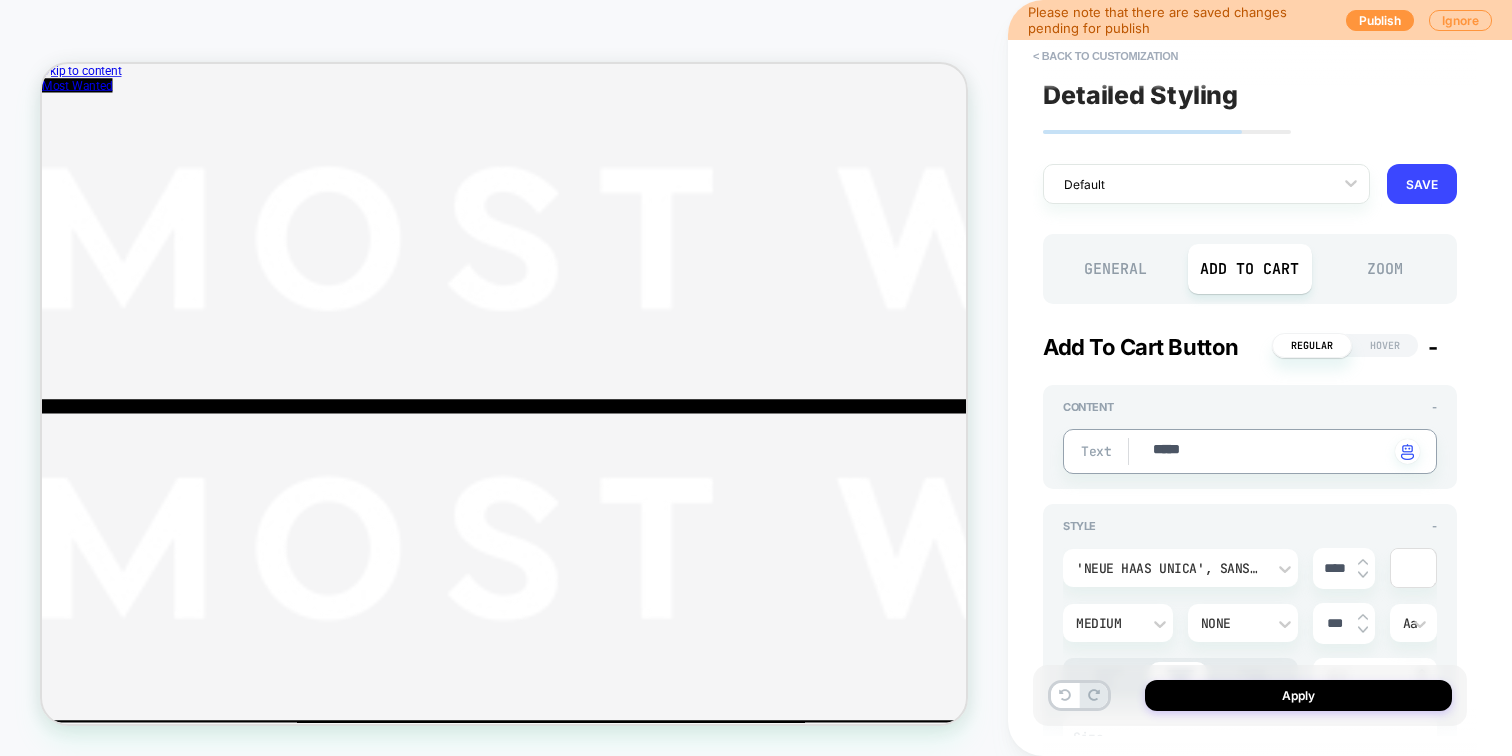 type on "**" 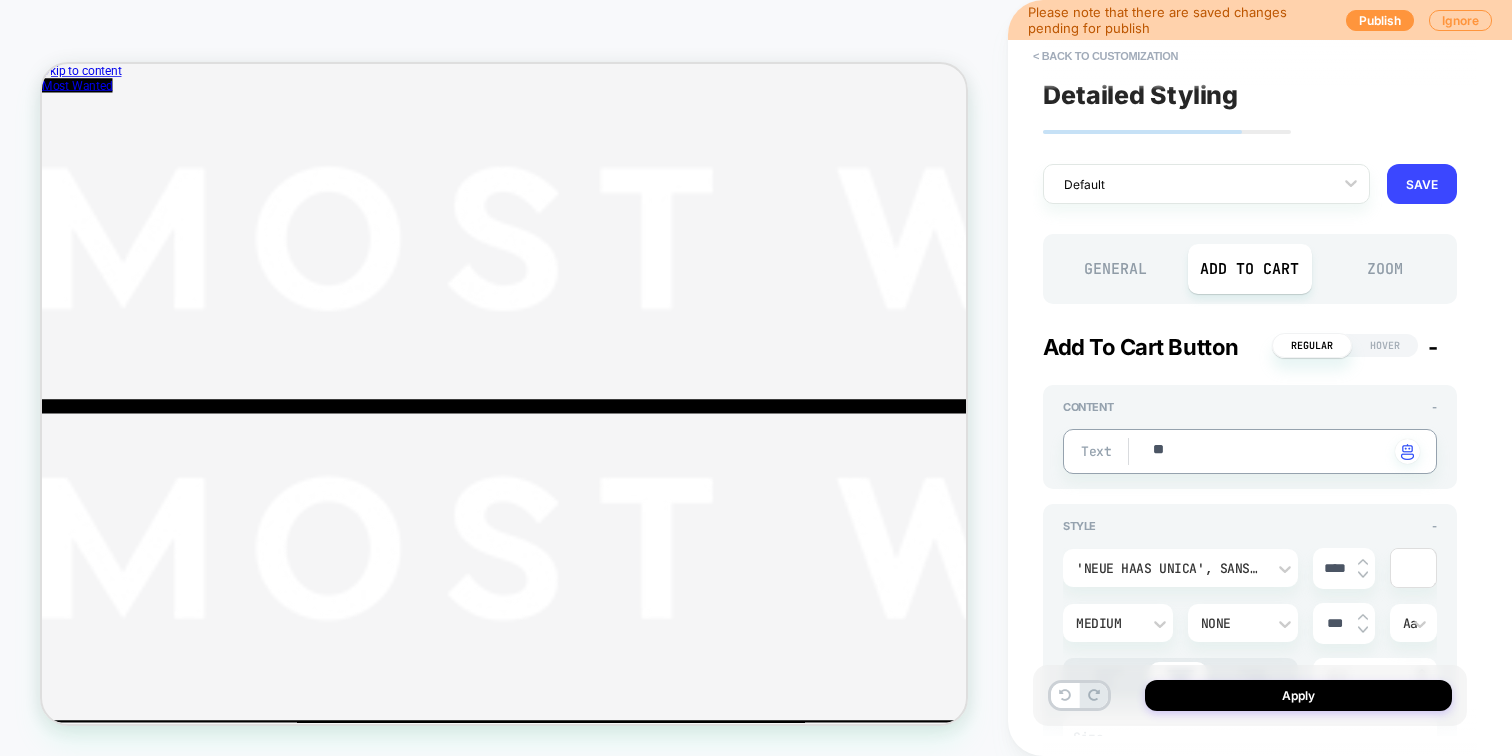 type on "*" 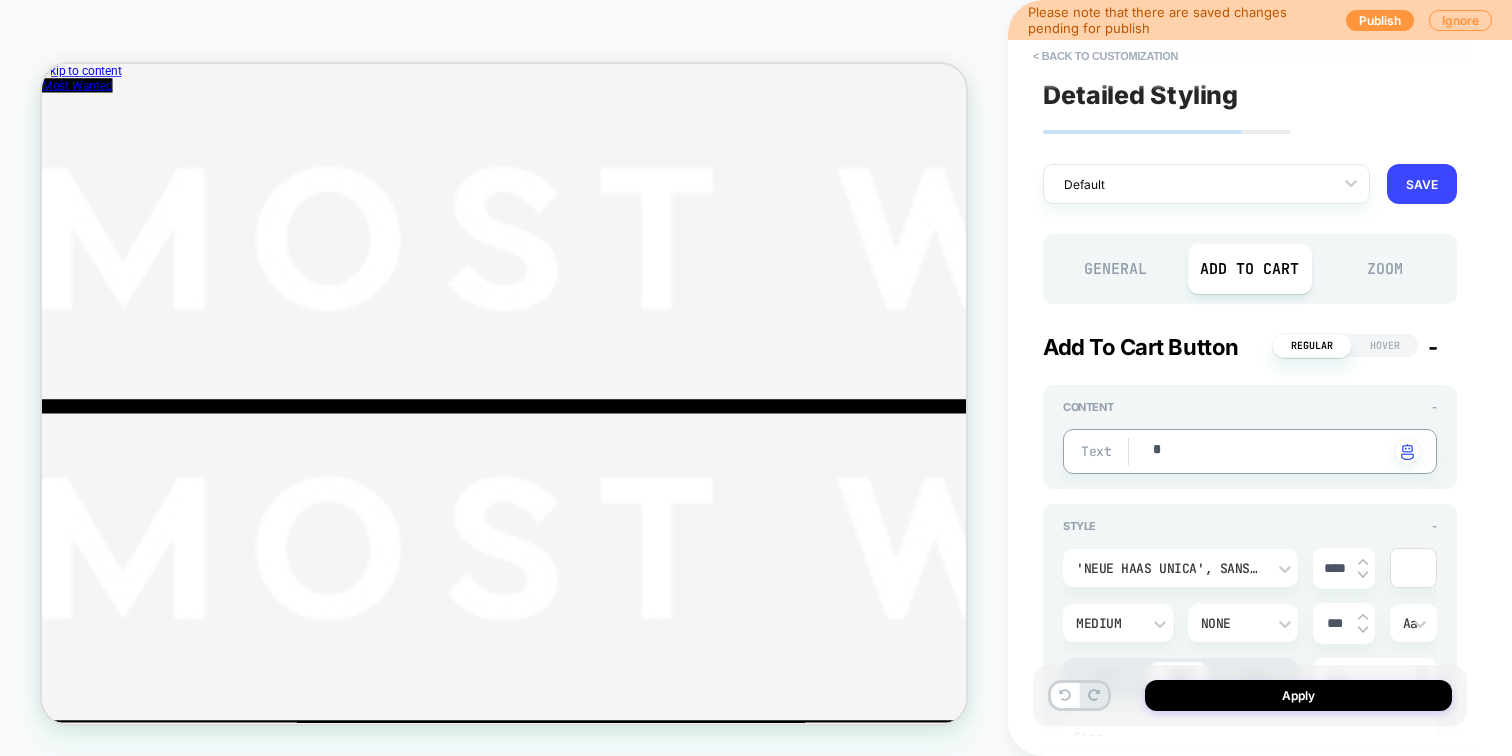 type on "*" 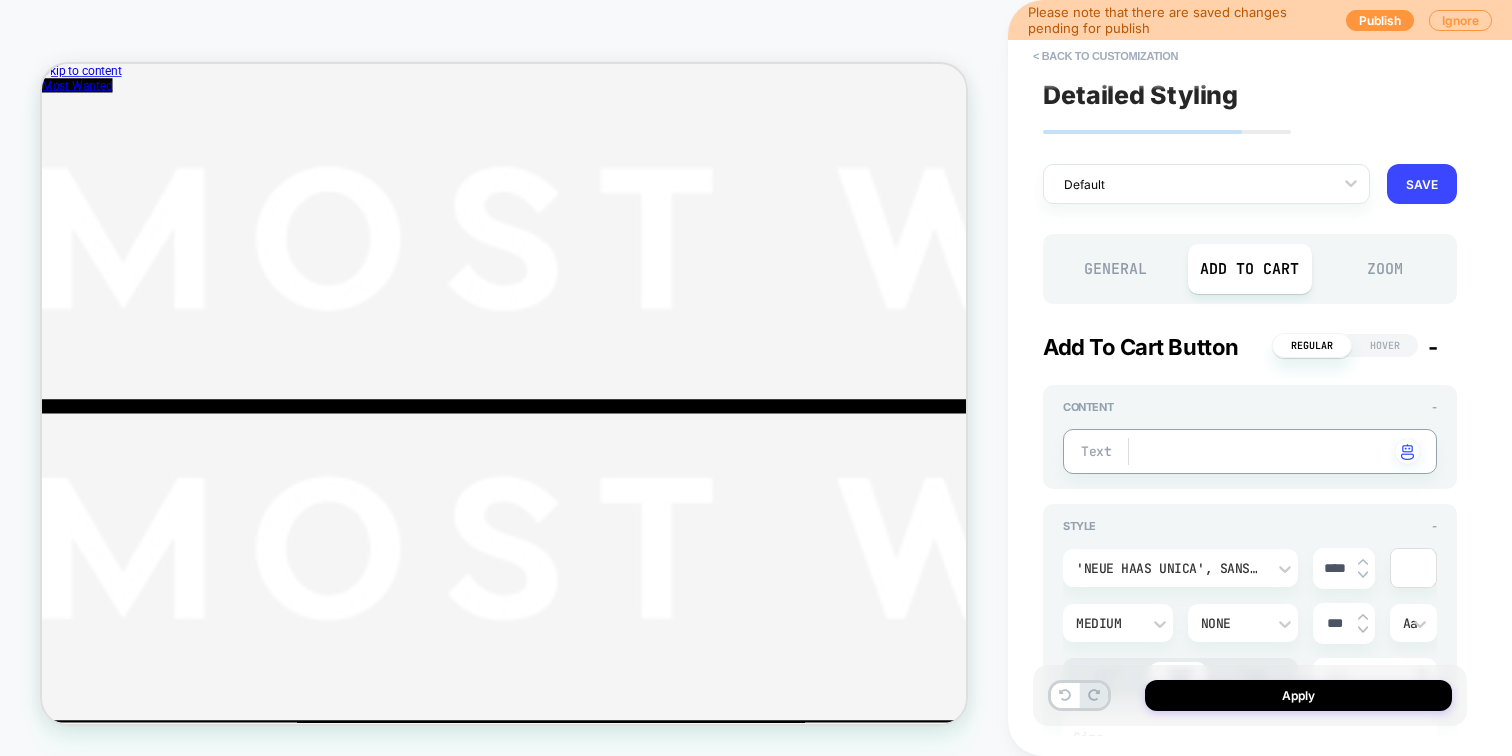 type on "*" 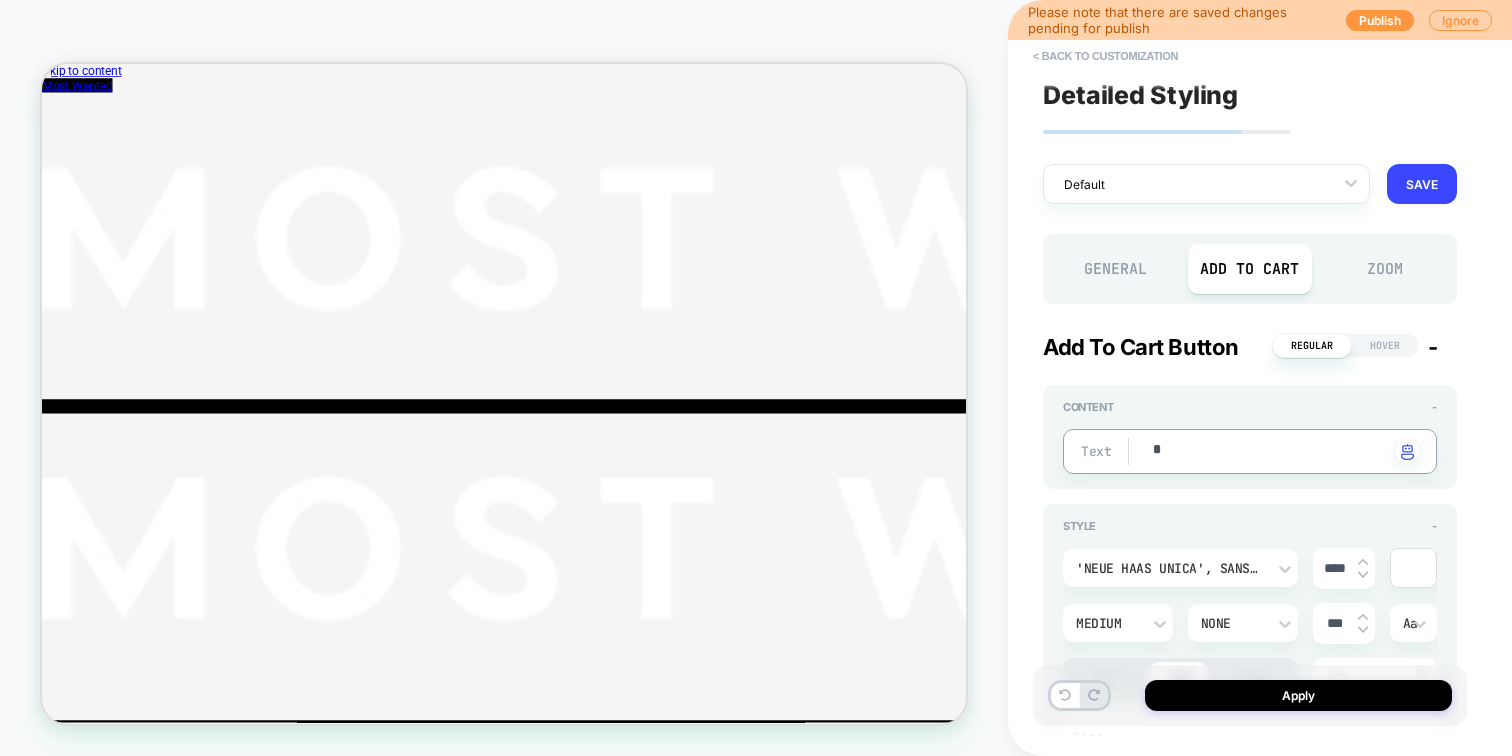 type on "*" 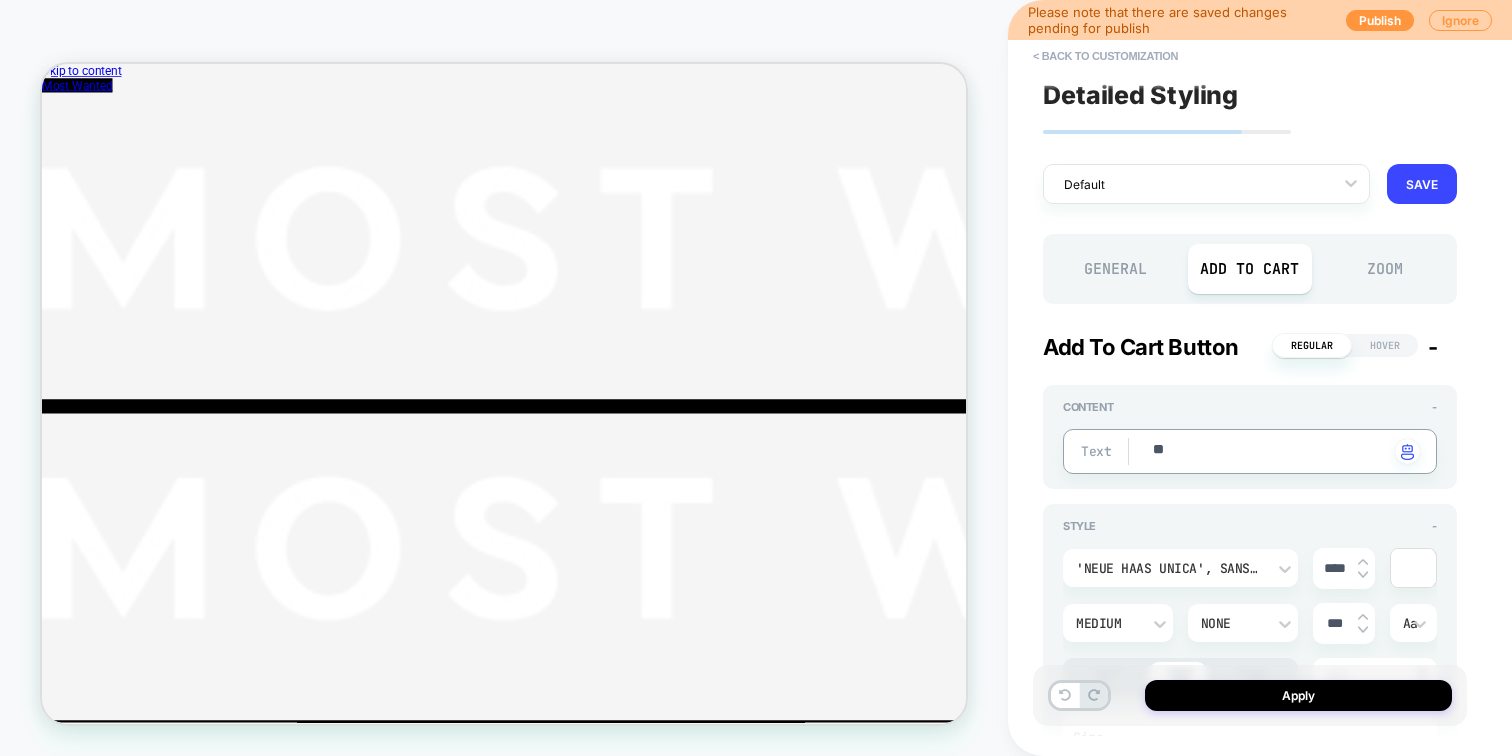 type on "*" 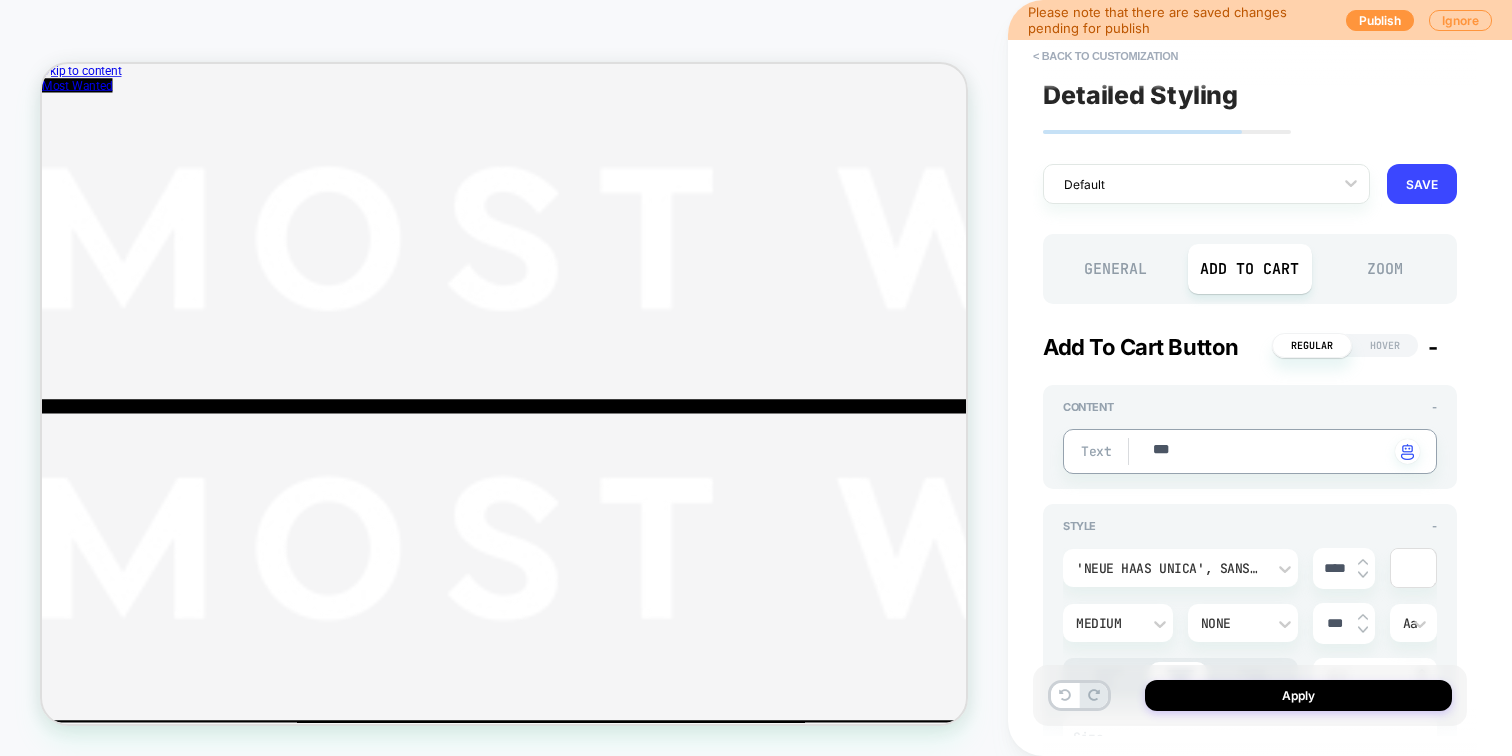 type on "*" 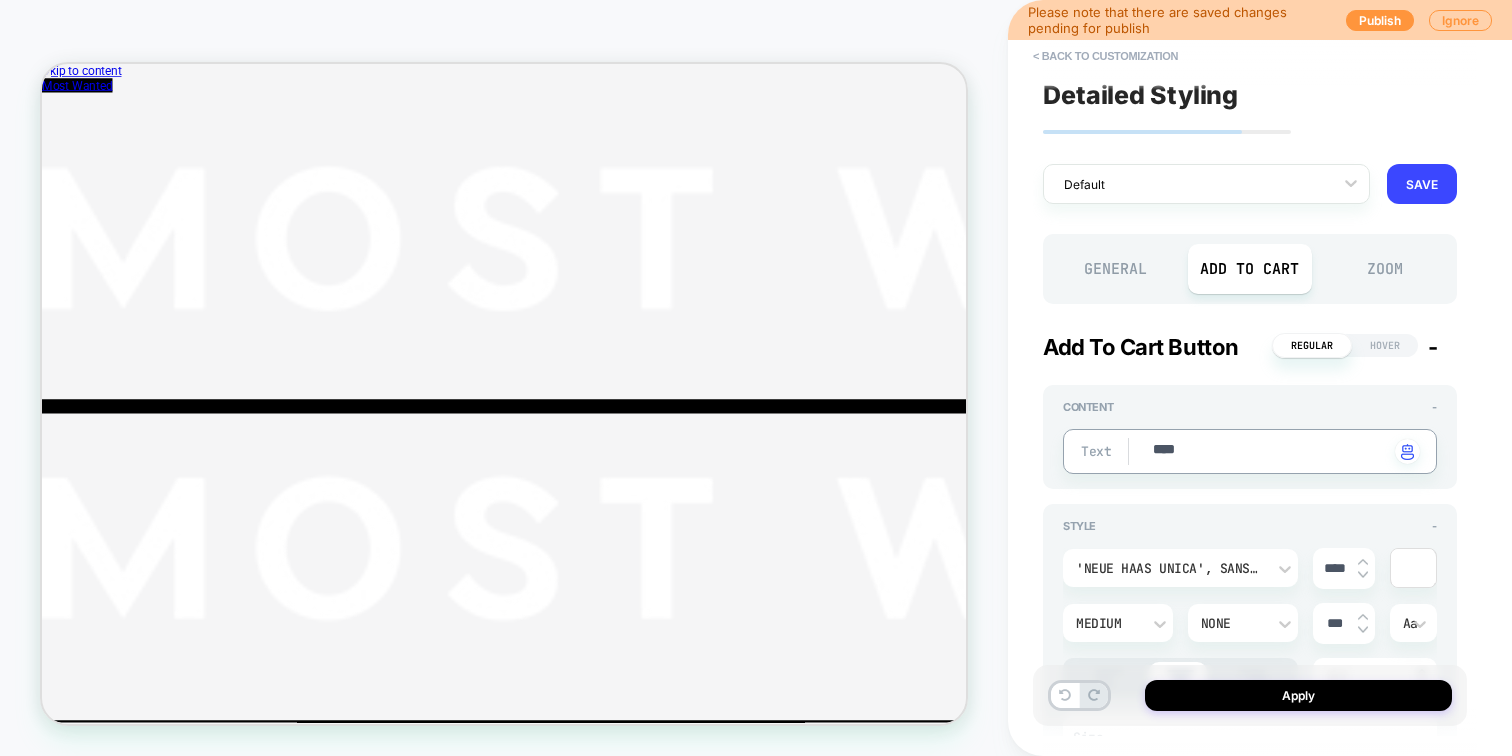 type on "*" 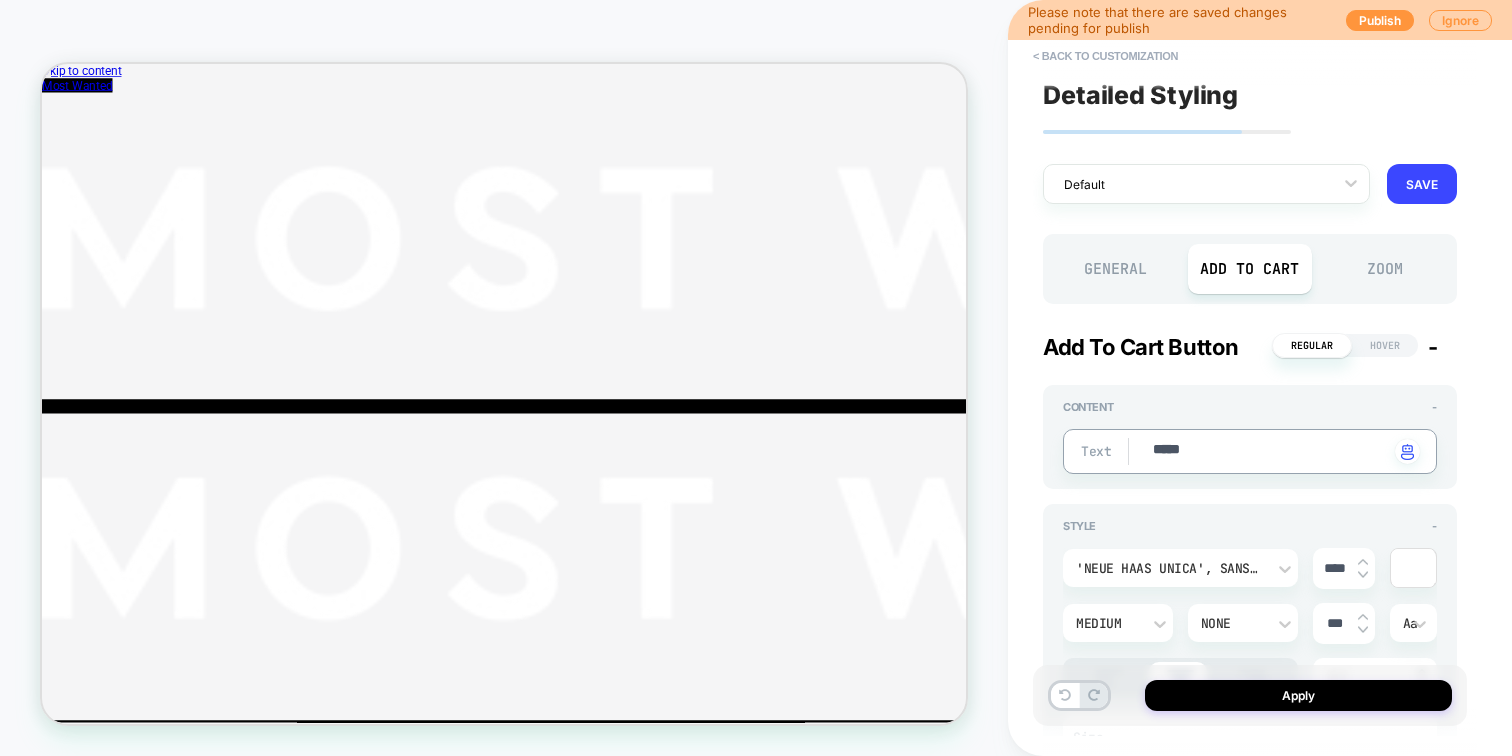 type on "*" 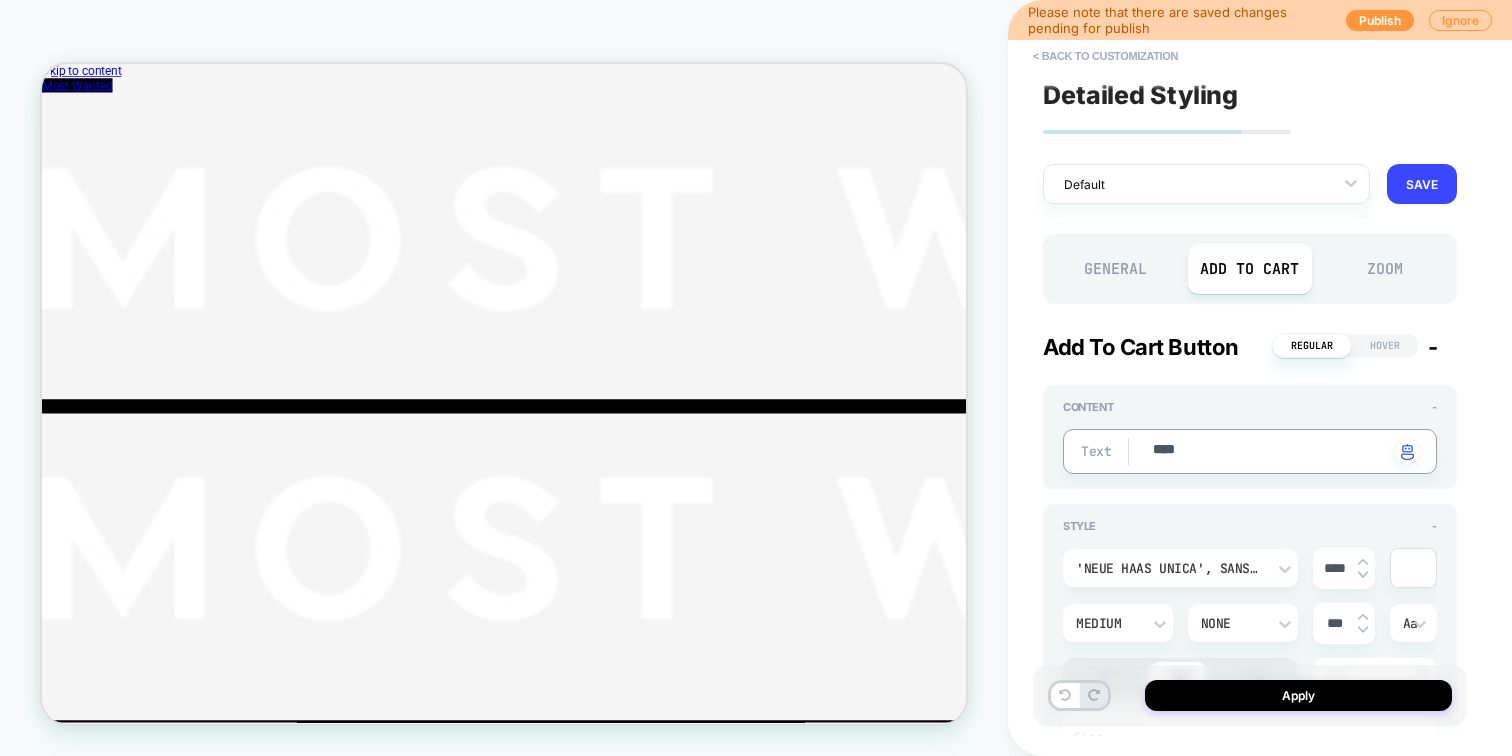 type on "*" 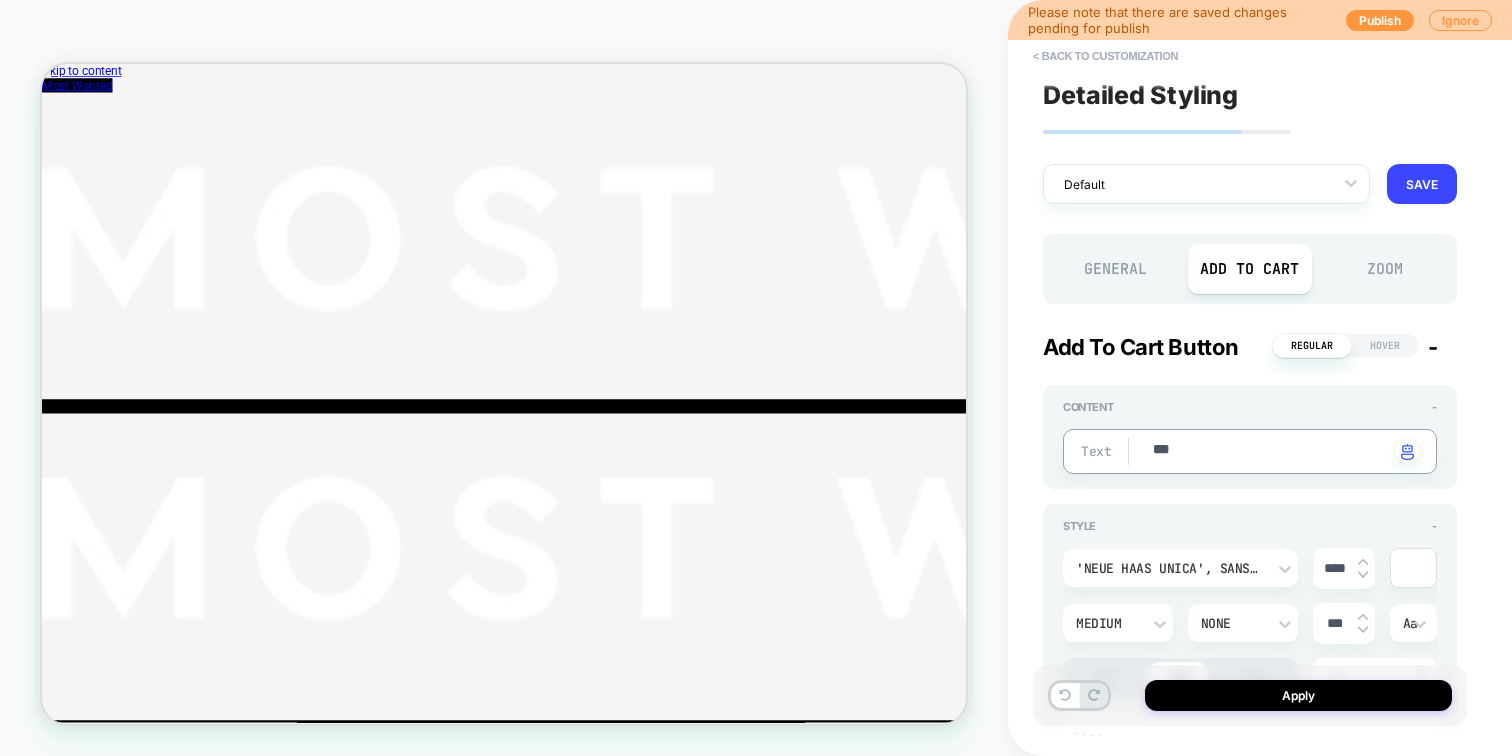 type on "*" 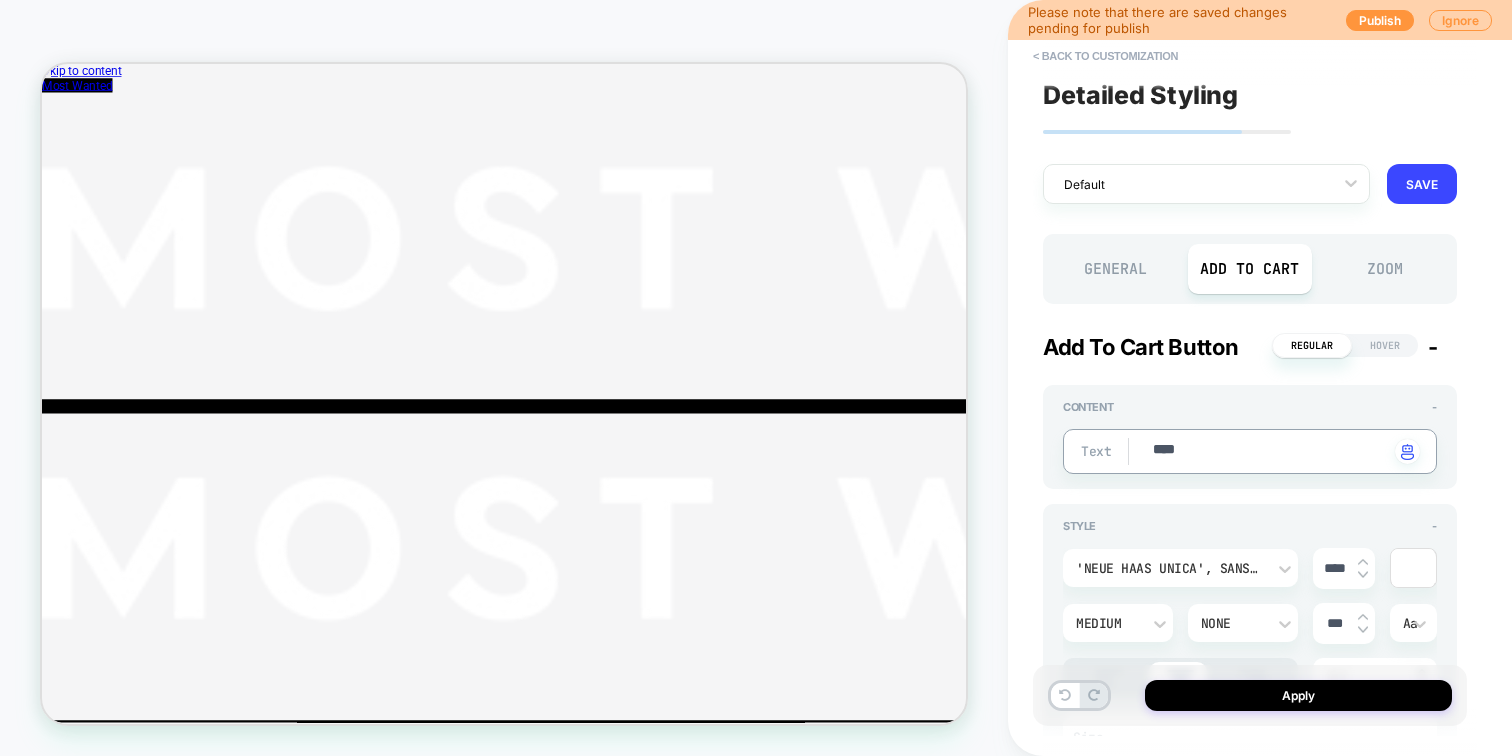 type on "*" 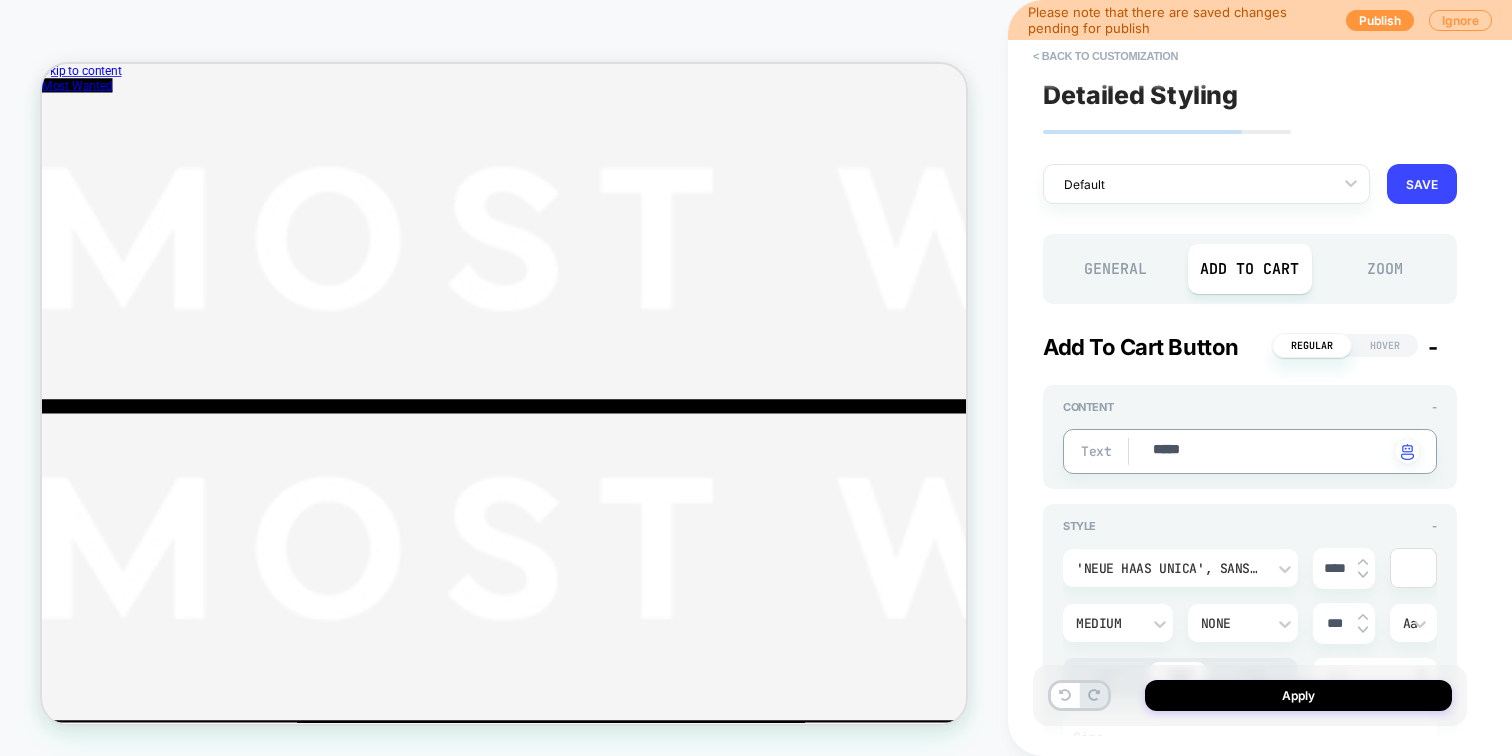 type on "*" 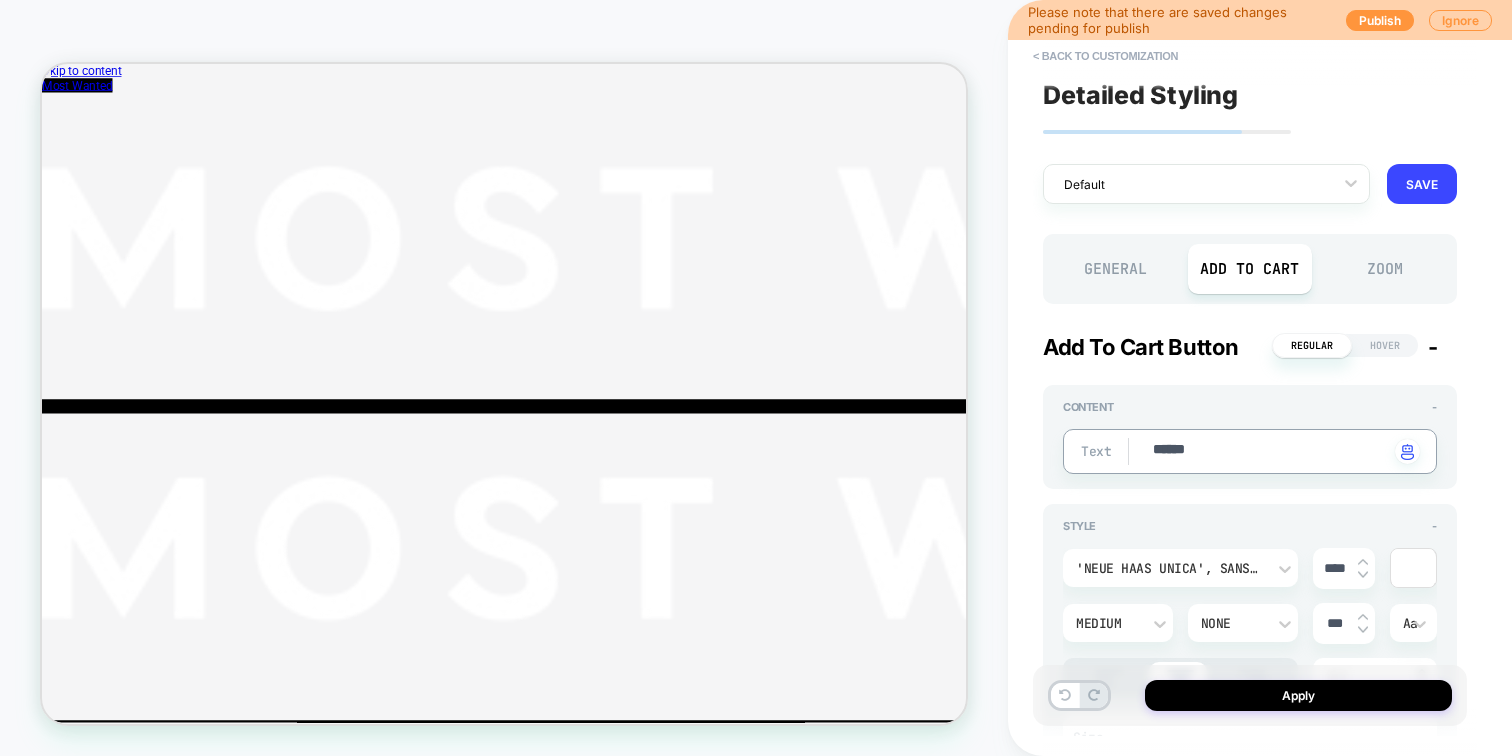 type on "*" 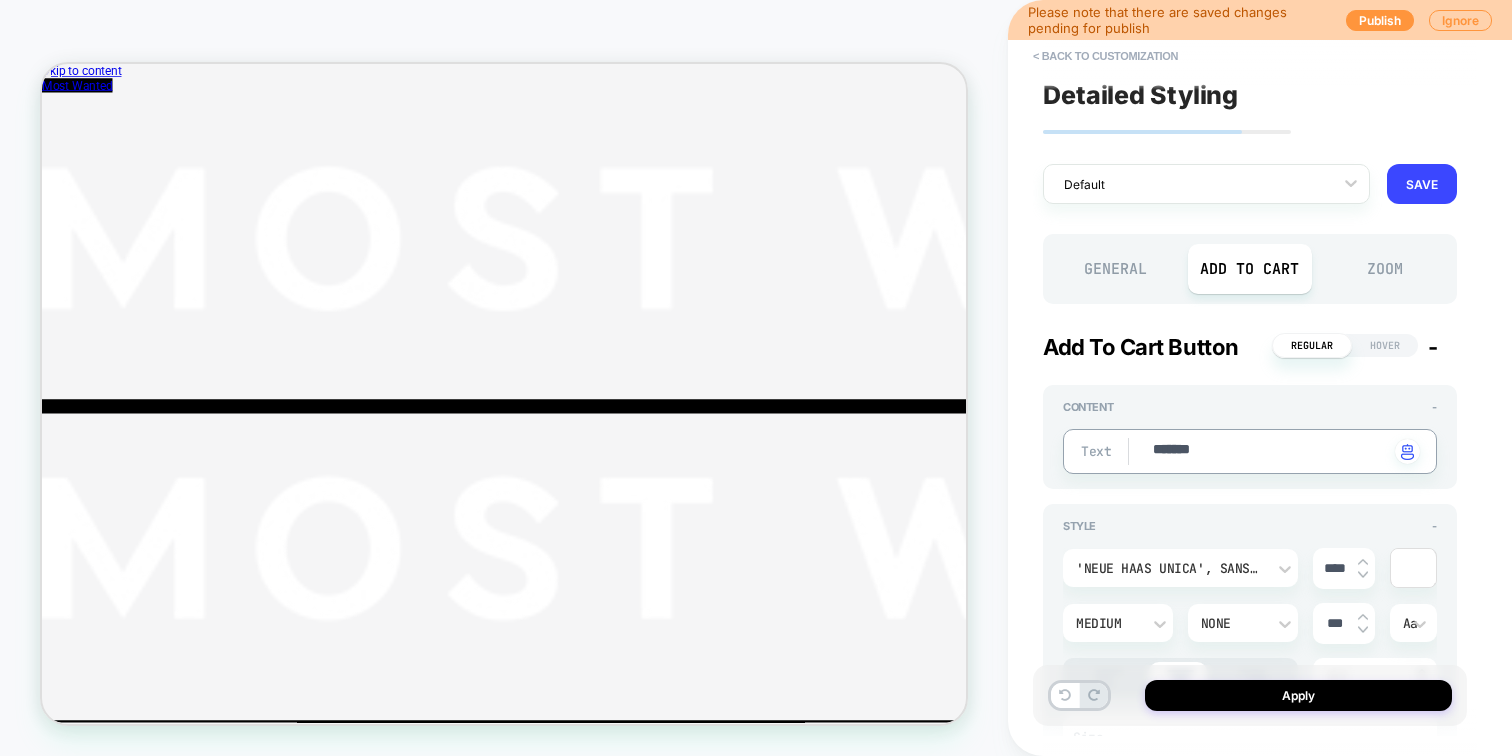 type on "********" 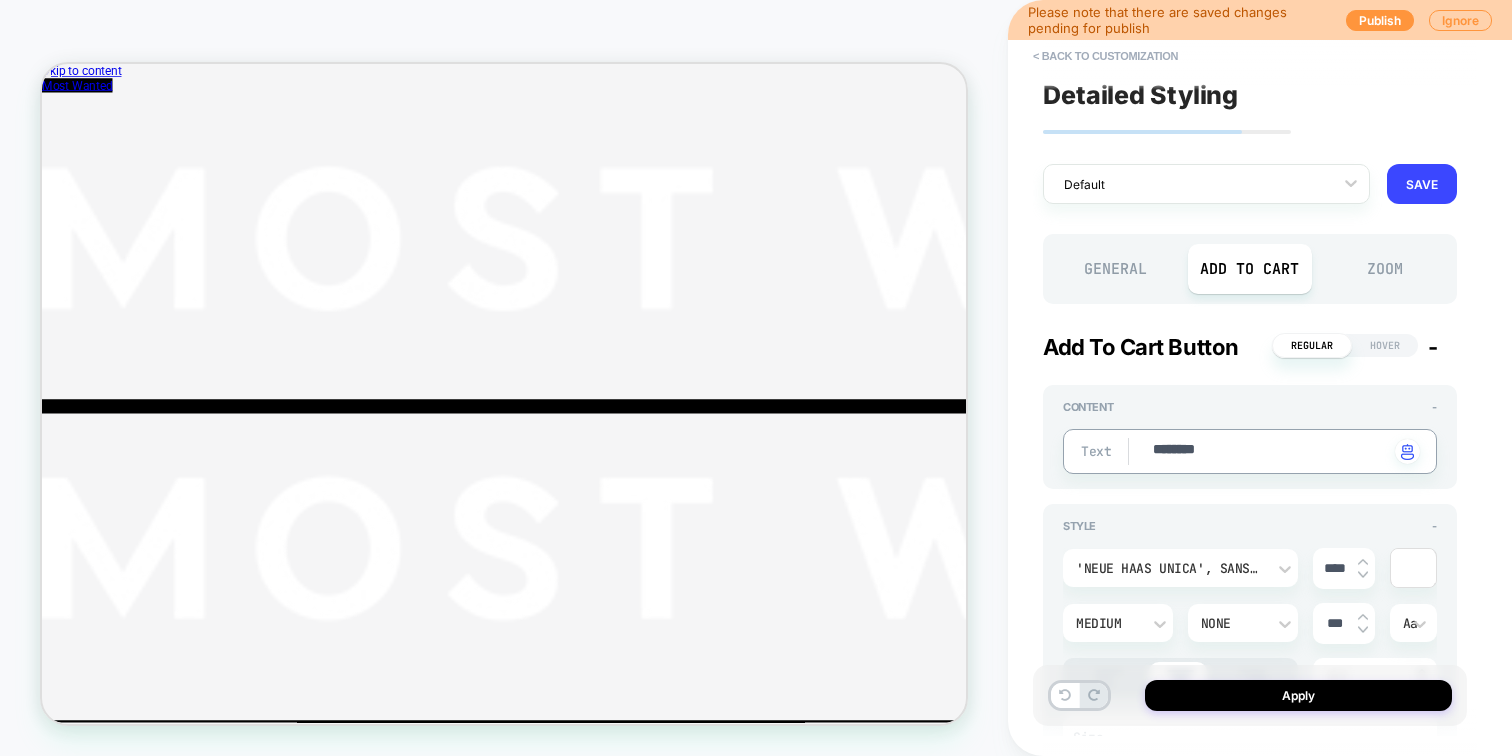 type on "*" 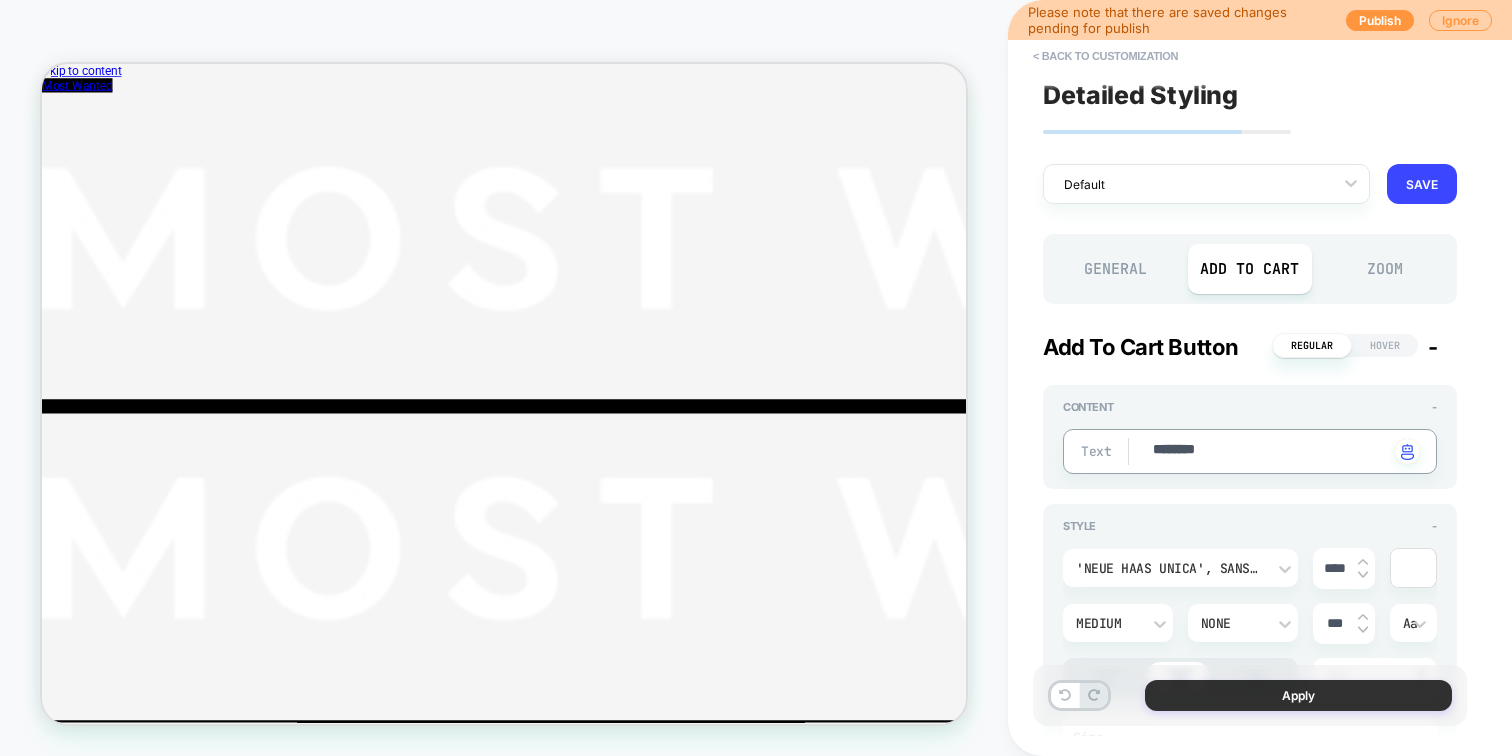type on "********" 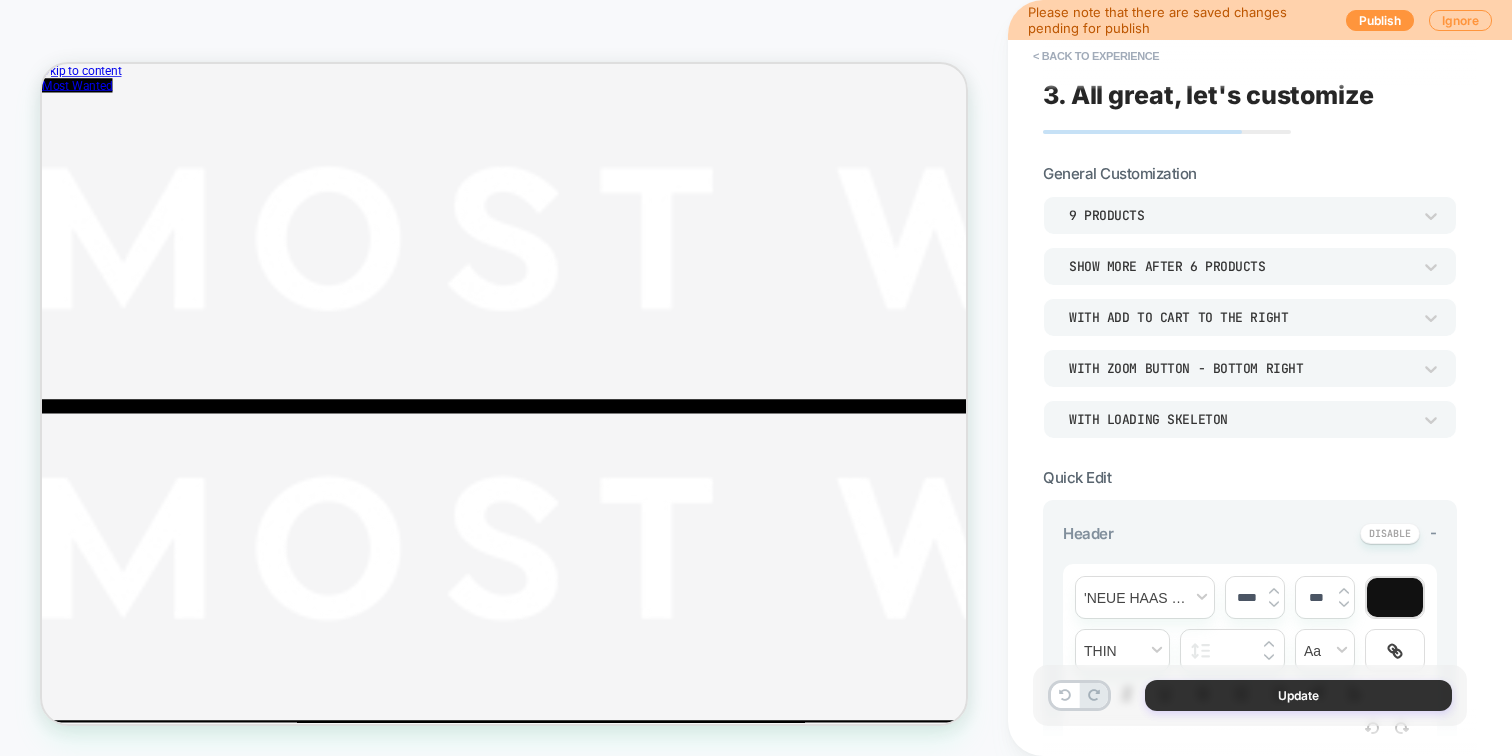click on "Update" at bounding box center [1298, 695] 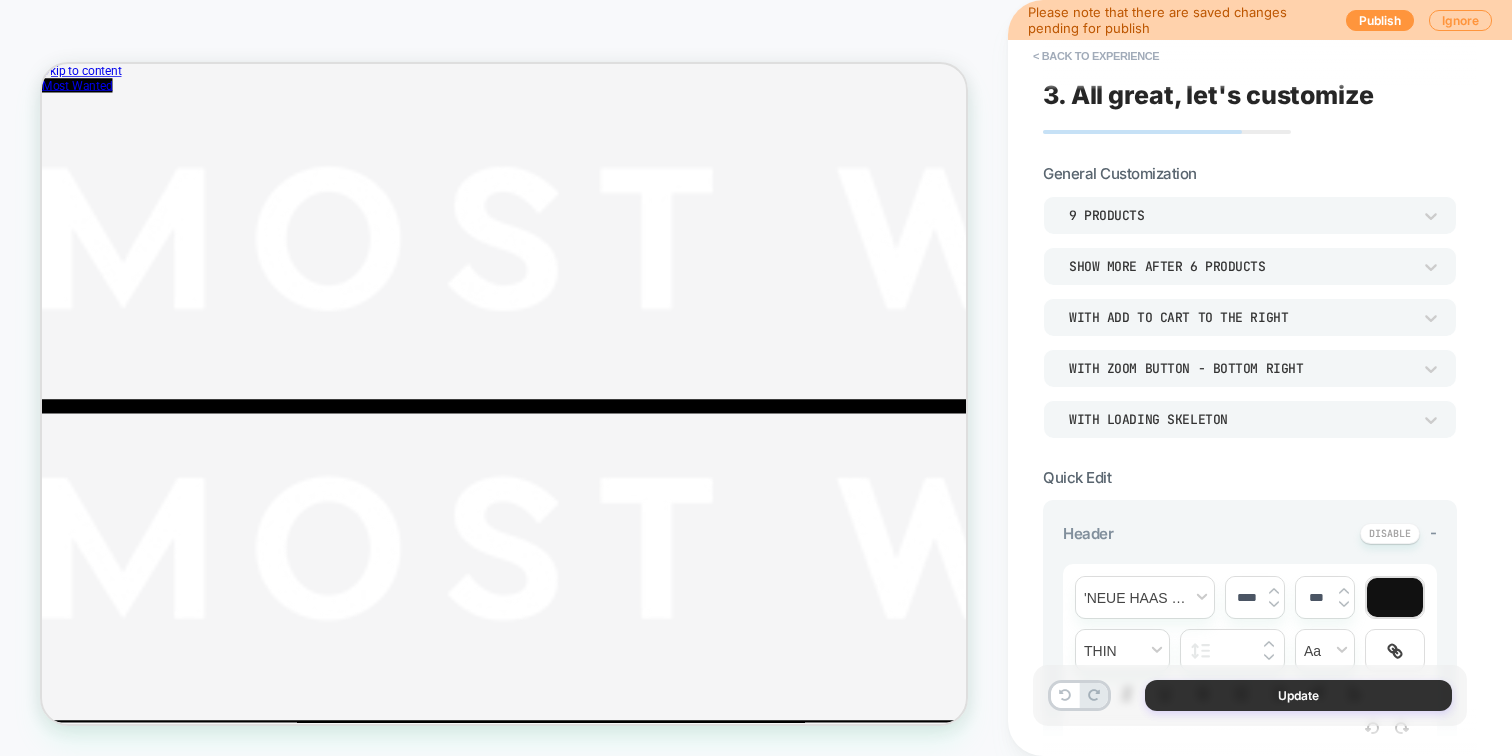 scroll, scrollTop: 0, scrollLeft: 0, axis: both 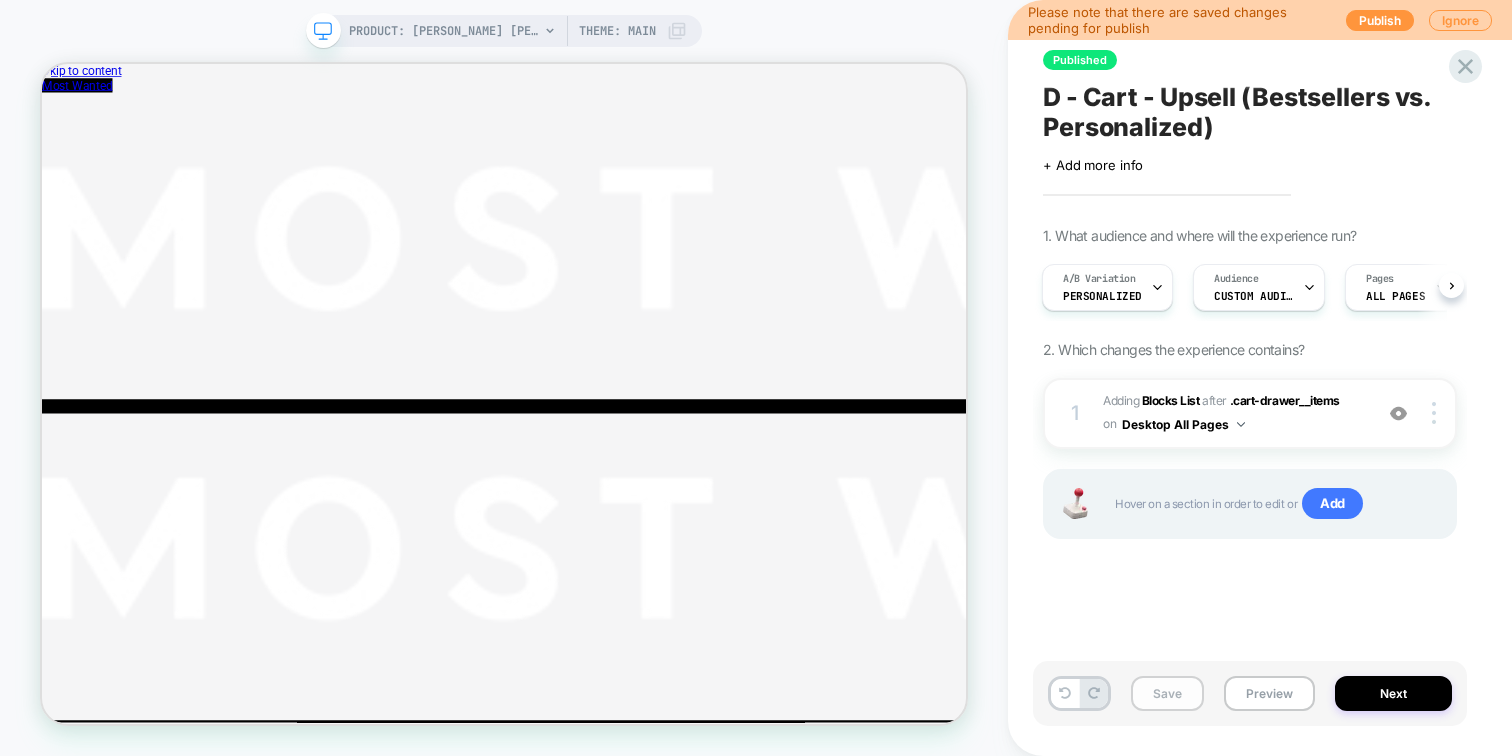 click on "Save" at bounding box center (1167, 693) 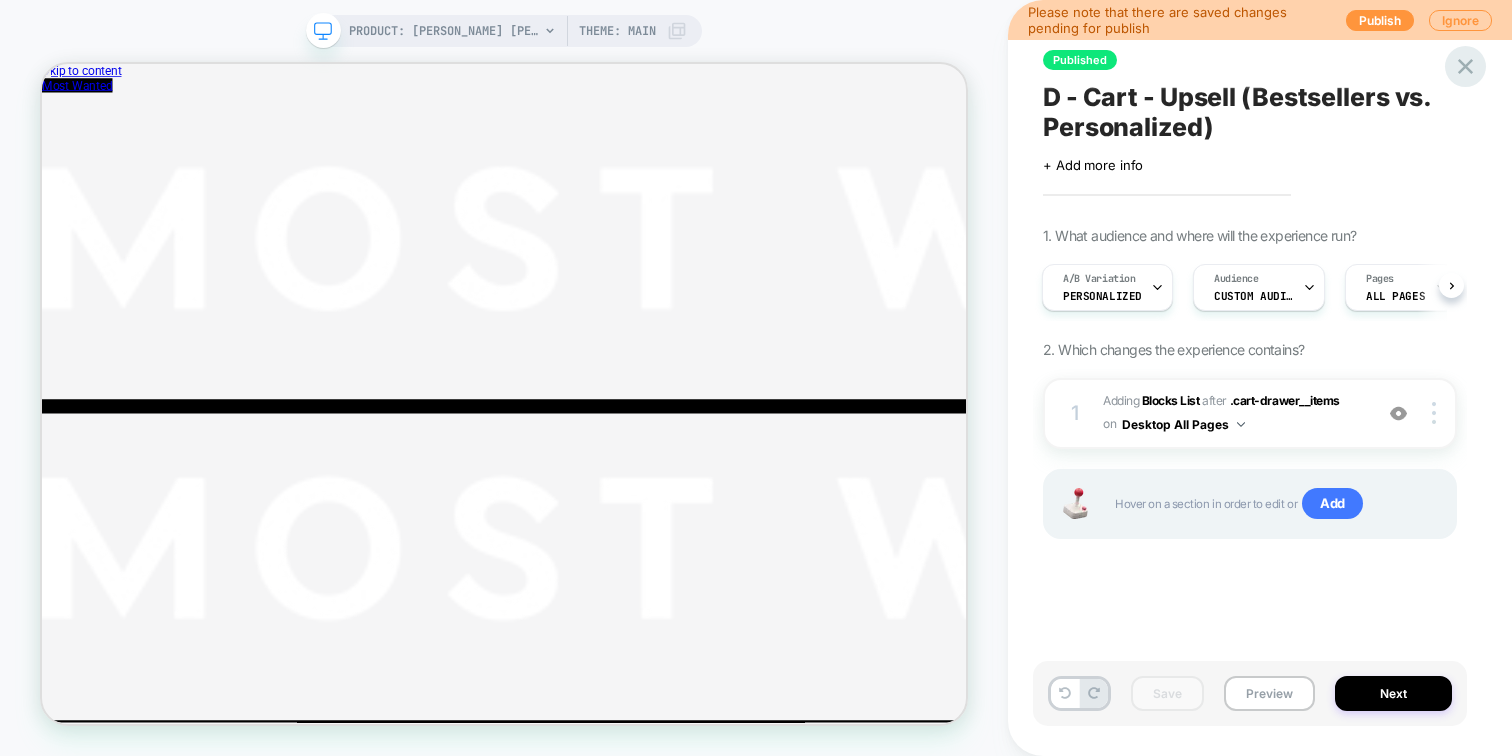 click 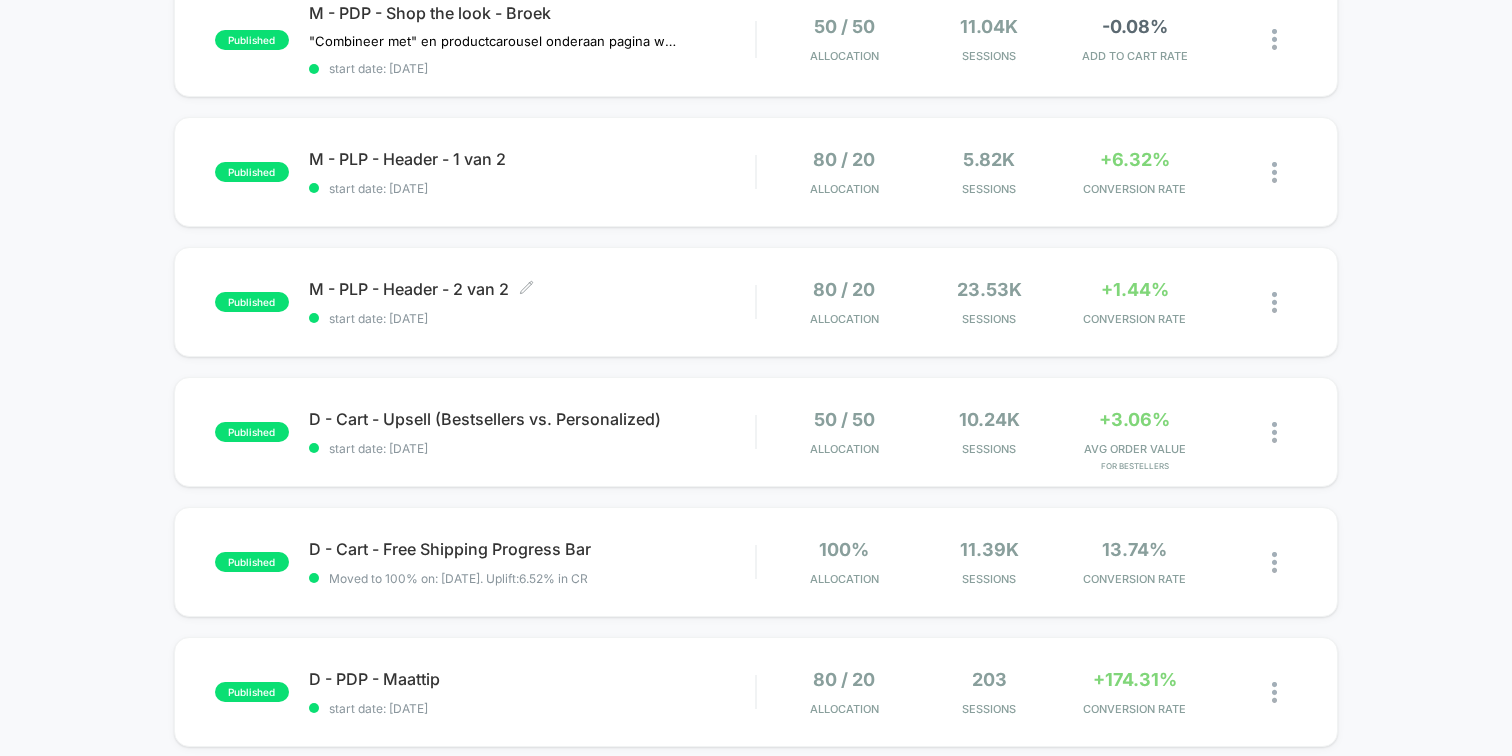 scroll, scrollTop: 1156, scrollLeft: 0, axis: vertical 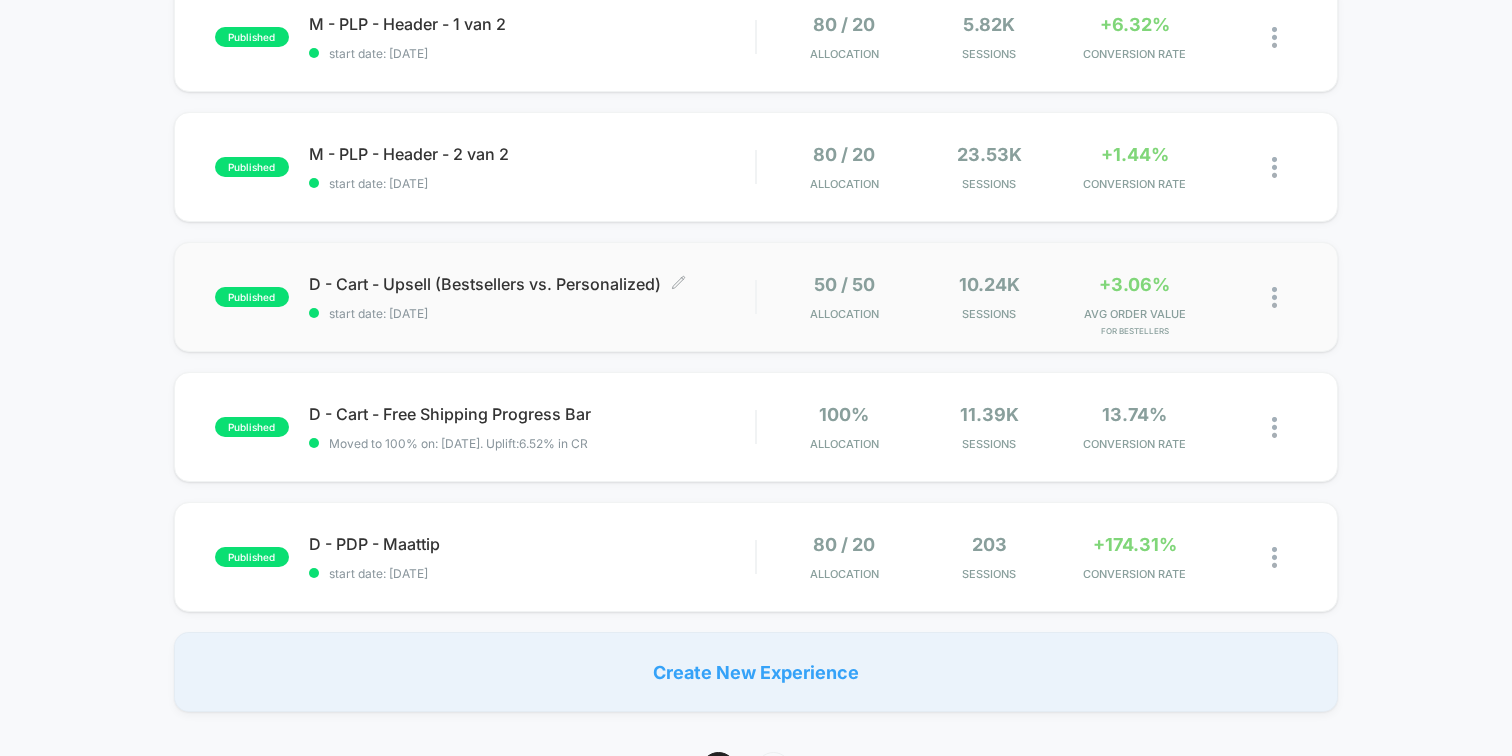 click on "D - Cart - Upsell (Bestsellers vs. Personalized) Click to edit experience details" at bounding box center [532, 284] 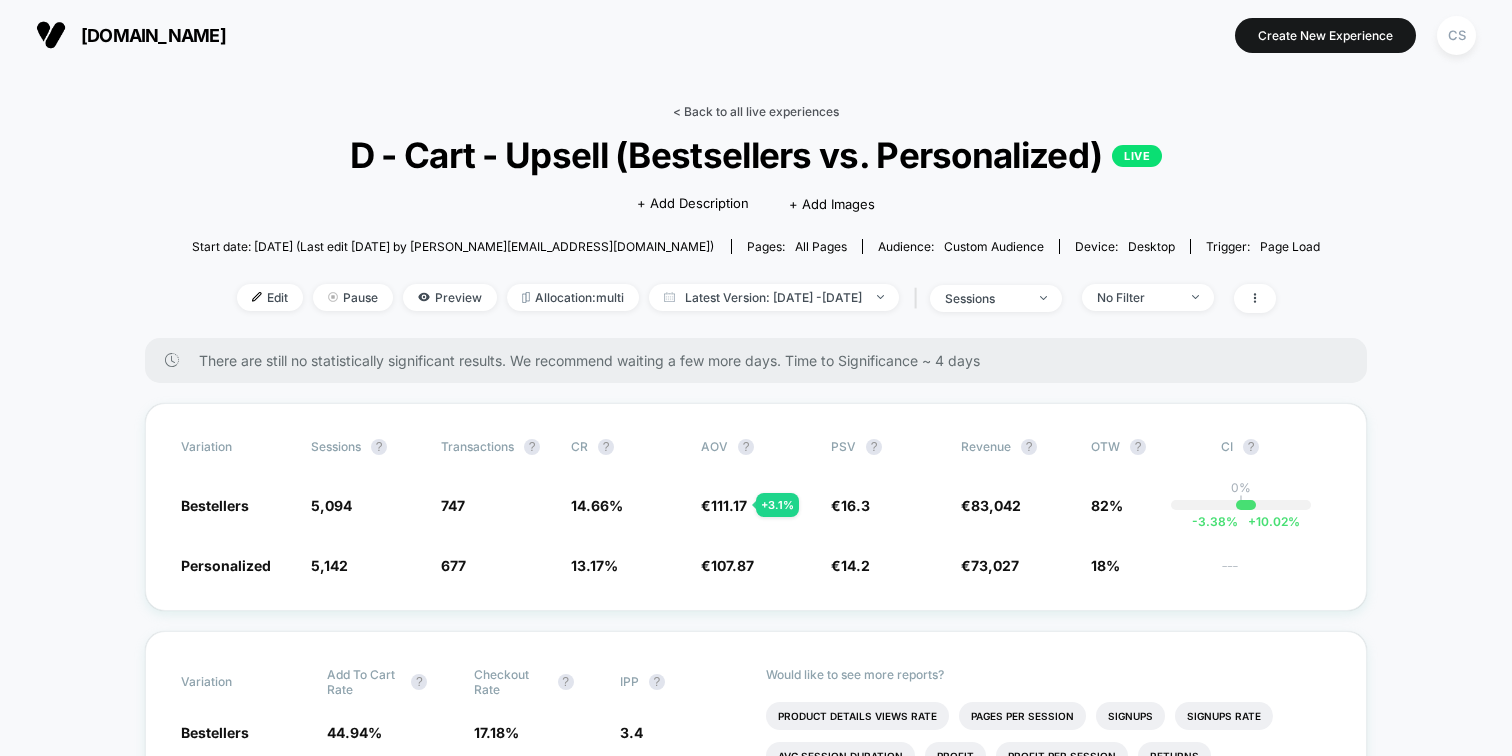click on "< Back to all live experiences" at bounding box center (756, 111) 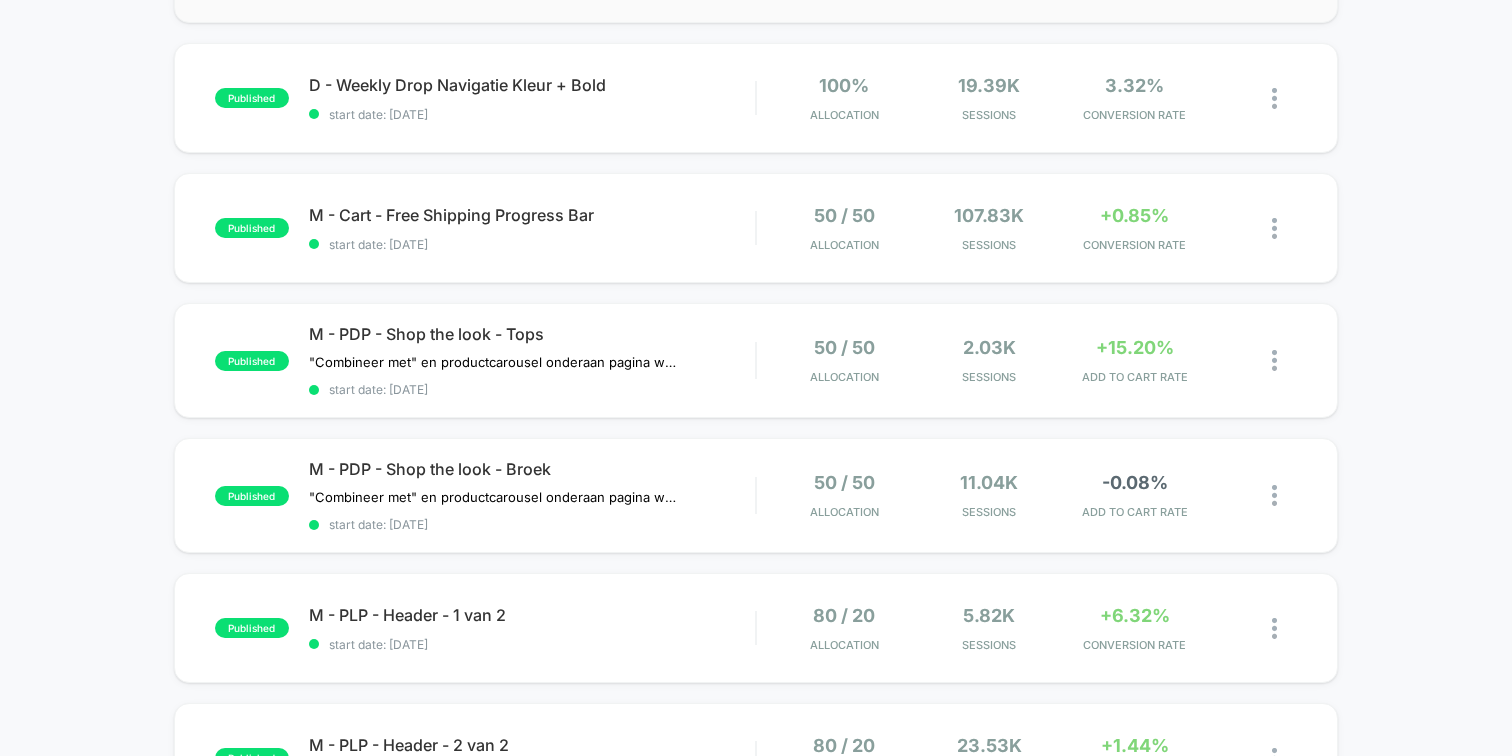 scroll, scrollTop: 976, scrollLeft: 0, axis: vertical 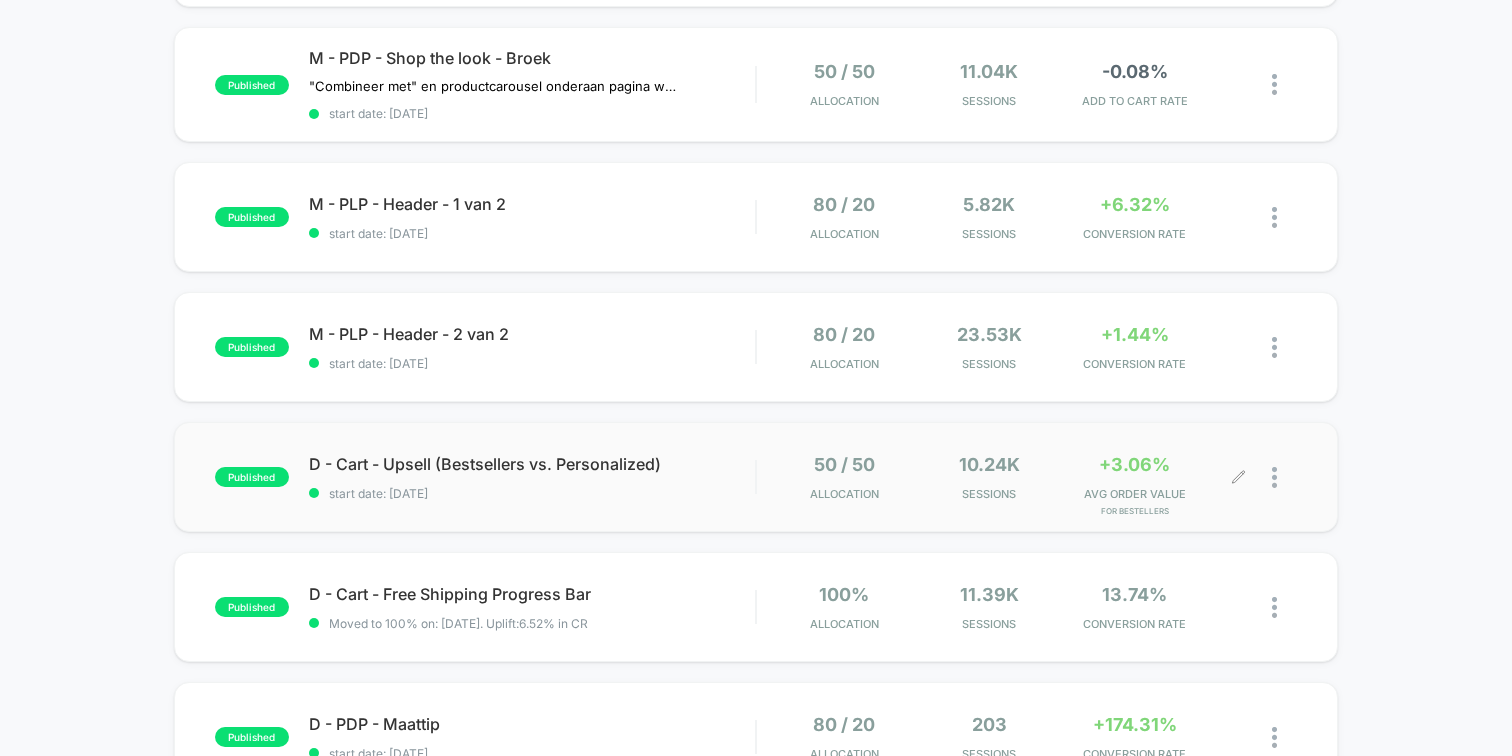 click at bounding box center [1268, 477] 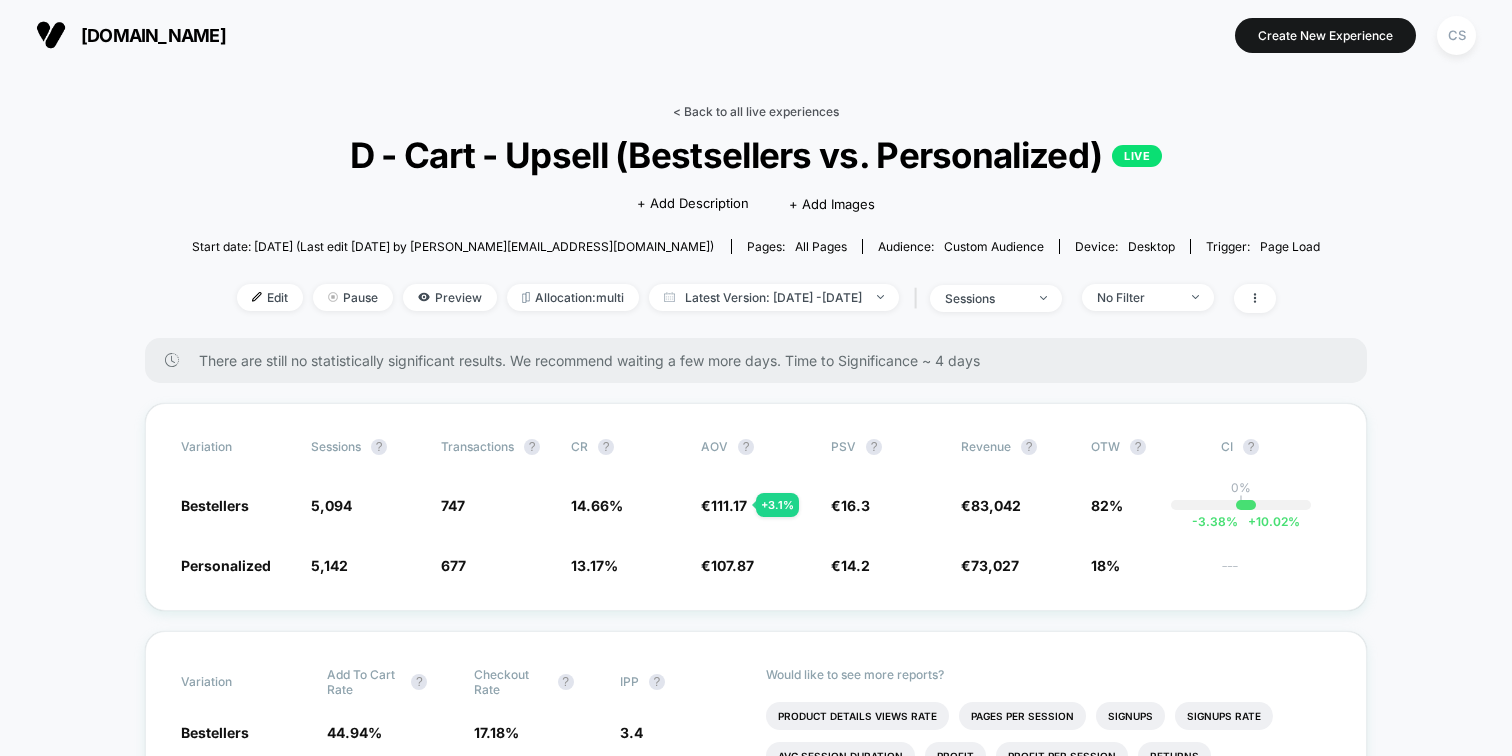 click on "< Back to all live experiences" at bounding box center [756, 111] 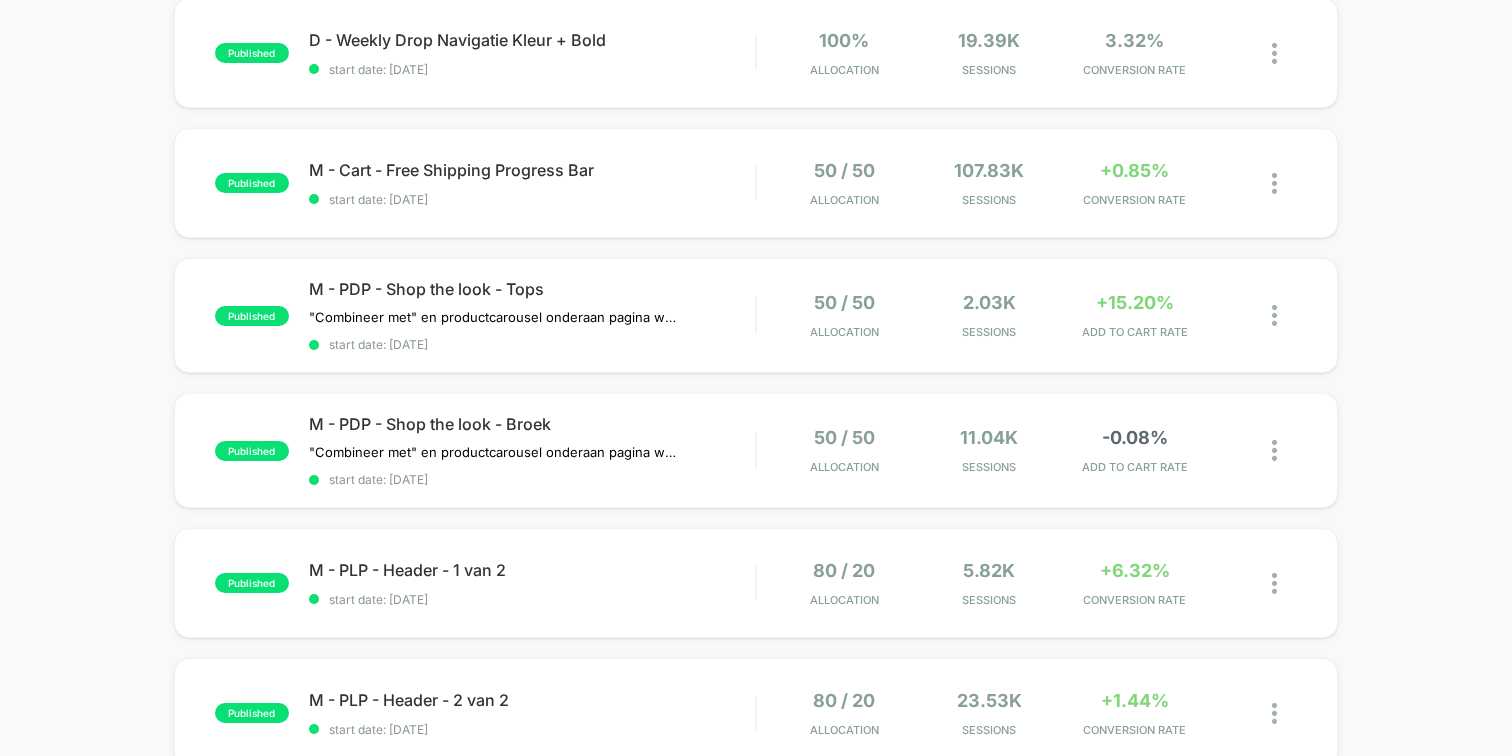 scroll, scrollTop: 1033, scrollLeft: 0, axis: vertical 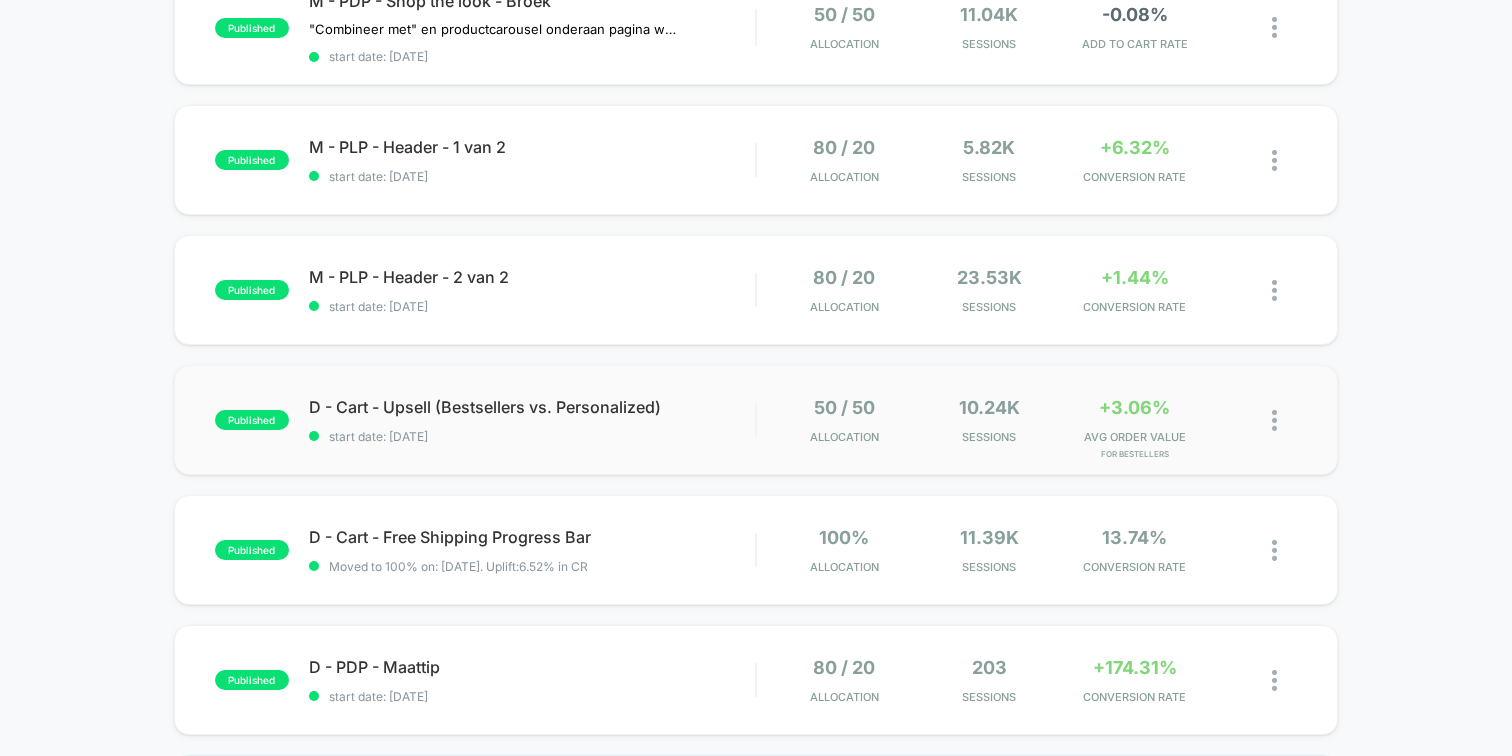 click at bounding box center [1274, 420] 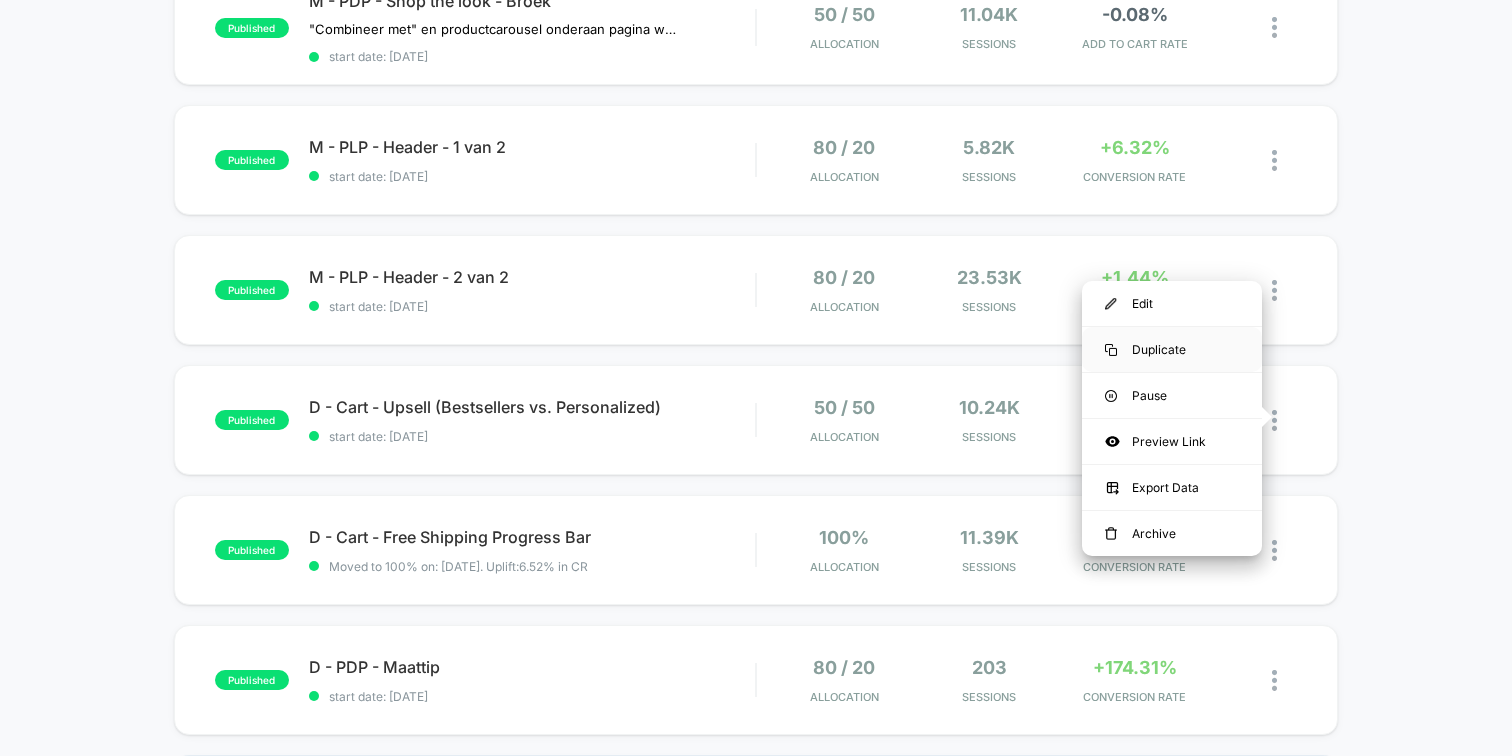 click on "Duplicate" at bounding box center (1172, 349) 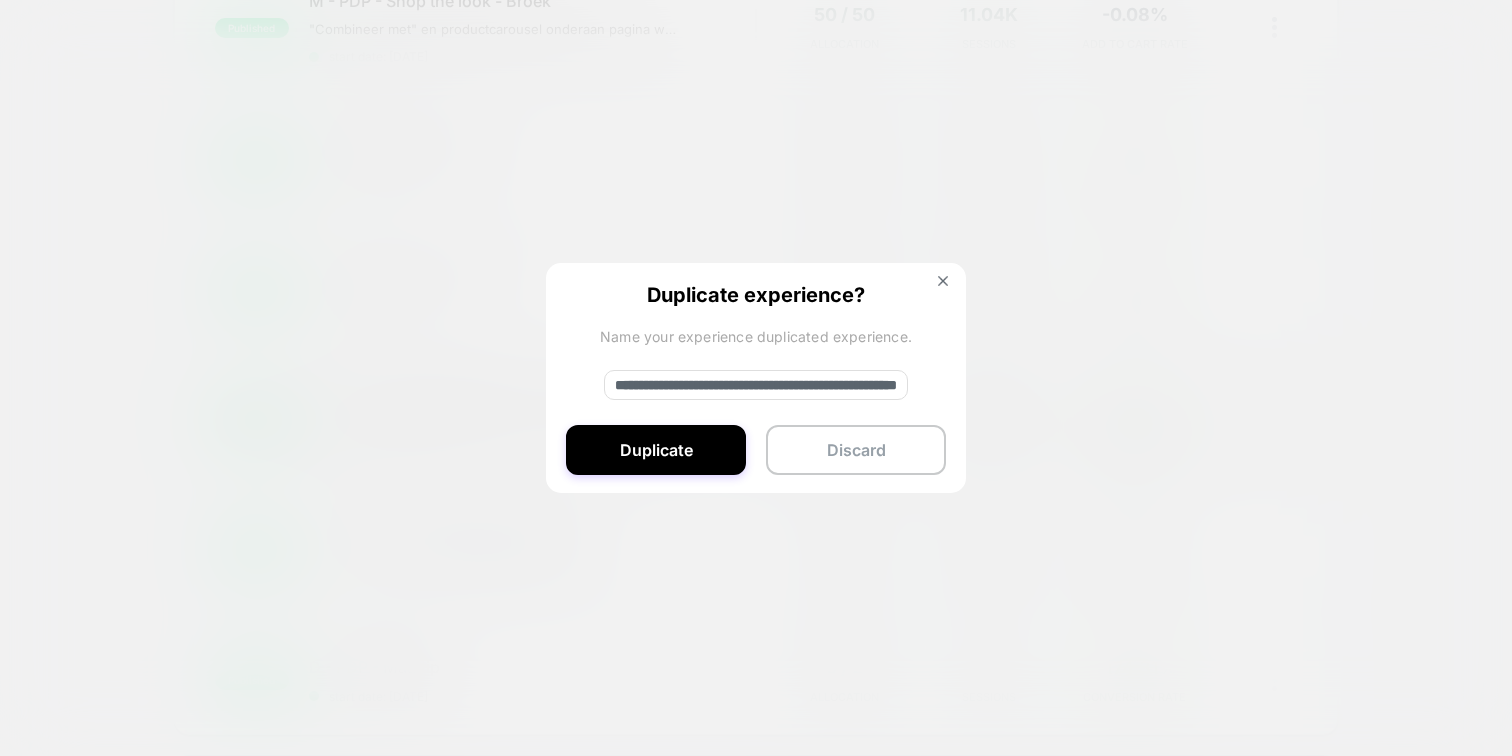 drag, startPoint x: 683, startPoint y: 383, endPoint x: 481, endPoint y: 383, distance: 202 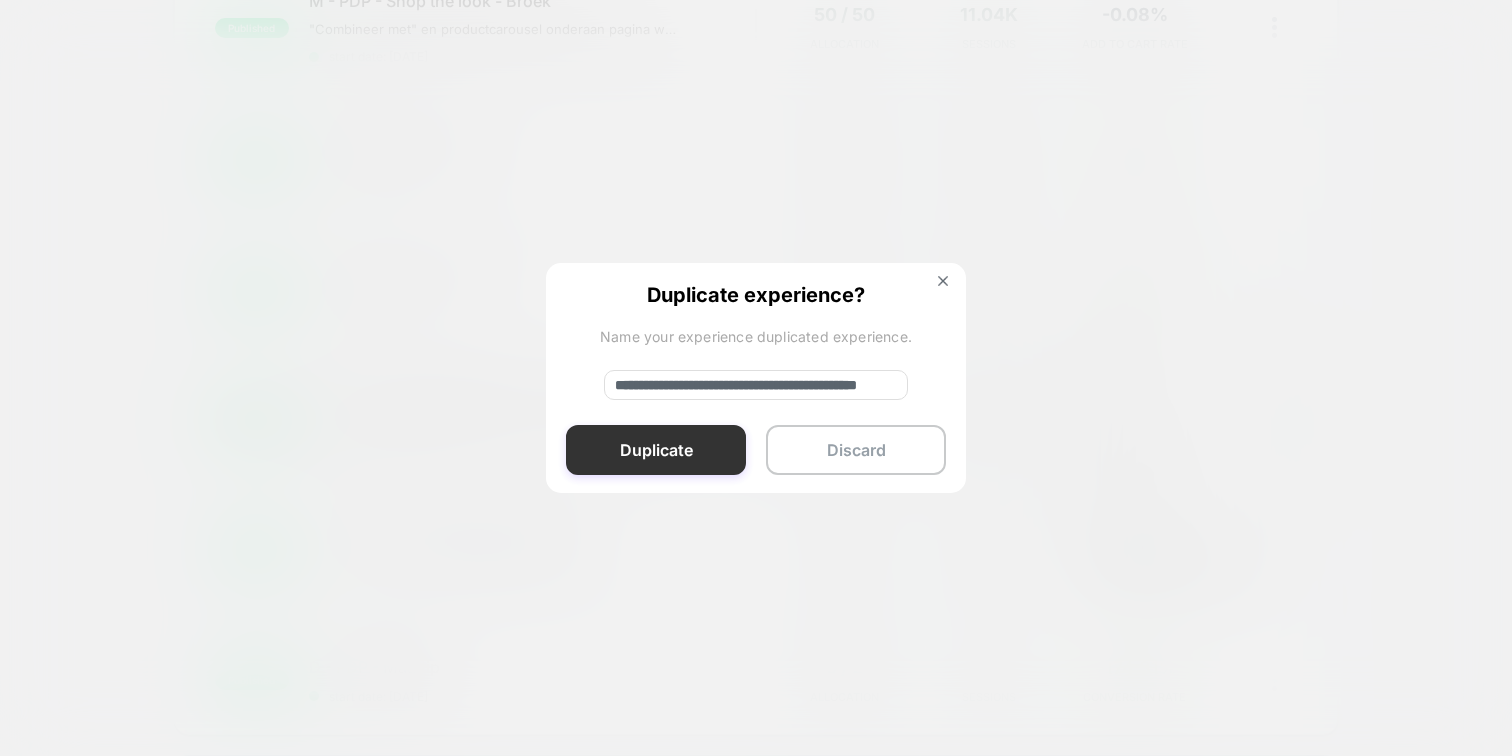type on "**********" 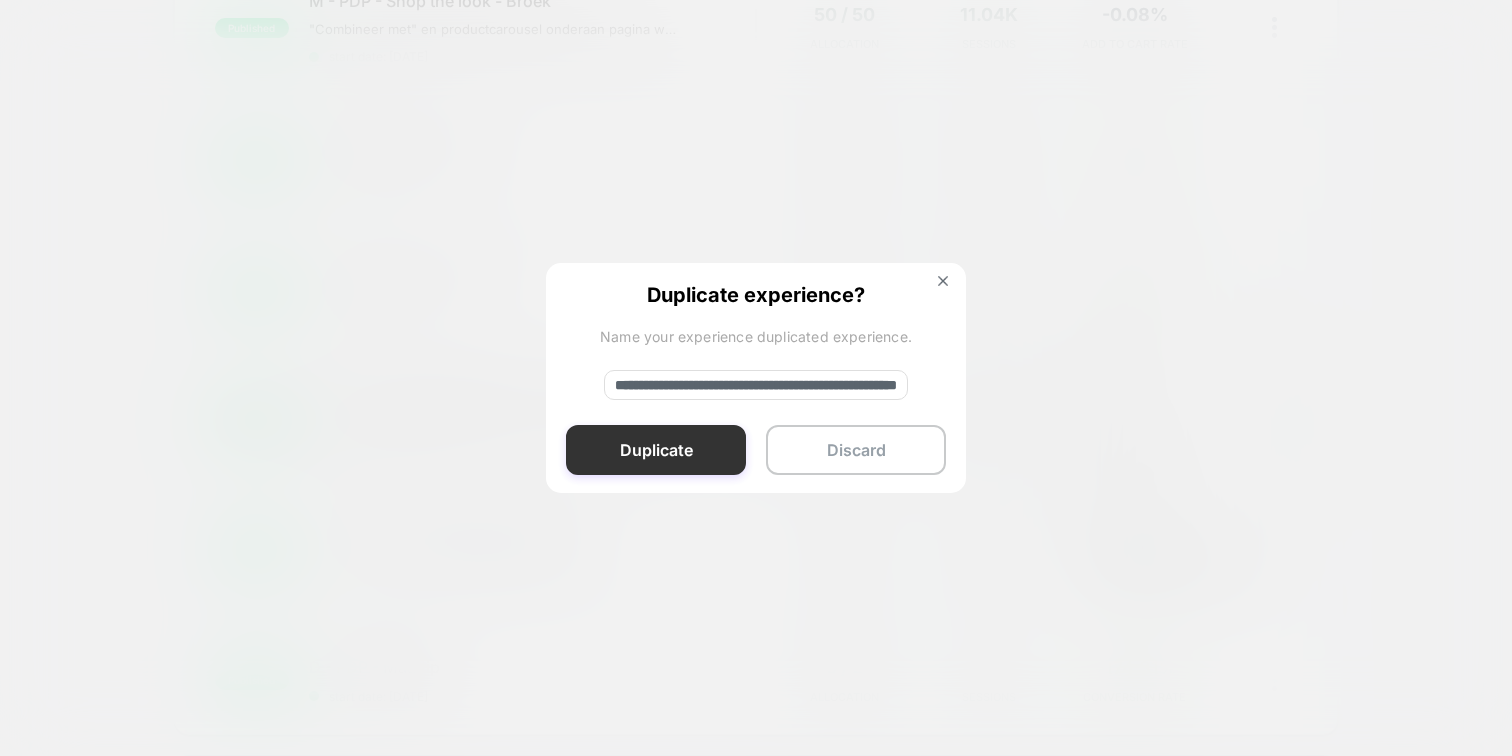 click on "Duplicate" at bounding box center (656, 450) 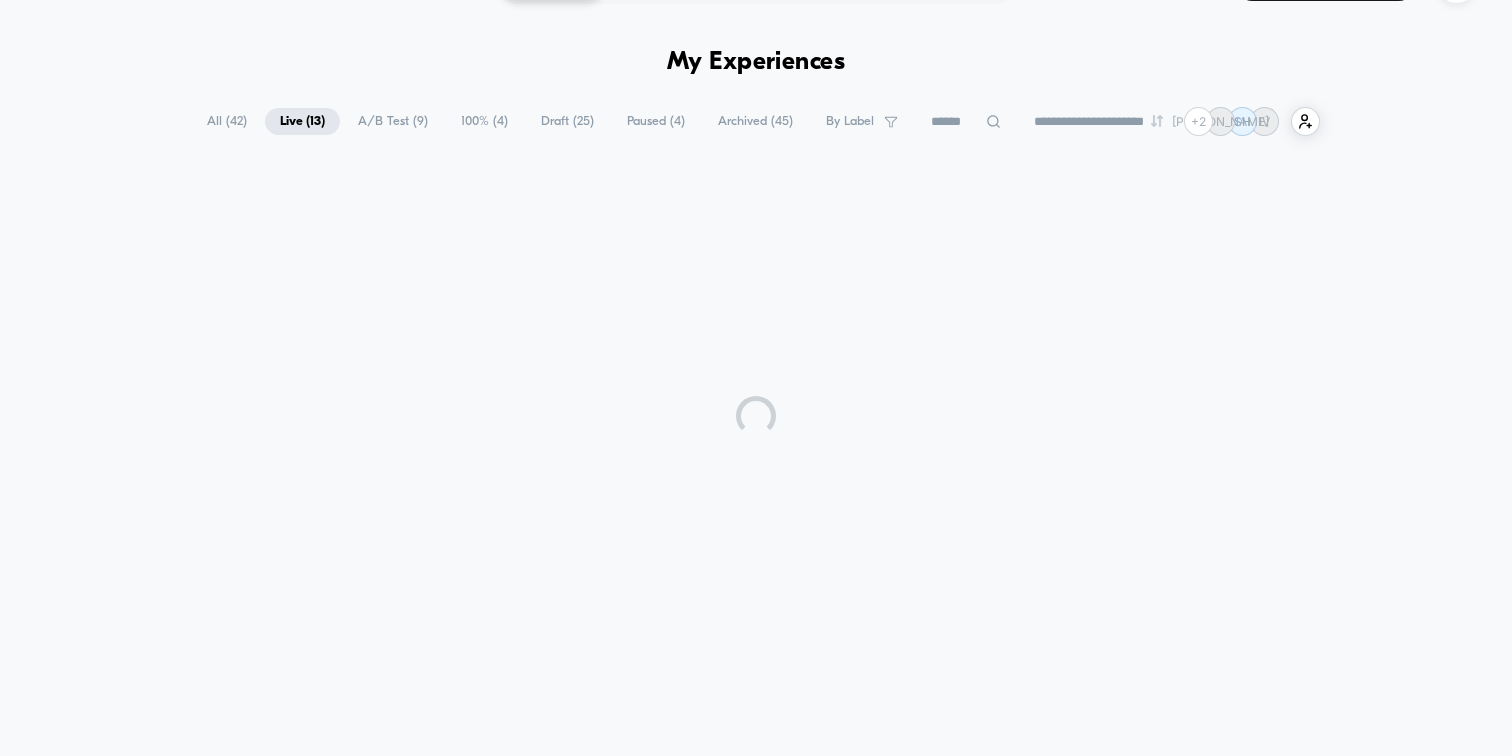 scroll, scrollTop: 1033, scrollLeft: 0, axis: vertical 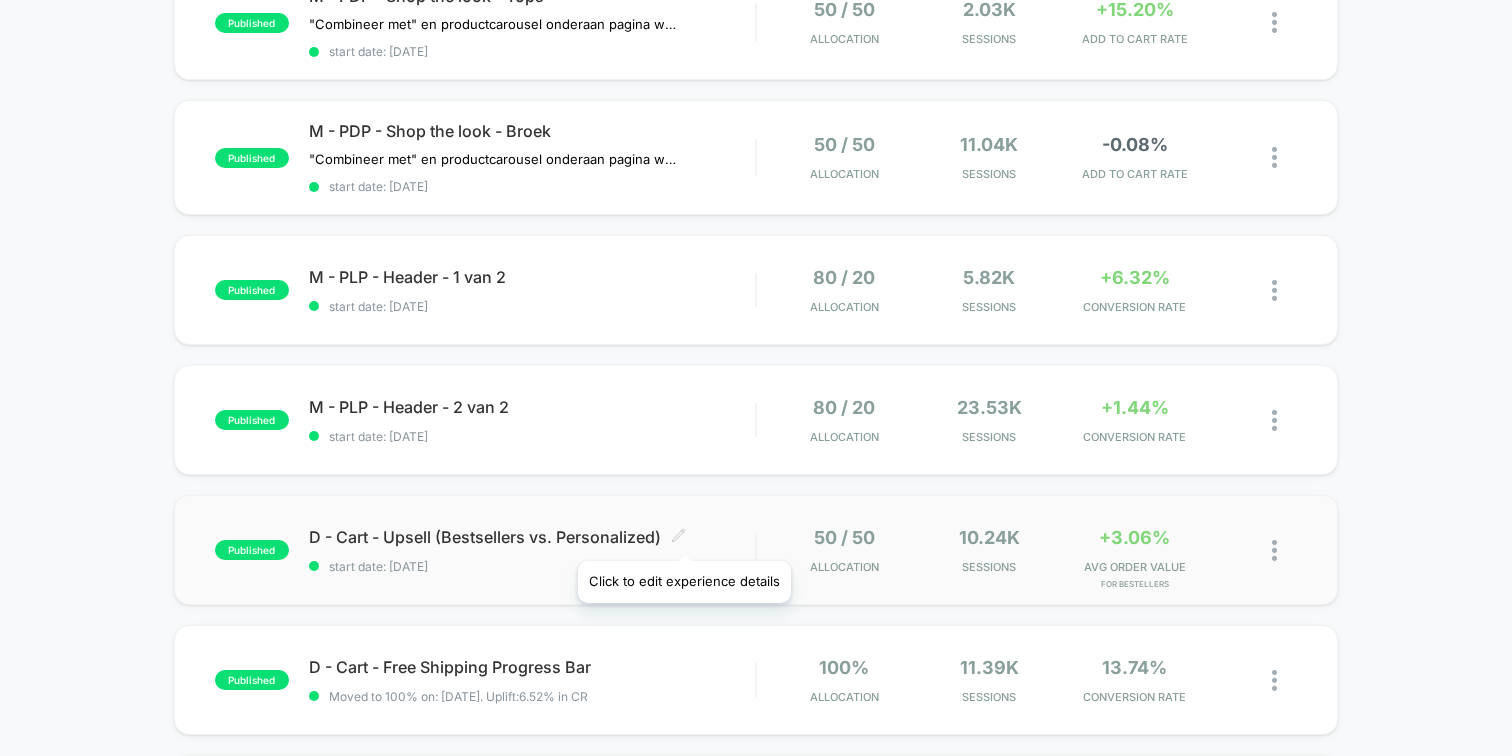 click 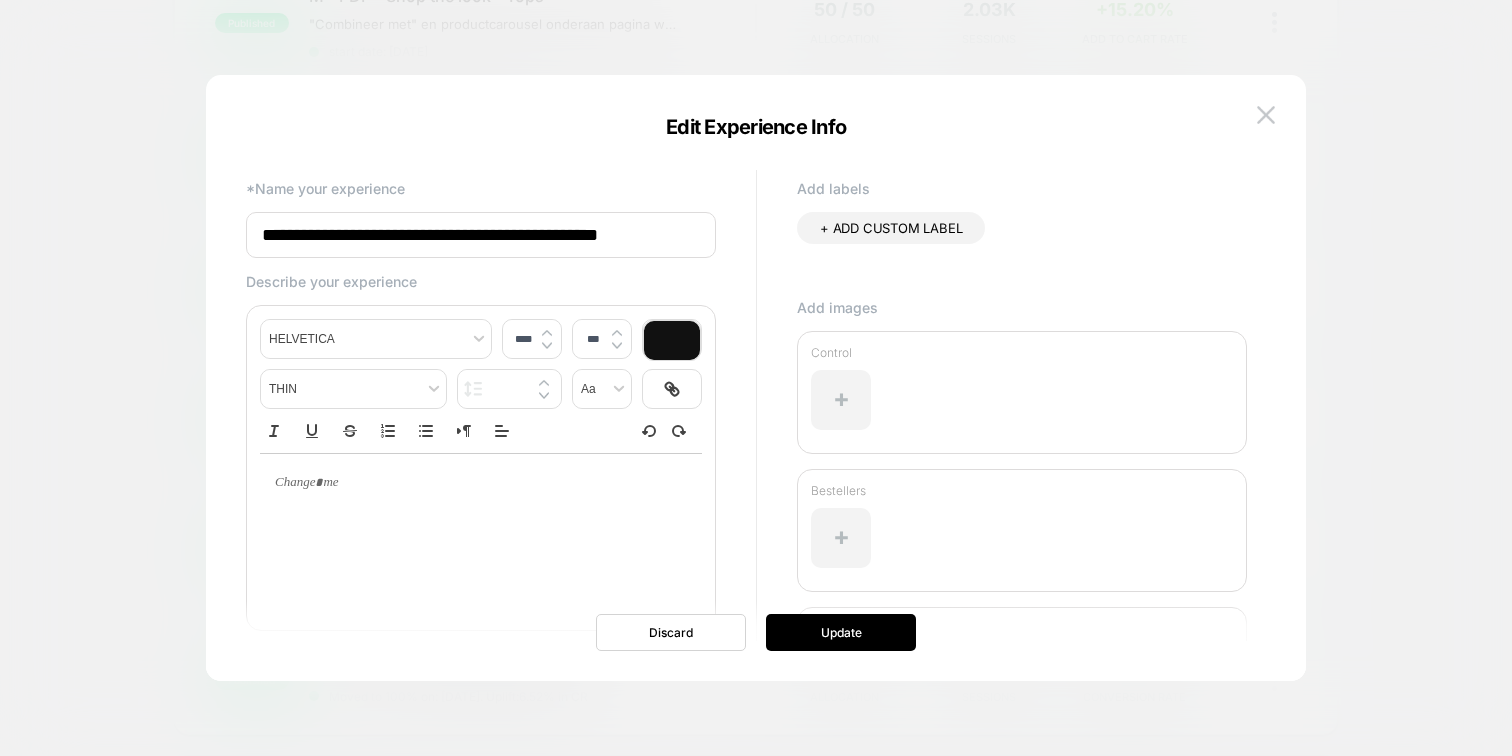 click on "**********" at bounding box center (481, 235) 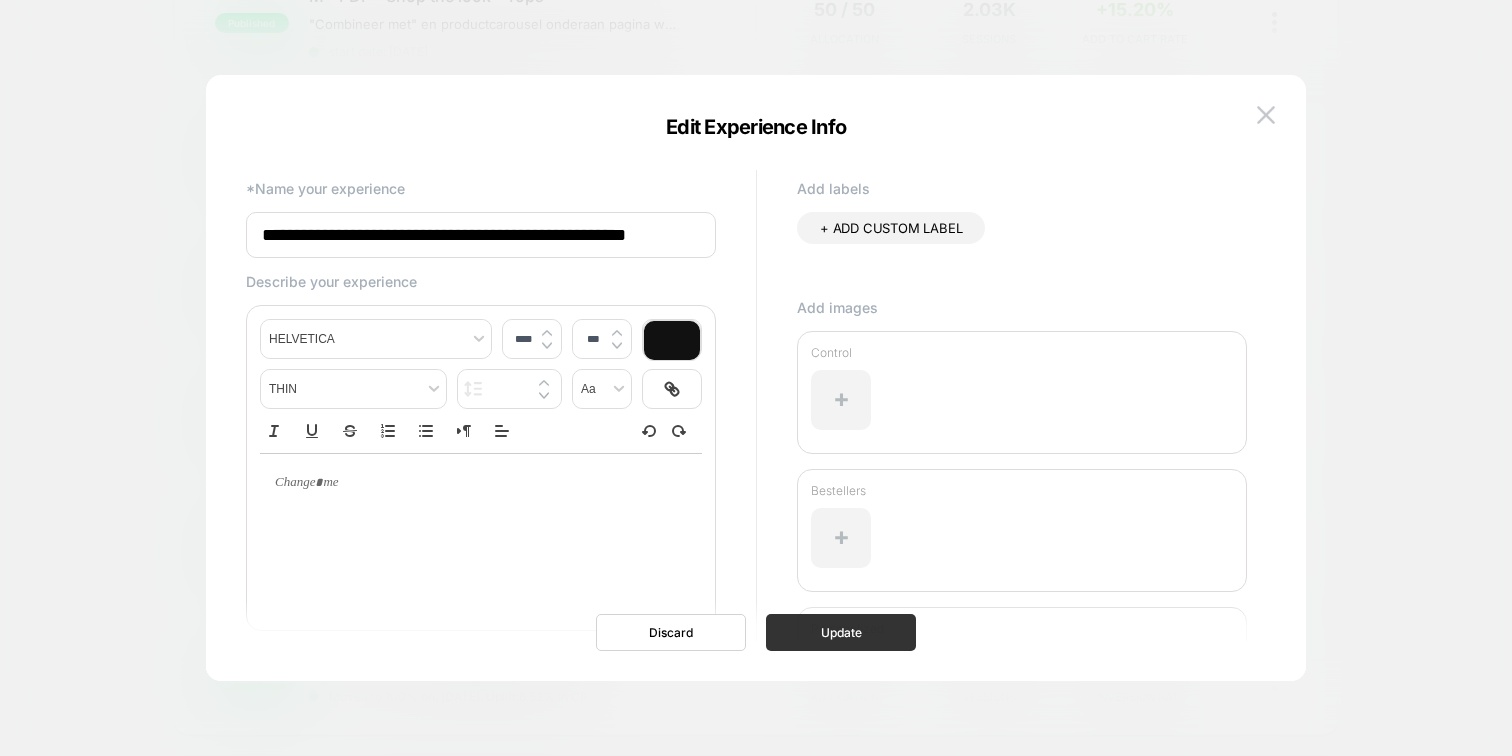 type on "**********" 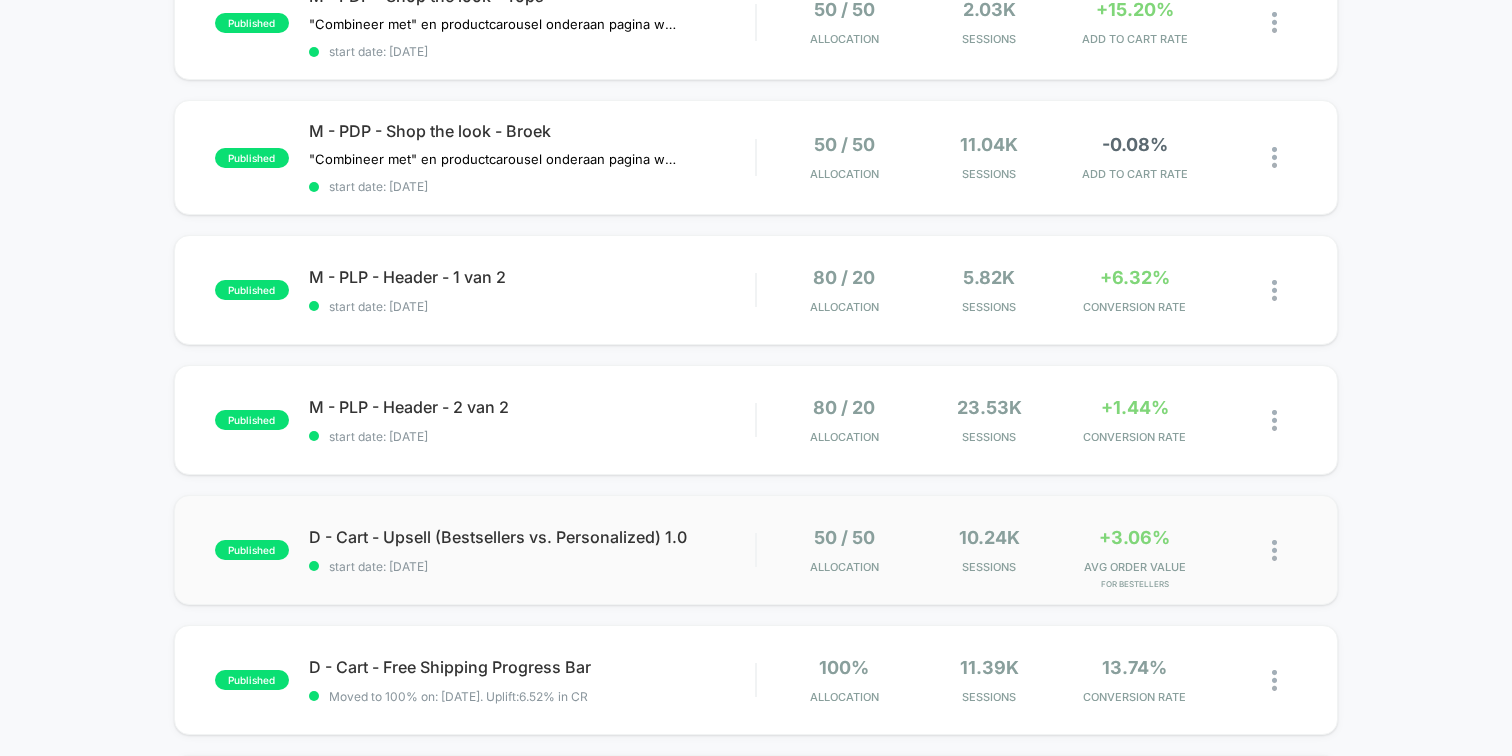 click at bounding box center [1274, 550] 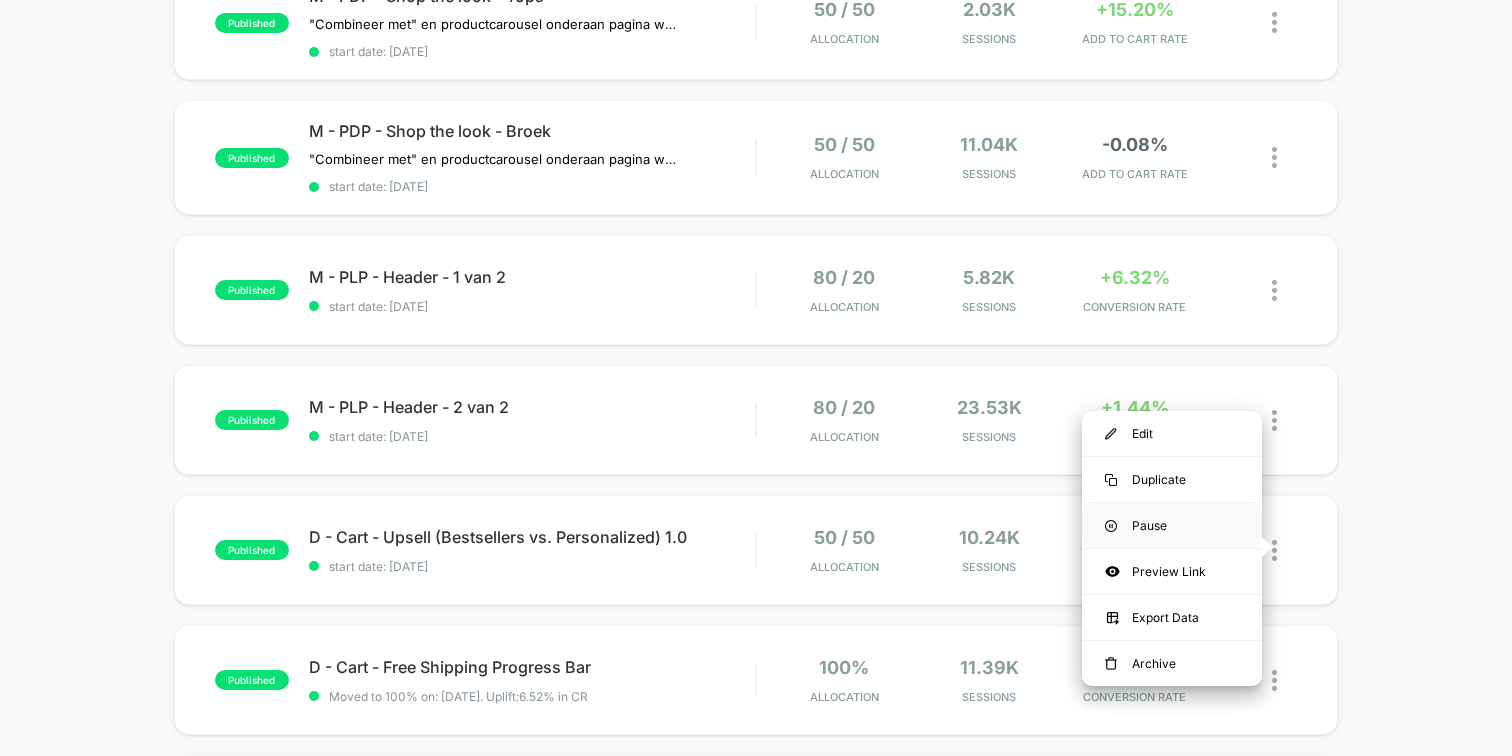 click on "Pause" at bounding box center [1172, 525] 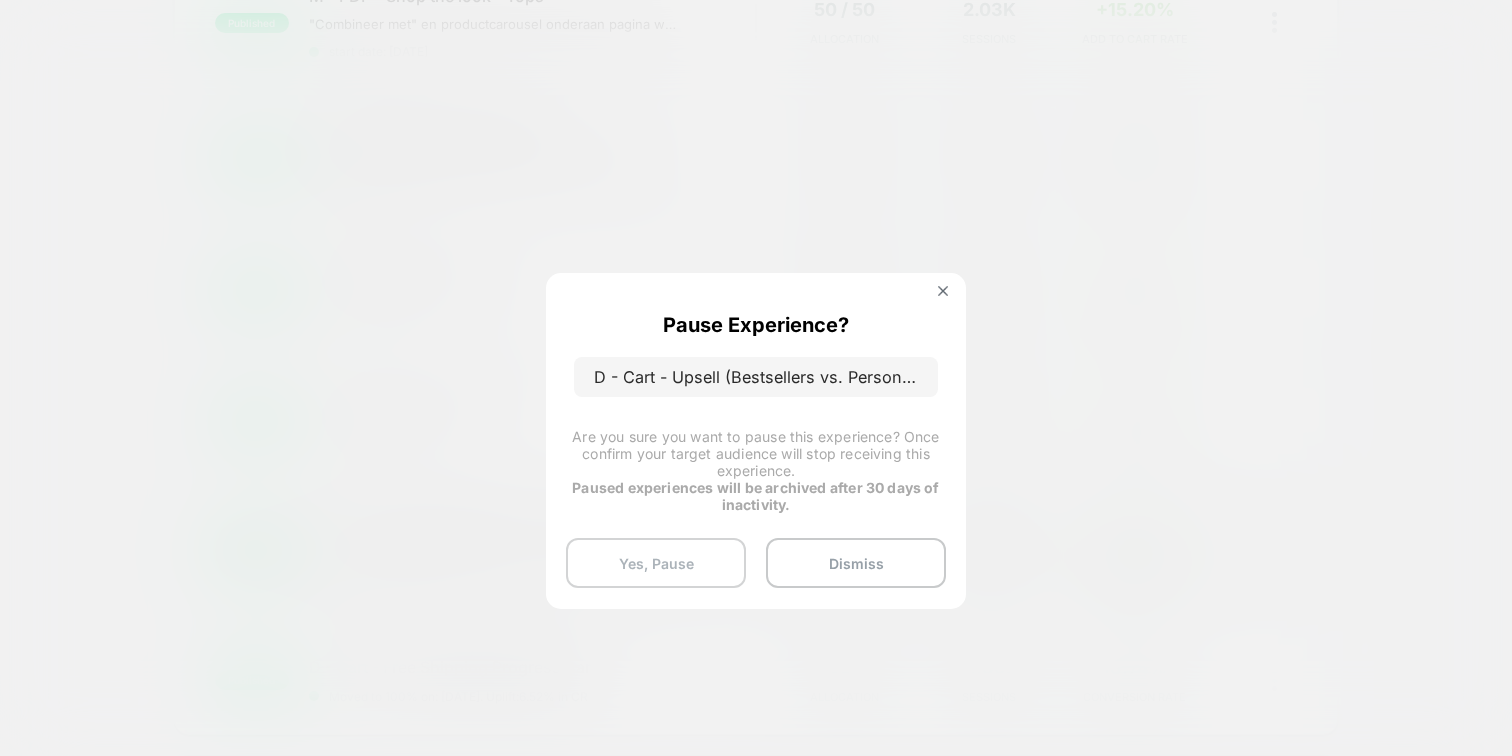 click on "Yes, Pause" at bounding box center [656, 563] 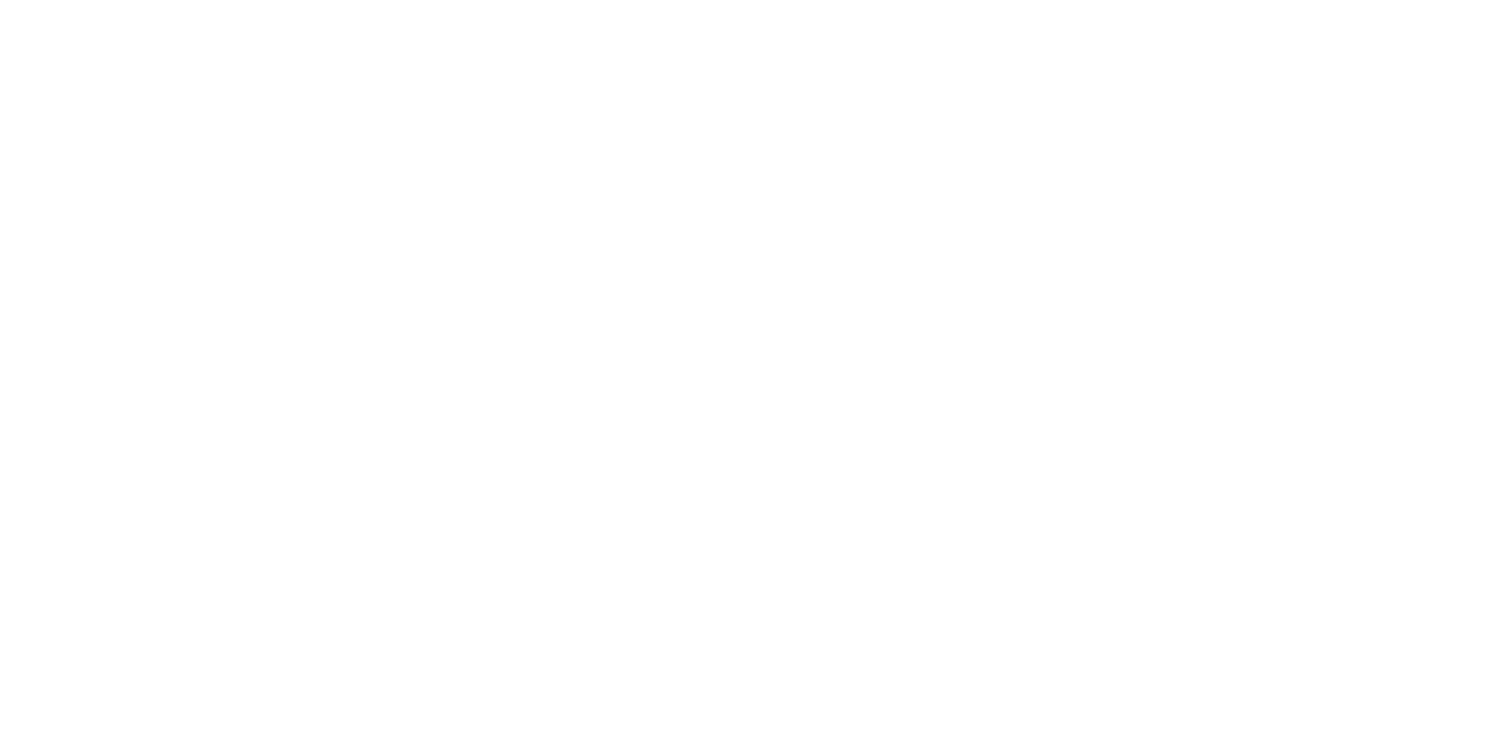 scroll, scrollTop: 0, scrollLeft: 0, axis: both 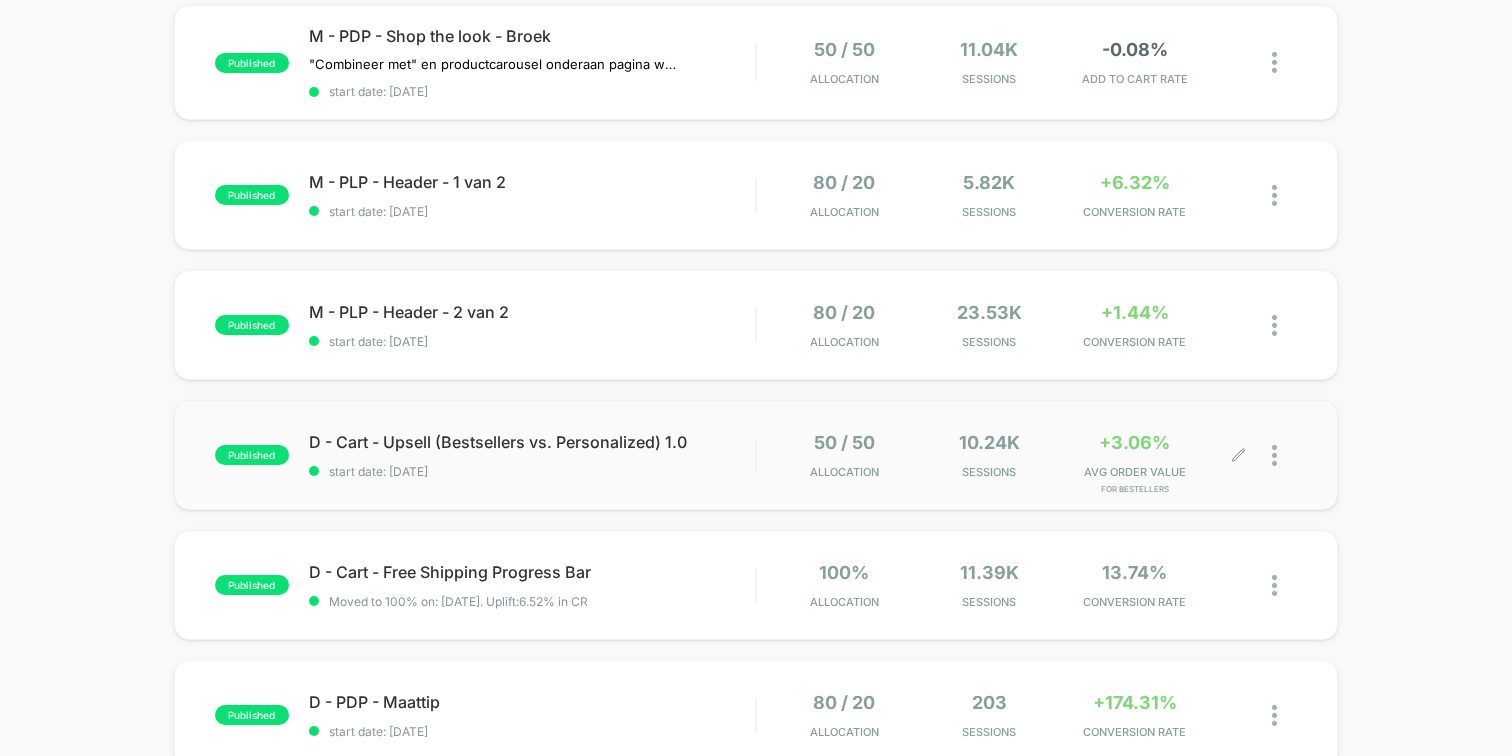 click at bounding box center (1274, 455) 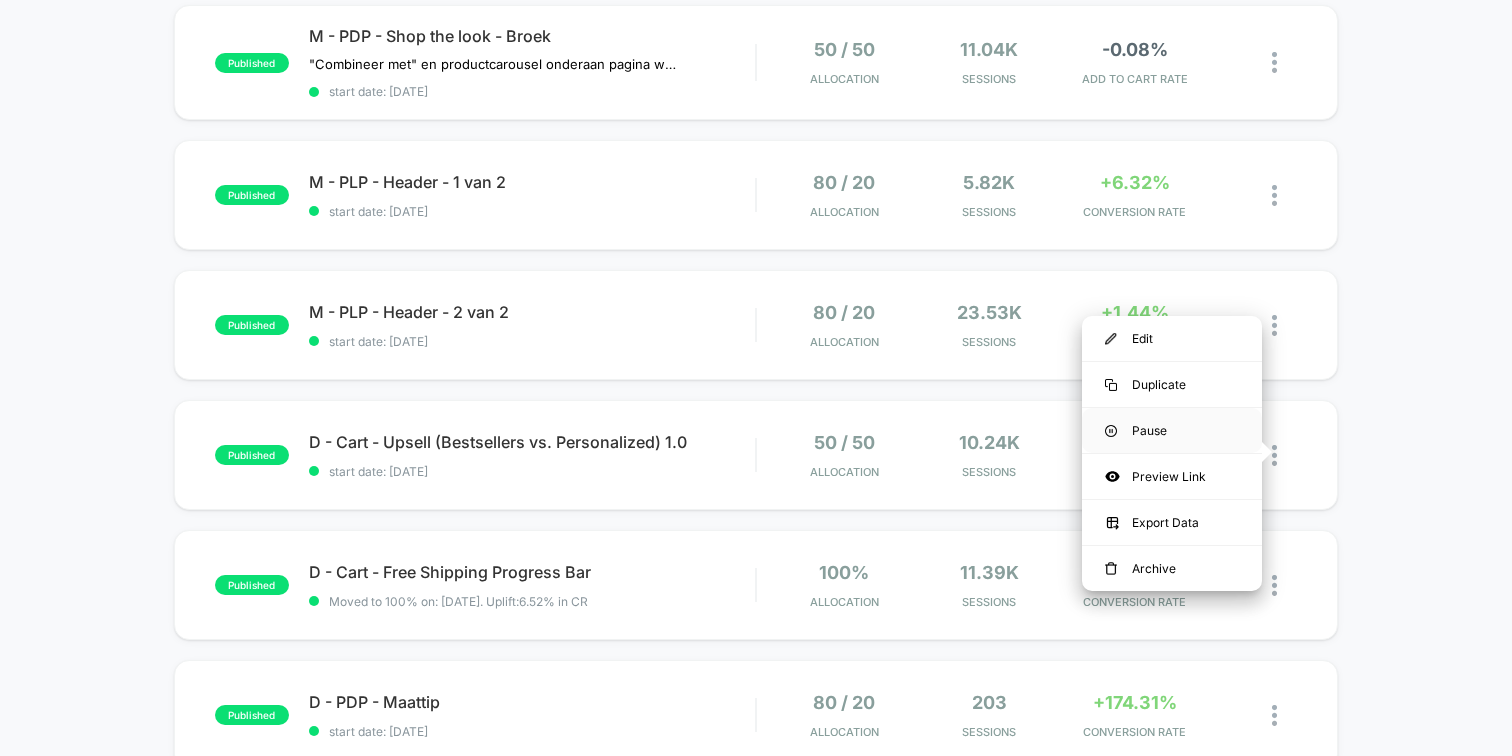 click on "Pause" at bounding box center [1172, 430] 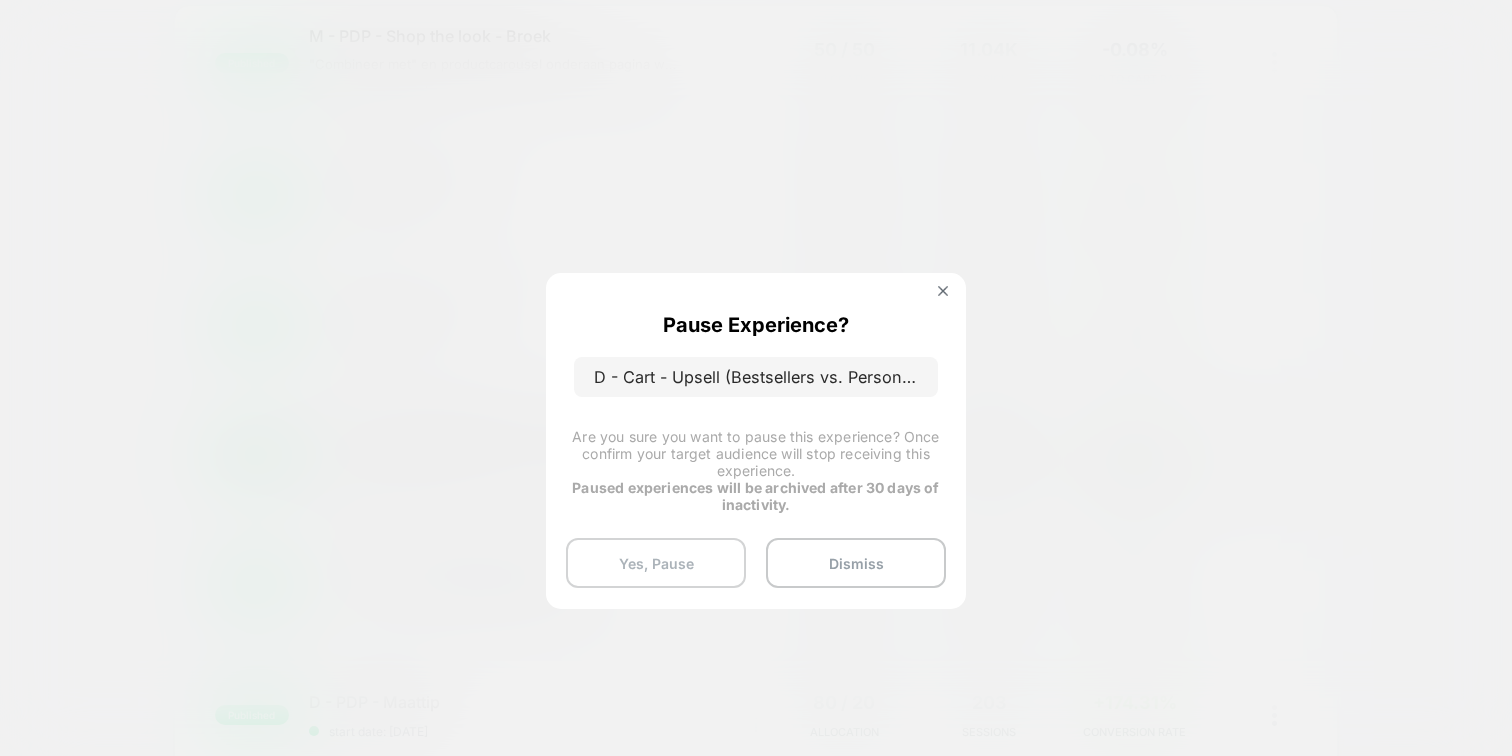 click on "Yes, Pause" at bounding box center (656, 563) 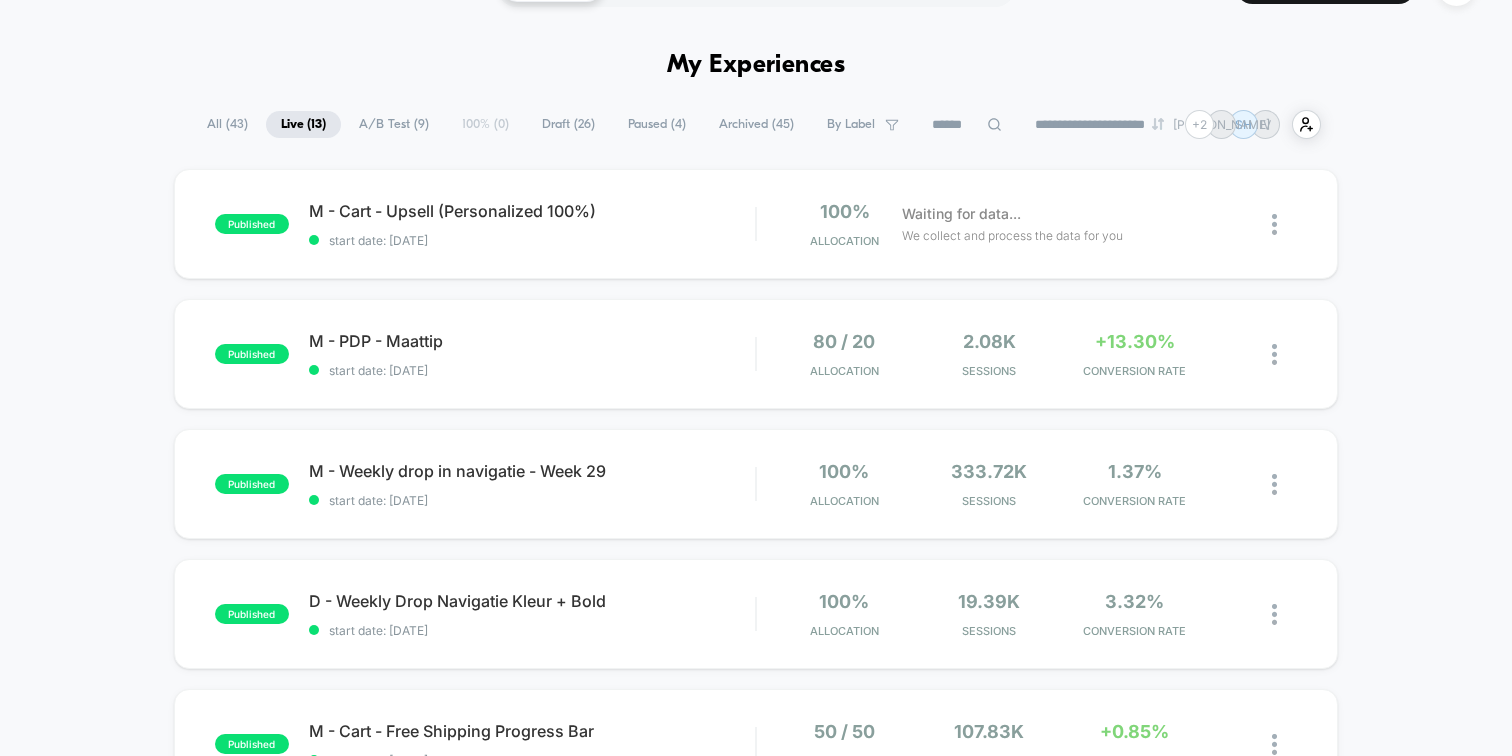 scroll, scrollTop: 0, scrollLeft: 0, axis: both 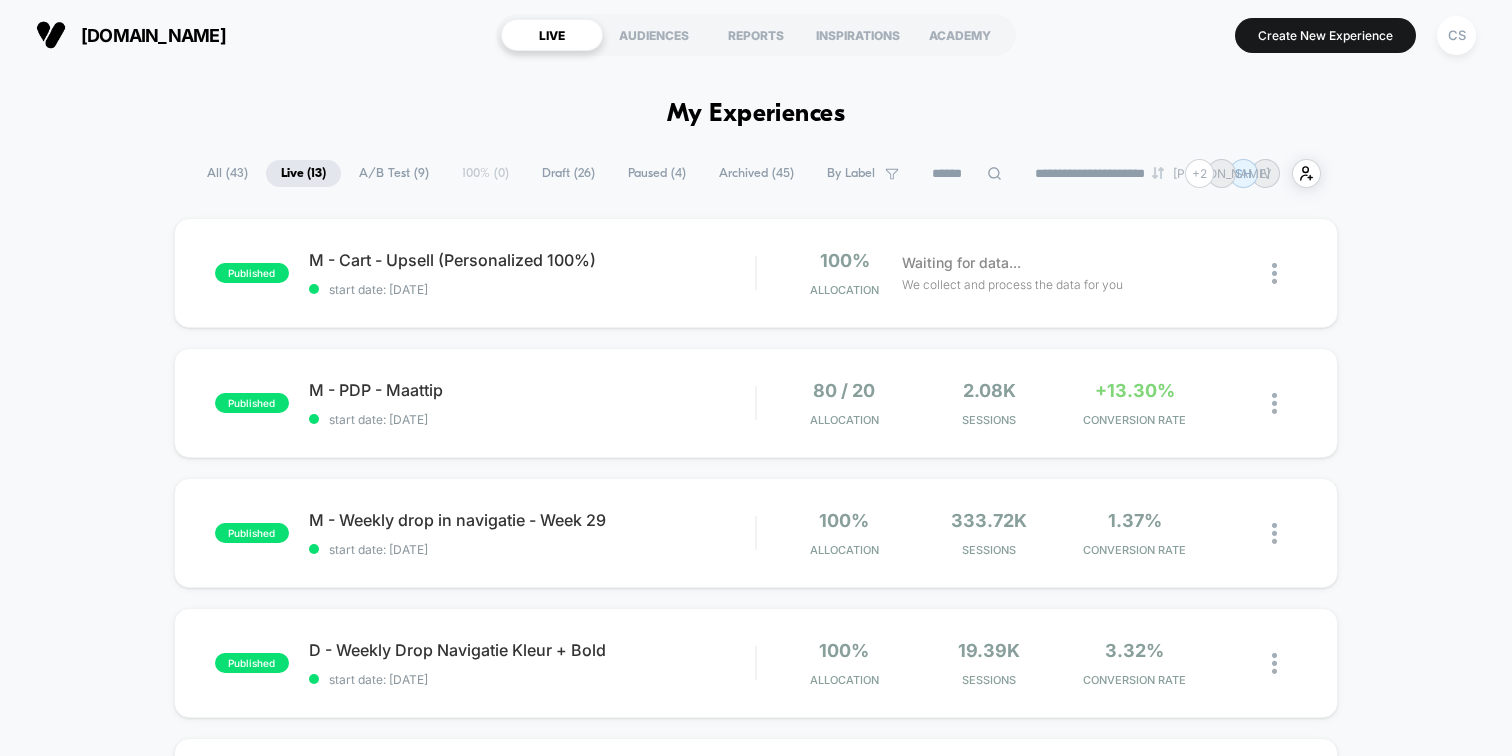 click on "Draft ( 26 )" at bounding box center (568, 173) 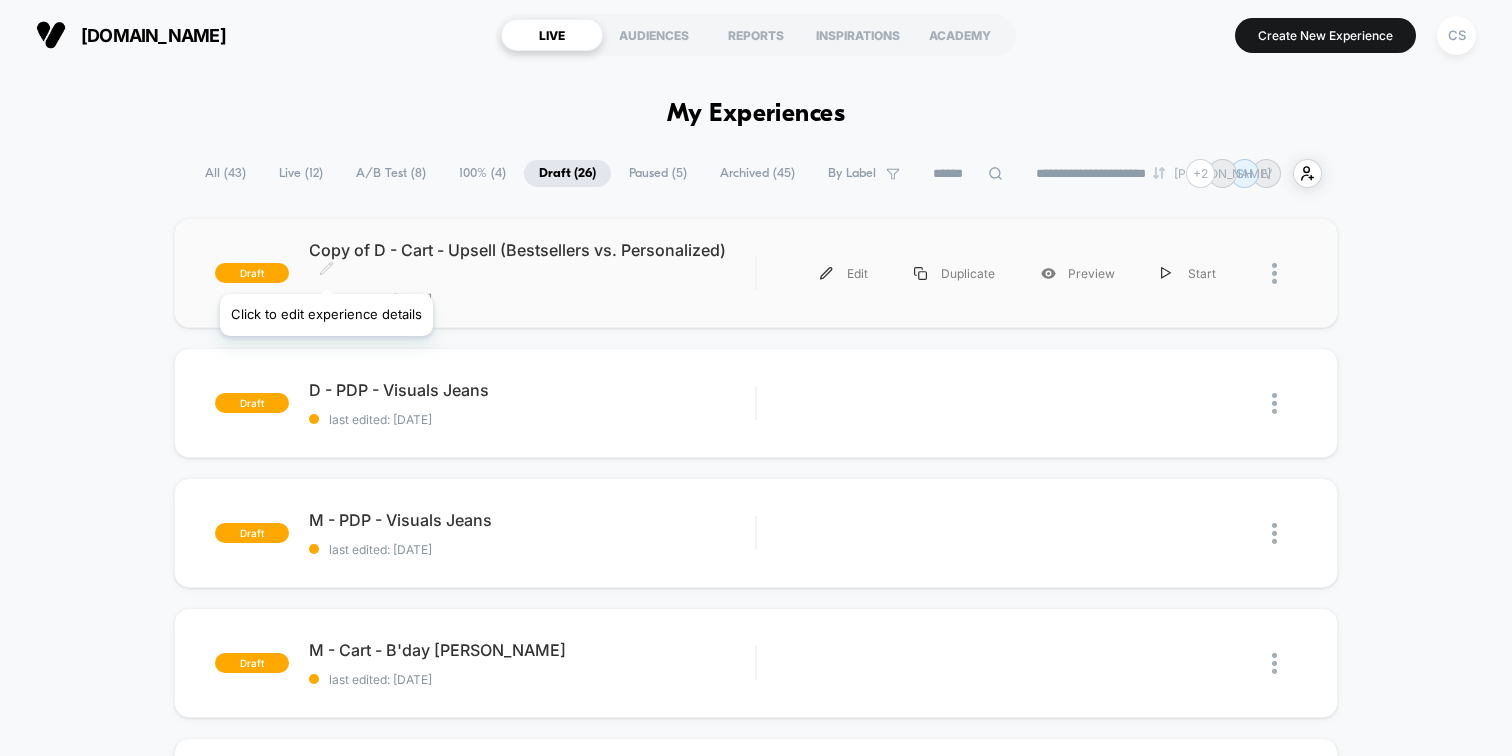 click 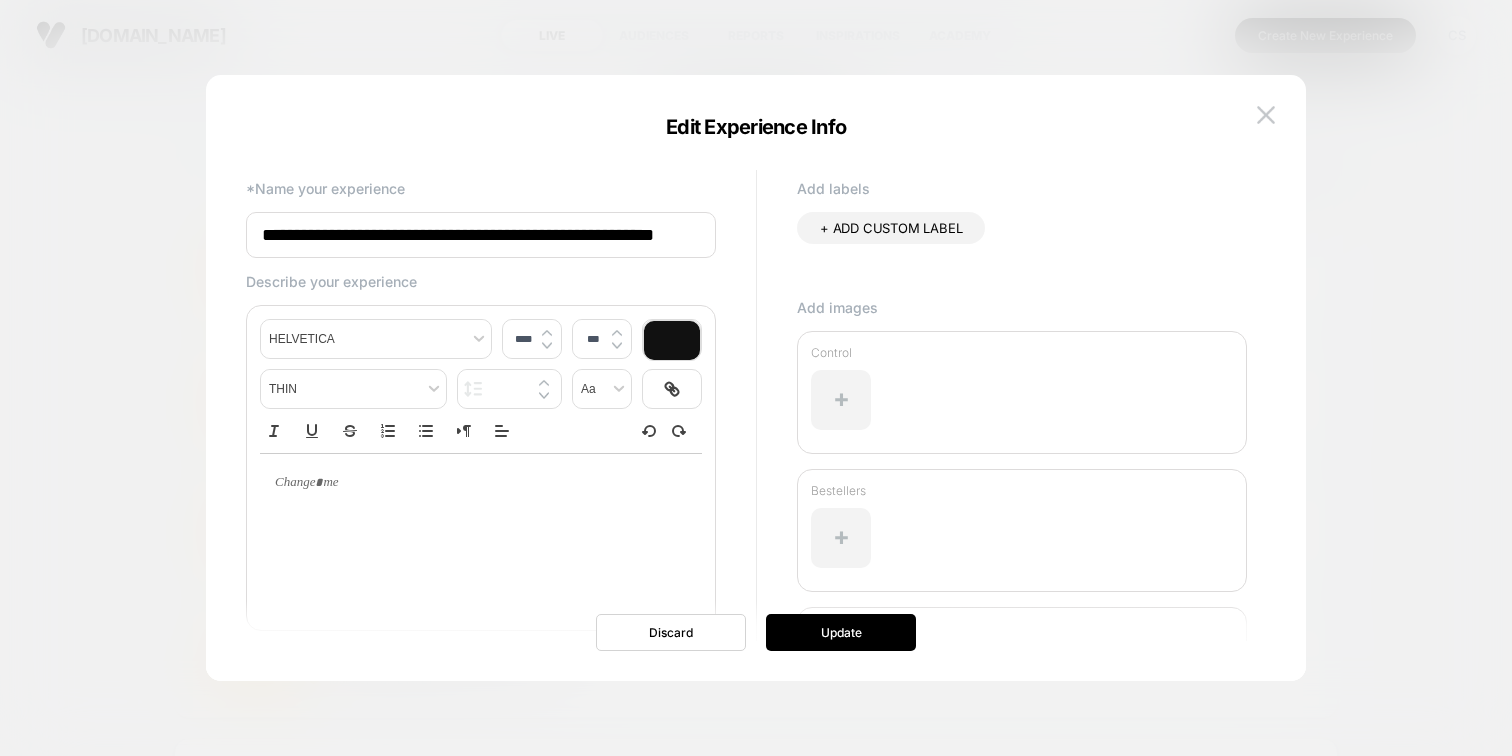 scroll, scrollTop: 0, scrollLeft: 21, axis: horizontal 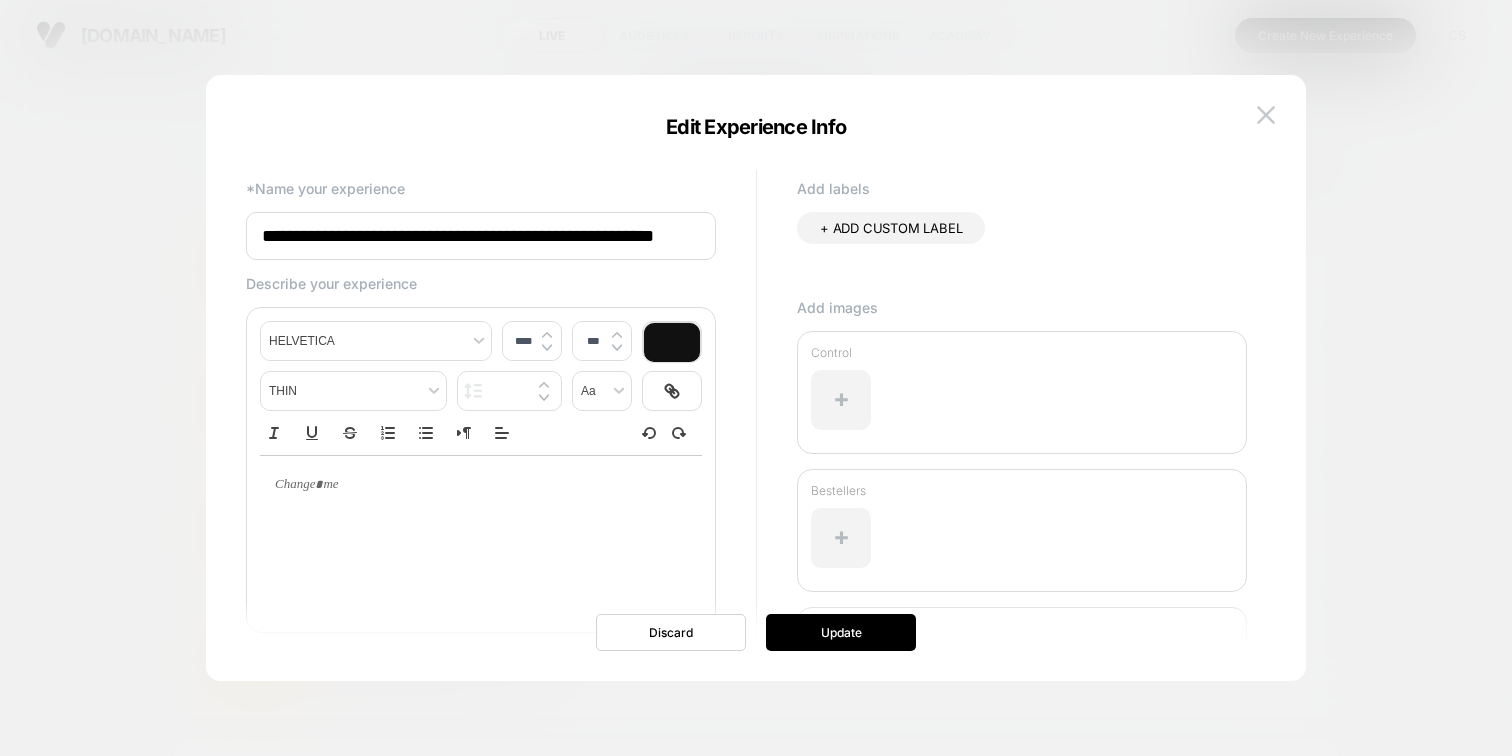 drag, startPoint x: 312, startPoint y: 237, endPoint x: 167, endPoint y: 237, distance: 145 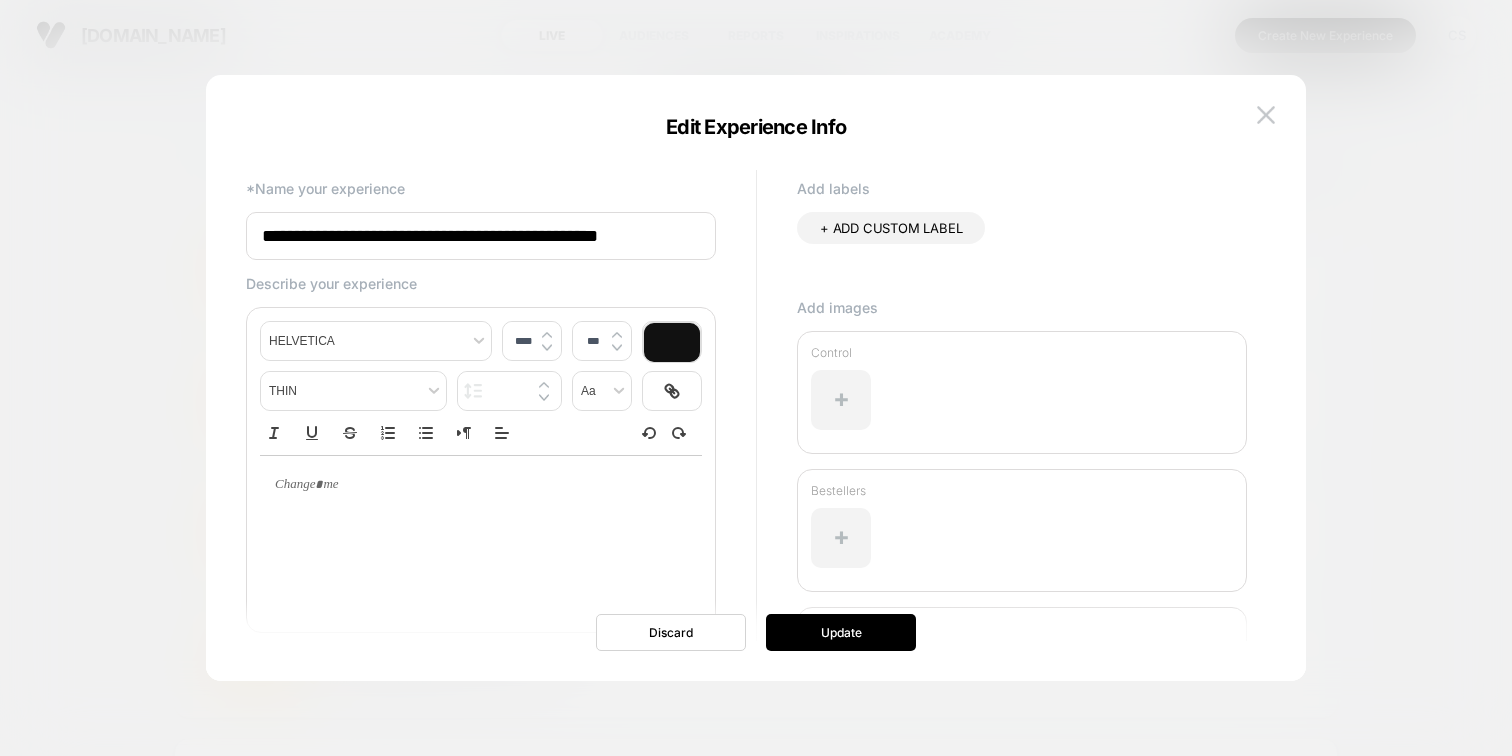 click on "**********" at bounding box center (481, 236) 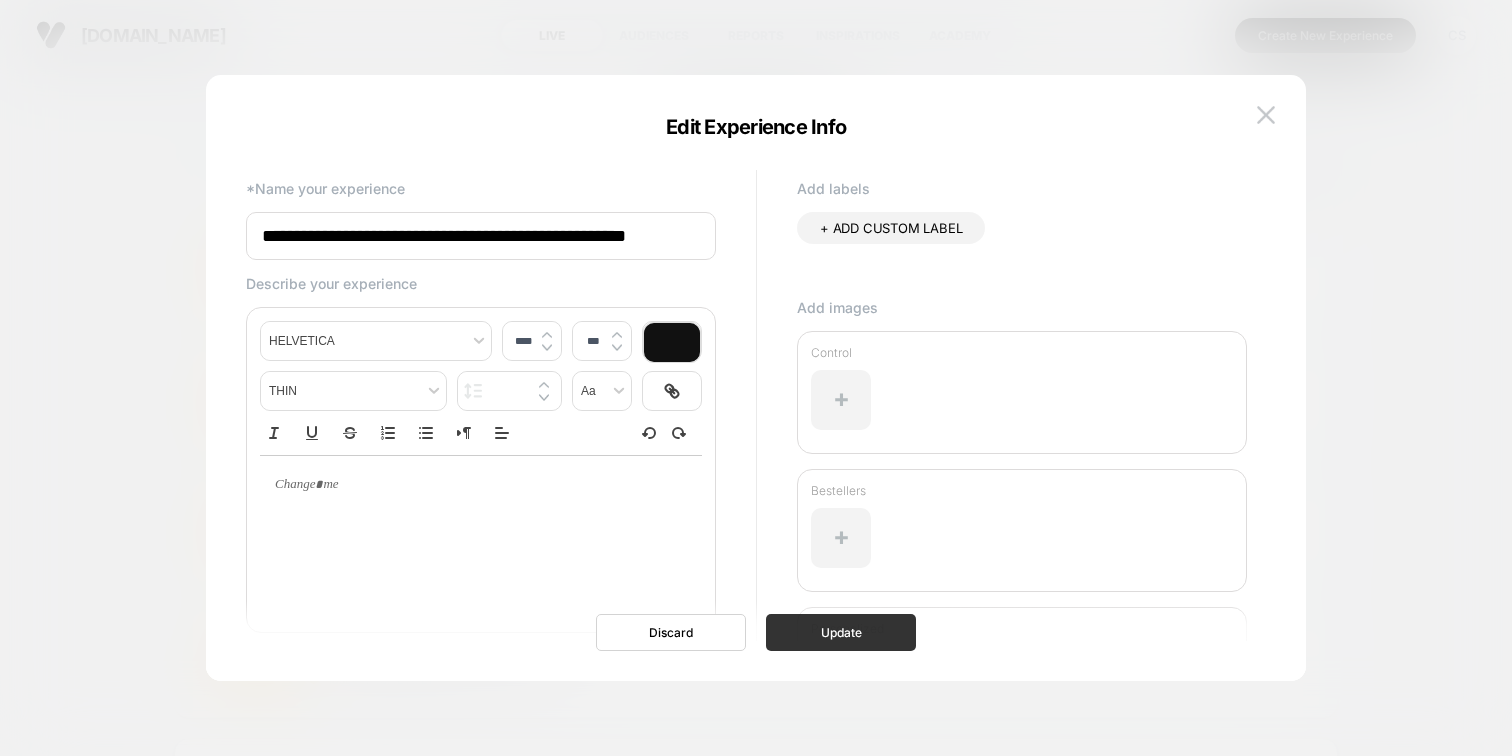 type on "**********" 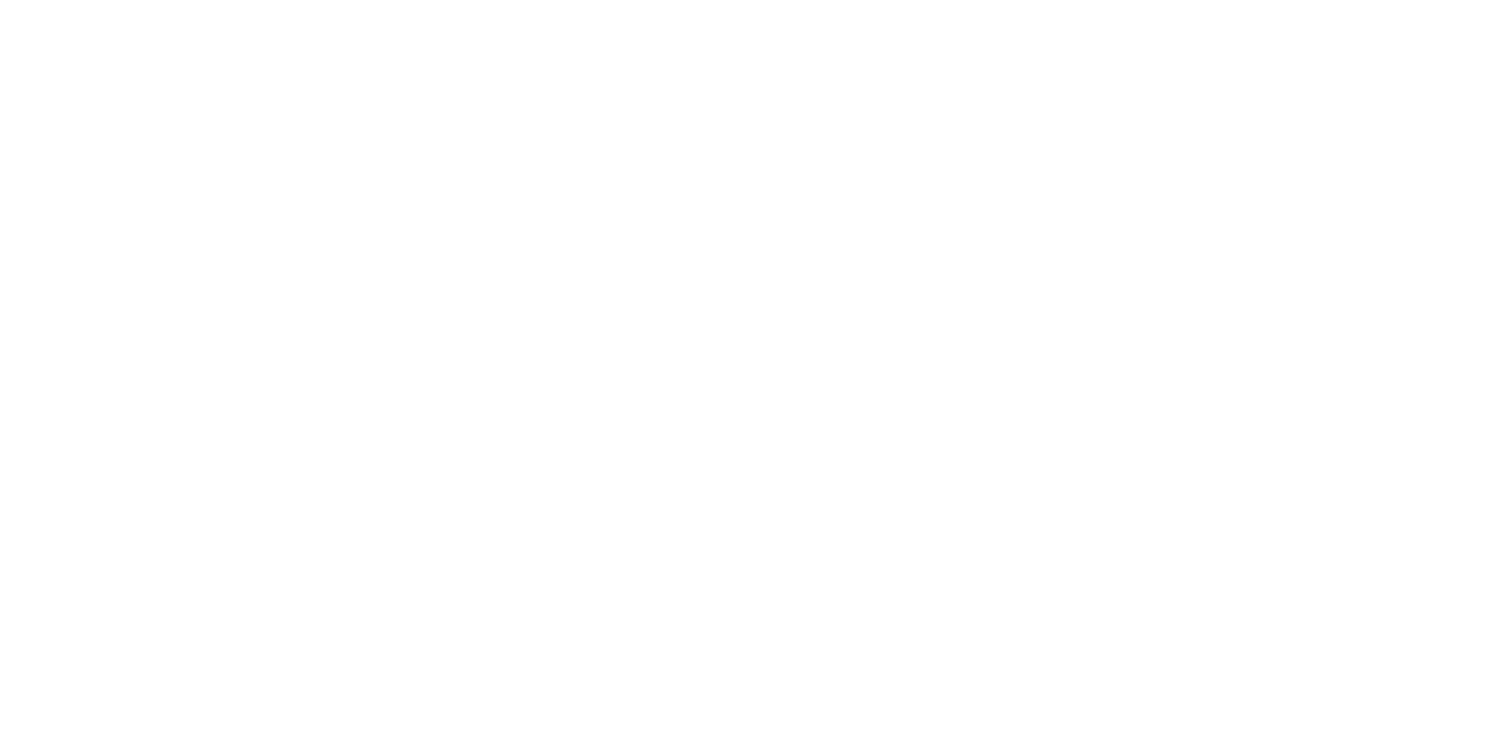scroll, scrollTop: 0, scrollLeft: 0, axis: both 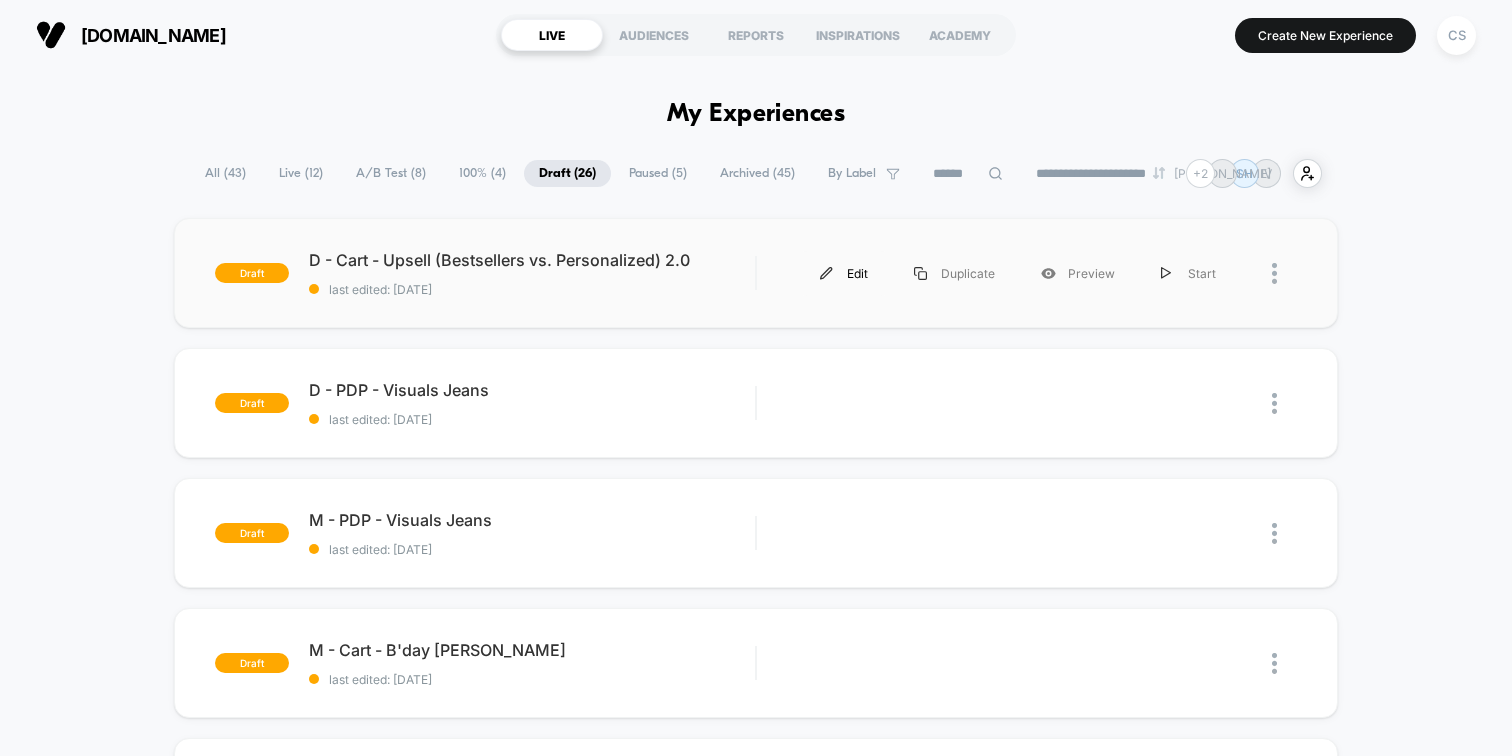 click on "Edit" at bounding box center [844, 273] 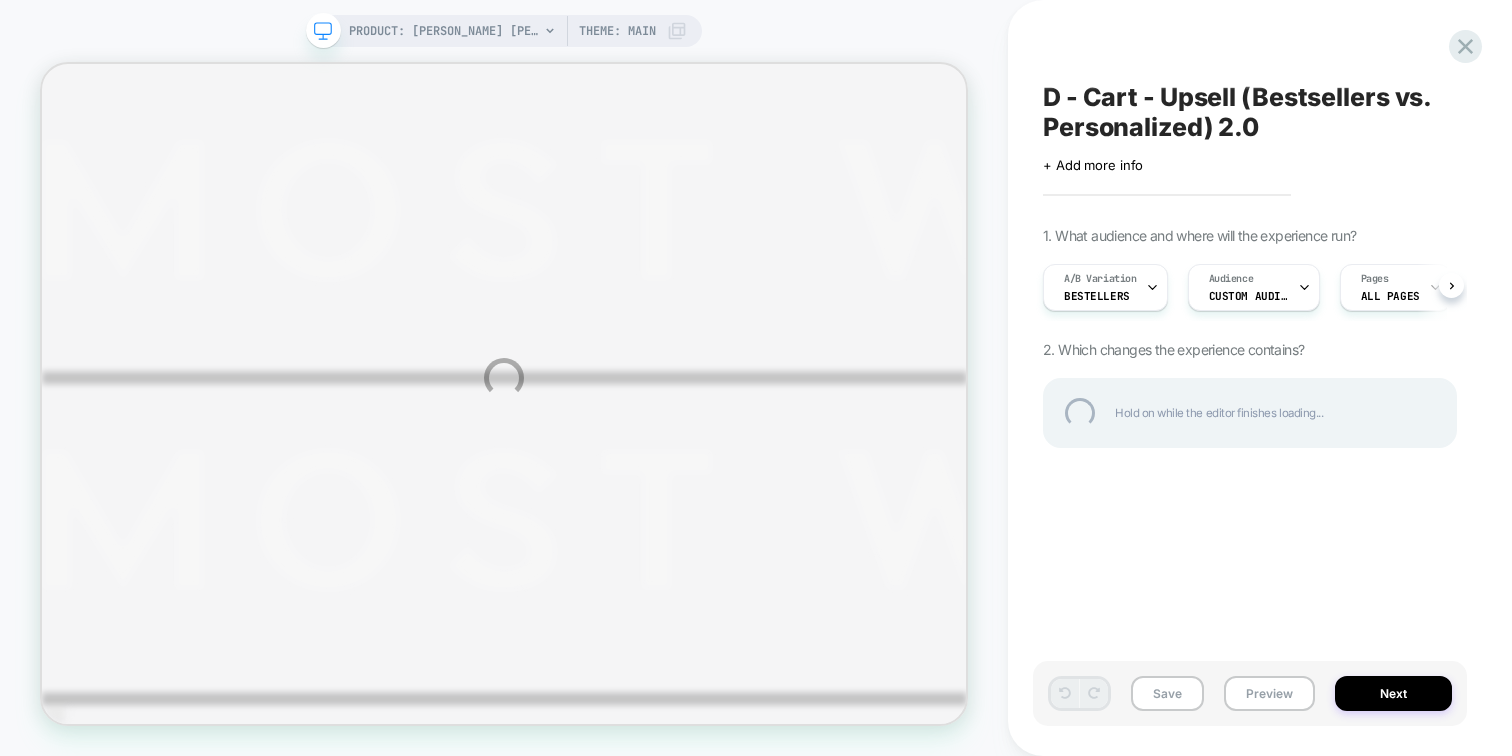 scroll, scrollTop: 0, scrollLeft: 0, axis: both 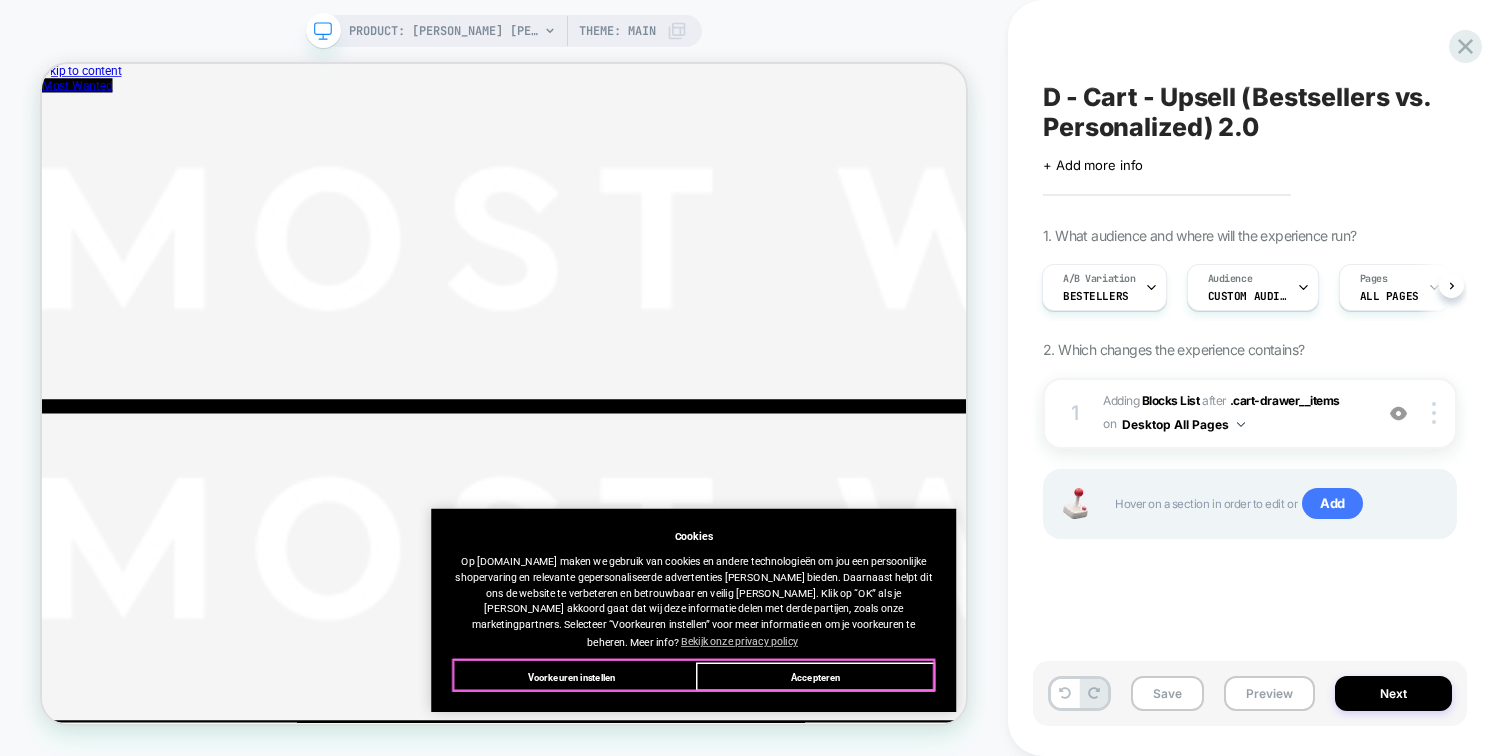 click on "Accepteren" at bounding box center [1073, 881] 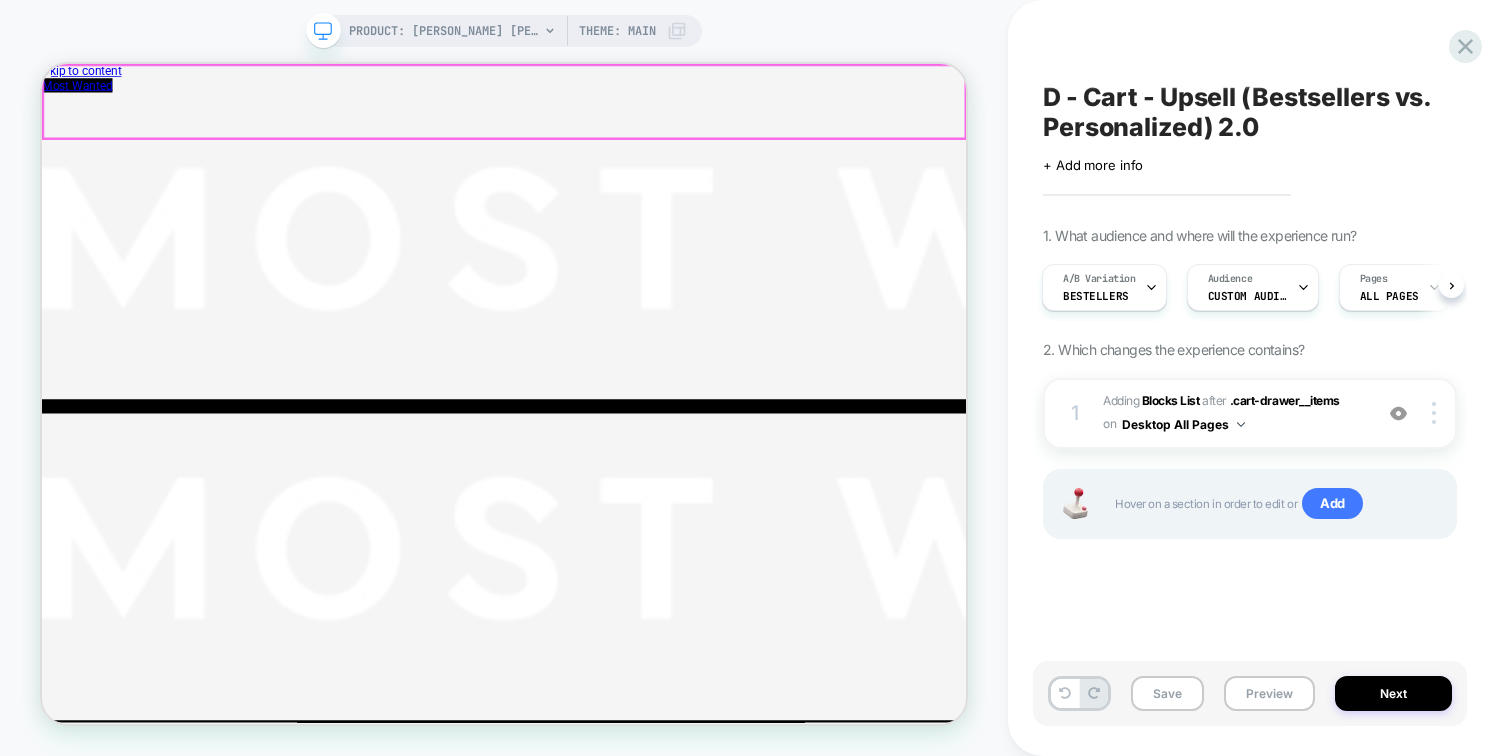 click on "Most Wanted
Navigation menu
NEW IN
NEW IN
Shop new in
This week's drop
Back in stock
SELECTED
Tall
Small
Summer styles
[PERSON_NAME] collection
Festival
[PERSON_NAME]'s faves
Denim collection
Pregnancy proof
TRENDING NOW
Butter yellow
Romantic chic
Summer suiting
Bubble hem
Puff sleeves Cow print" at bounding box center (1245, 2832) 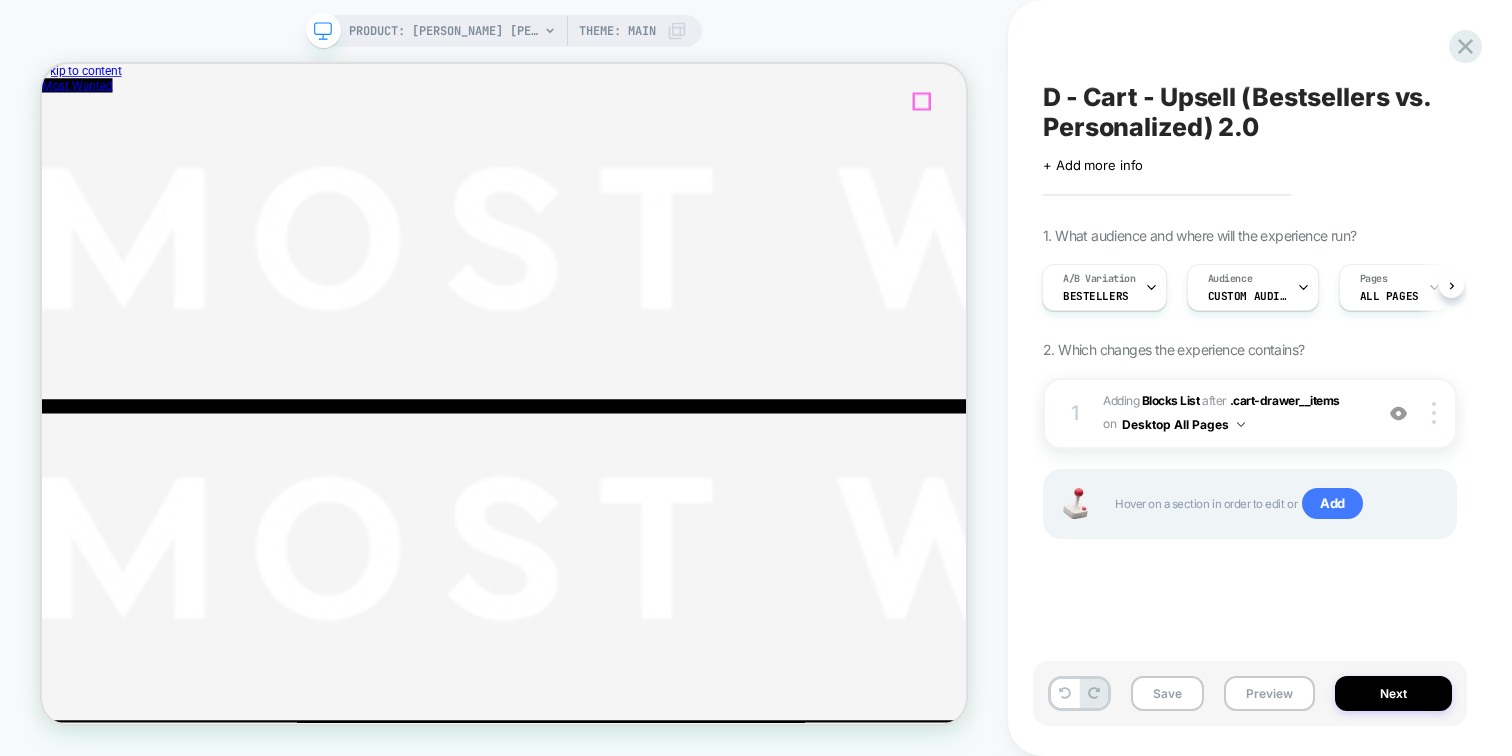 click 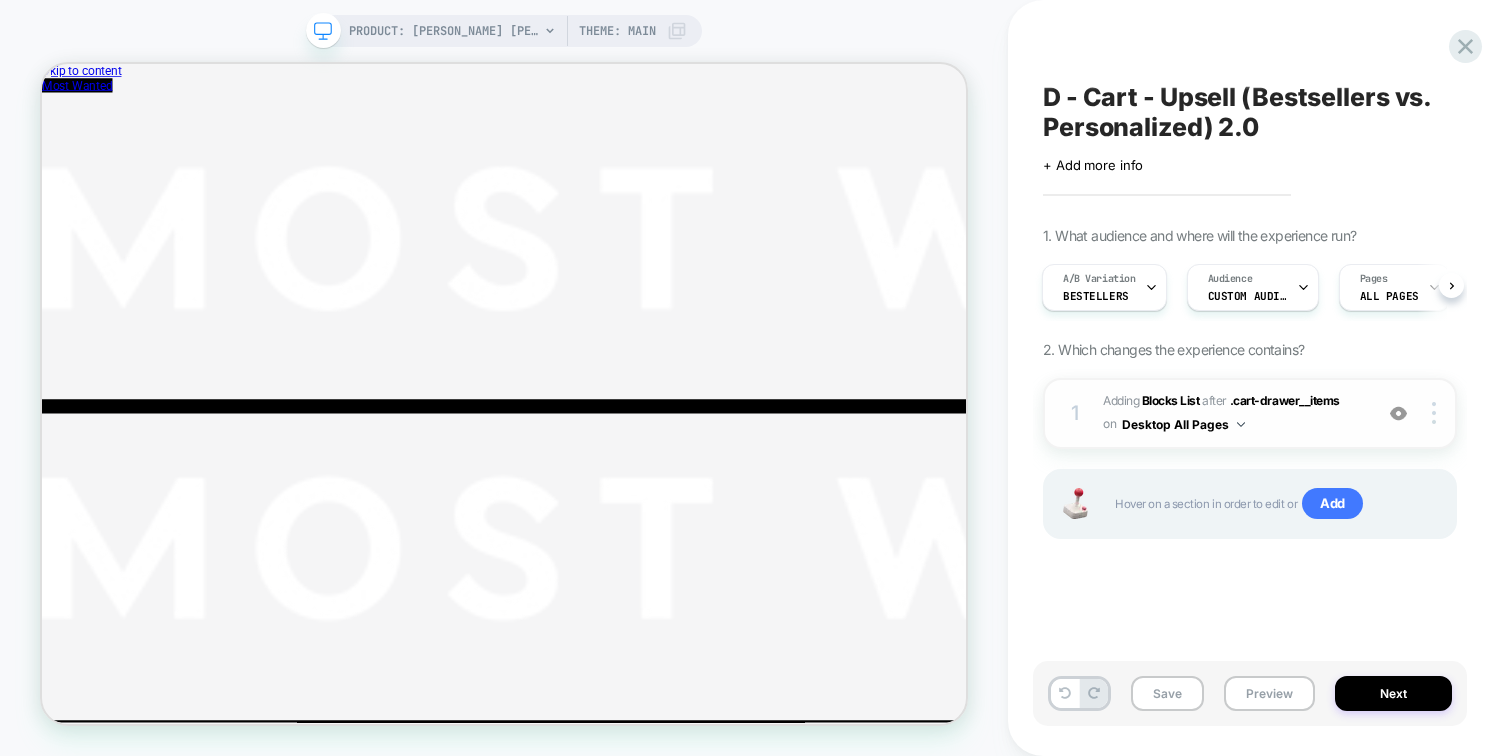 click on "#_loomi_addon_1744117966585_dup1750683018_dup1752056259_dup1753341492 Adding   Blocks List   AFTER .cart-drawer__items .cart-drawer__items   on Desktop All Pages" at bounding box center (1232, 413) 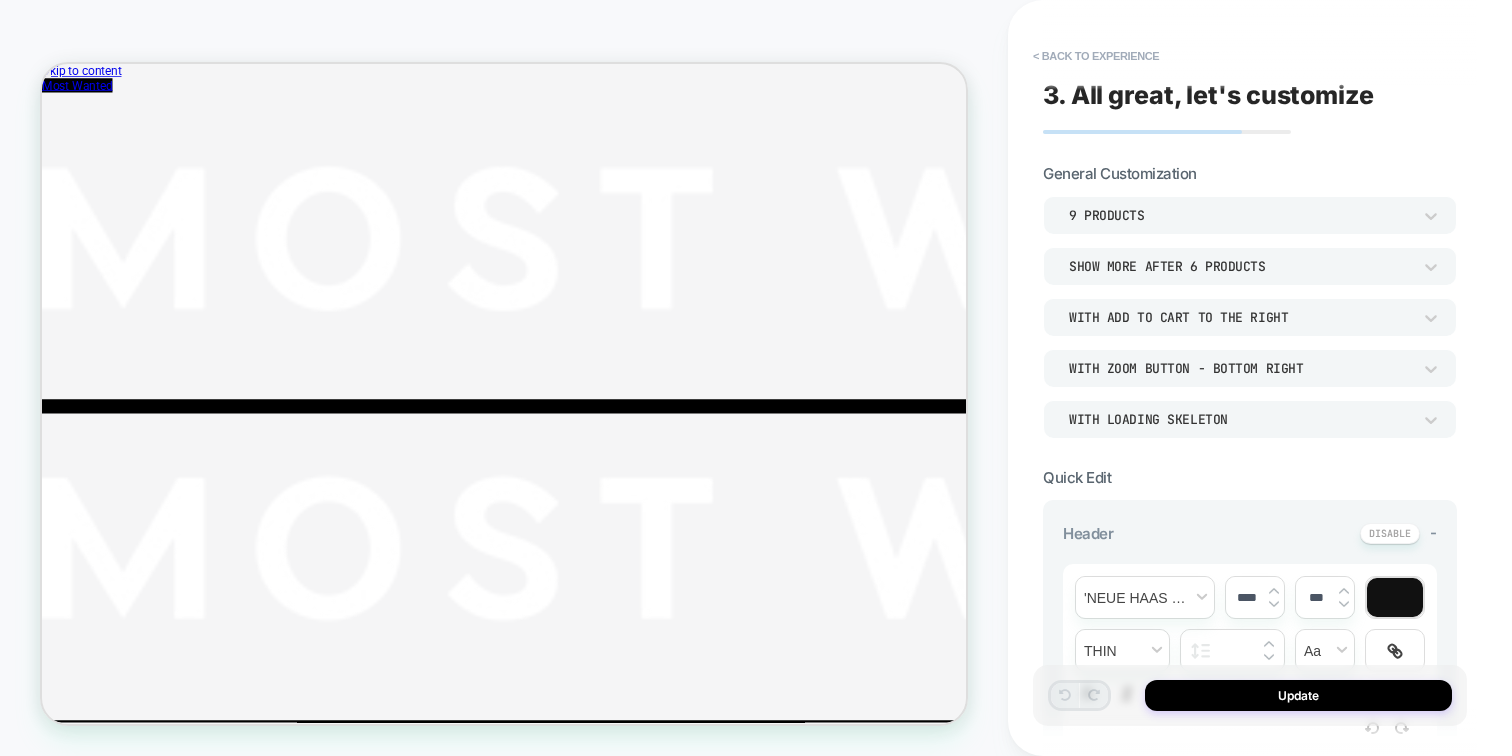 scroll, scrollTop: 313, scrollLeft: 0, axis: vertical 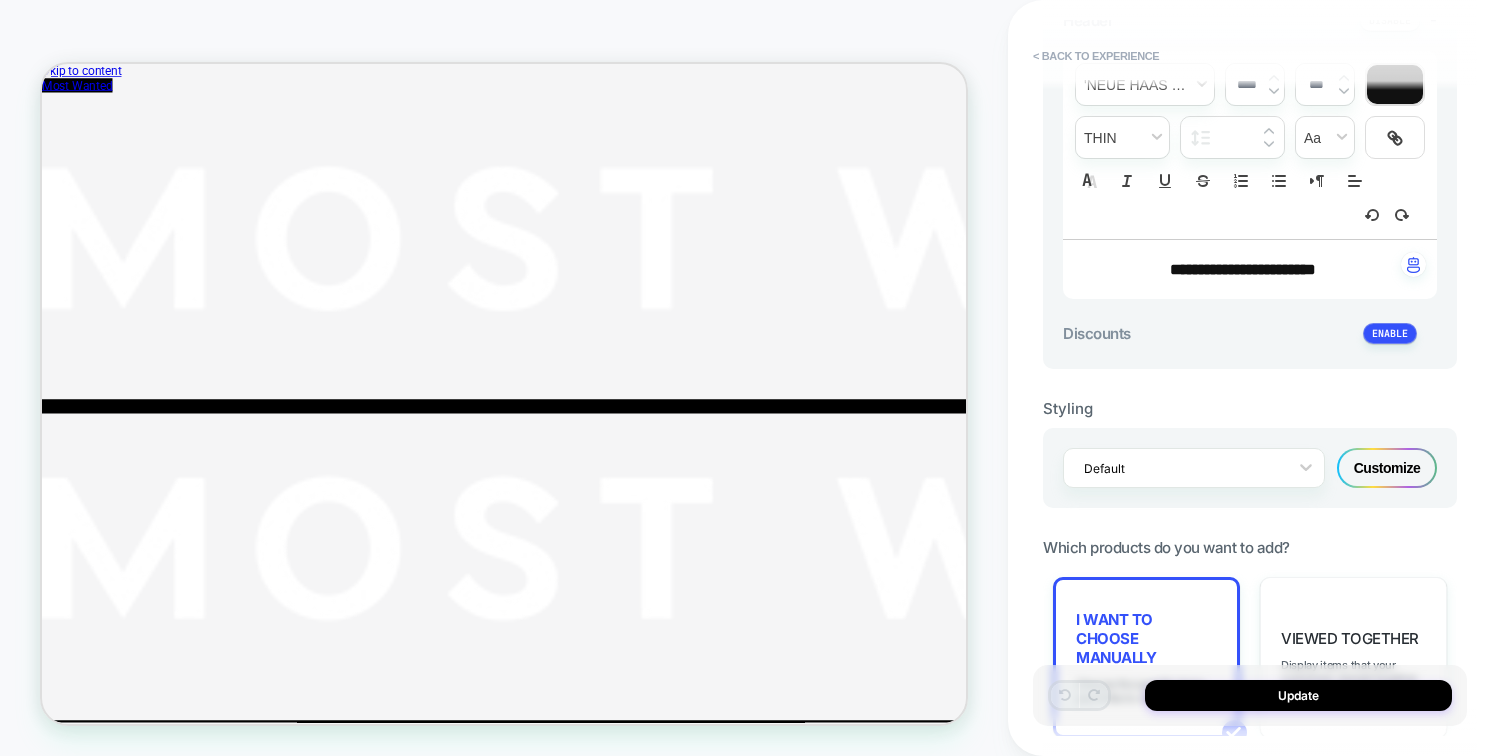 click on "Customize" at bounding box center (1387, 468) 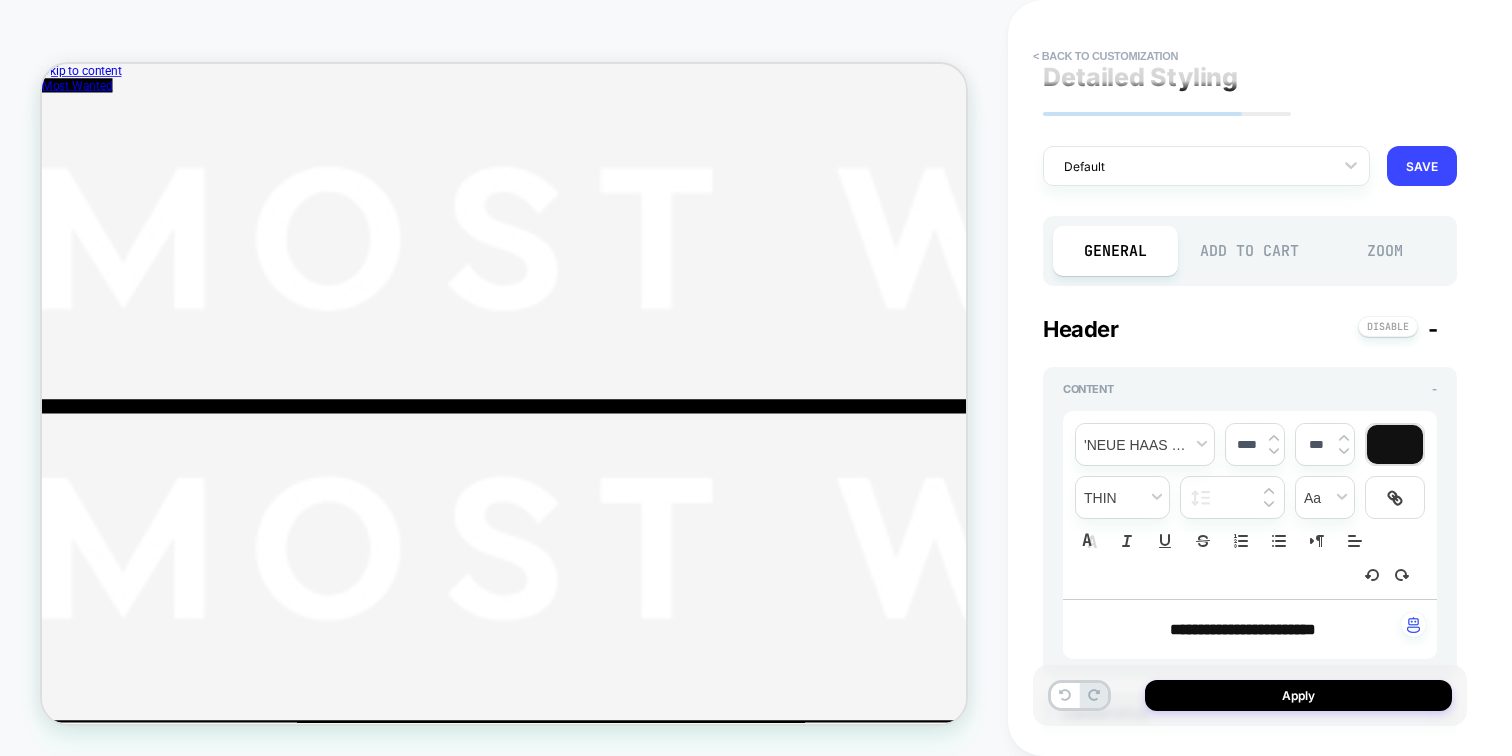 scroll, scrollTop: 28, scrollLeft: 0, axis: vertical 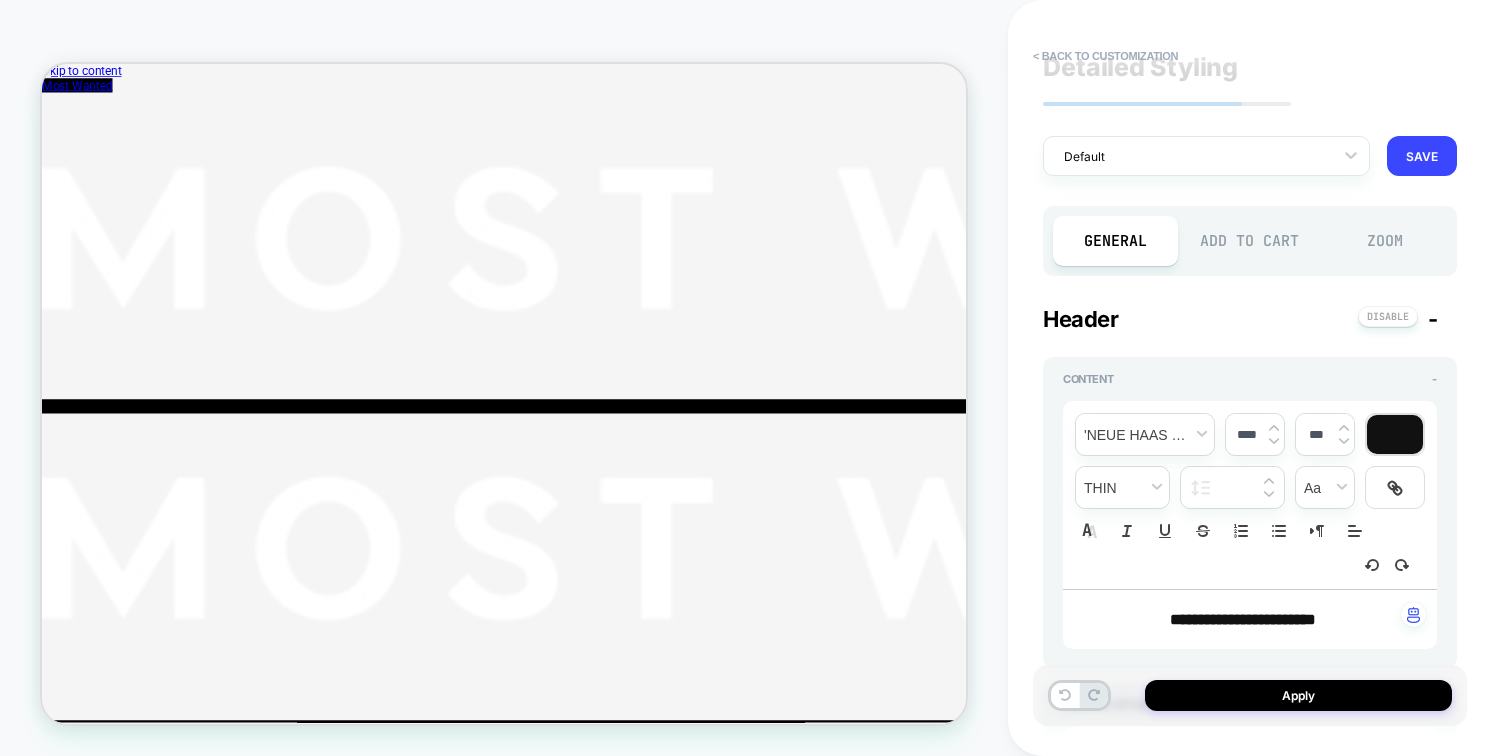 click on "Add to Cart" at bounding box center [1250, 241] 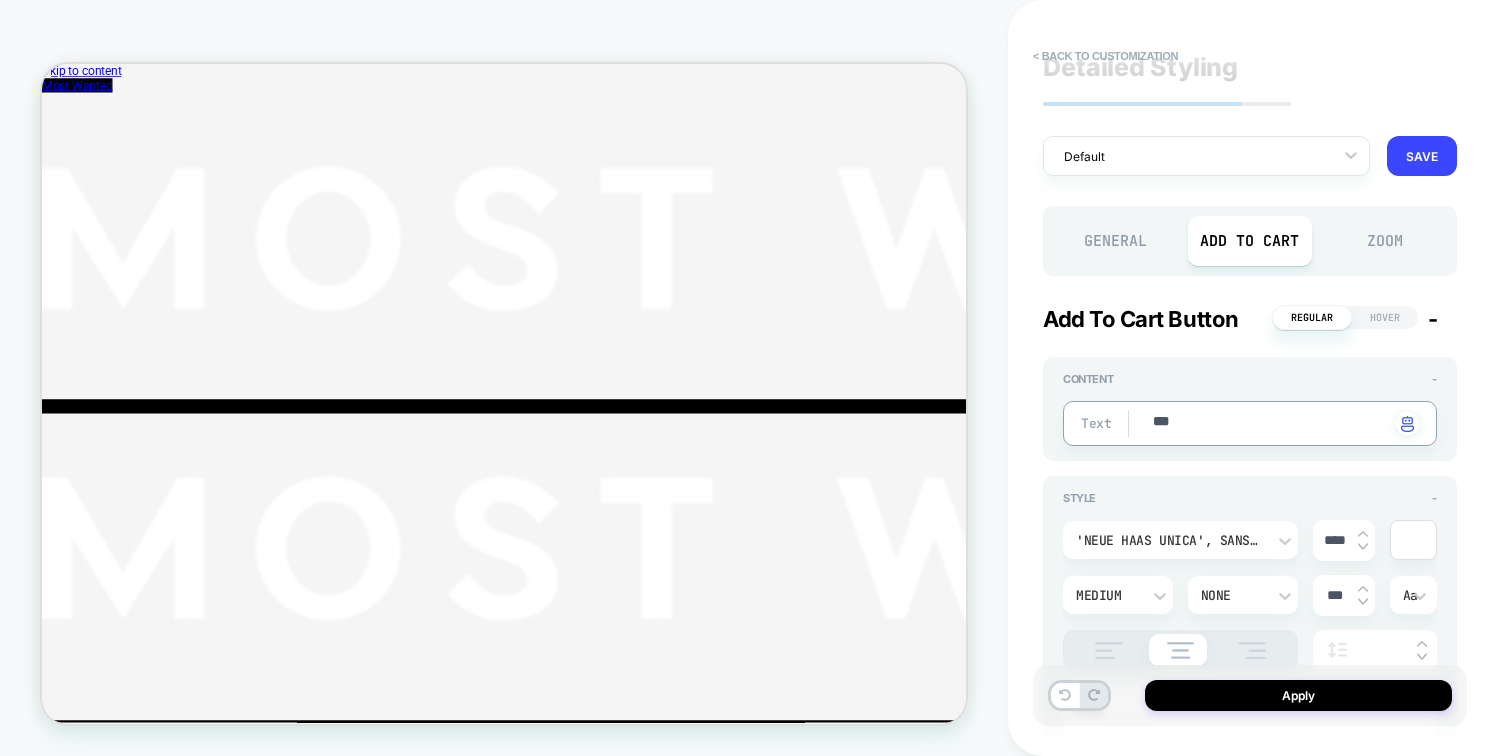 drag, startPoint x: 1187, startPoint y: 434, endPoint x: 1103, endPoint y: 434, distance: 84 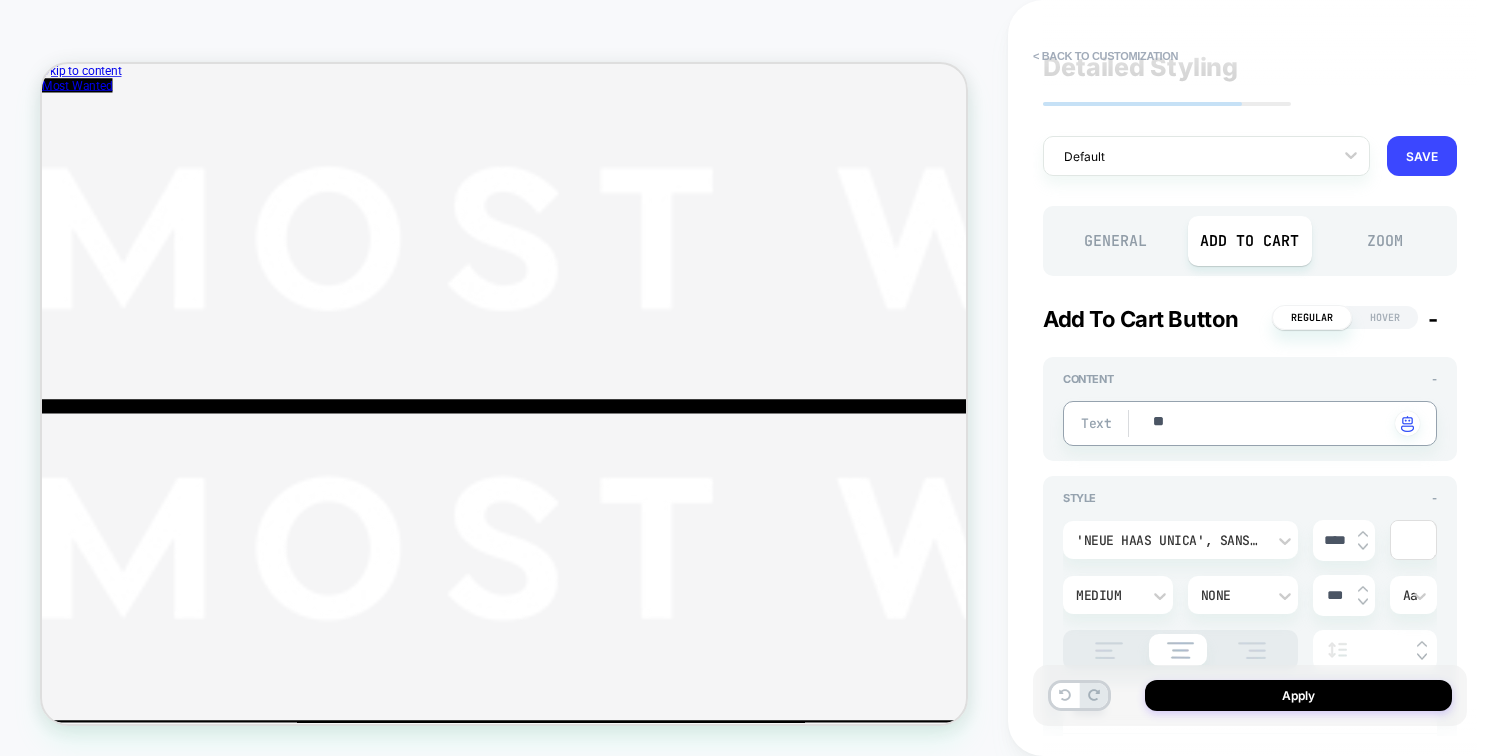 type on "*" 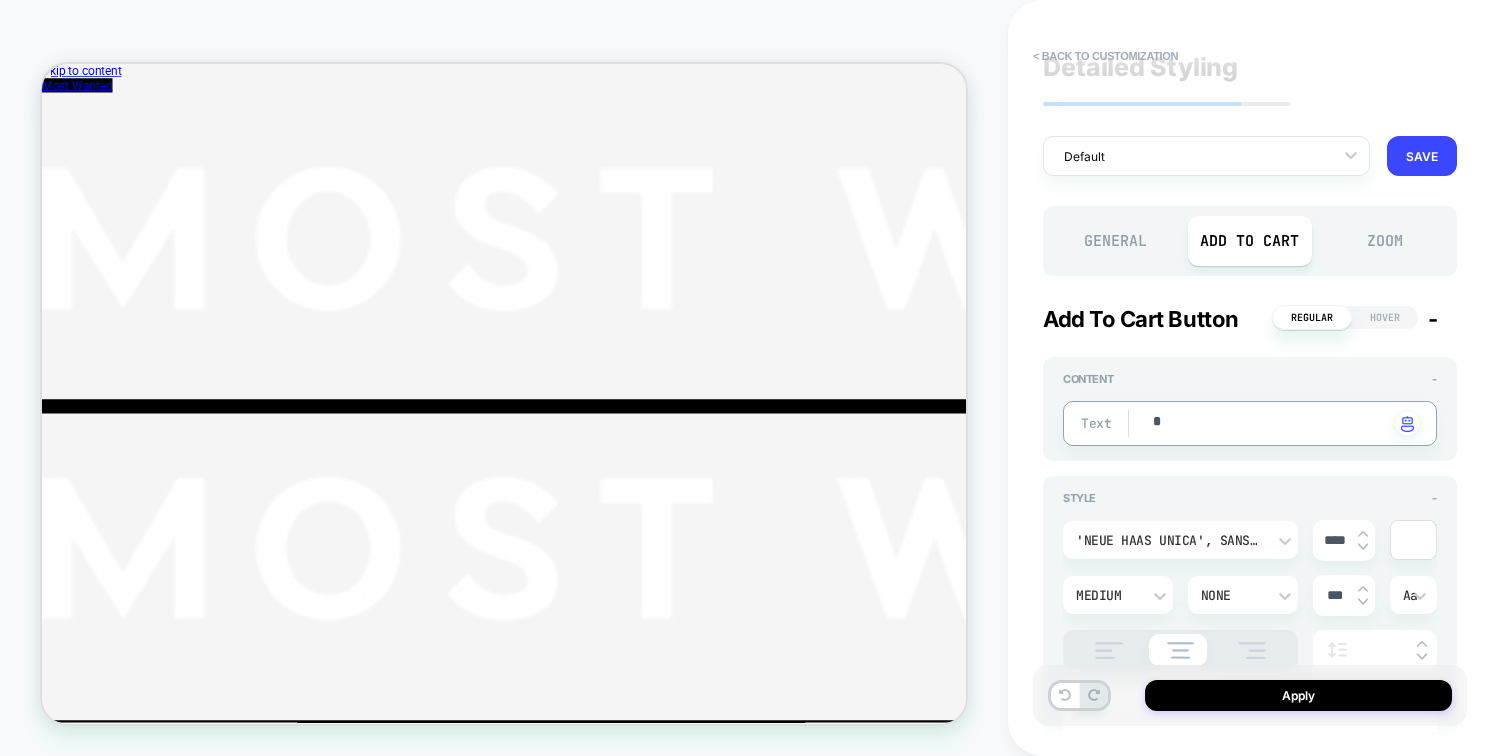 type on "*" 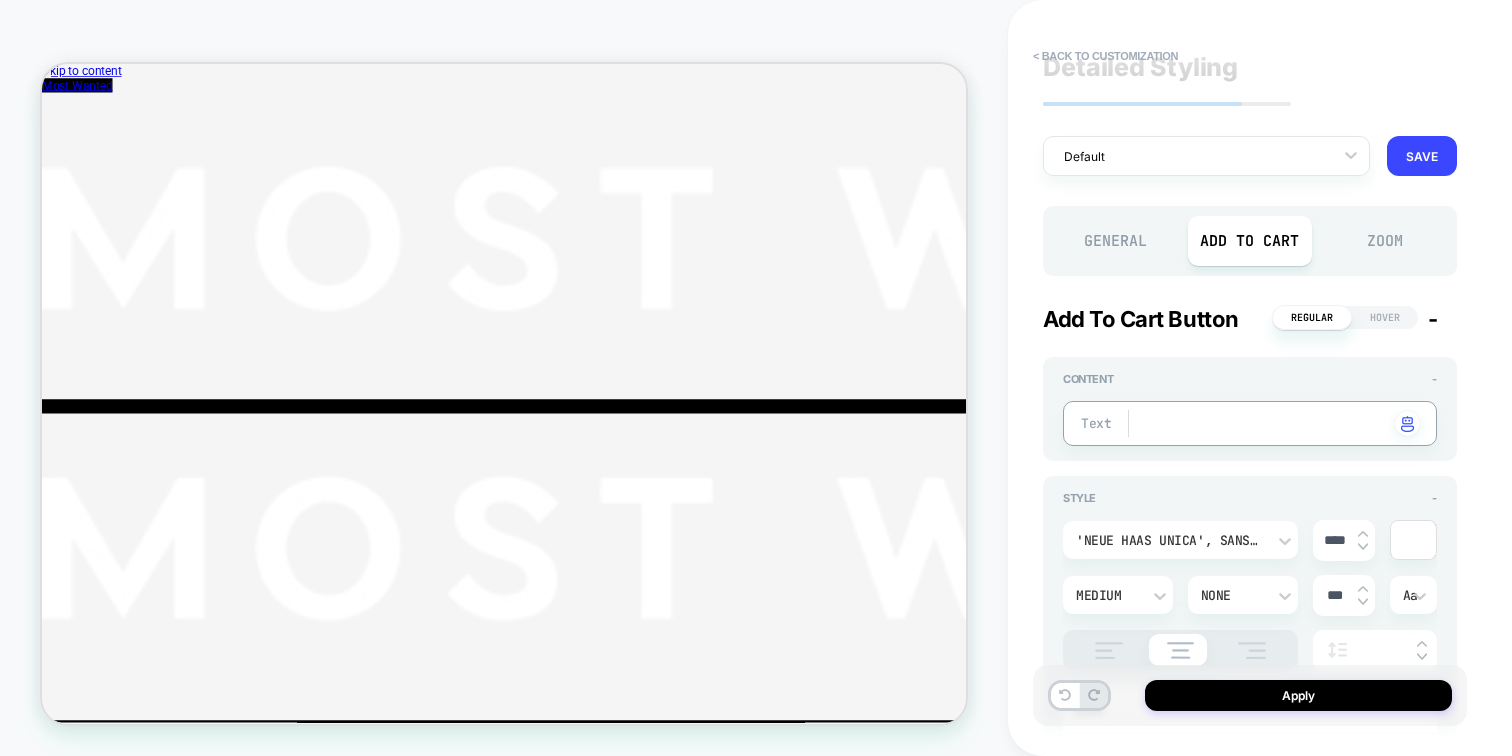 type on "*" 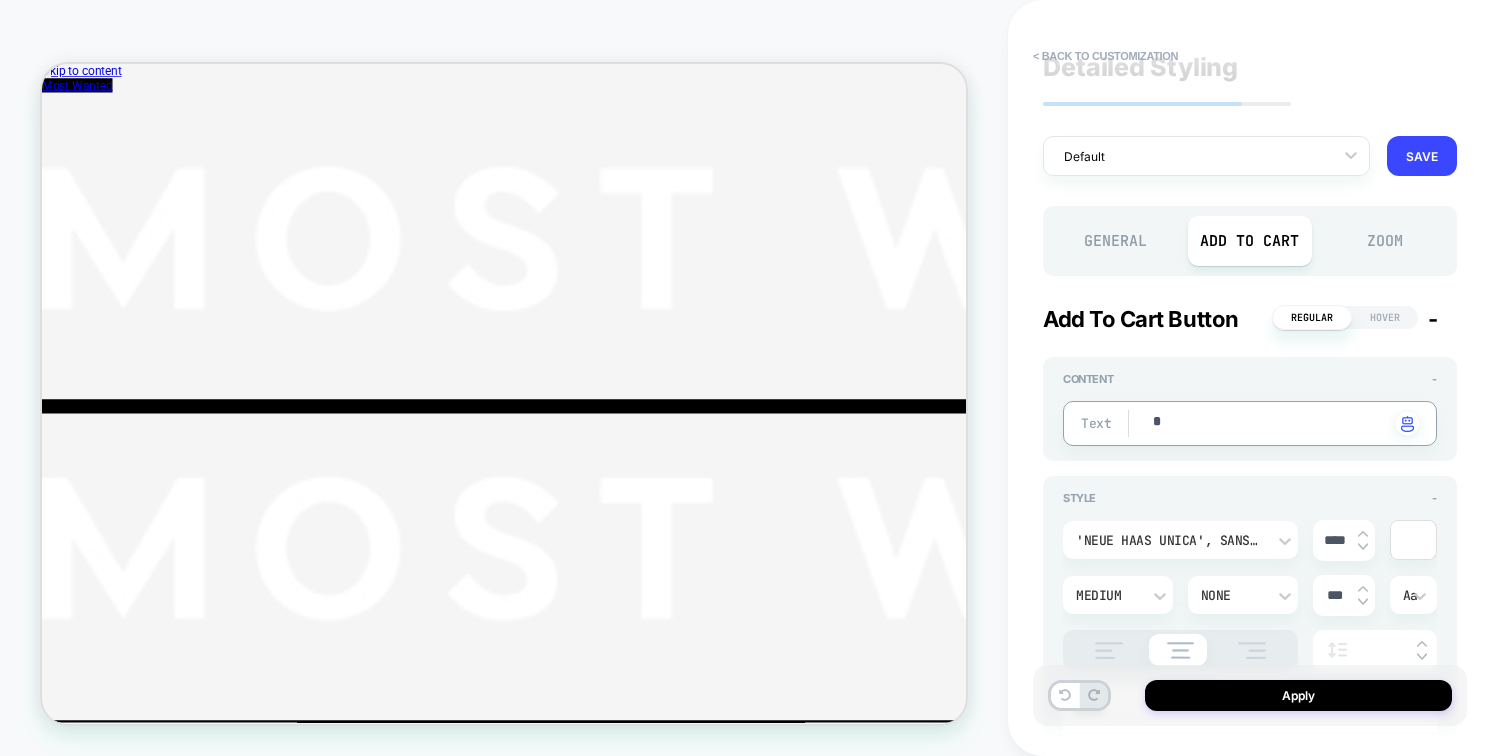 type on "*" 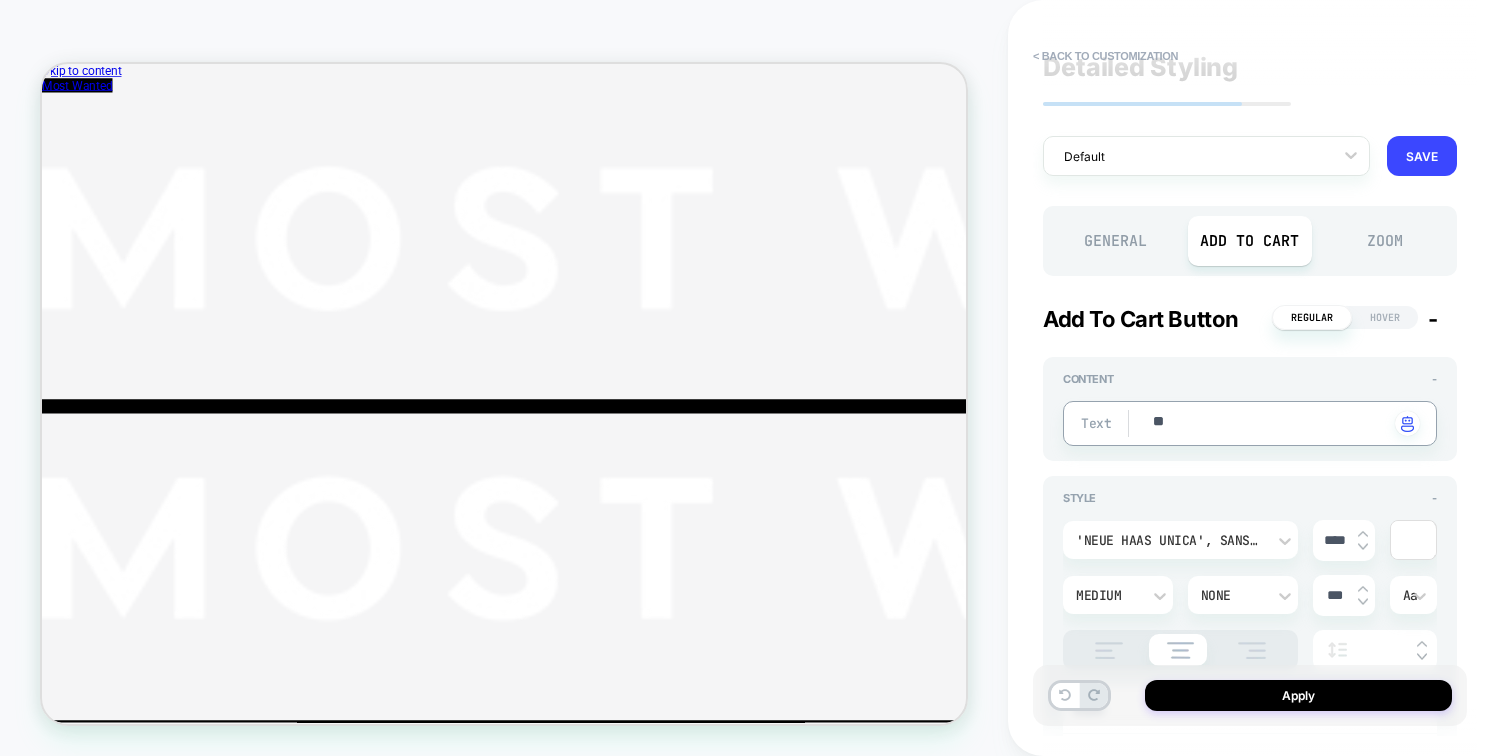 type on "***" 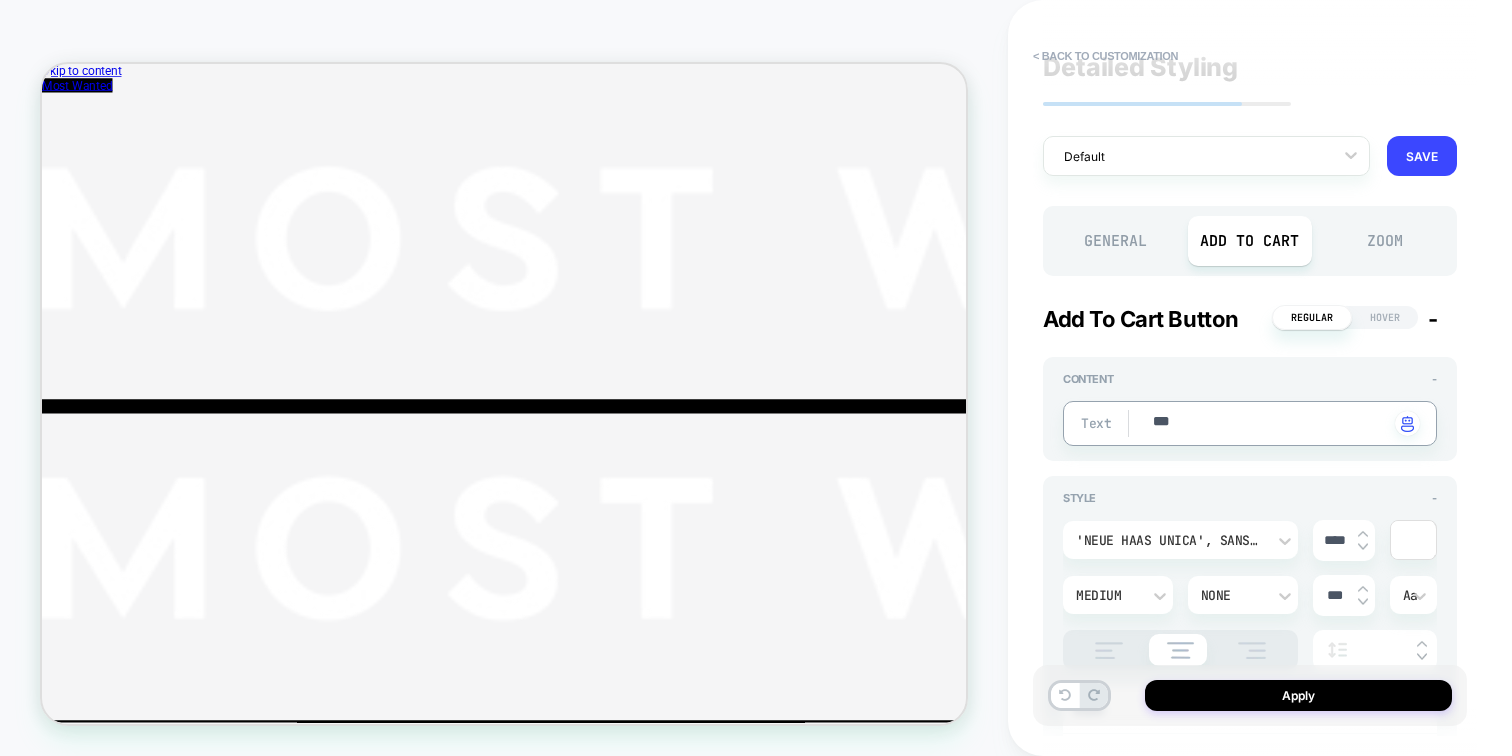 type on "*" 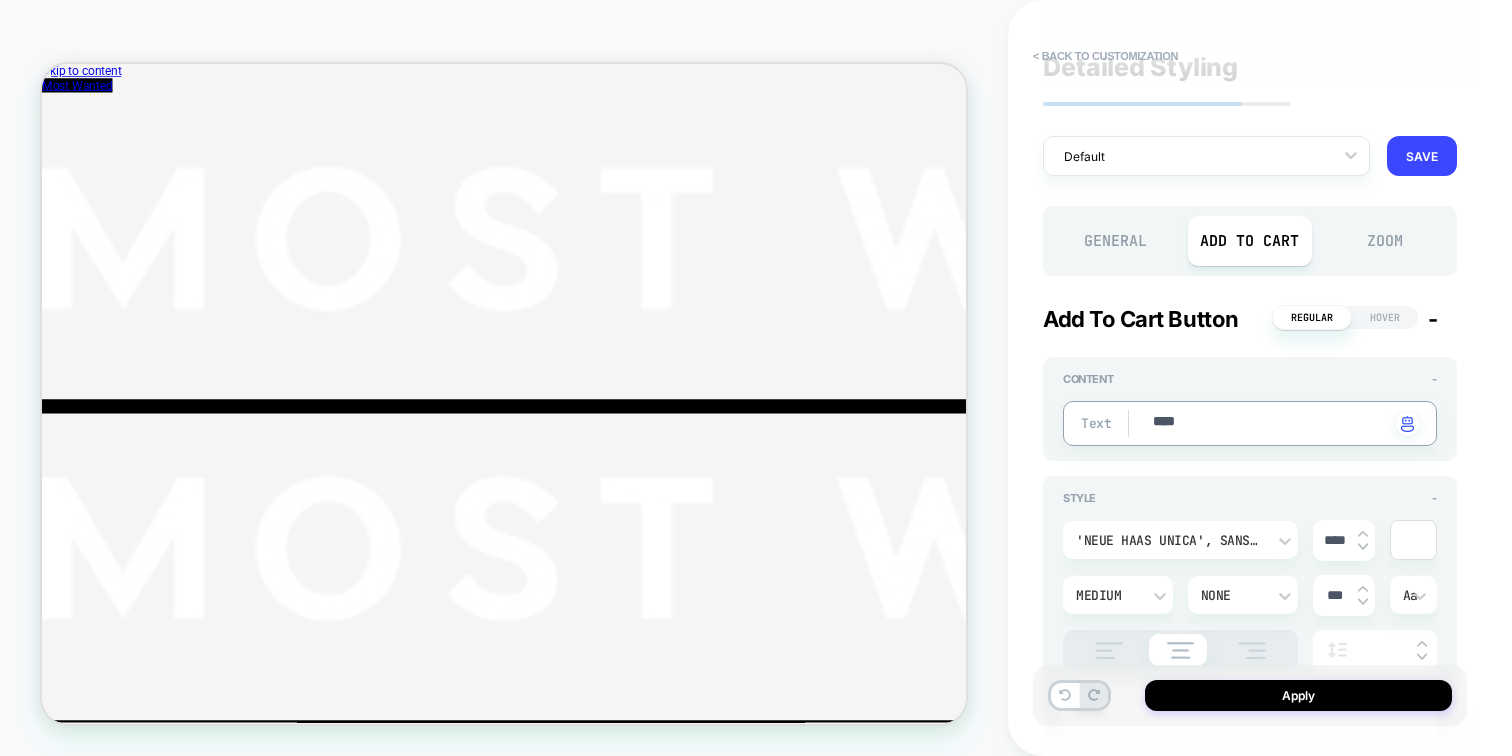 type on "*" 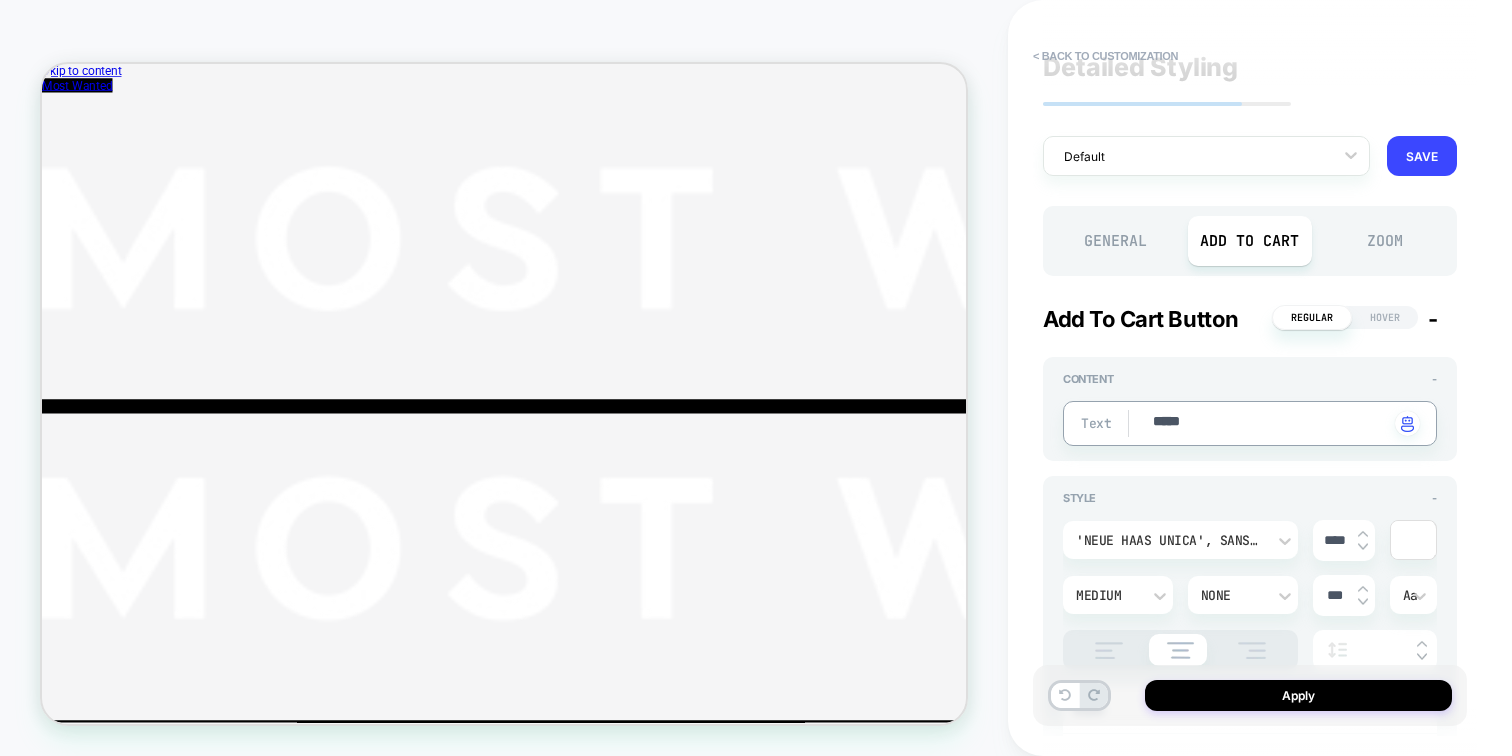 type on "*" 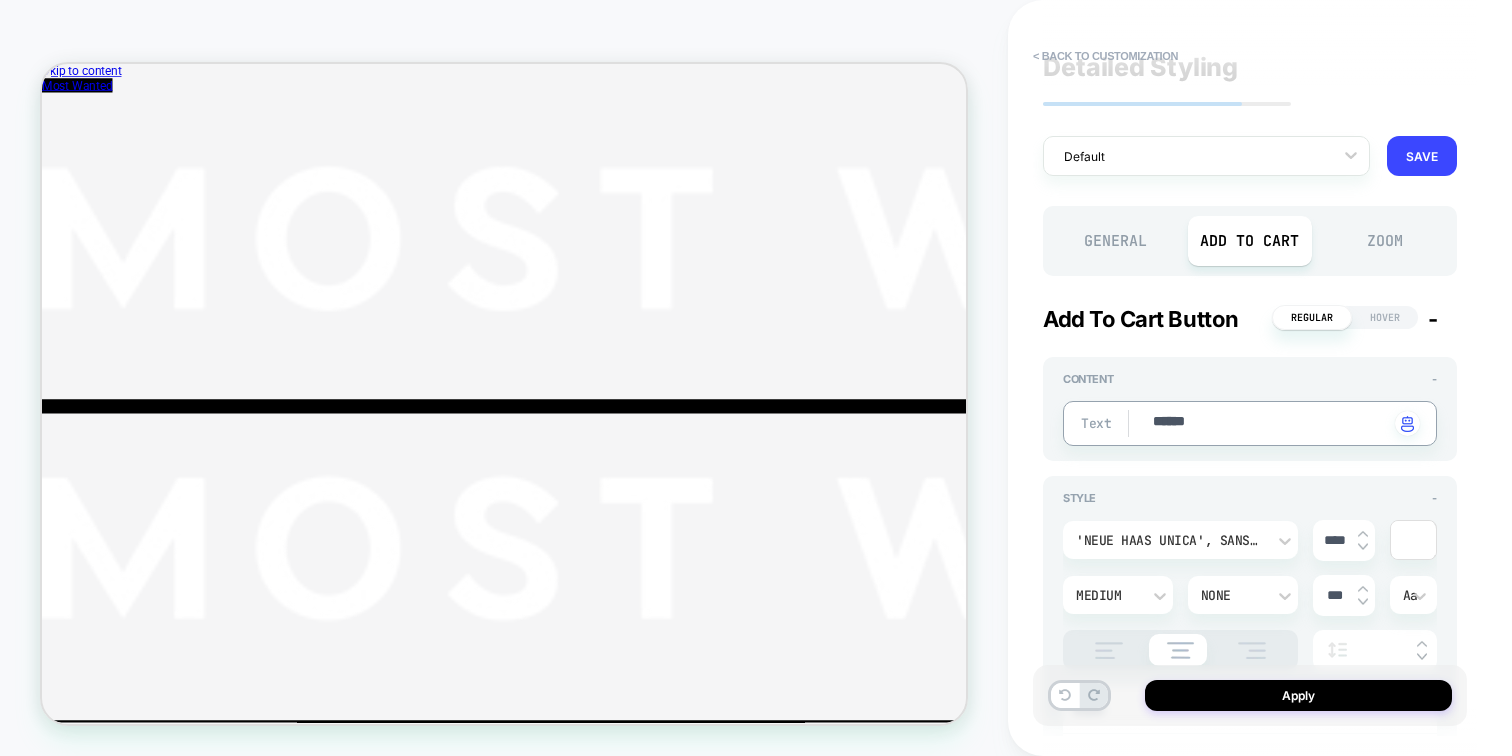 type on "*" 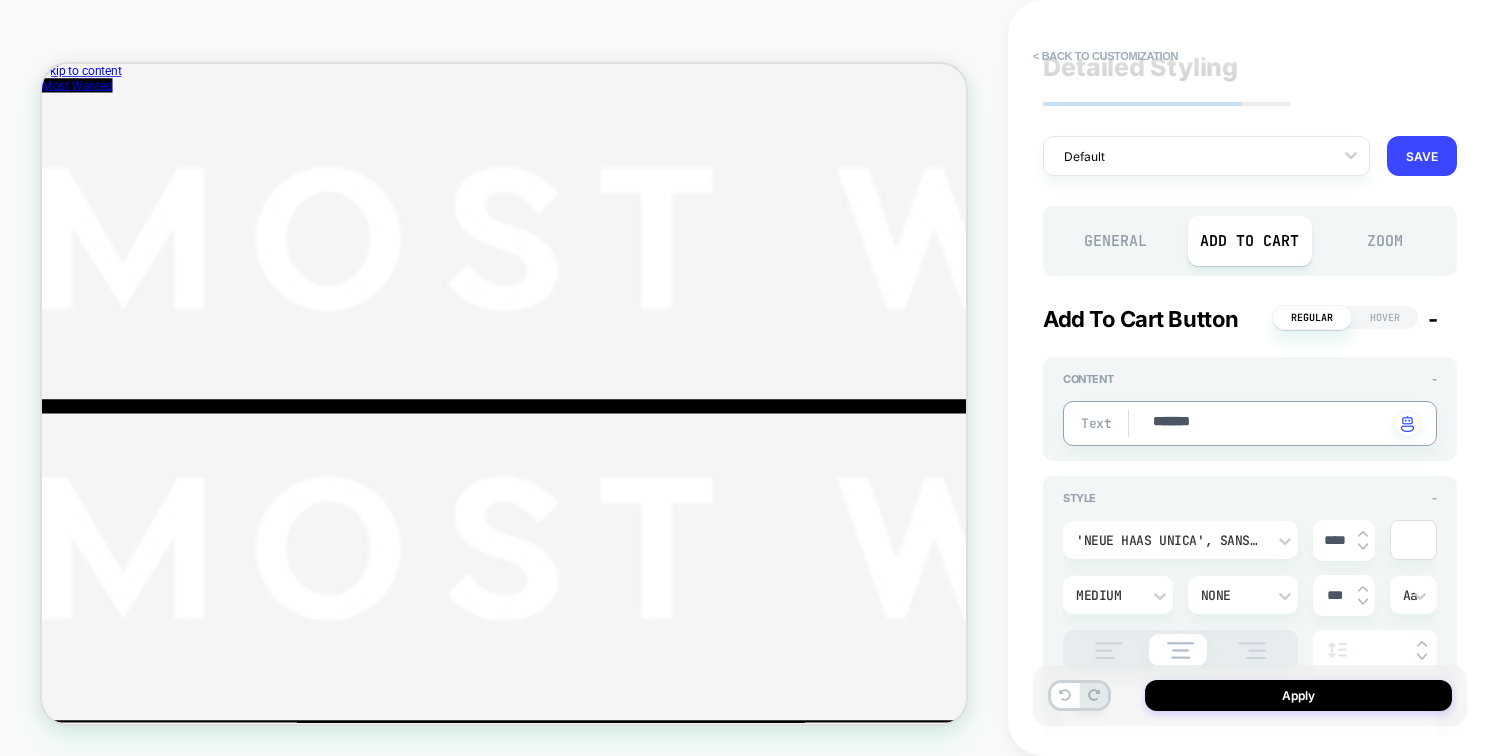 type on "********" 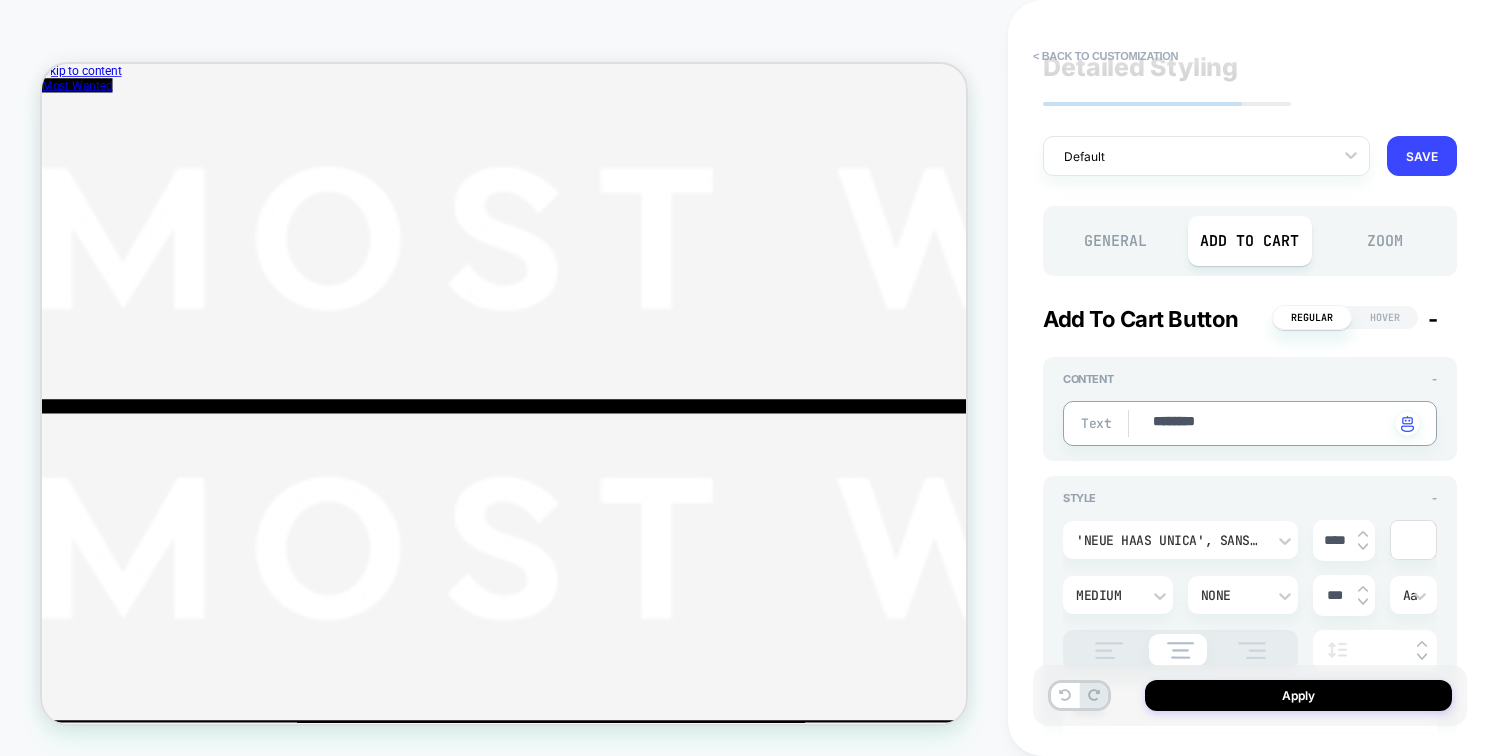 type on "*" 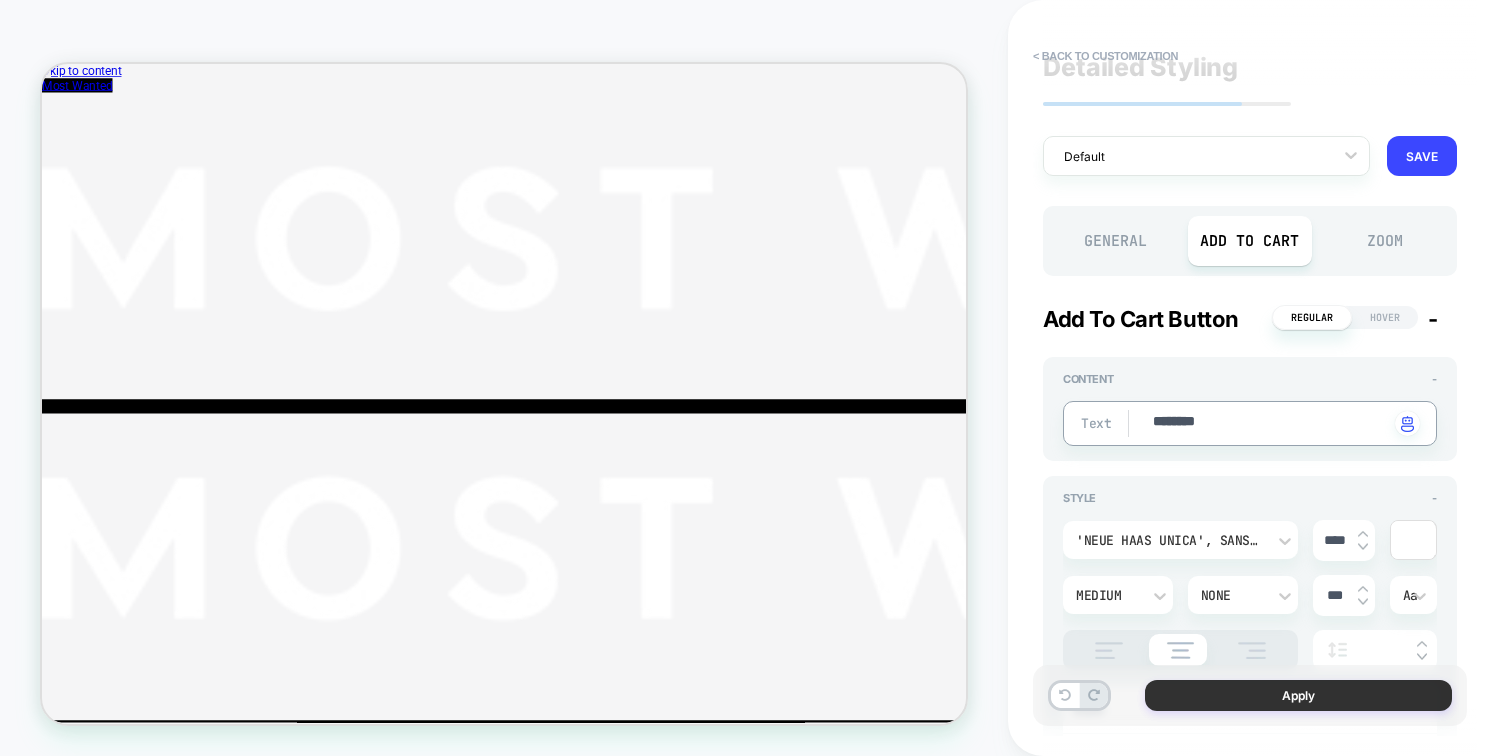 type on "********" 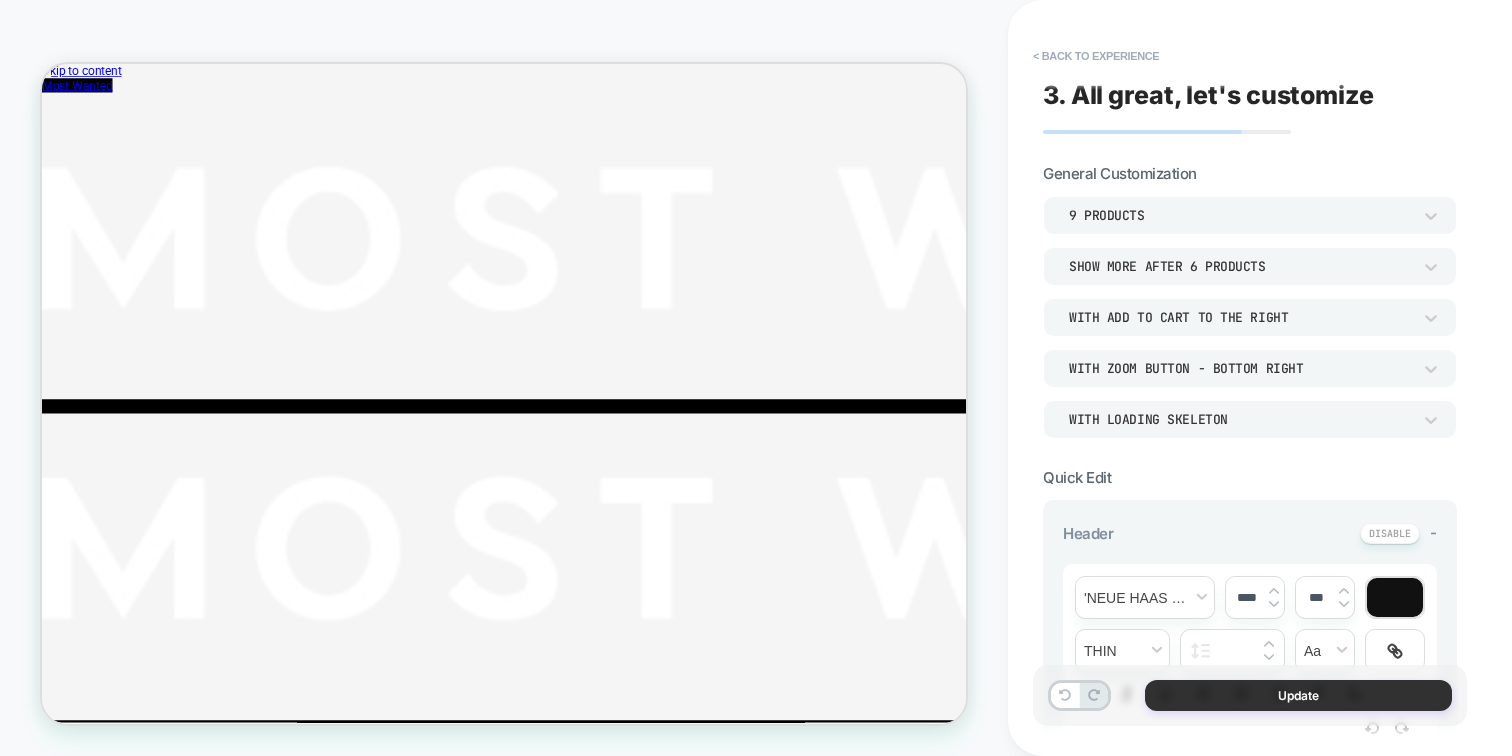 click on "Update" at bounding box center (1298, 695) 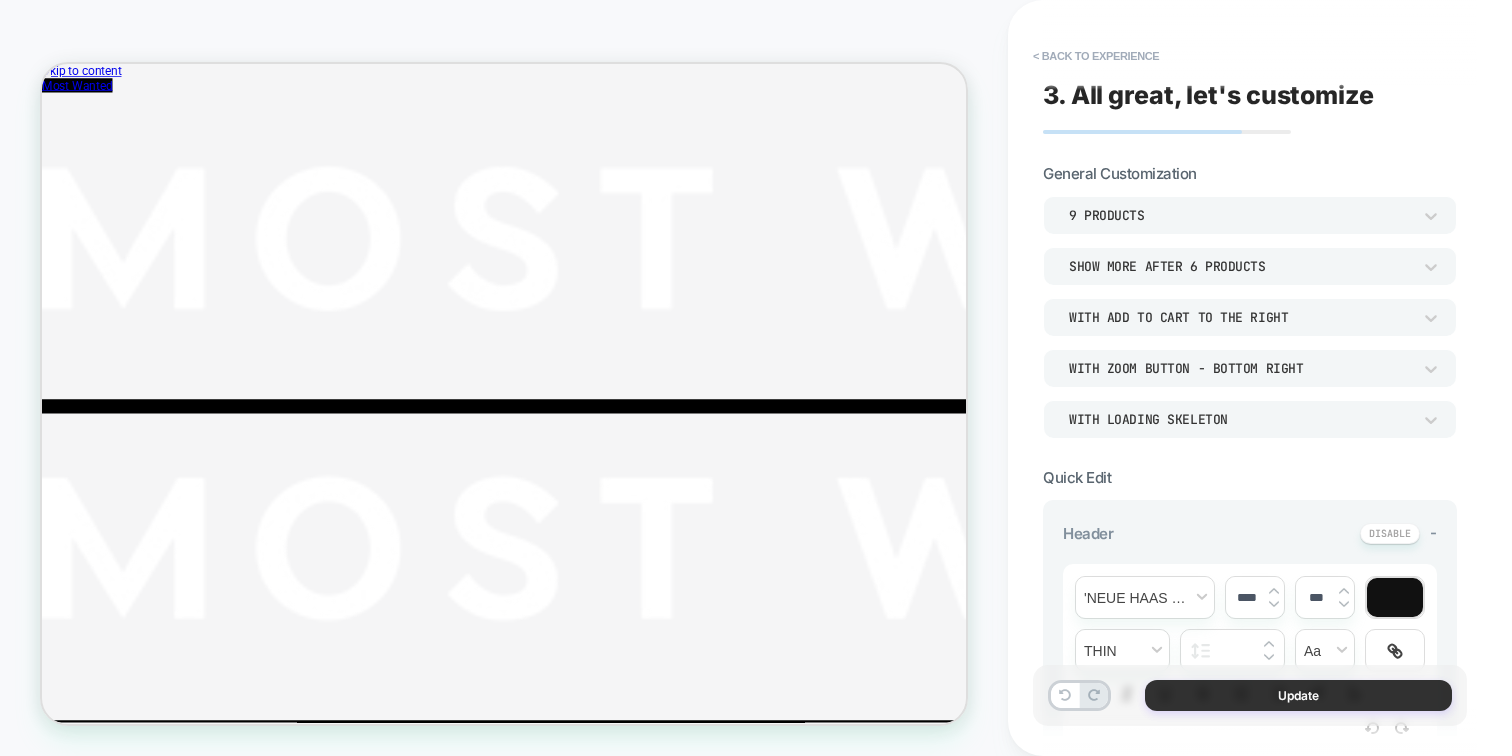 scroll, scrollTop: 0, scrollLeft: 0, axis: both 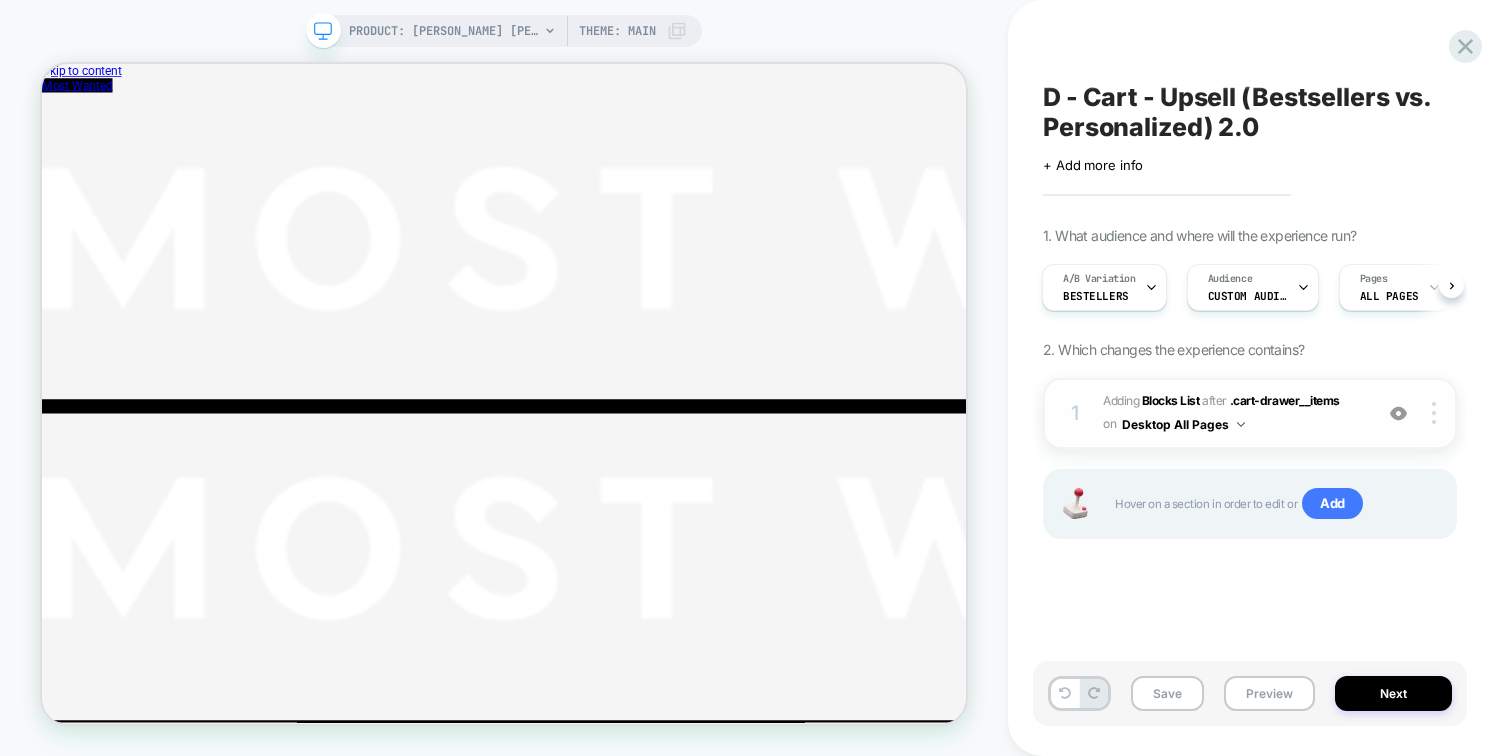 click on "#_loomi_addon_1744117966585_dup1750683018_dup1752056259_dup1753341492 Adding   Blocks List   AFTER .cart-drawer__items .cart-drawer__items   on Desktop All Pages" at bounding box center (1232, 413) 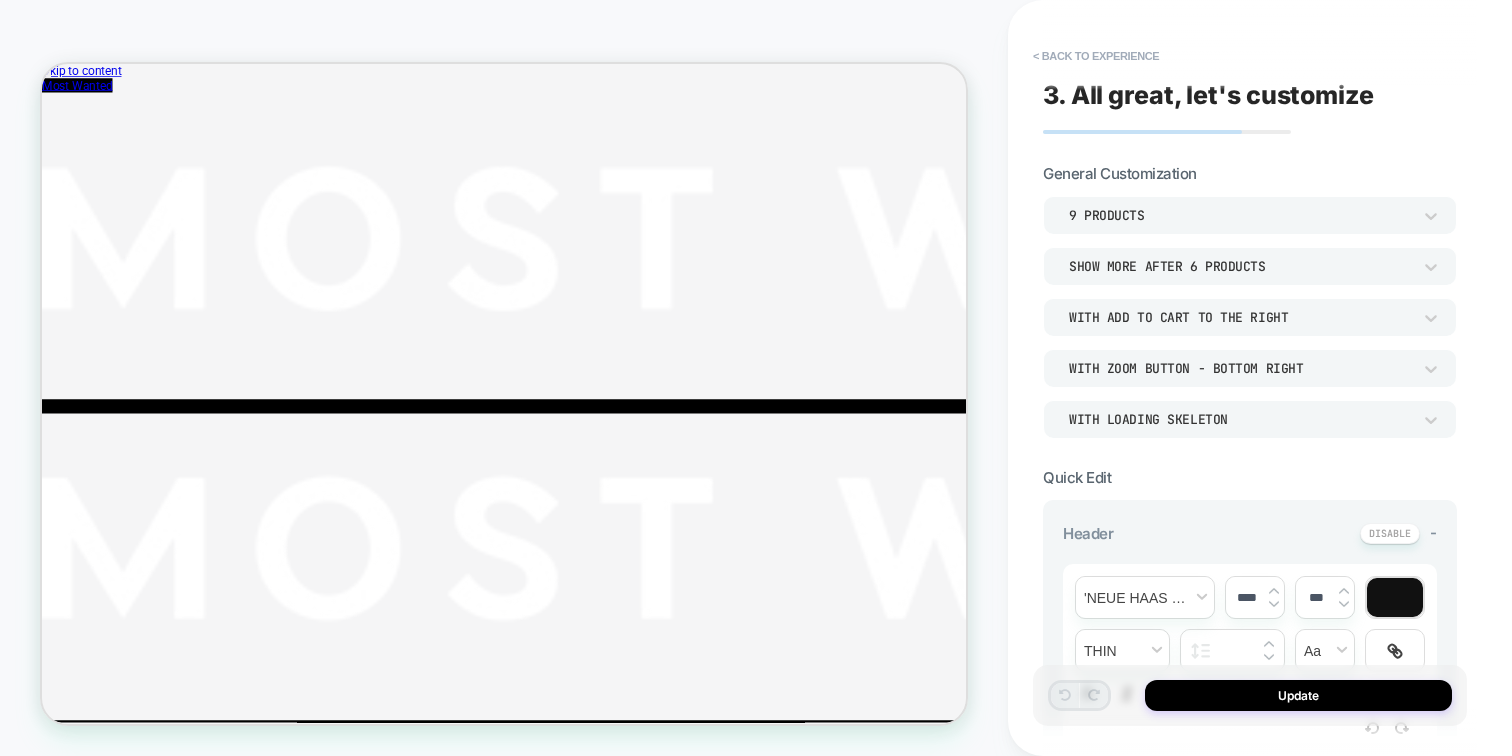 scroll, scrollTop: 313, scrollLeft: 0, axis: vertical 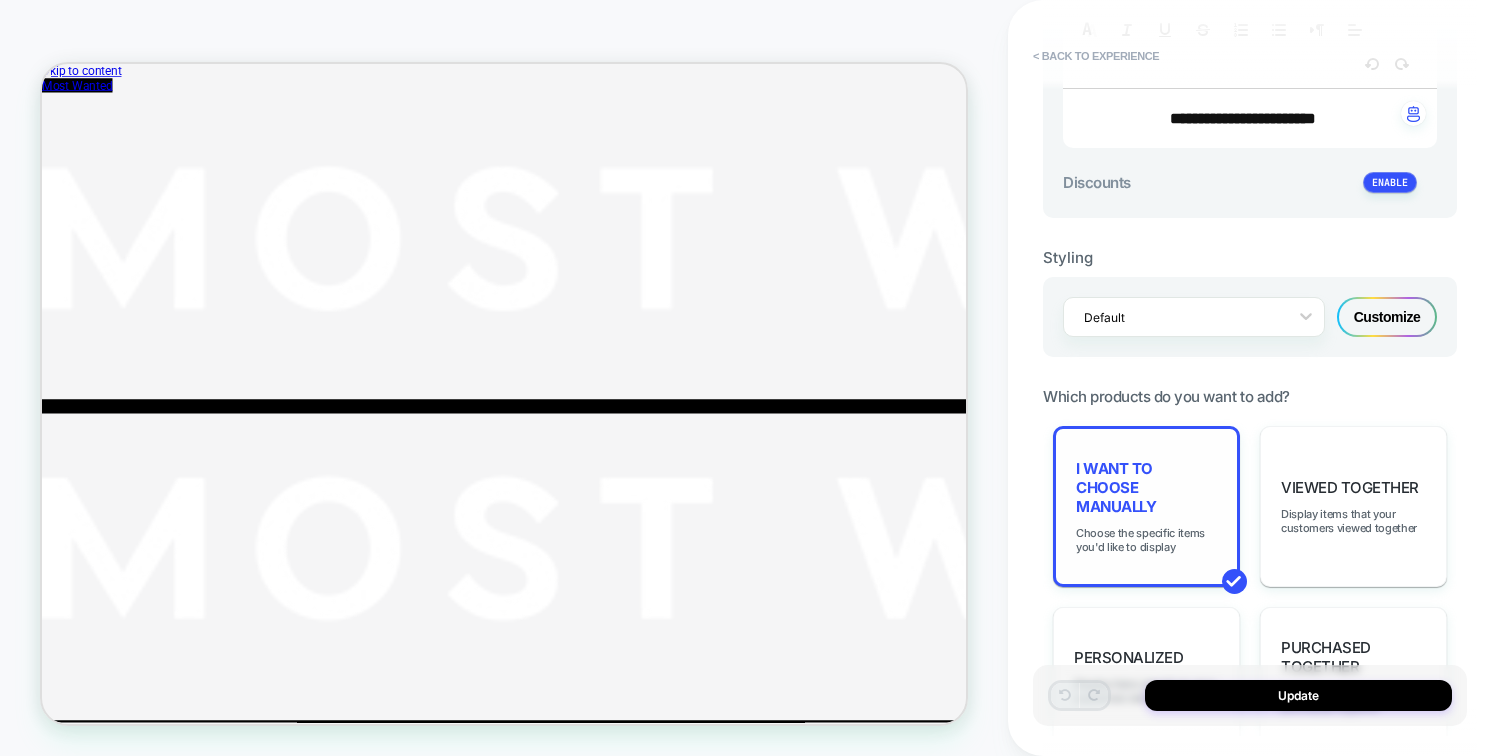 click on "I want to choose manually" at bounding box center (1146, 487) 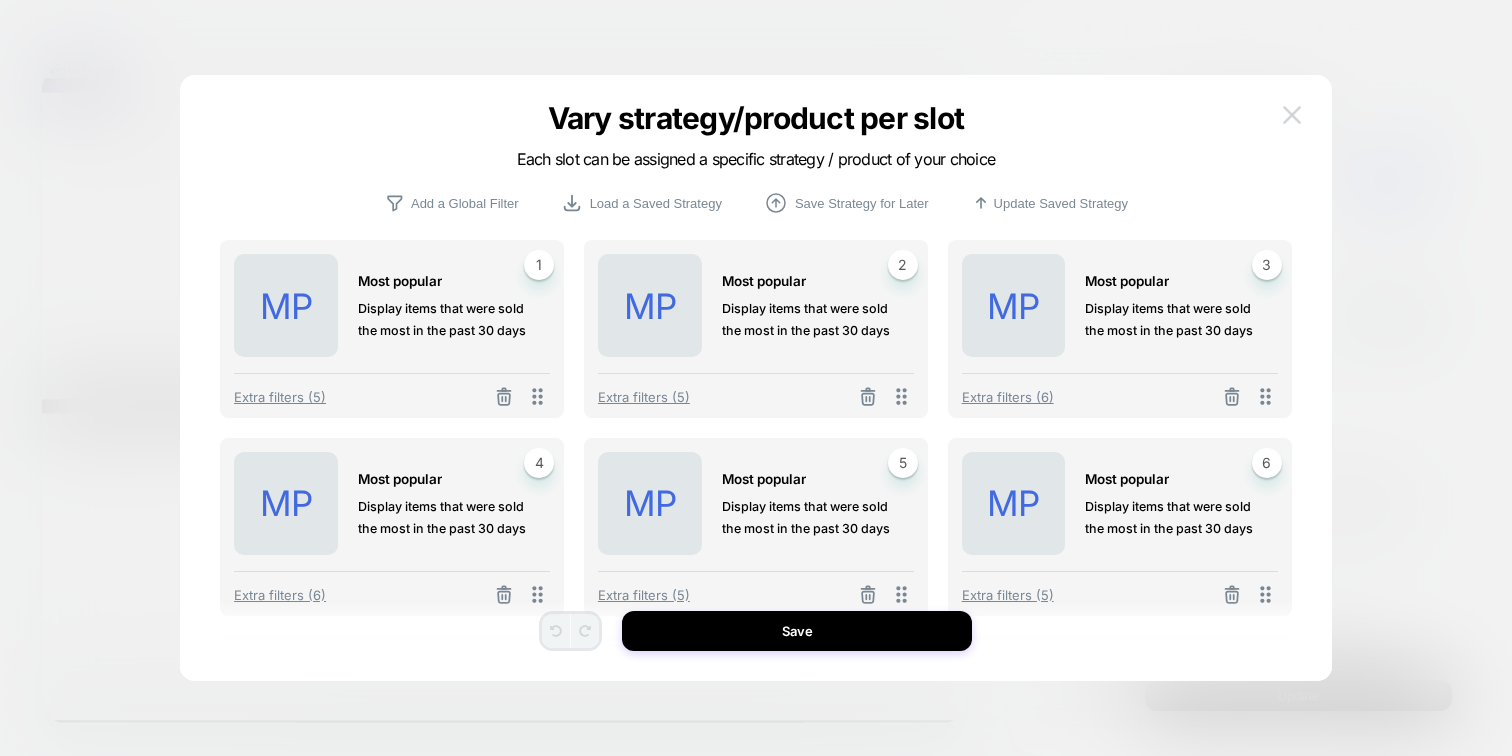 click at bounding box center [1292, 115] 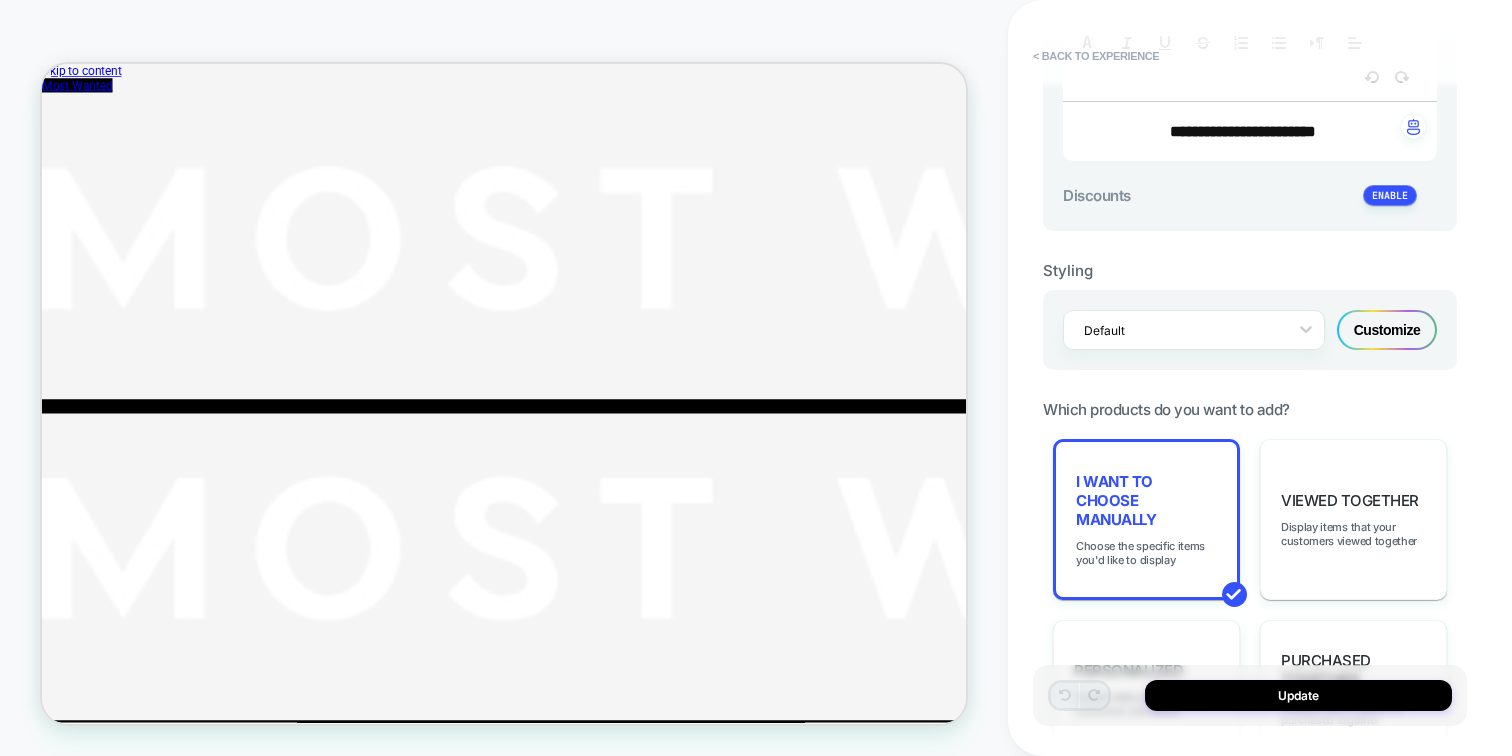 scroll, scrollTop: 590, scrollLeft: 0, axis: vertical 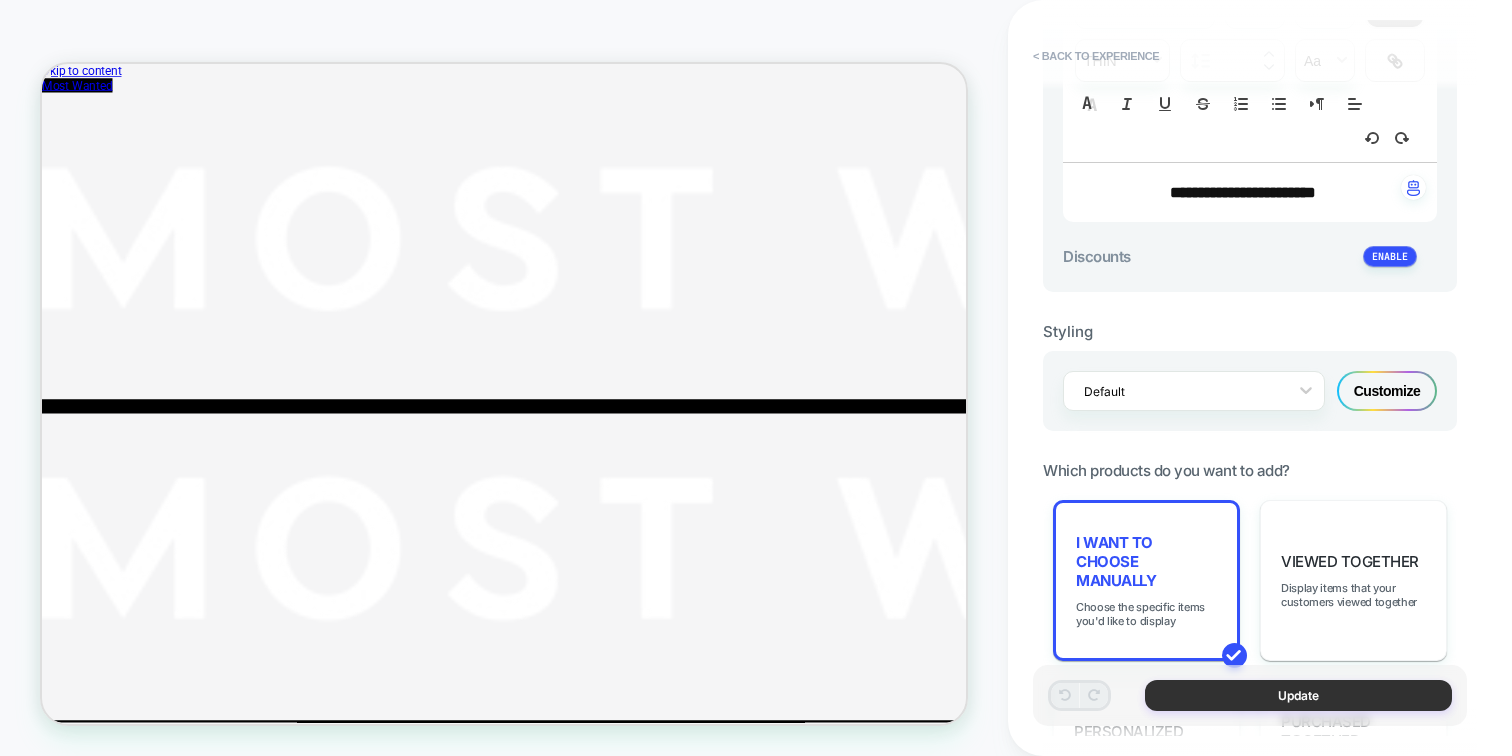 click on "Update" at bounding box center (1298, 695) 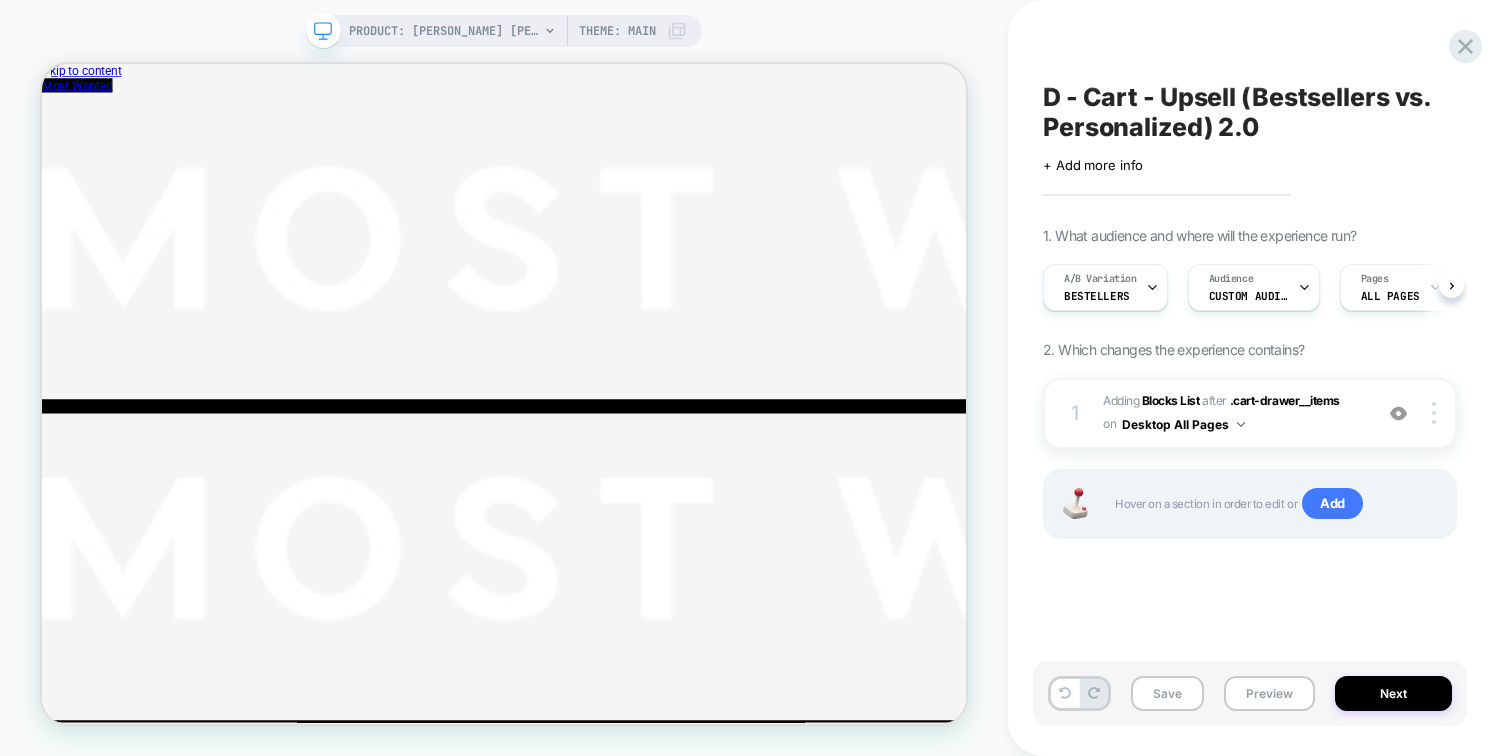 scroll, scrollTop: 0, scrollLeft: 1, axis: horizontal 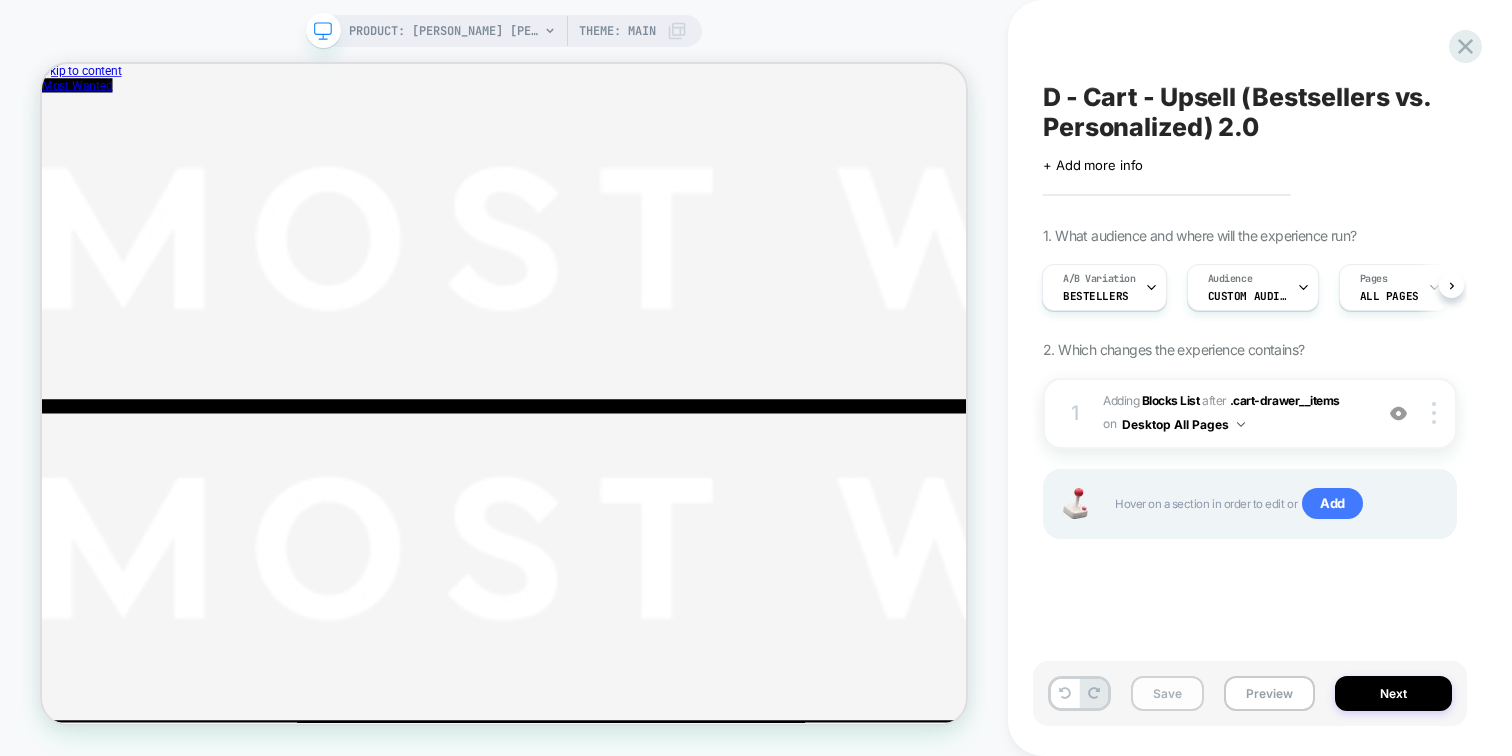 click on "Save" at bounding box center (1167, 693) 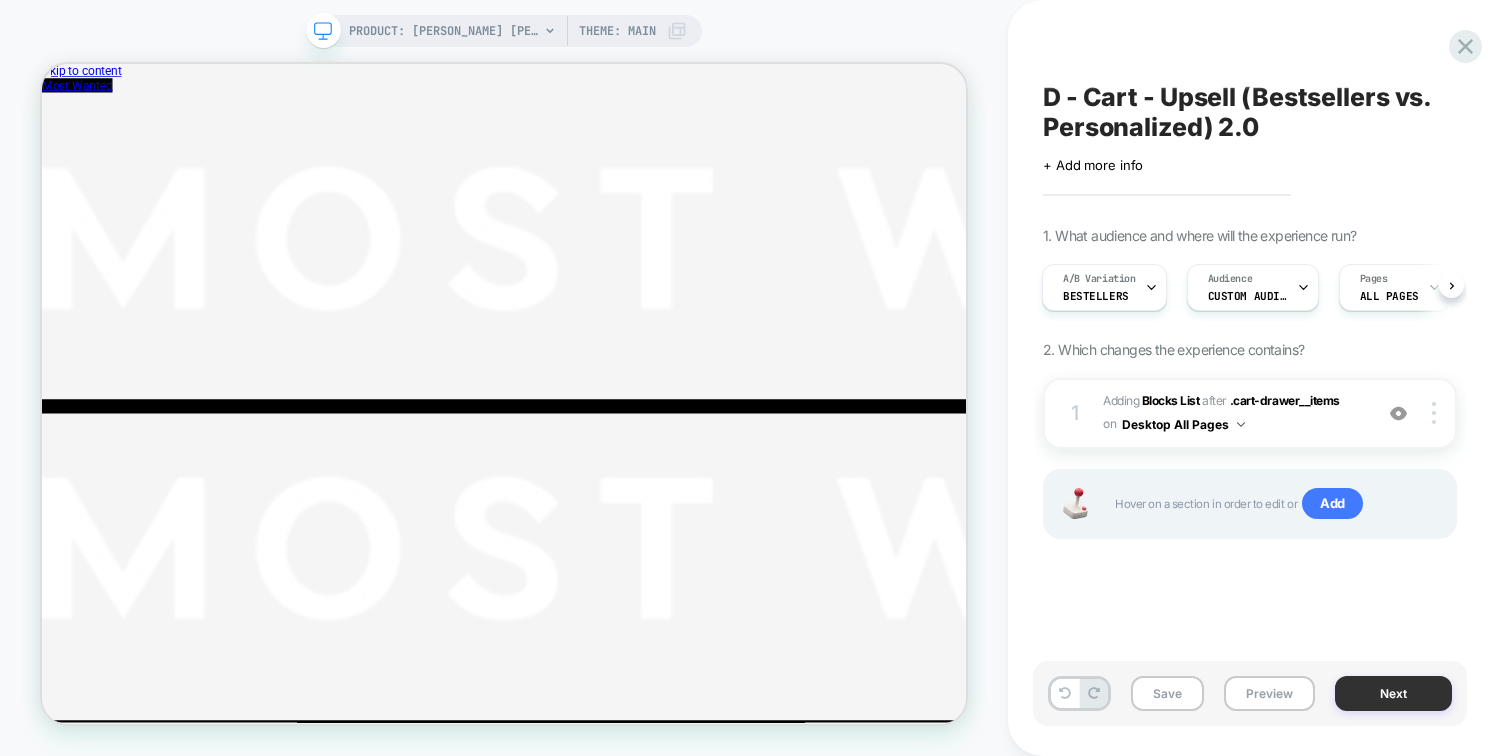 click on "Next" at bounding box center (1393, 693) 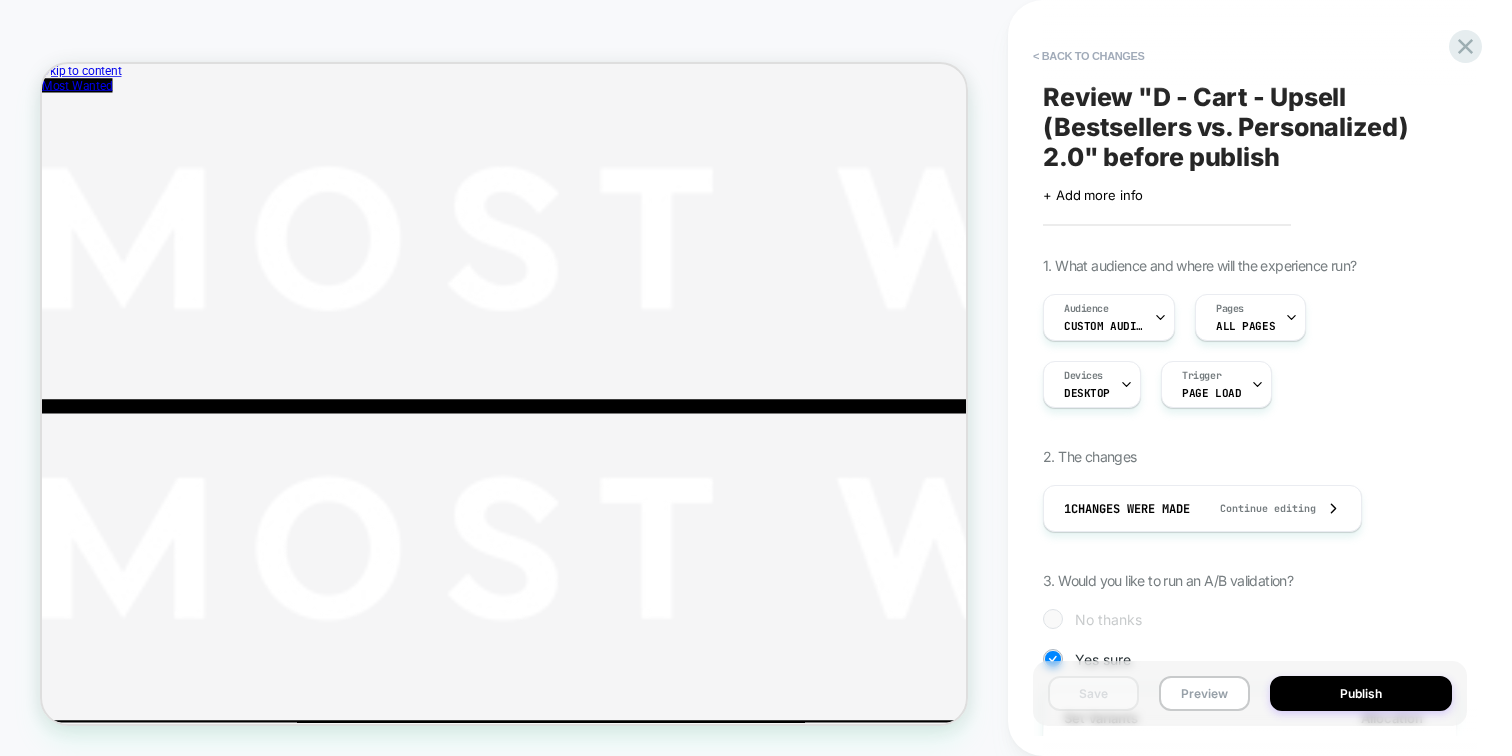 scroll, scrollTop: 0, scrollLeft: 2, axis: horizontal 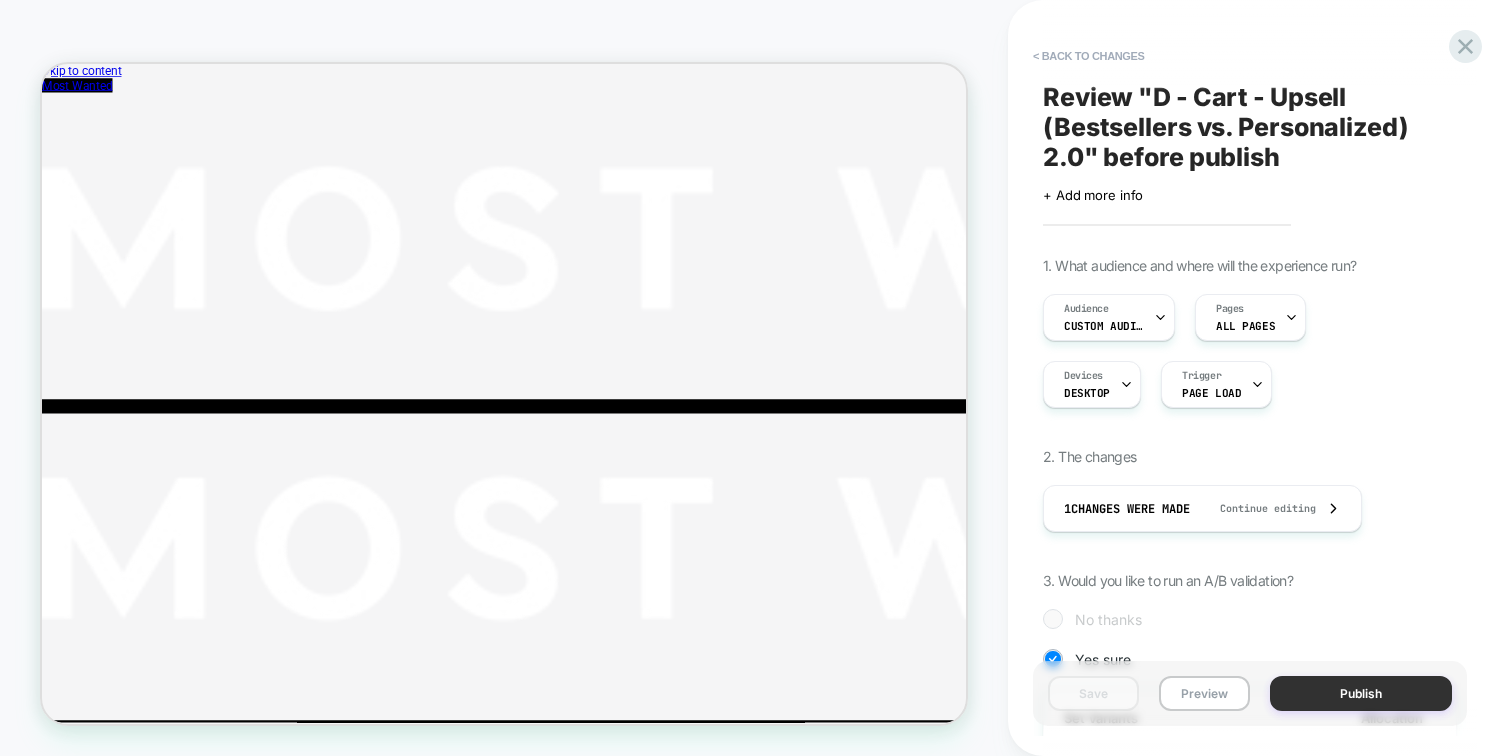 click on "Publish" at bounding box center [1361, 693] 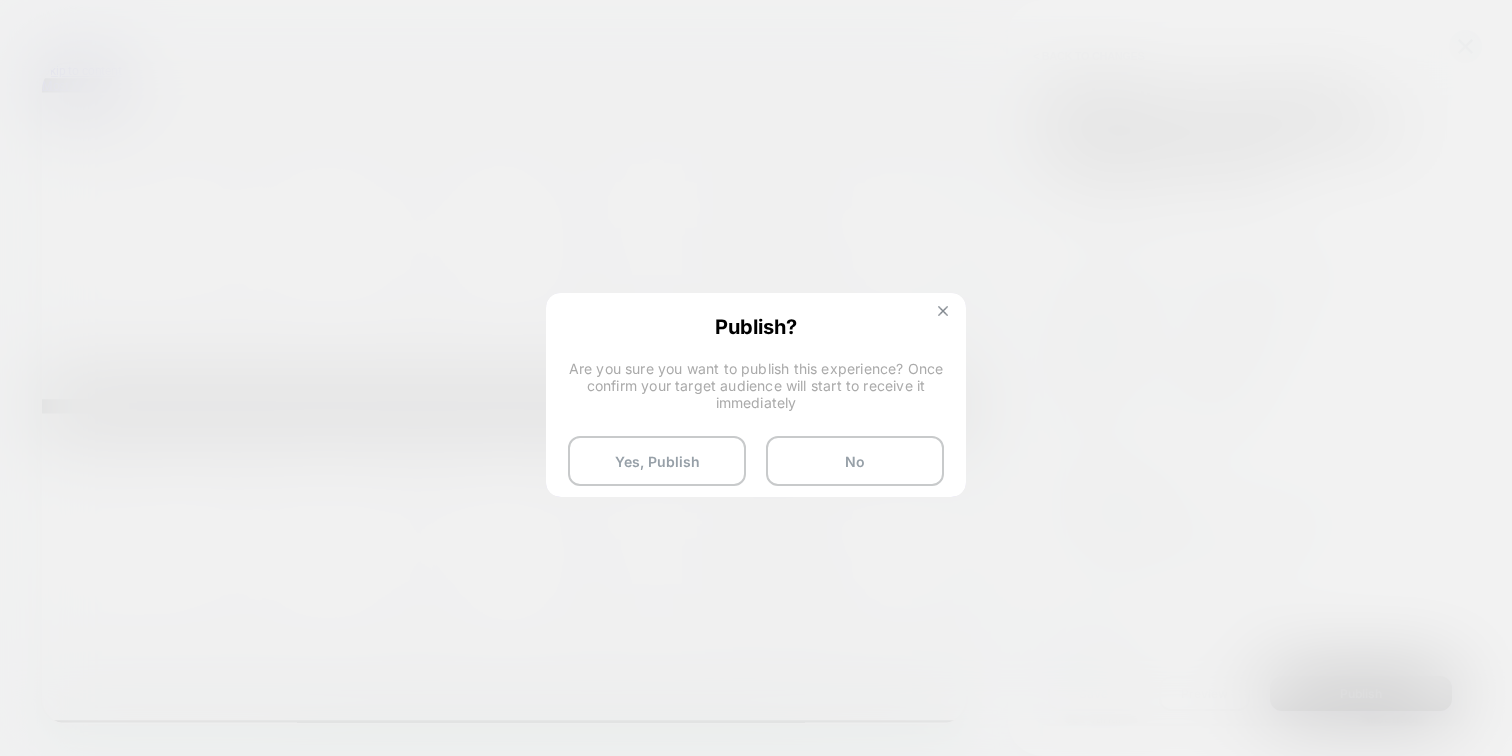 click at bounding box center (943, 311) 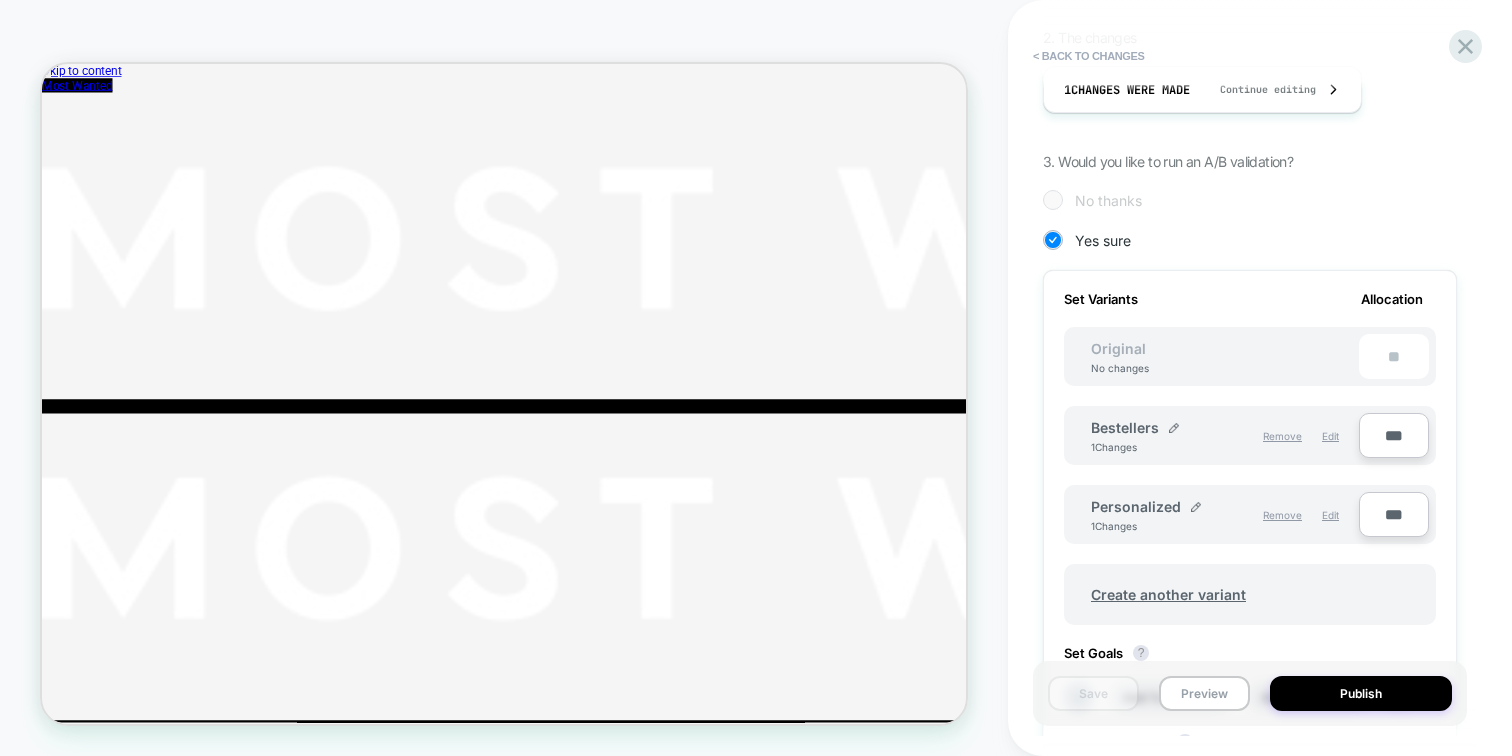 scroll, scrollTop: 431, scrollLeft: 0, axis: vertical 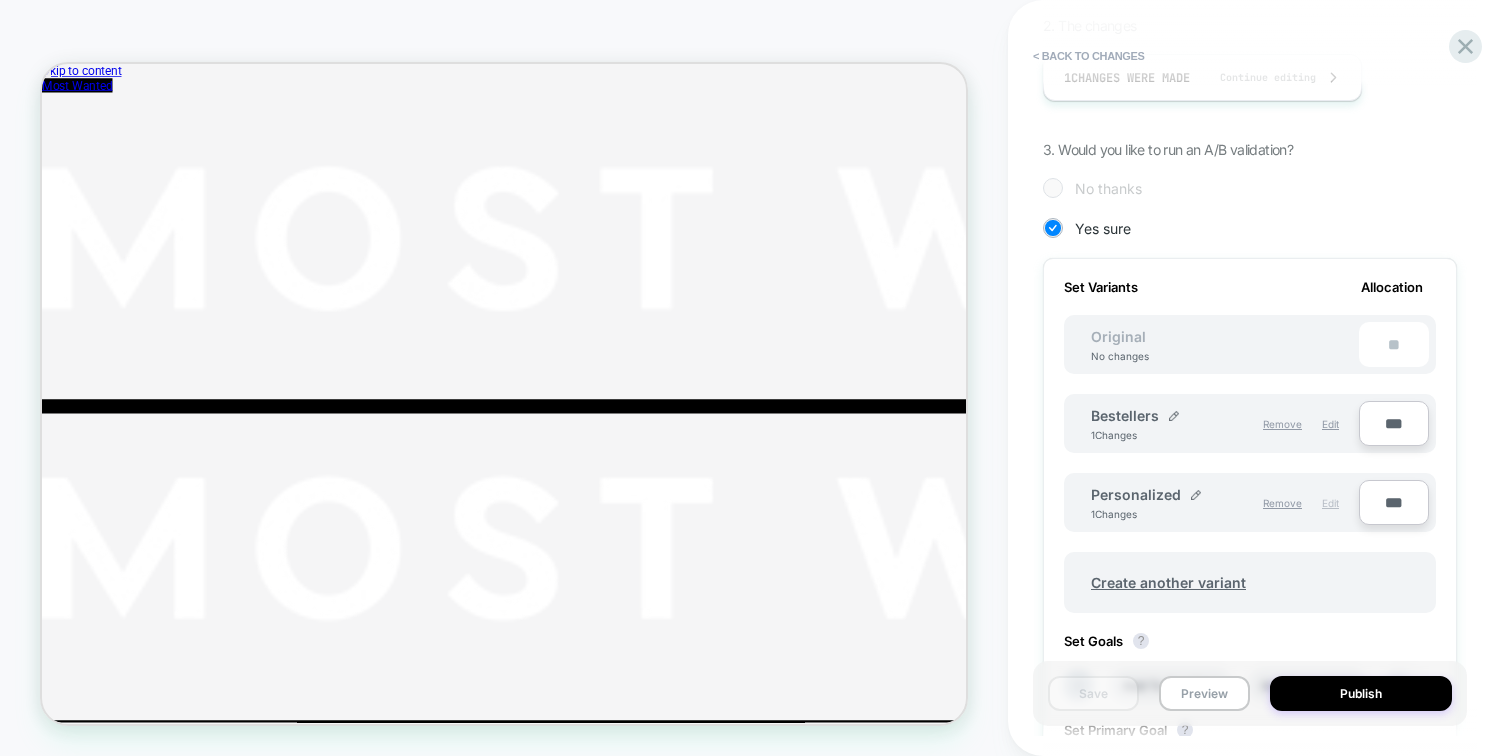 click on "Edit" at bounding box center [1330, 503] 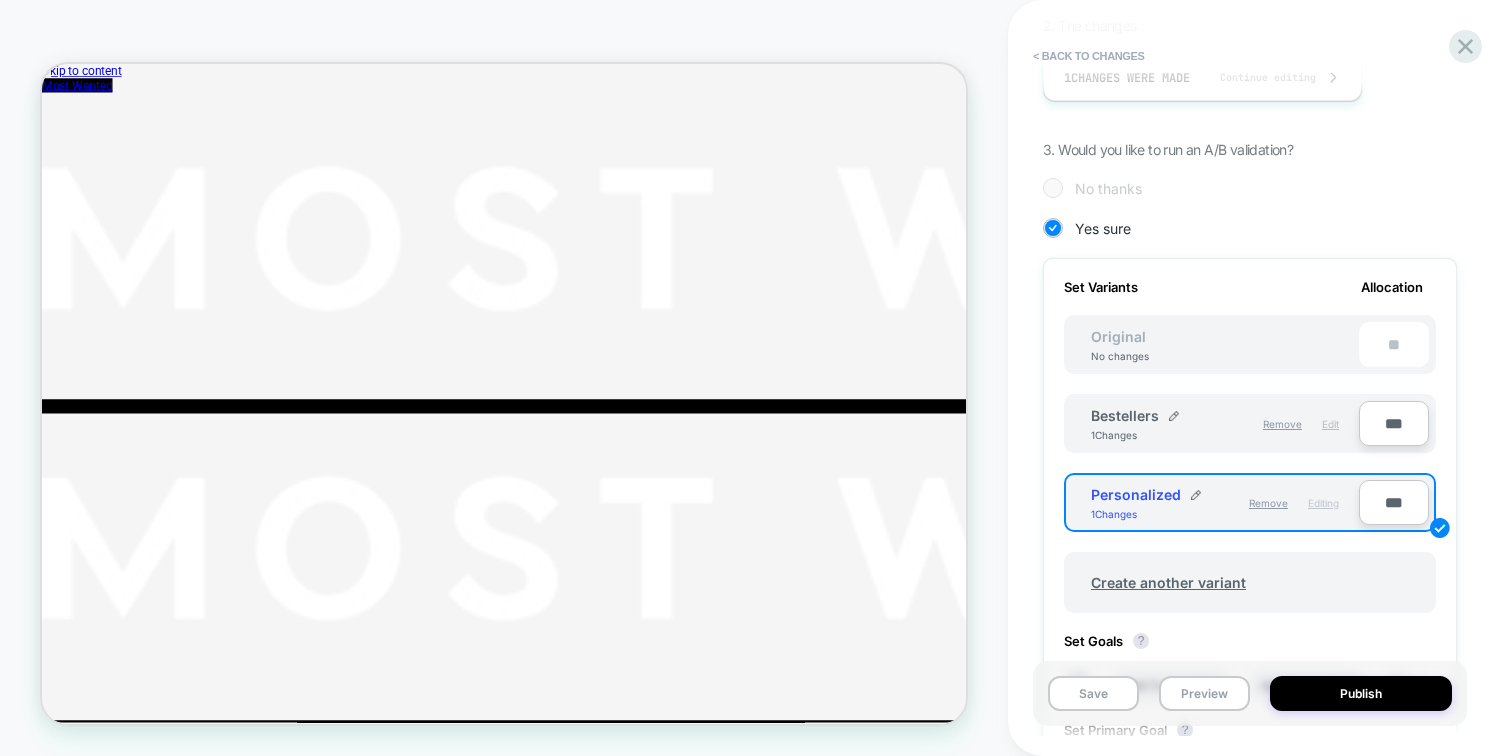 click on "Edit" at bounding box center [1330, 424] 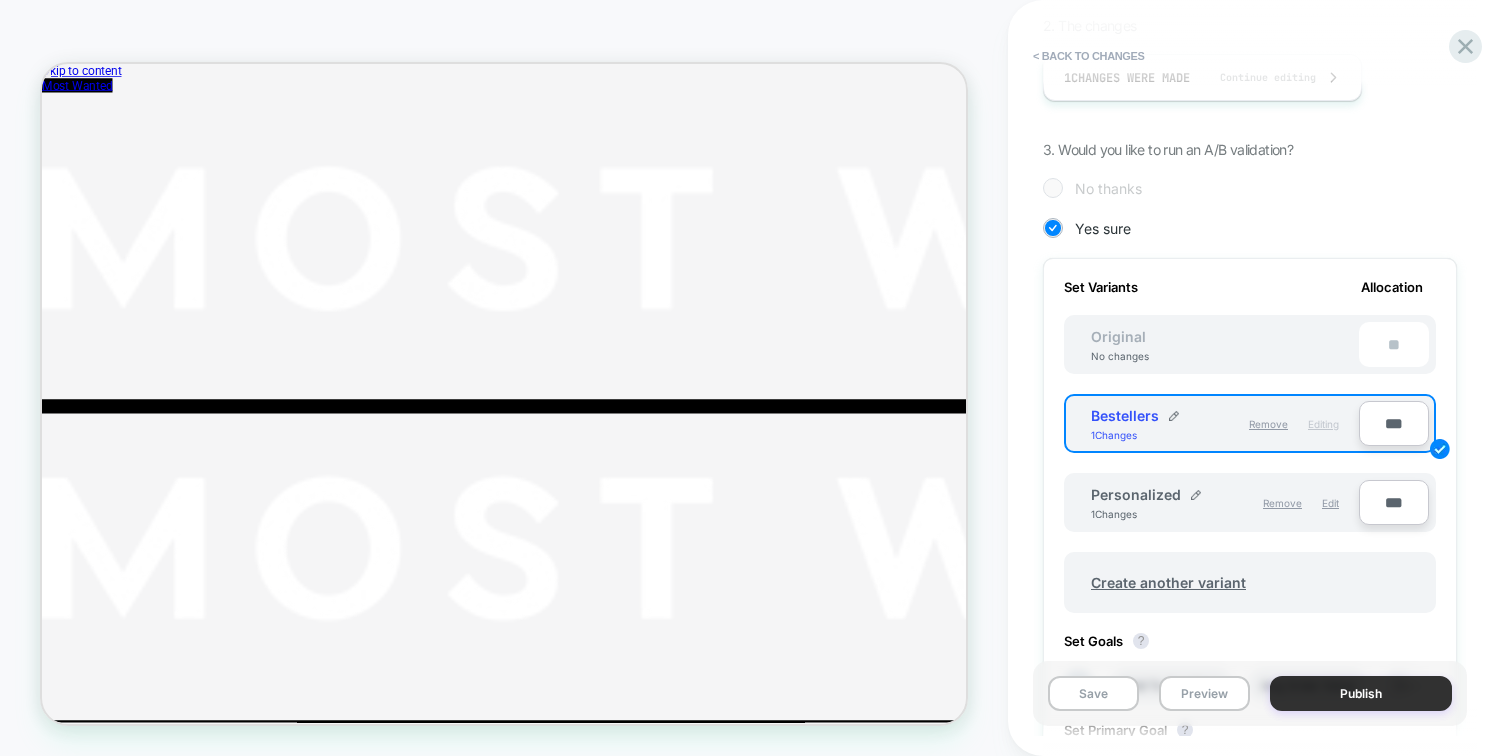 click on "Publish" at bounding box center [1361, 693] 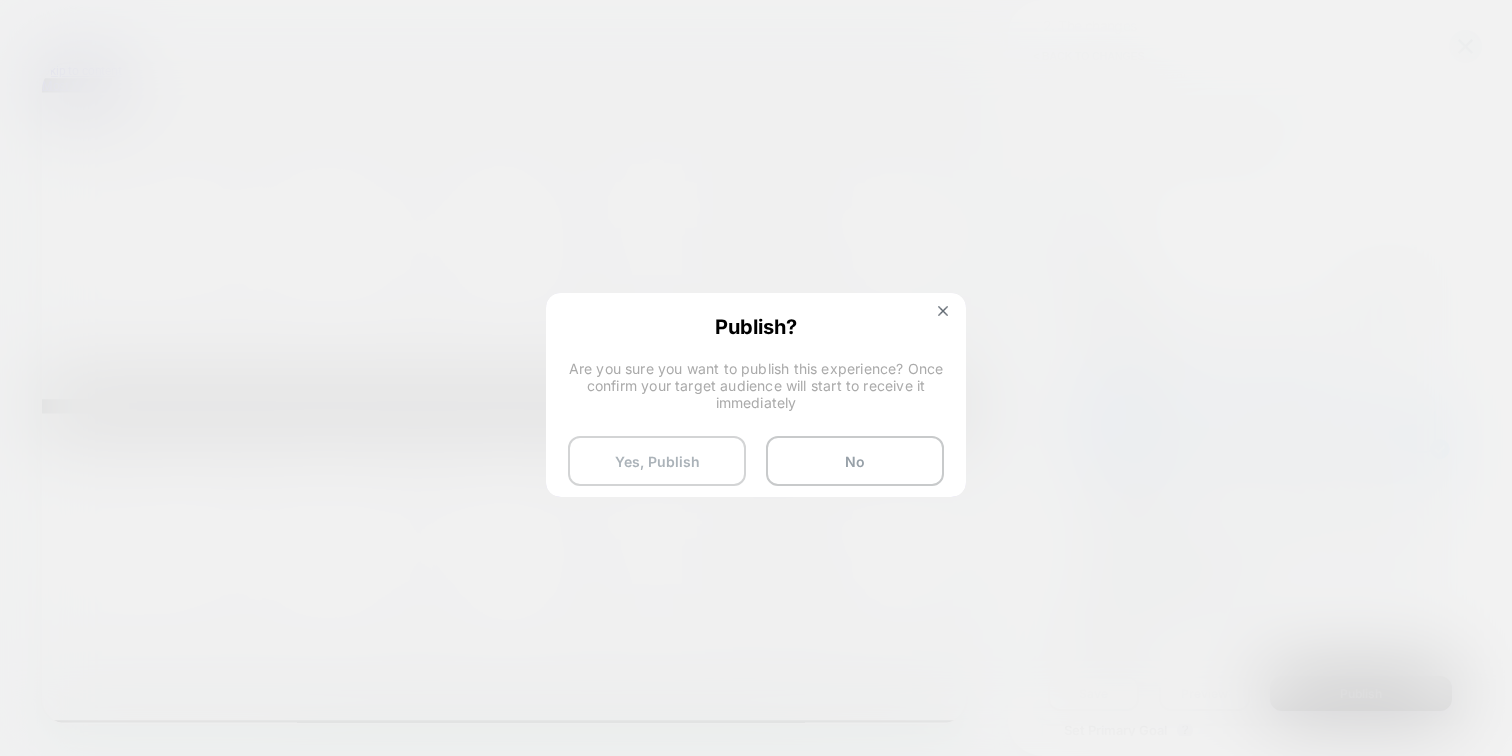 click on "Yes, Publish" at bounding box center [657, 461] 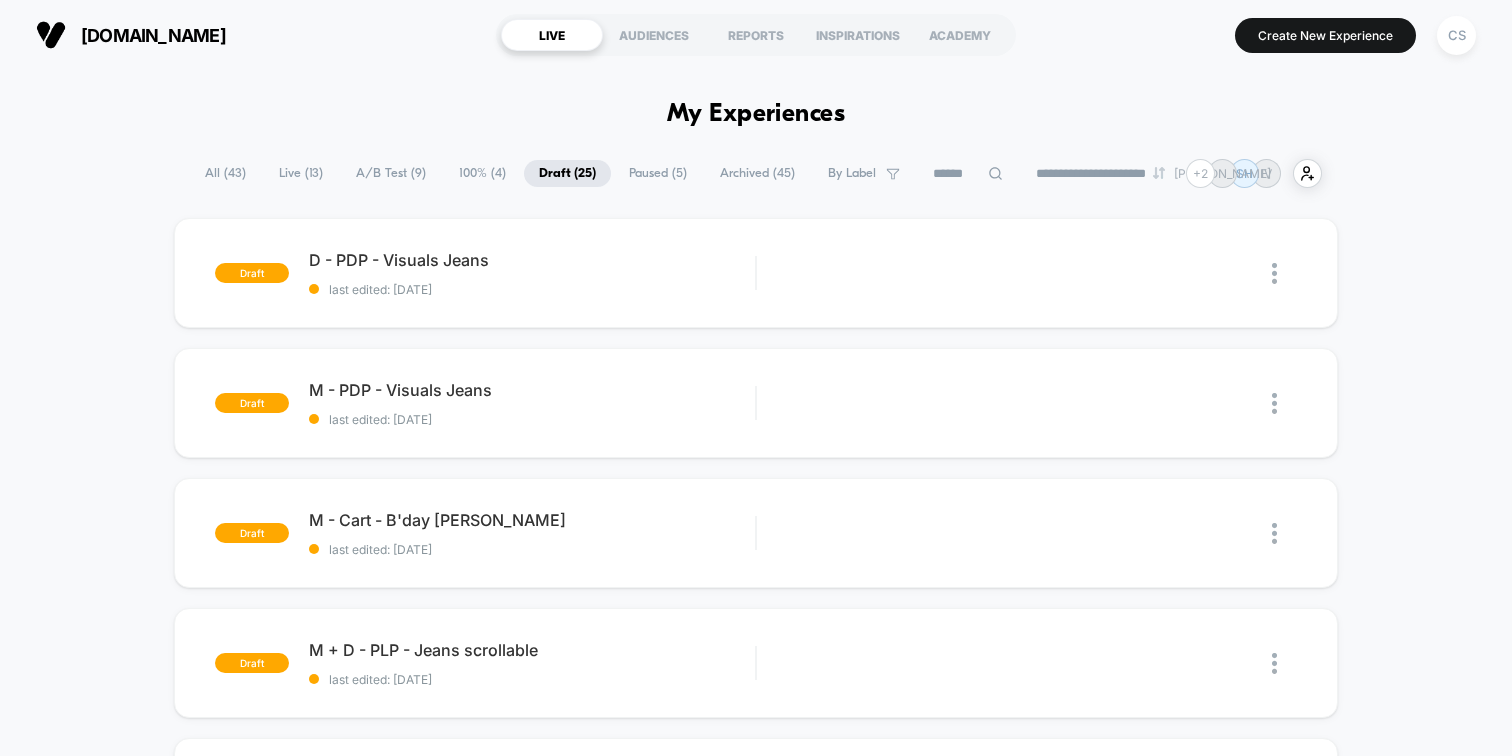 click on "Live ( 13 )" at bounding box center (301, 173) 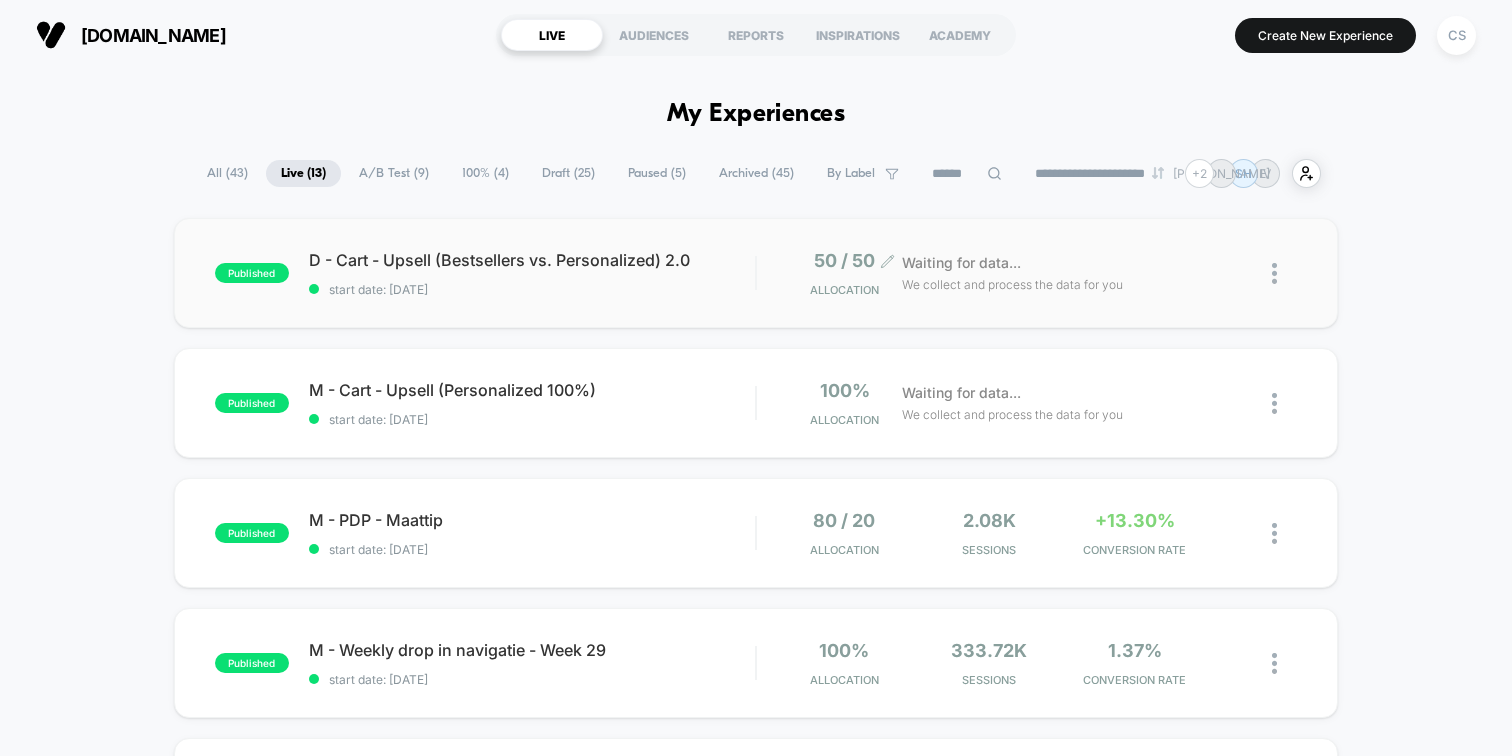 click on "50 / 50 Allocation" at bounding box center (839, 273) 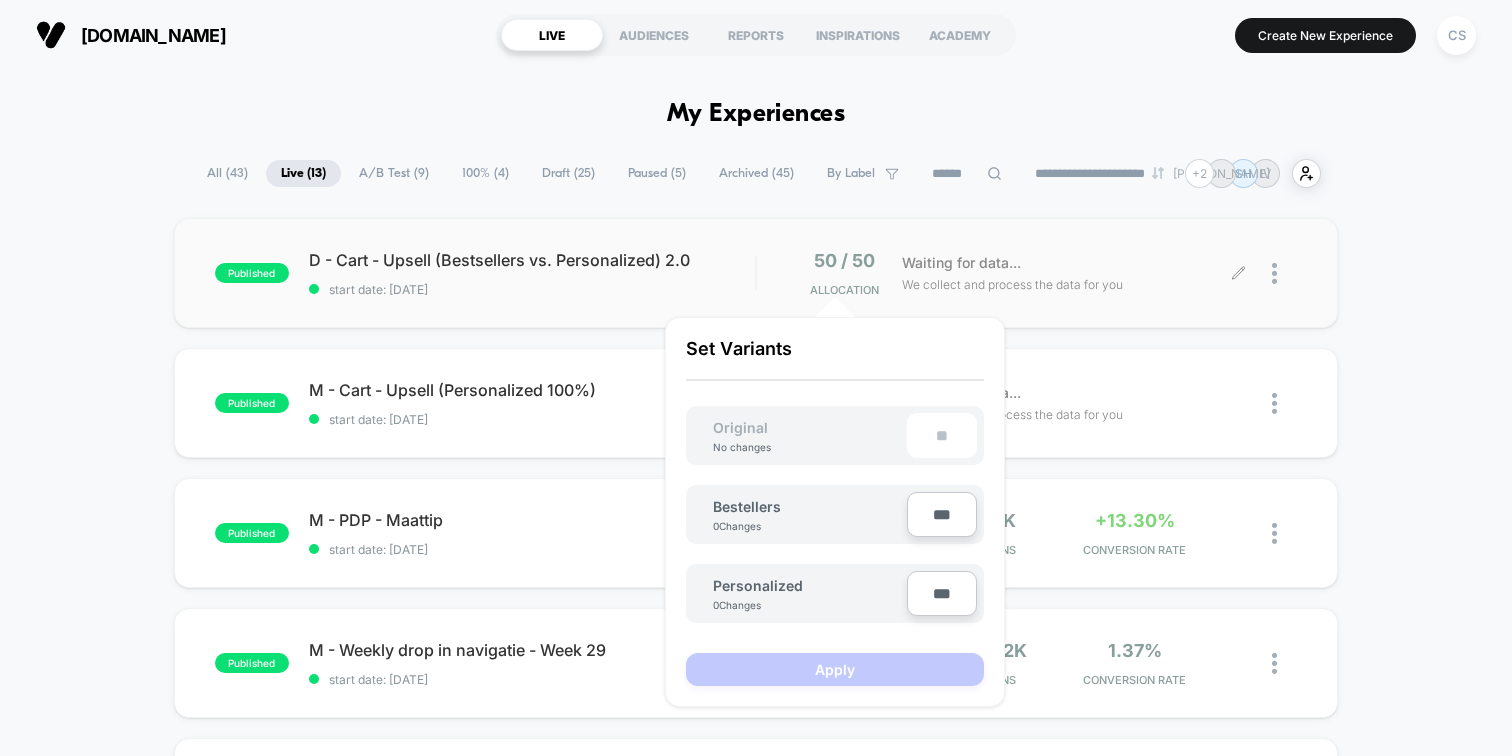 click on "We collect and process the data for you" at bounding box center [1012, 284] 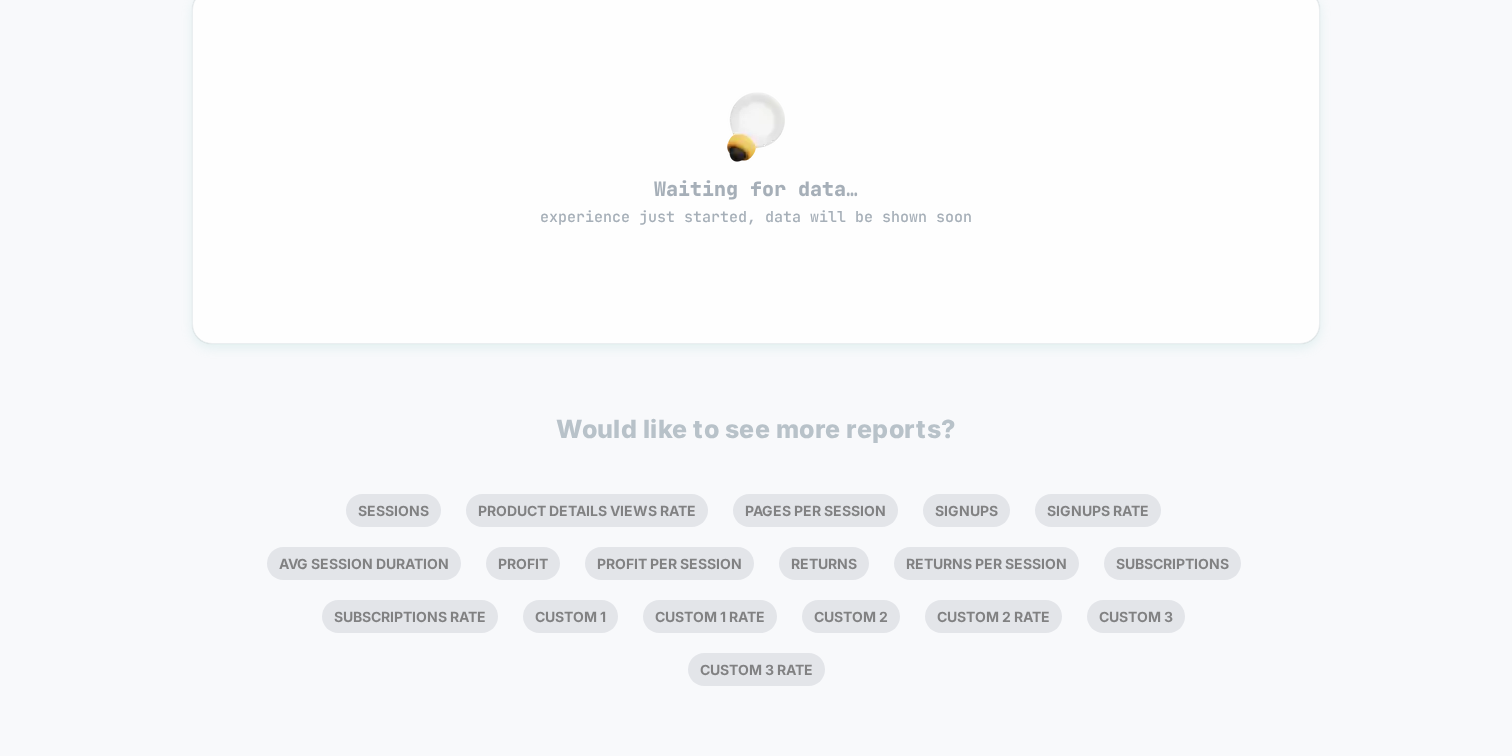 scroll, scrollTop: 0, scrollLeft: 0, axis: both 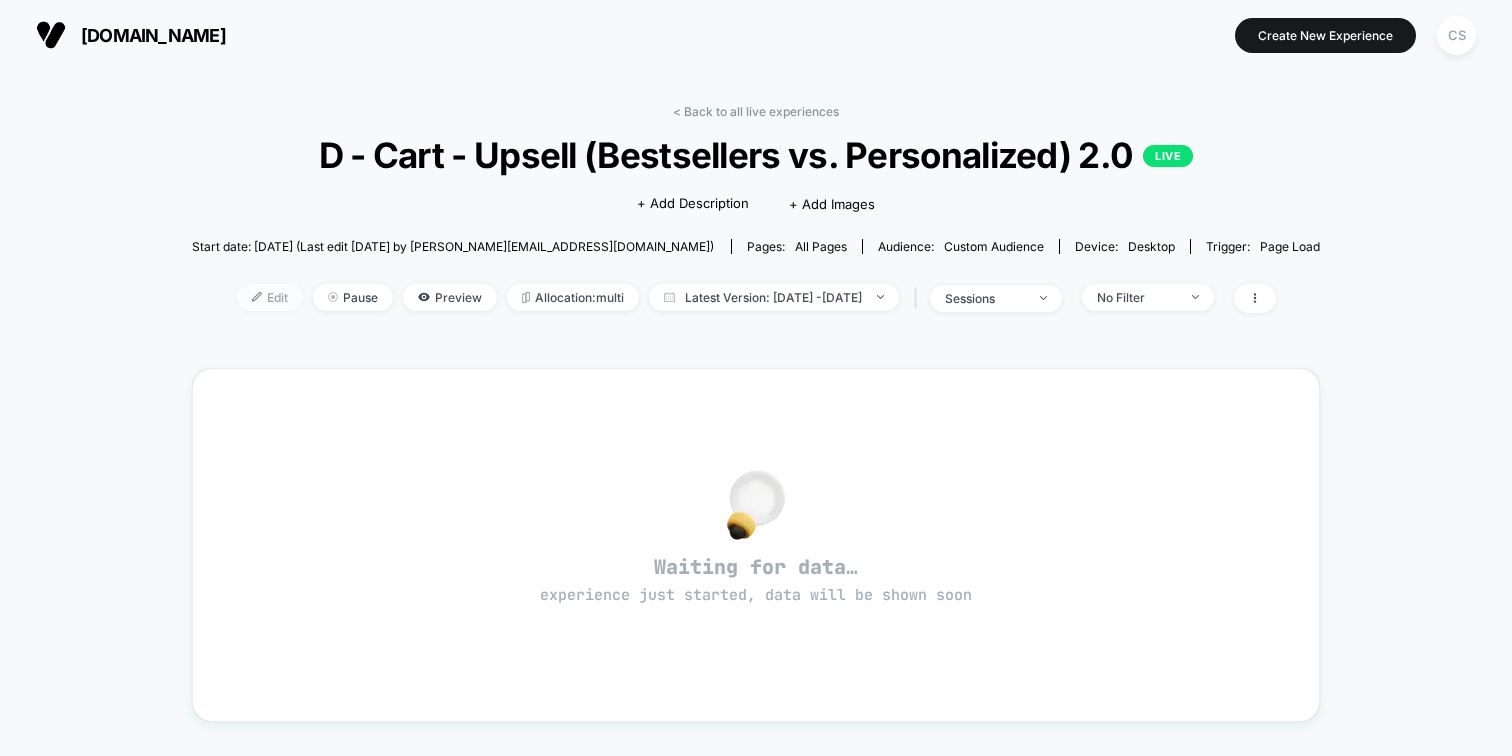 click on "Edit" at bounding box center (270, 297) 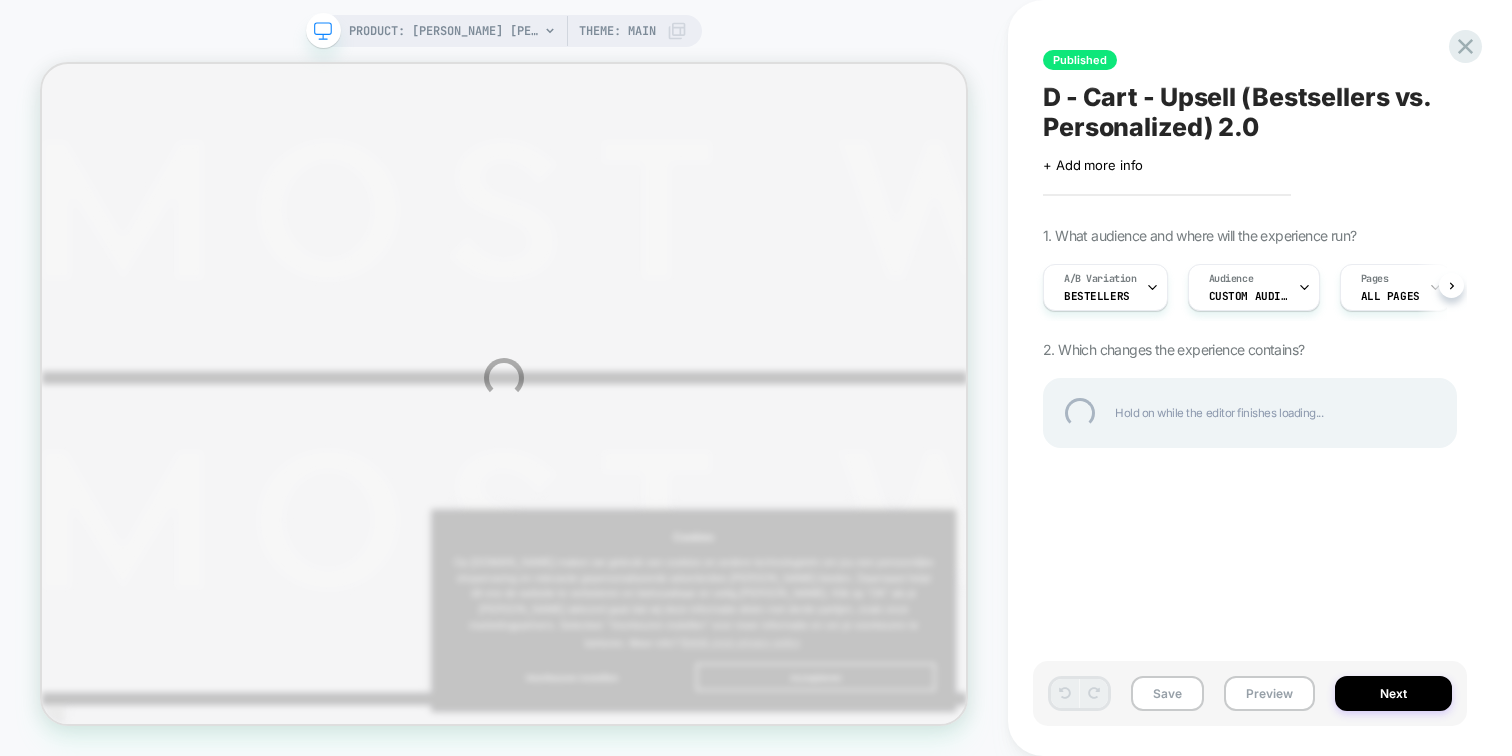 scroll, scrollTop: 0, scrollLeft: 0, axis: both 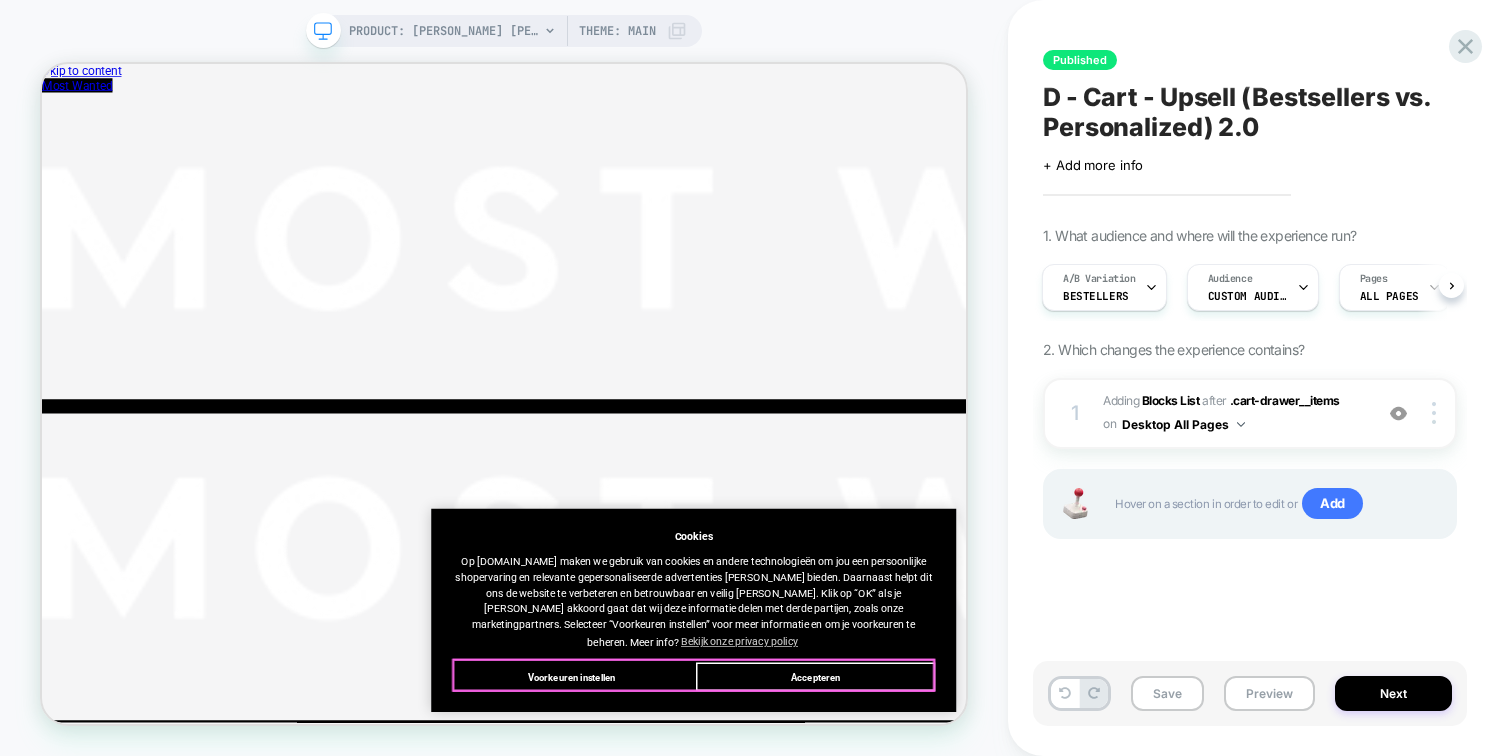 click on "Accepteren" at bounding box center (1073, 881) 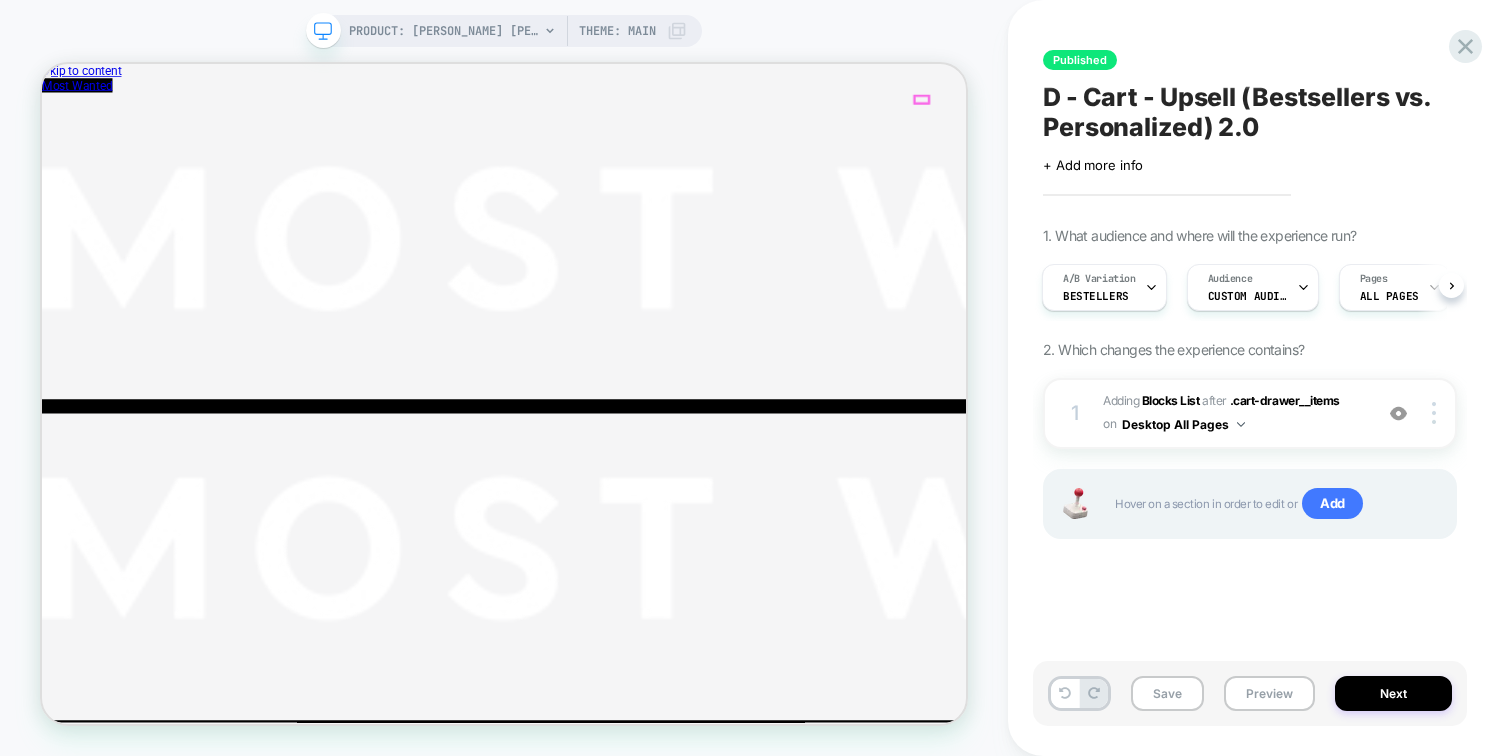 click 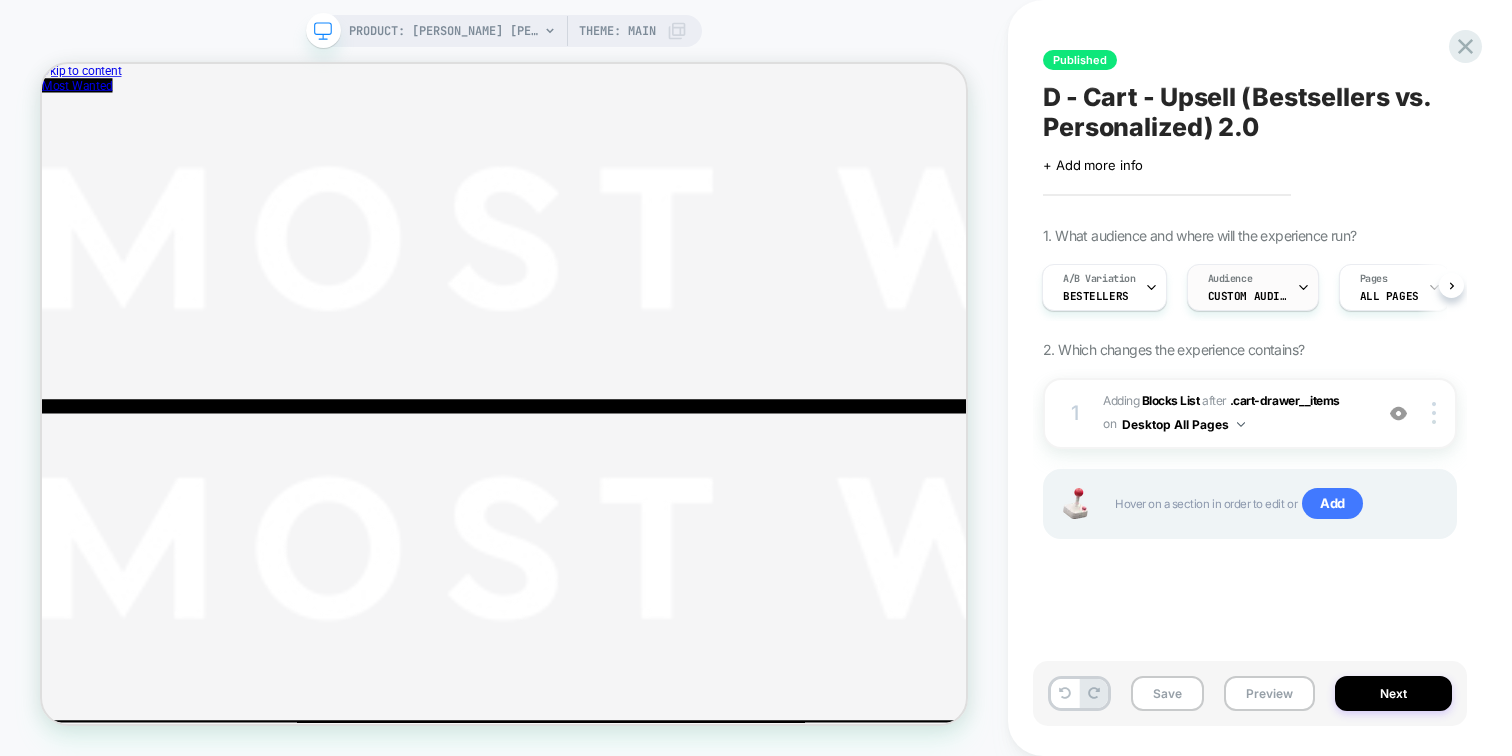 click on "Audience Custom Audience" at bounding box center (1248, 287) 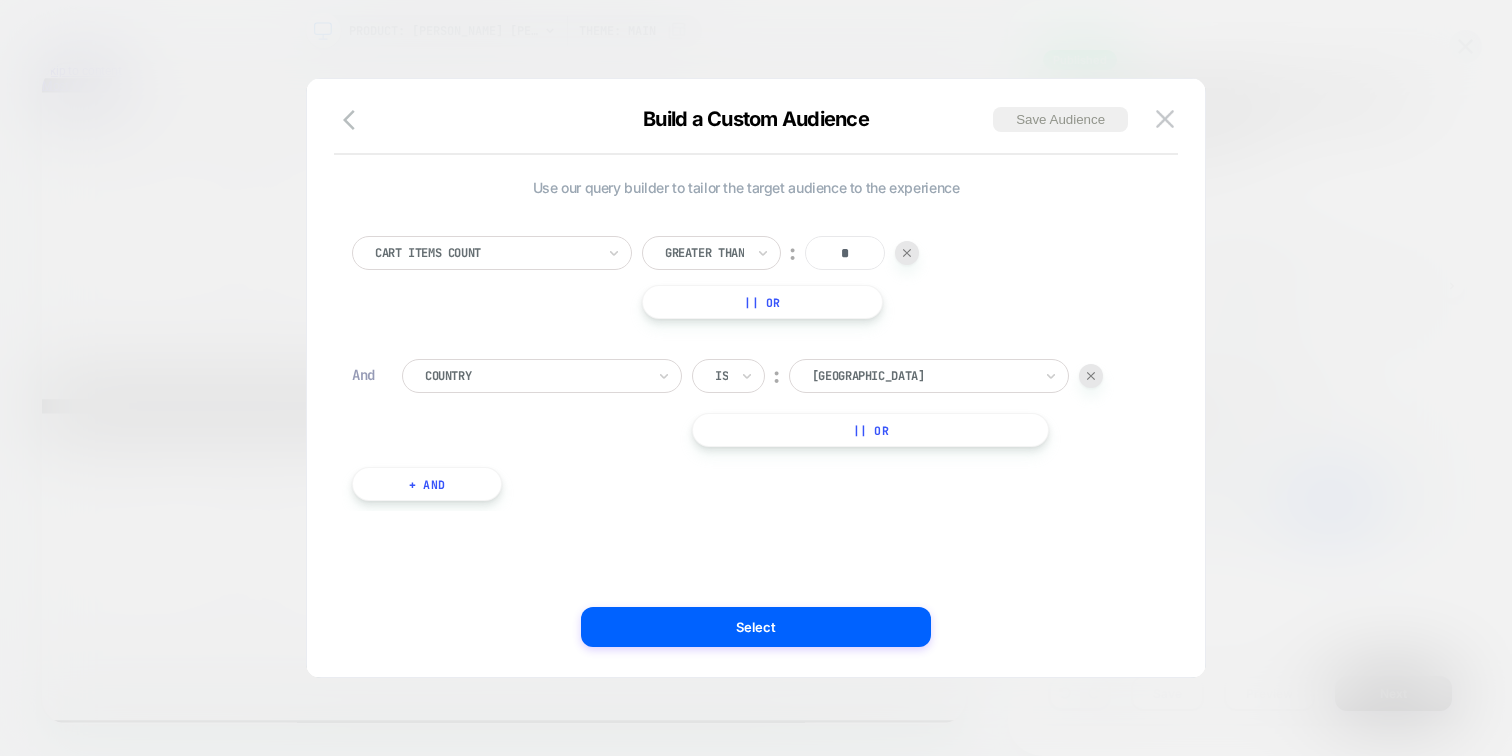 click at bounding box center (756, 378) 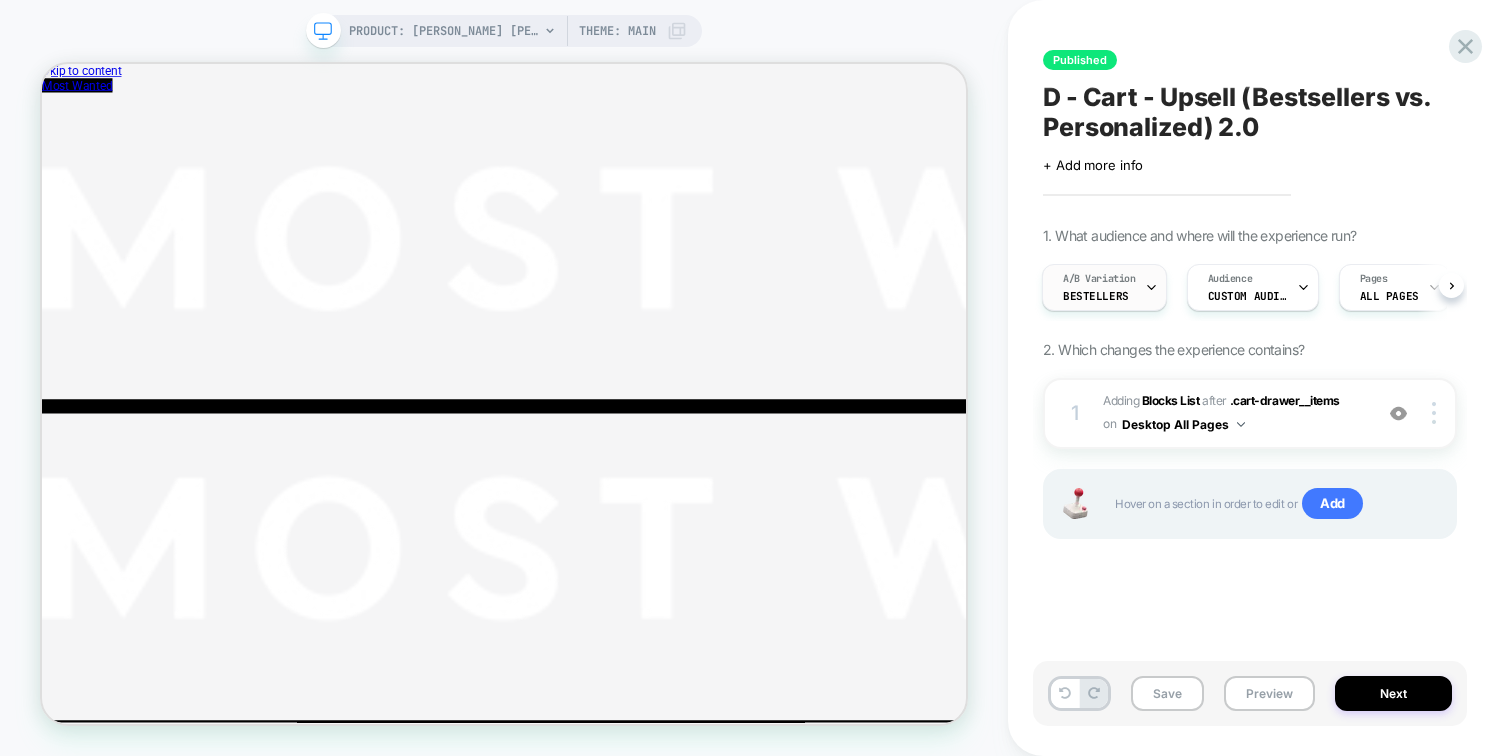 click at bounding box center [1151, 287] 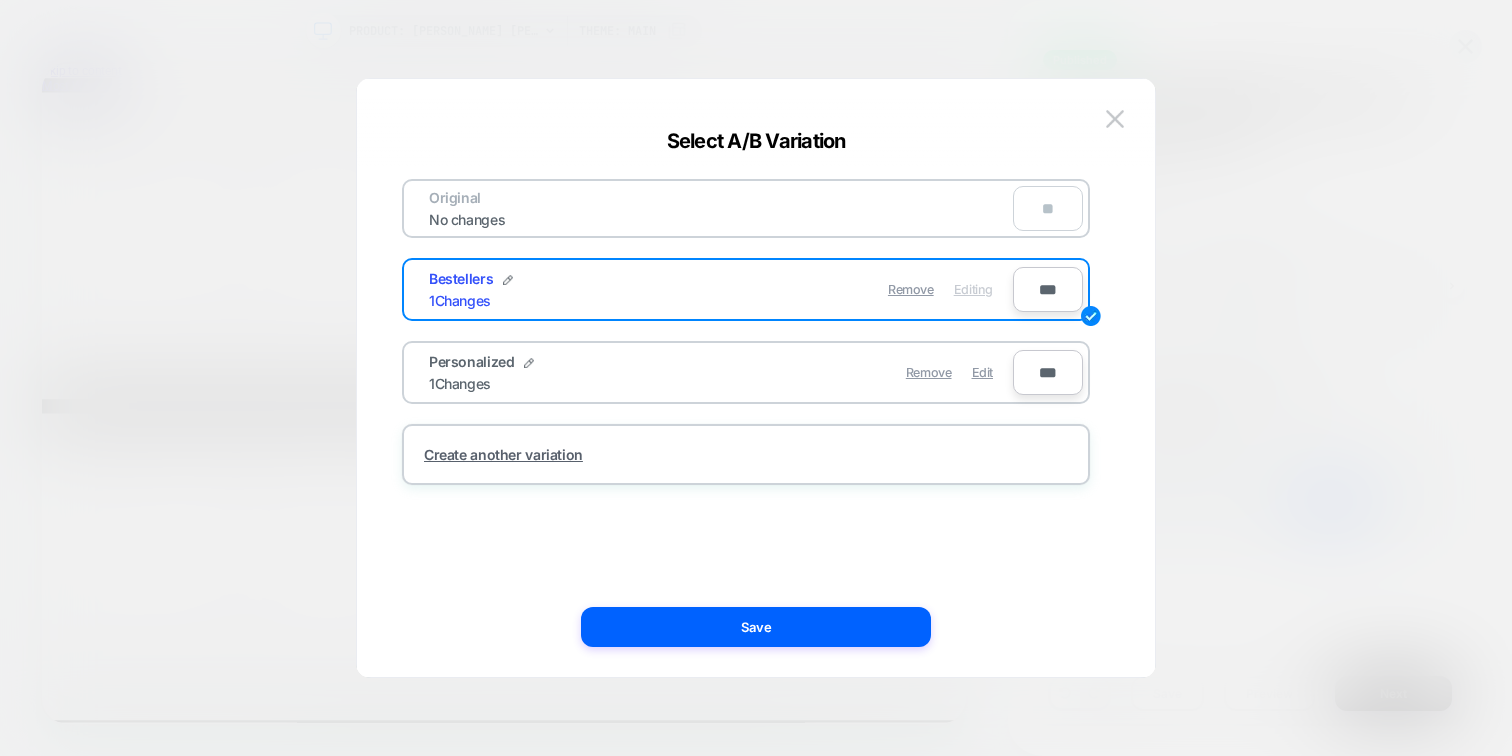 click at bounding box center [756, 378] 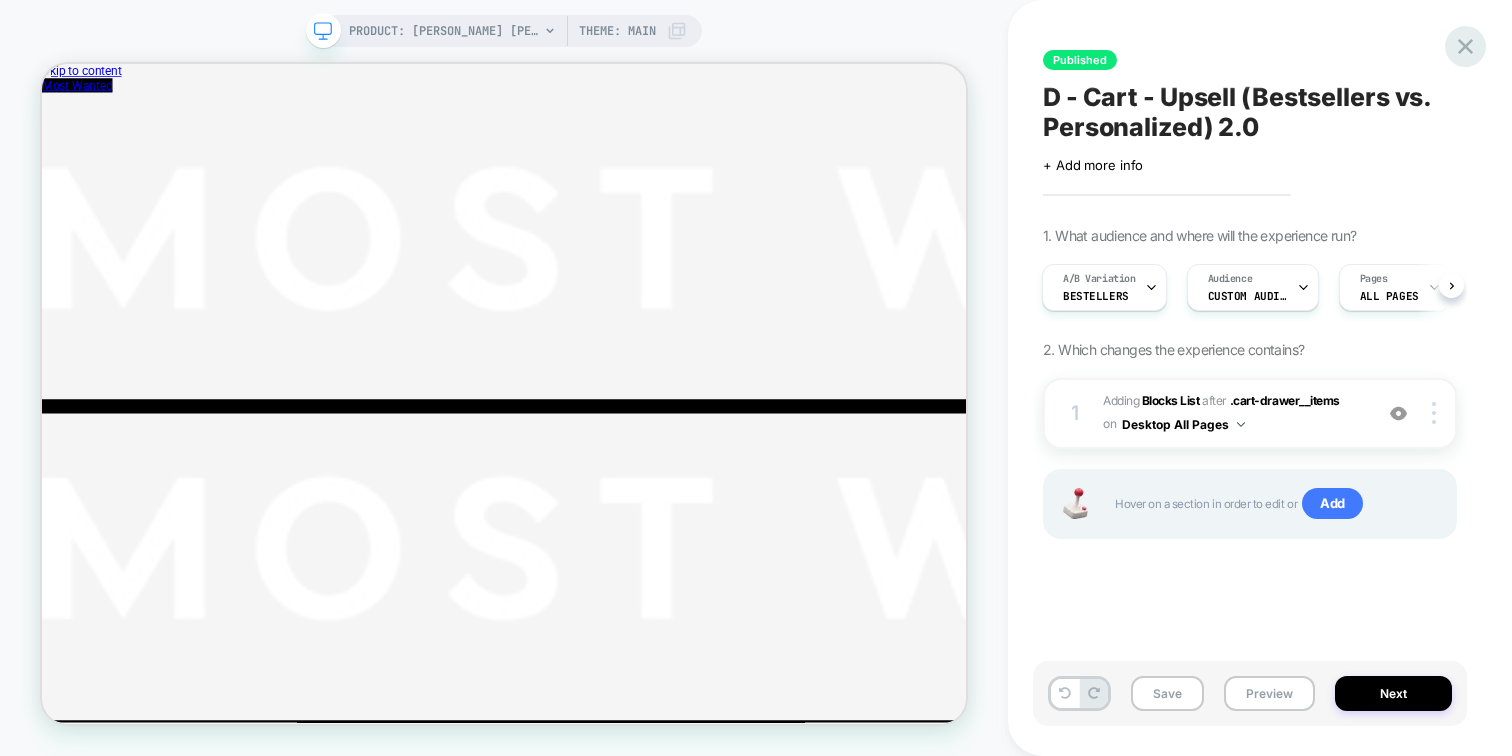 click 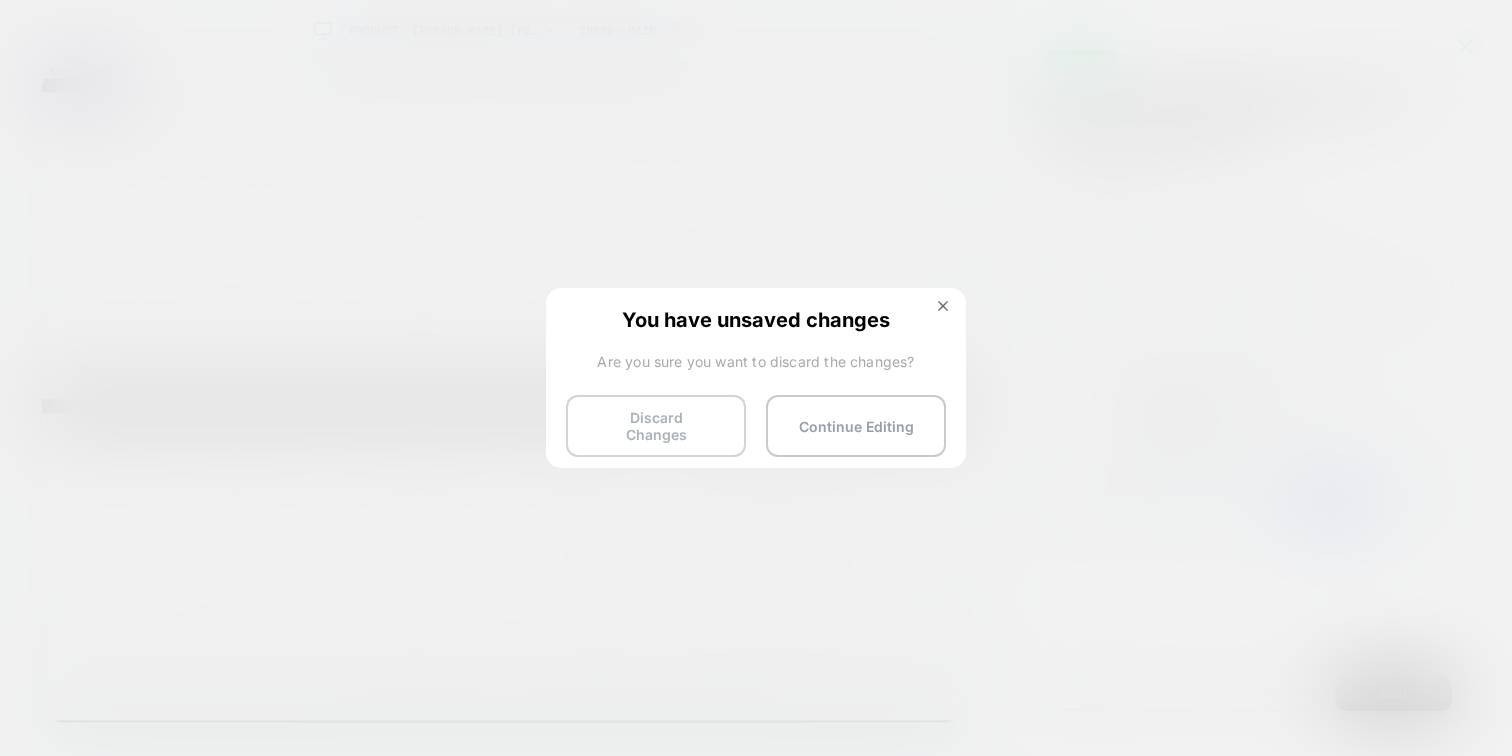 click on "Discard Changes" at bounding box center (656, 426) 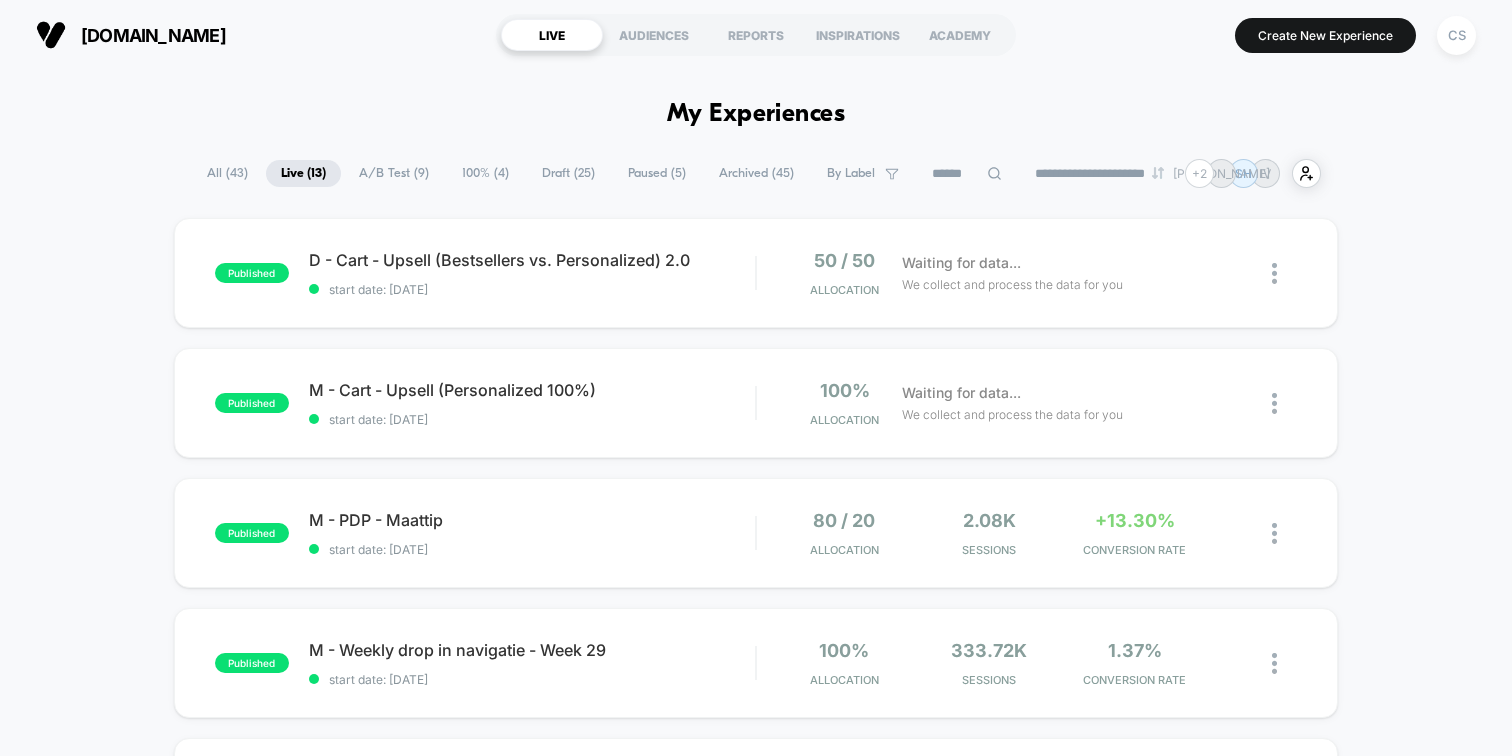 click on "**********" at bounding box center [756, 1894] 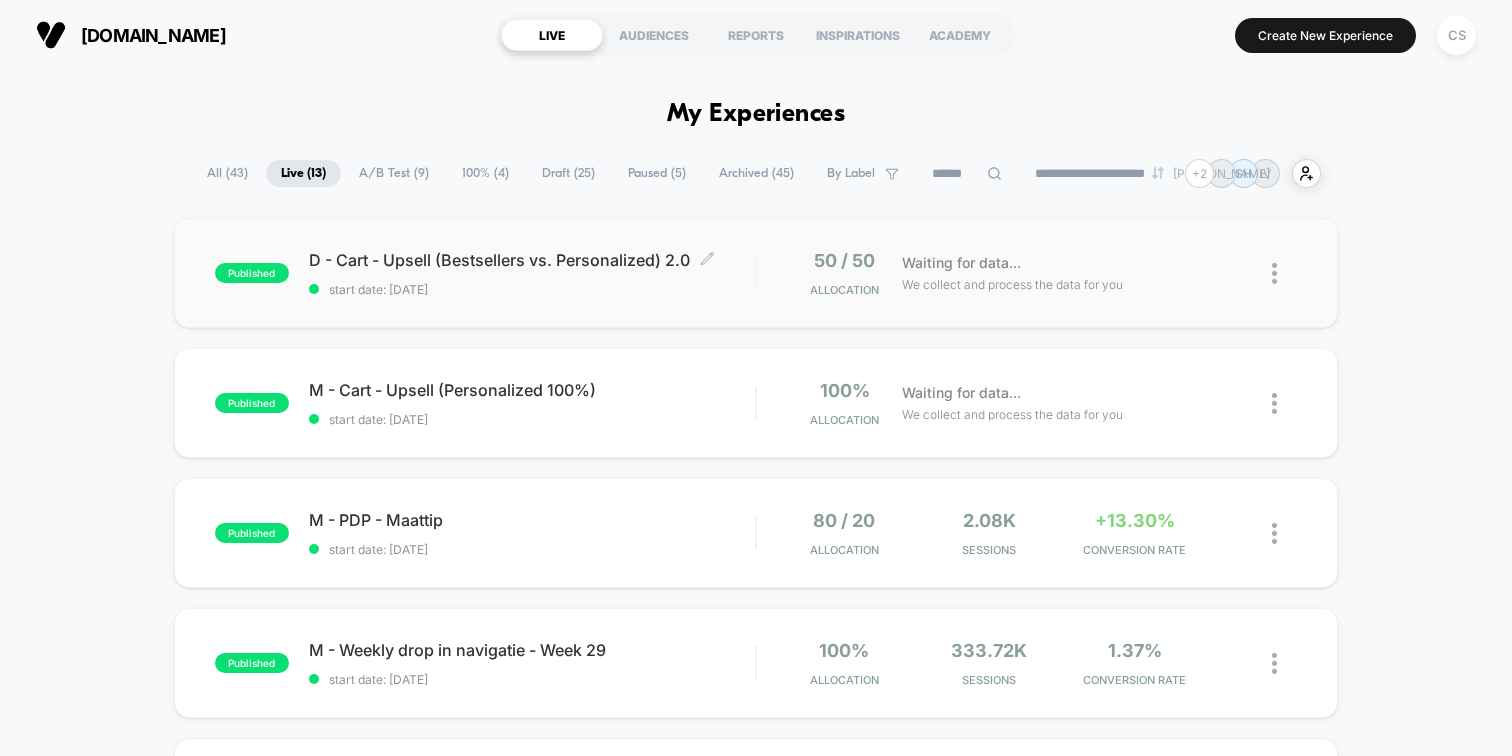 click on "D - Cart - Upsell (Bestsellers vs. Personalized) 2.0 Click to edit experience details" at bounding box center (532, 260) 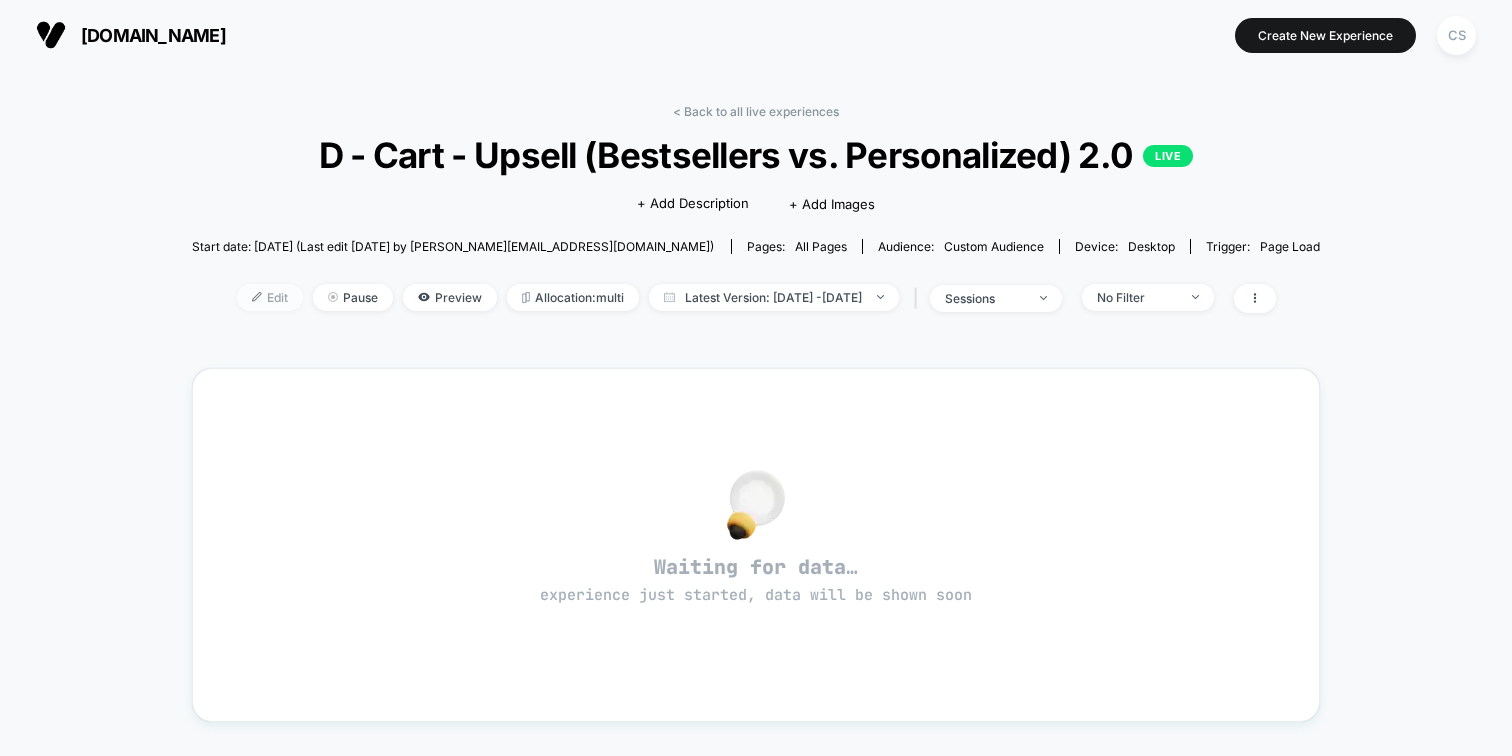 click on "Edit" at bounding box center (270, 297) 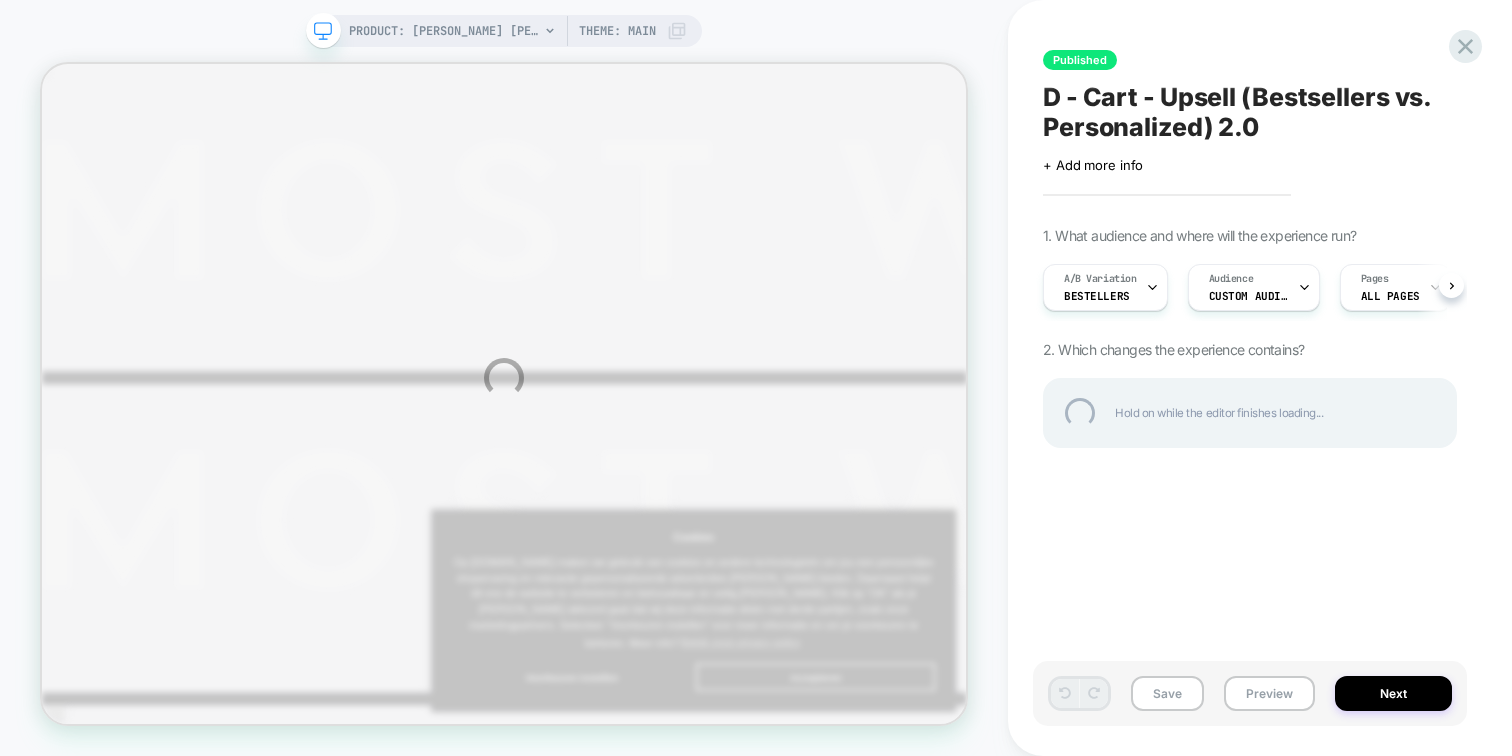 scroll, scrollTop: 0, scrollLeft: 0, axis: both 